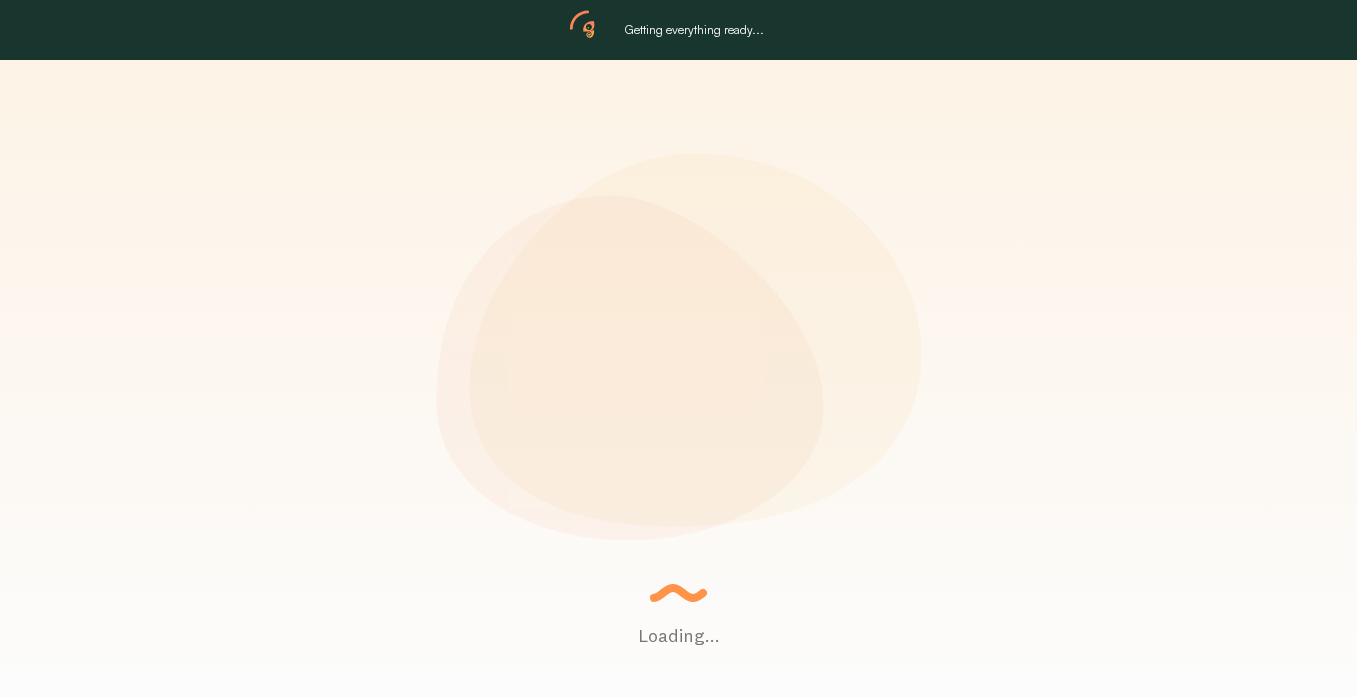 scroll, scrollTop: 0, scrollLeft: 0, axis: both 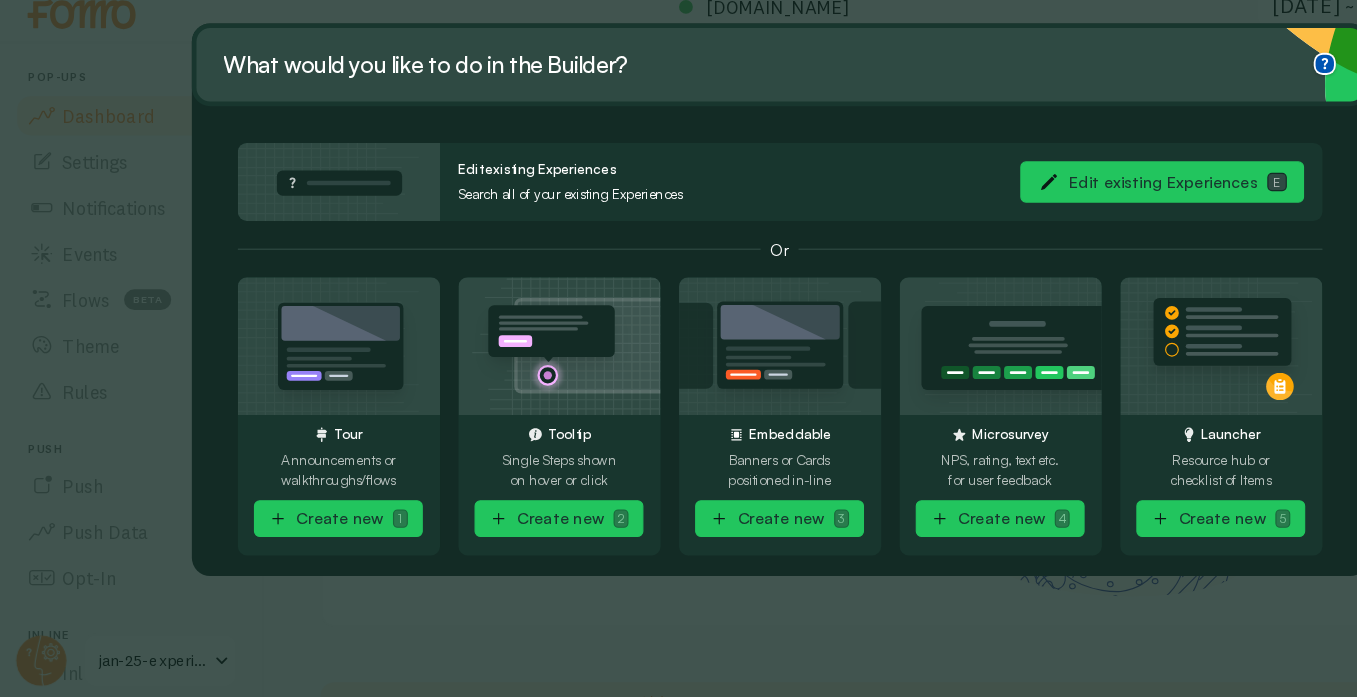 click on "Edit existing Experiences E" at bounding box center (1011, 244) 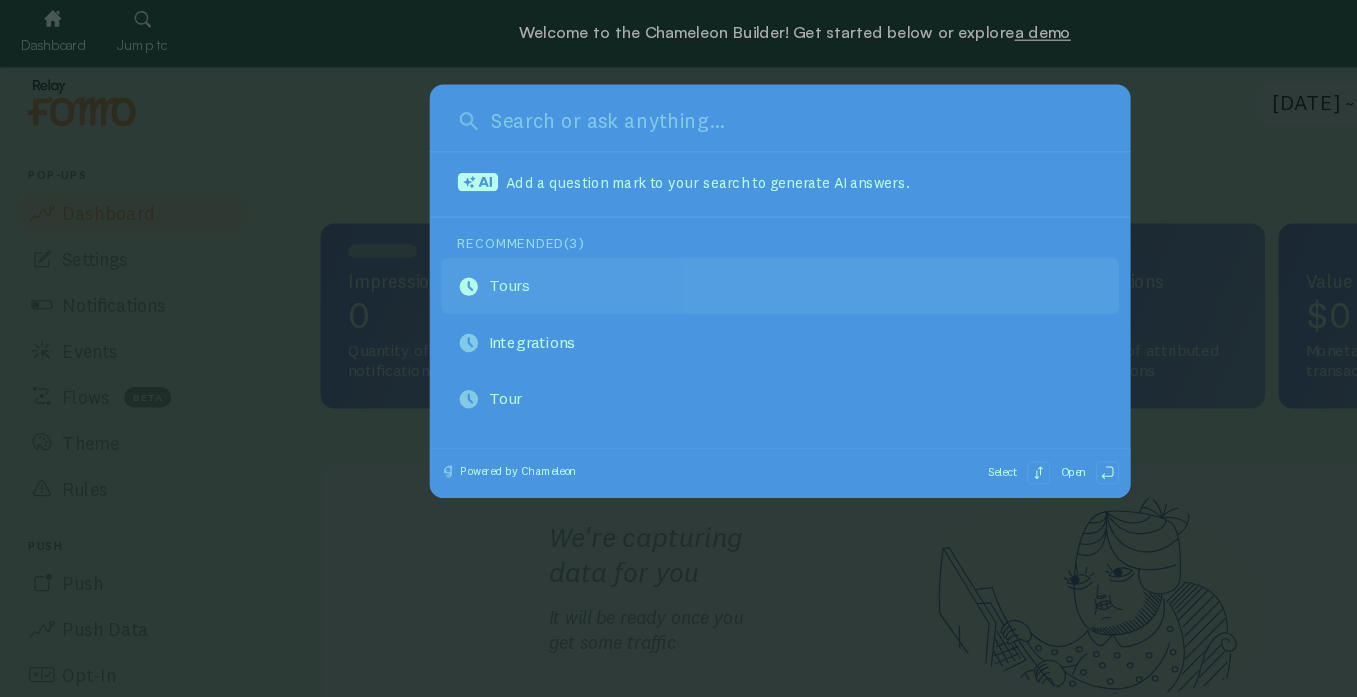click on "Tours" at bounding box center (455, 250) 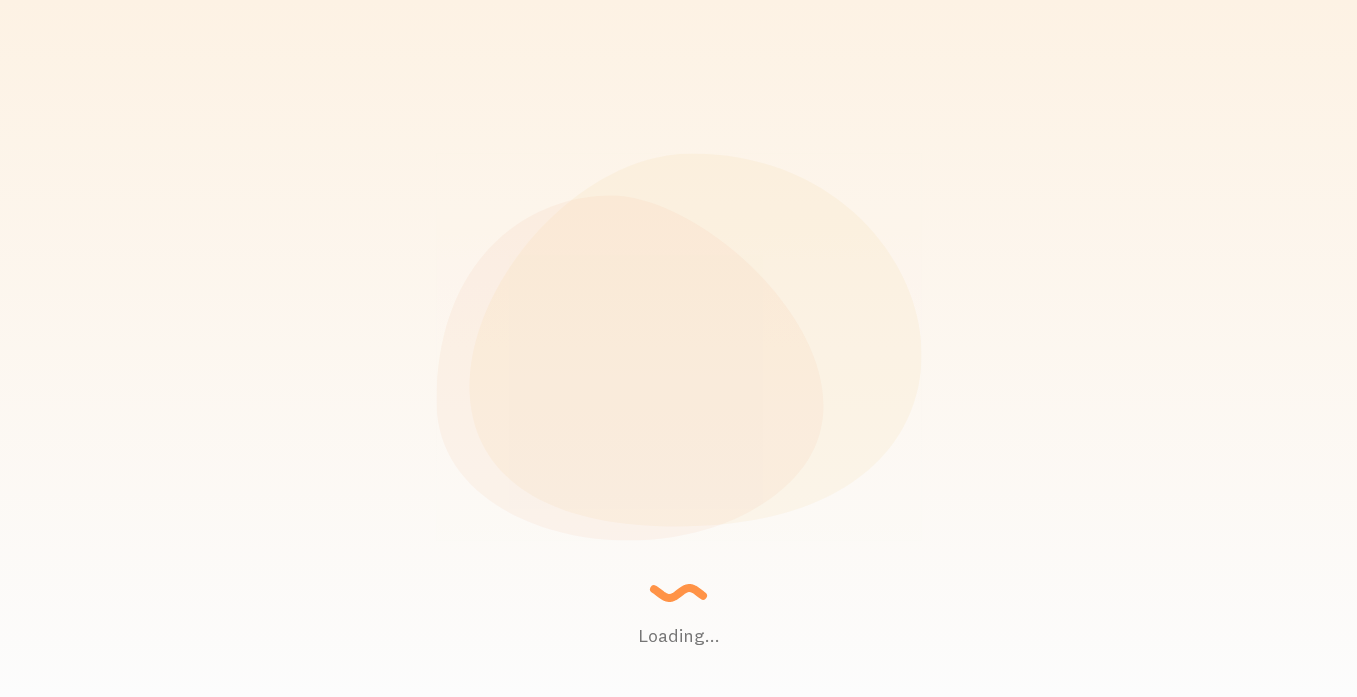 scroll, scrollTop: 0, scrollLeft: 0, axis: both 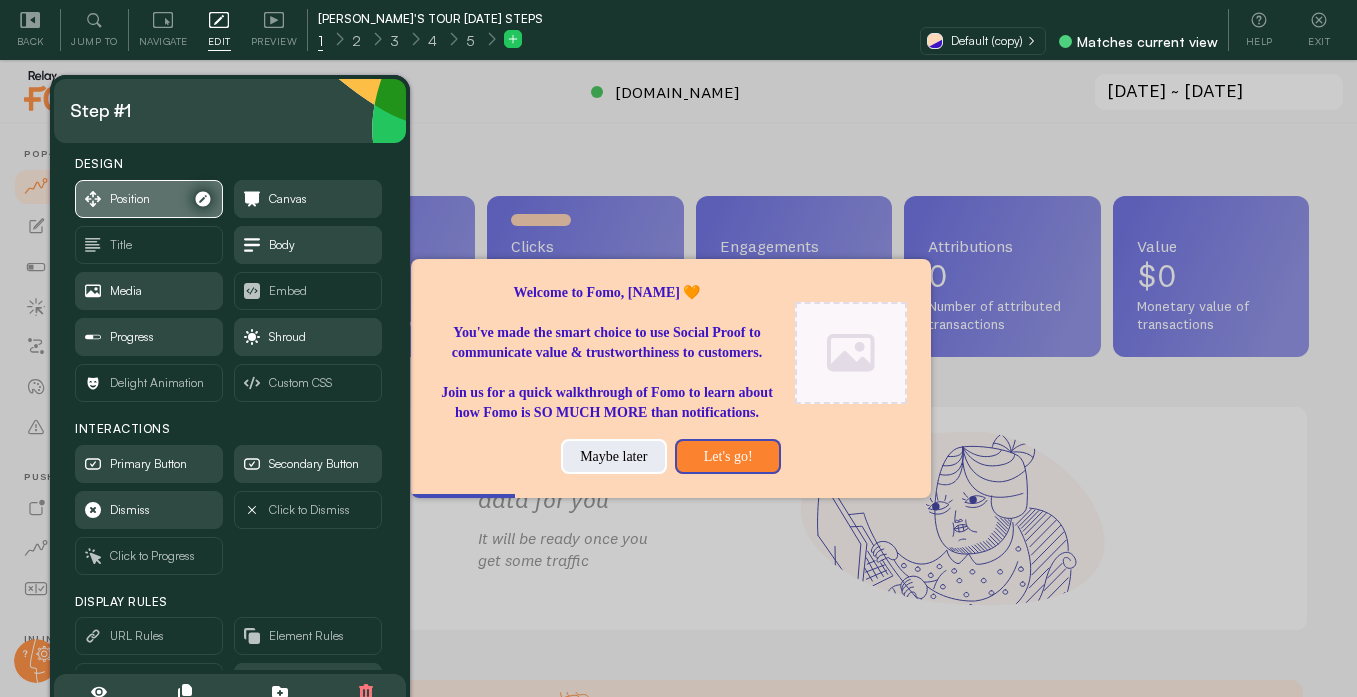 click on "Position" at bounding box center (149, 199) 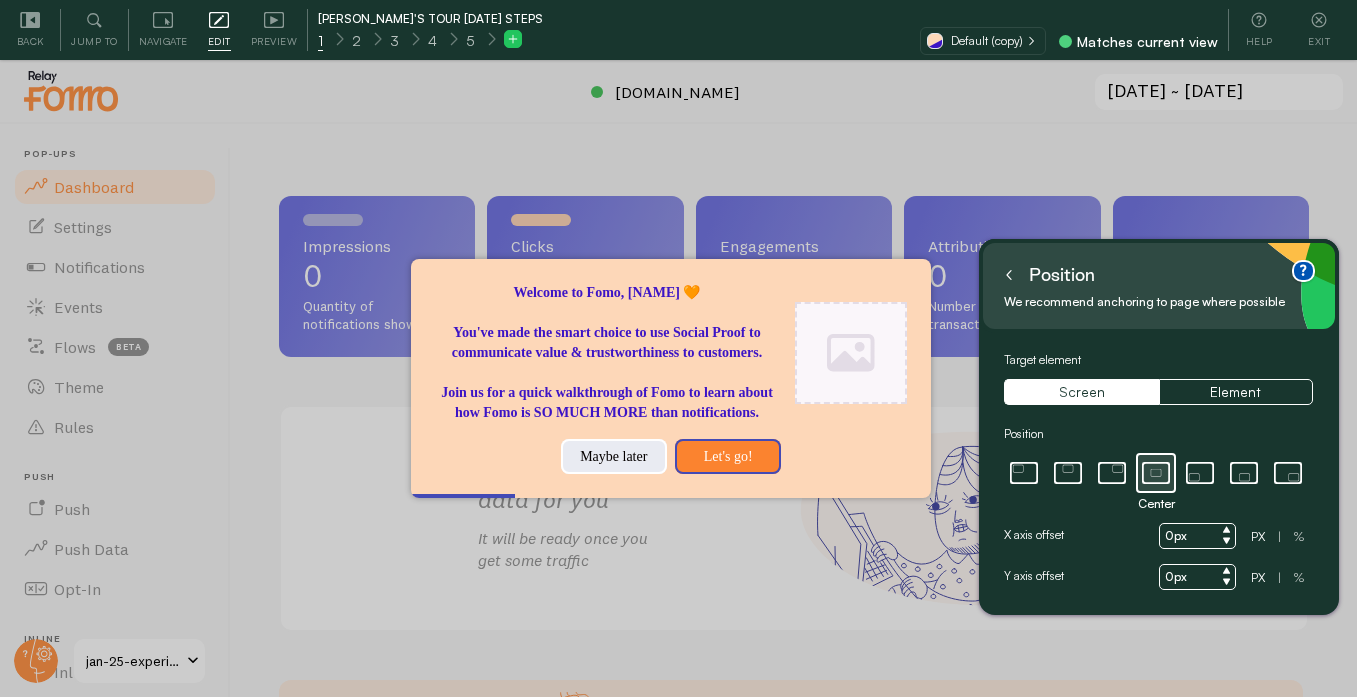 click 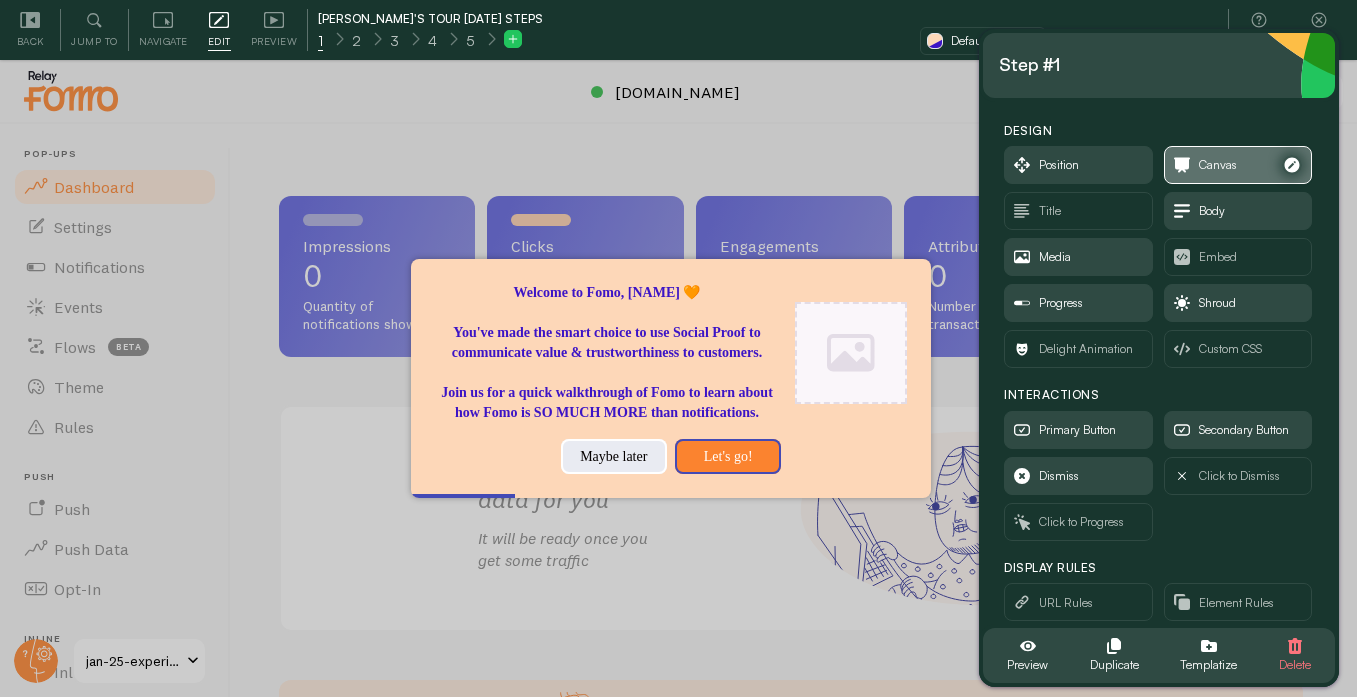 click on "Canvas" at bounding box center [1238, 165] 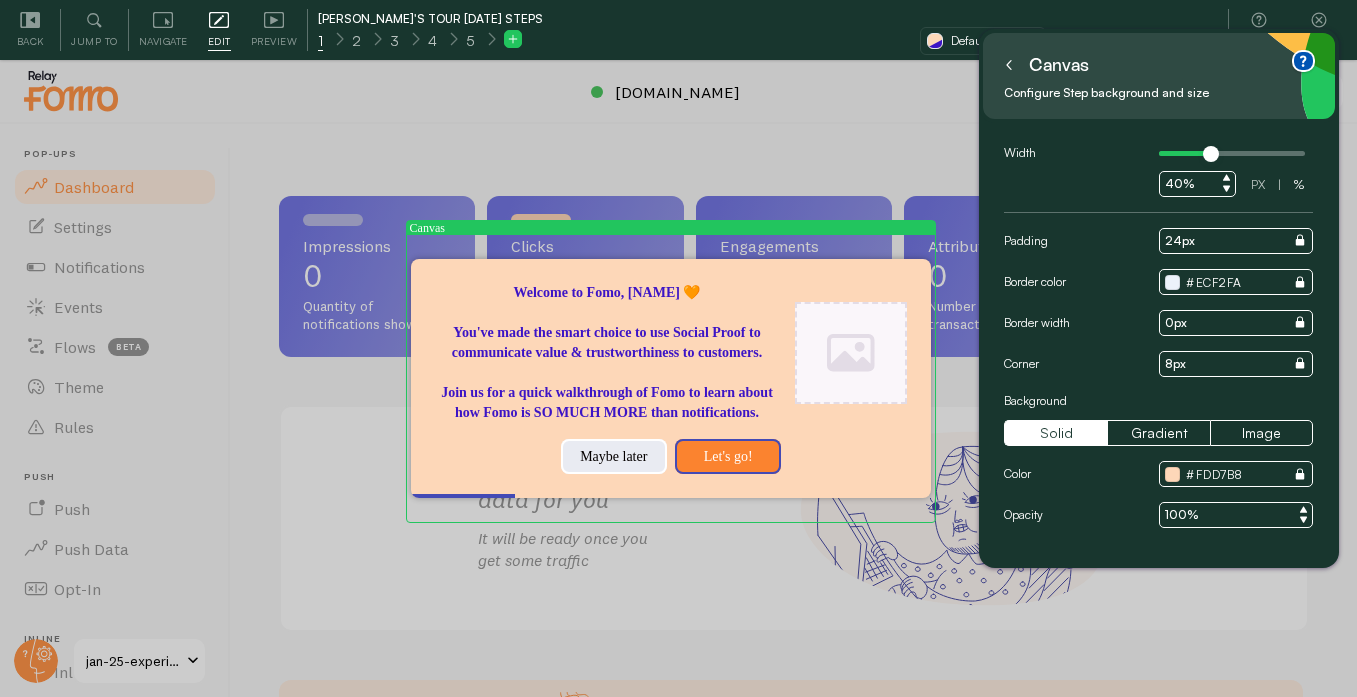 click 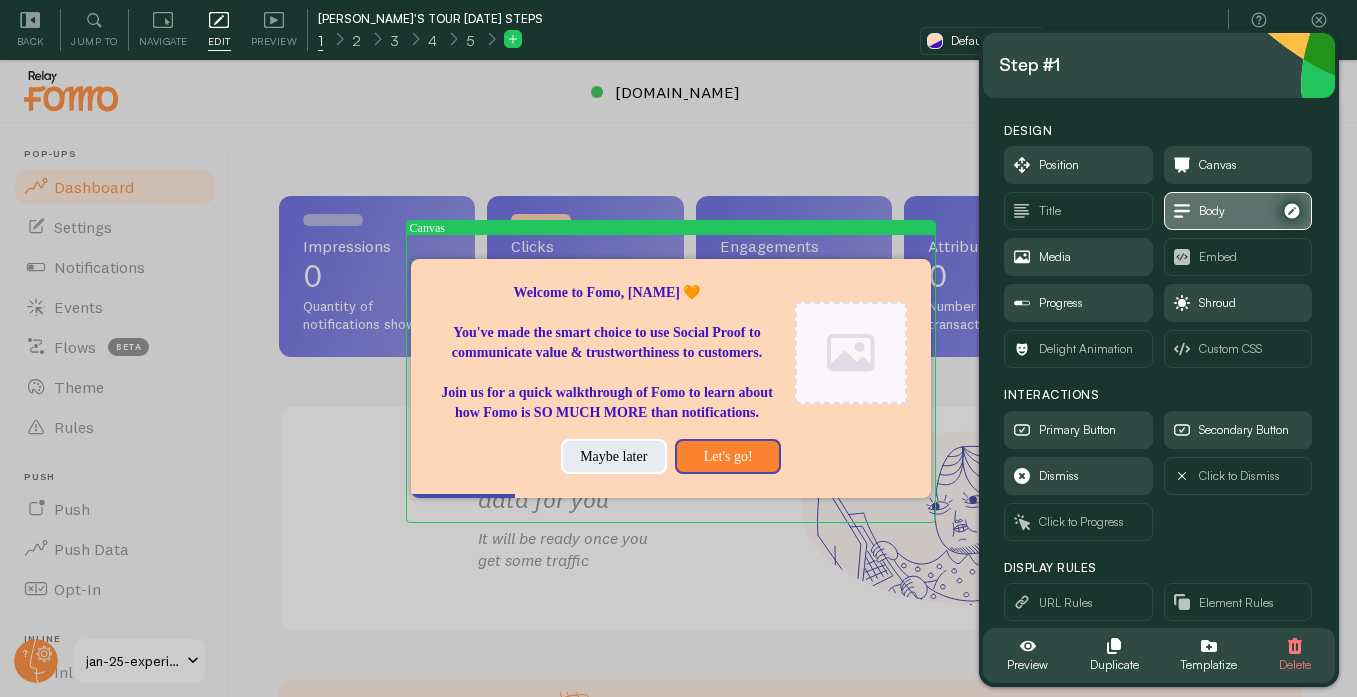 click on "Body" at bounding box center (1212, 211) 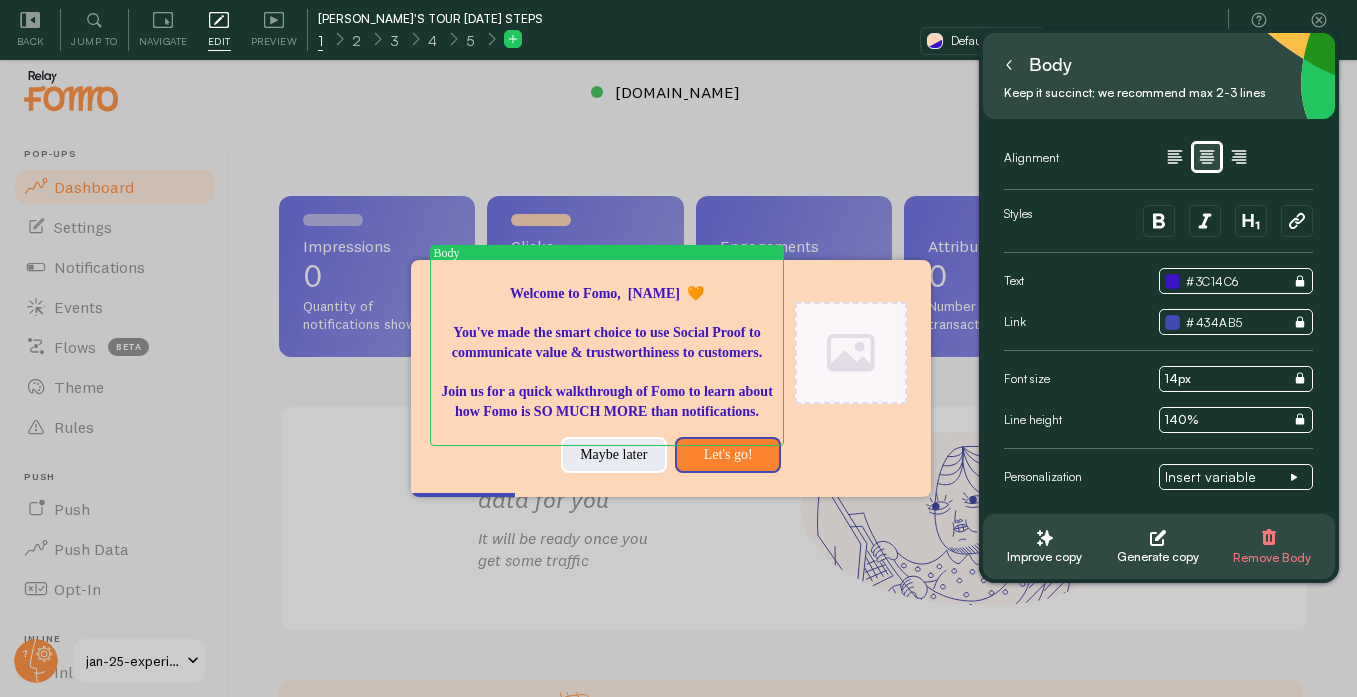 click 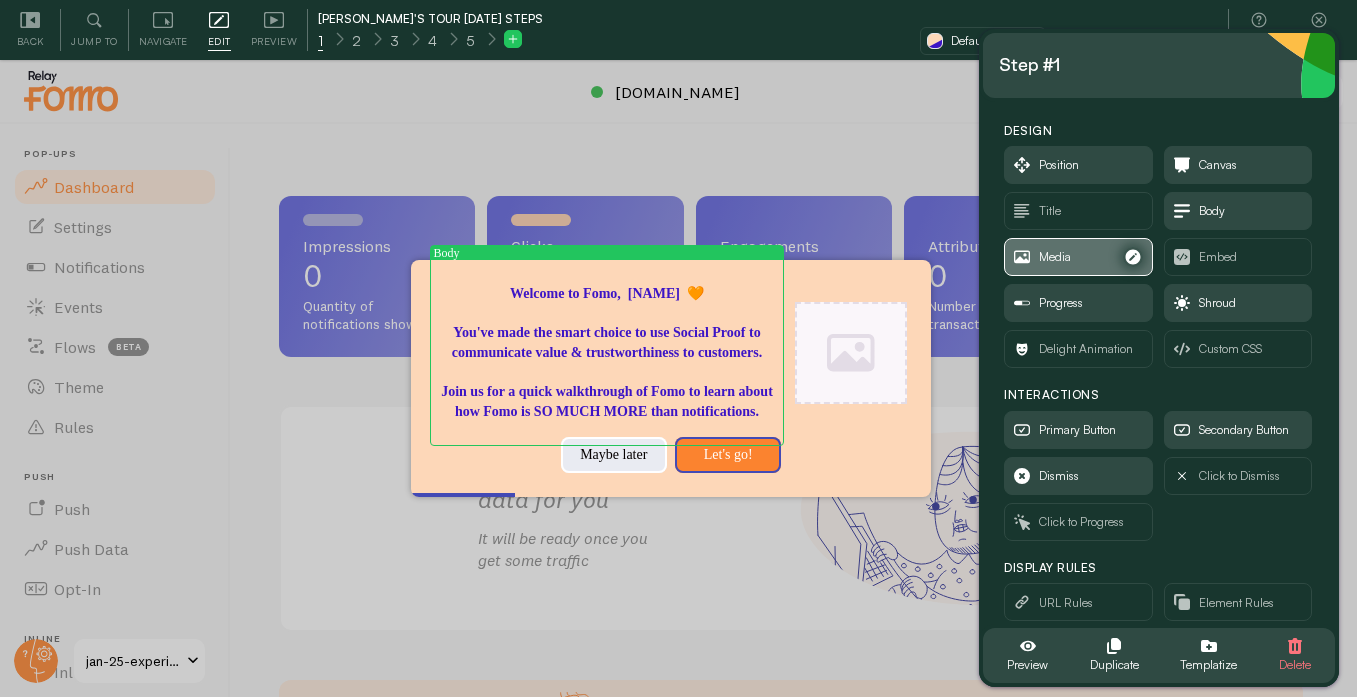 click on "Media" at bounding box center (1078, 257) 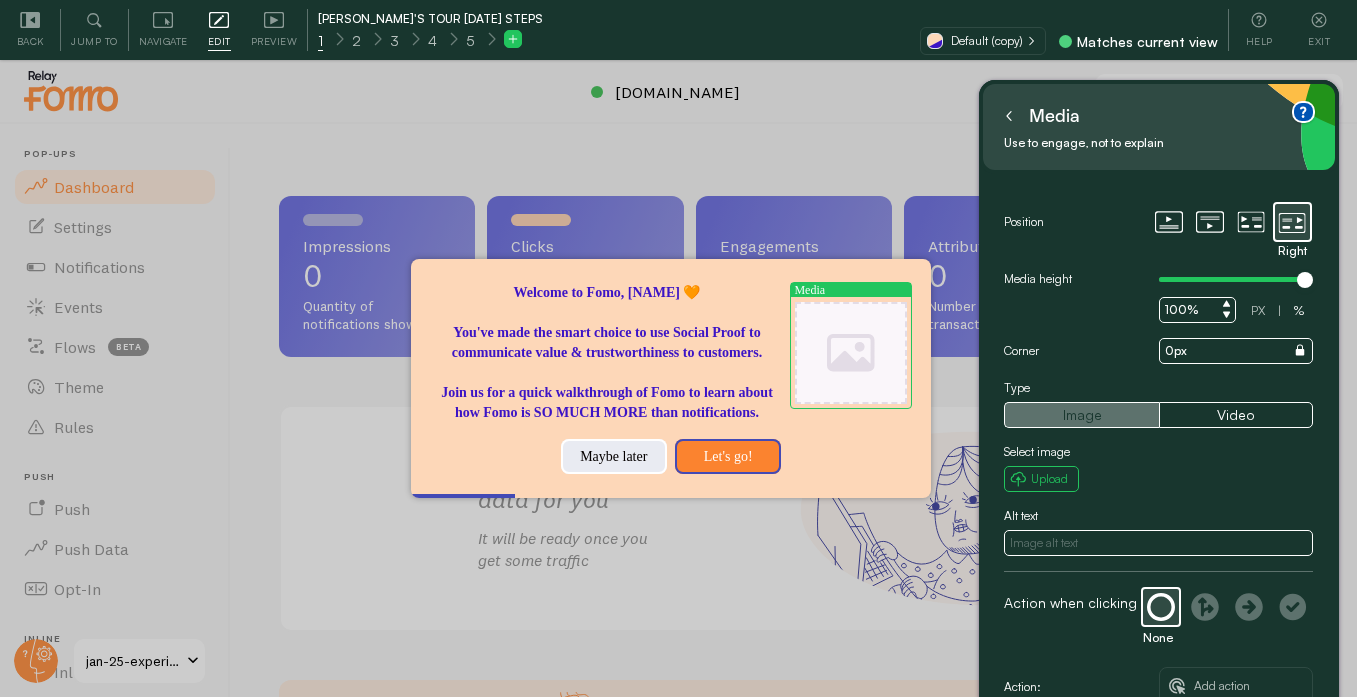 scroll, scrollTop: 24, scrollLeft: 0, axis: vertical 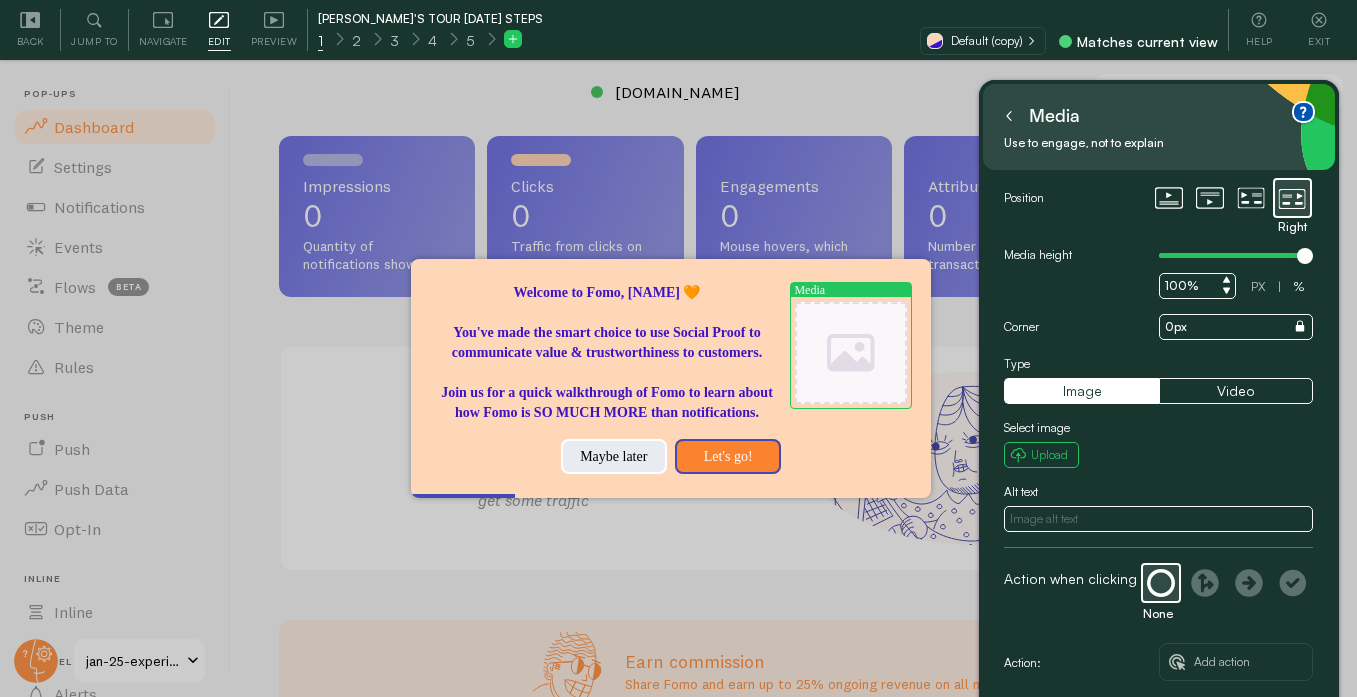 click at bounding box center [851, 353] 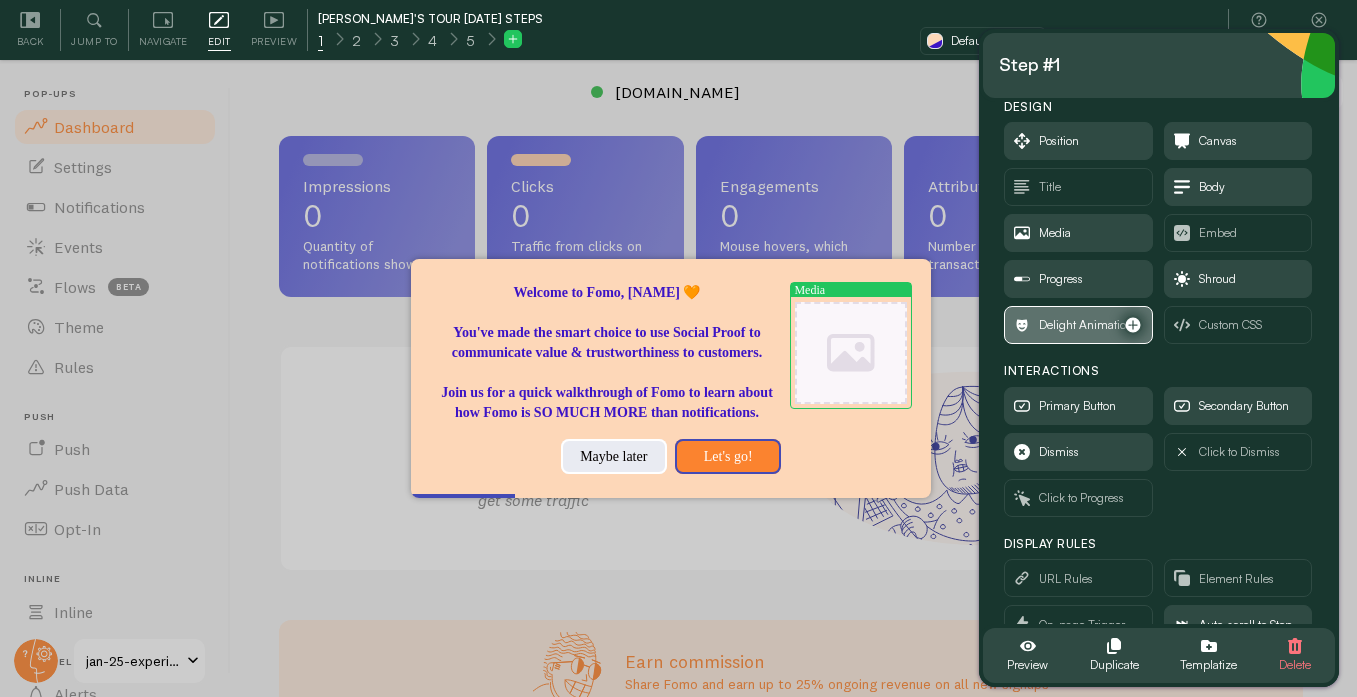 scroll, scrollTop: 0, scrollLeft: 0, axis: both 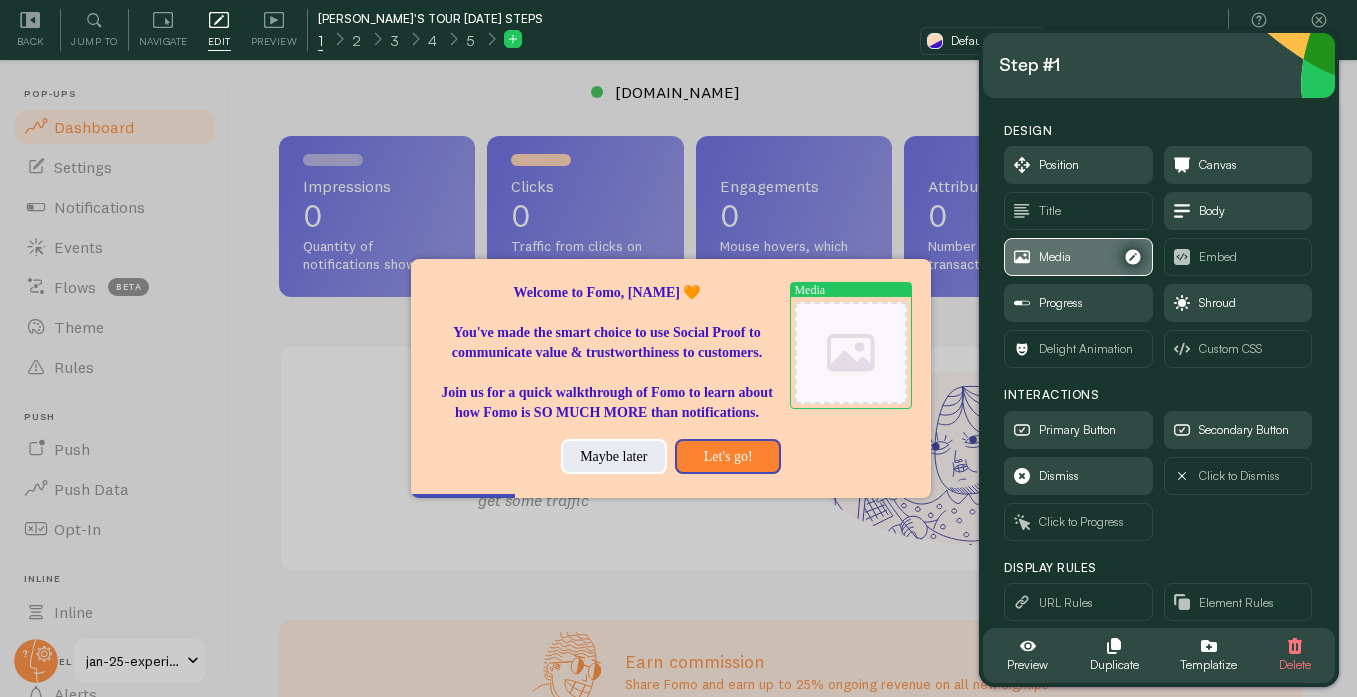 click 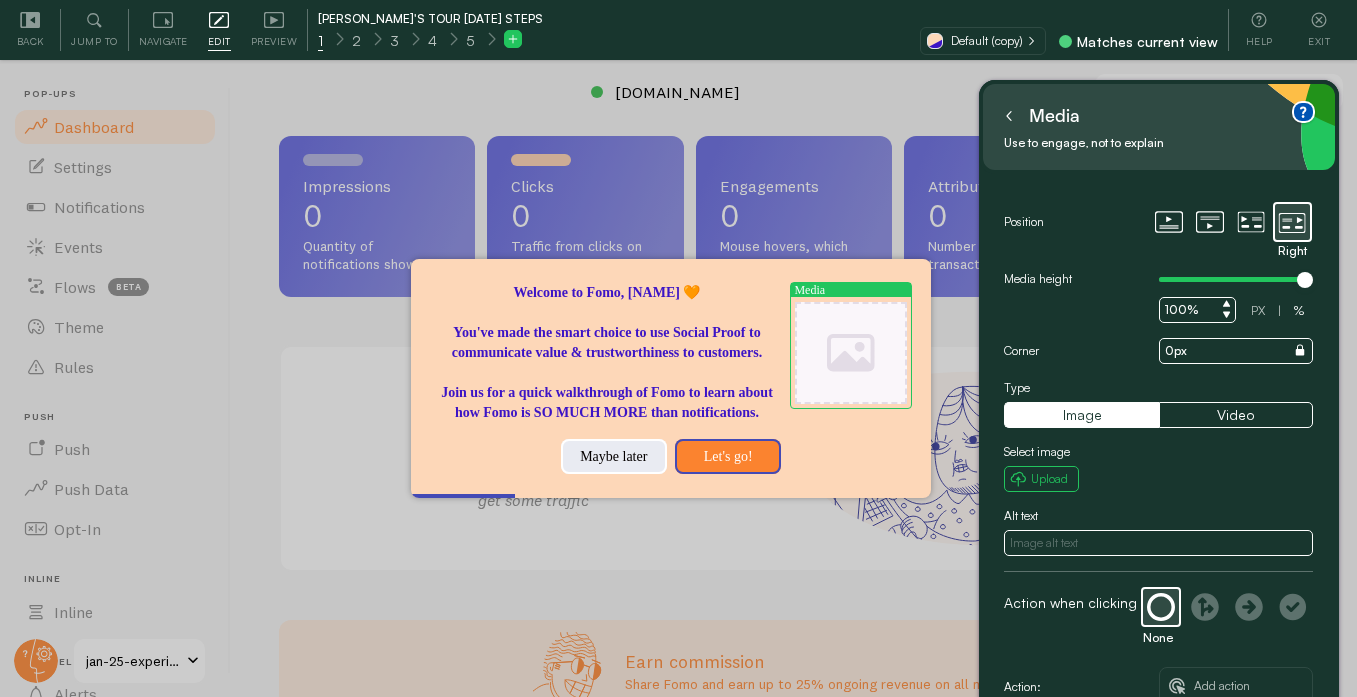 click at bounding box center [1009, 116] 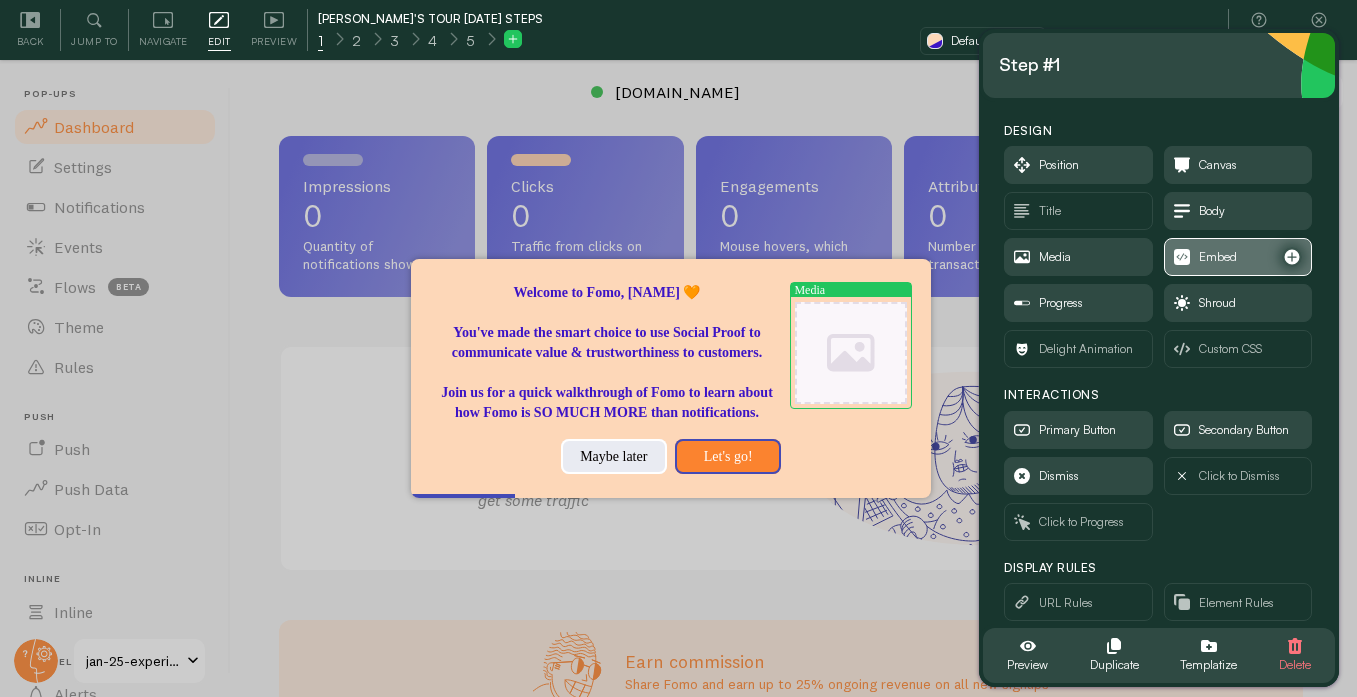 click on "Embed" at bounding box center (1238, 257) 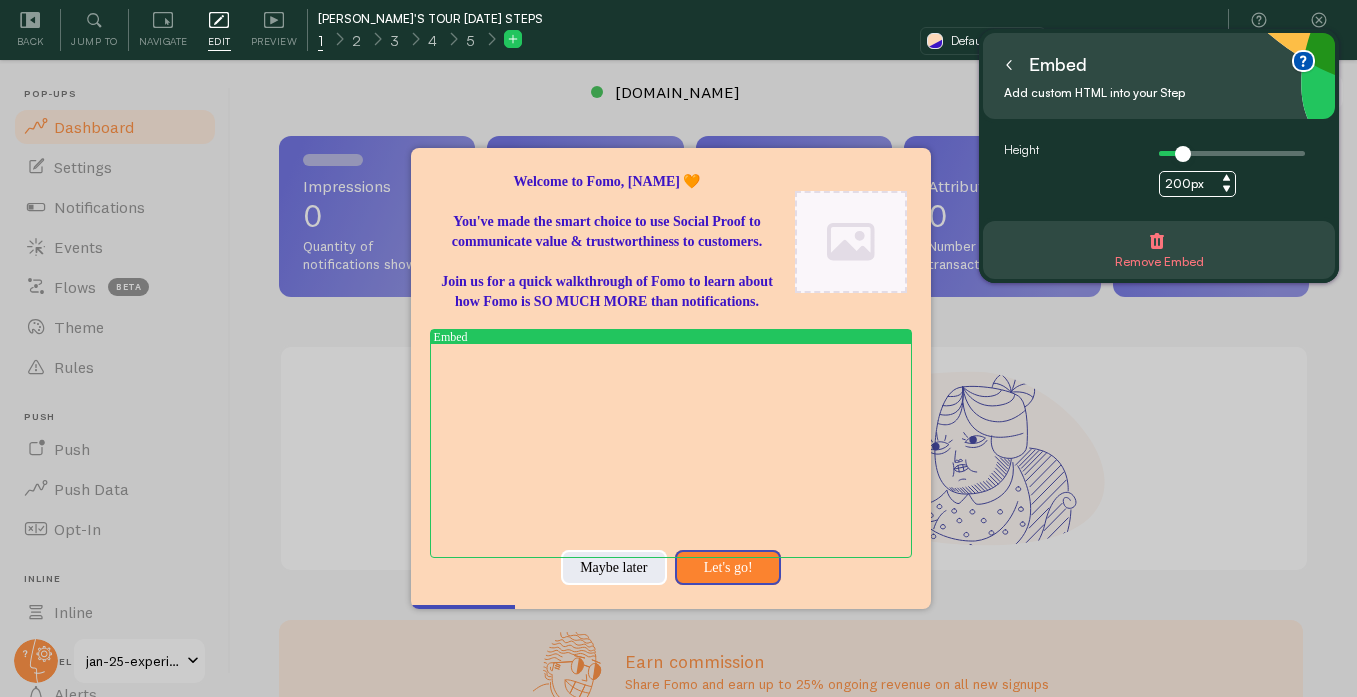 click at bounding box center [1009, 65] 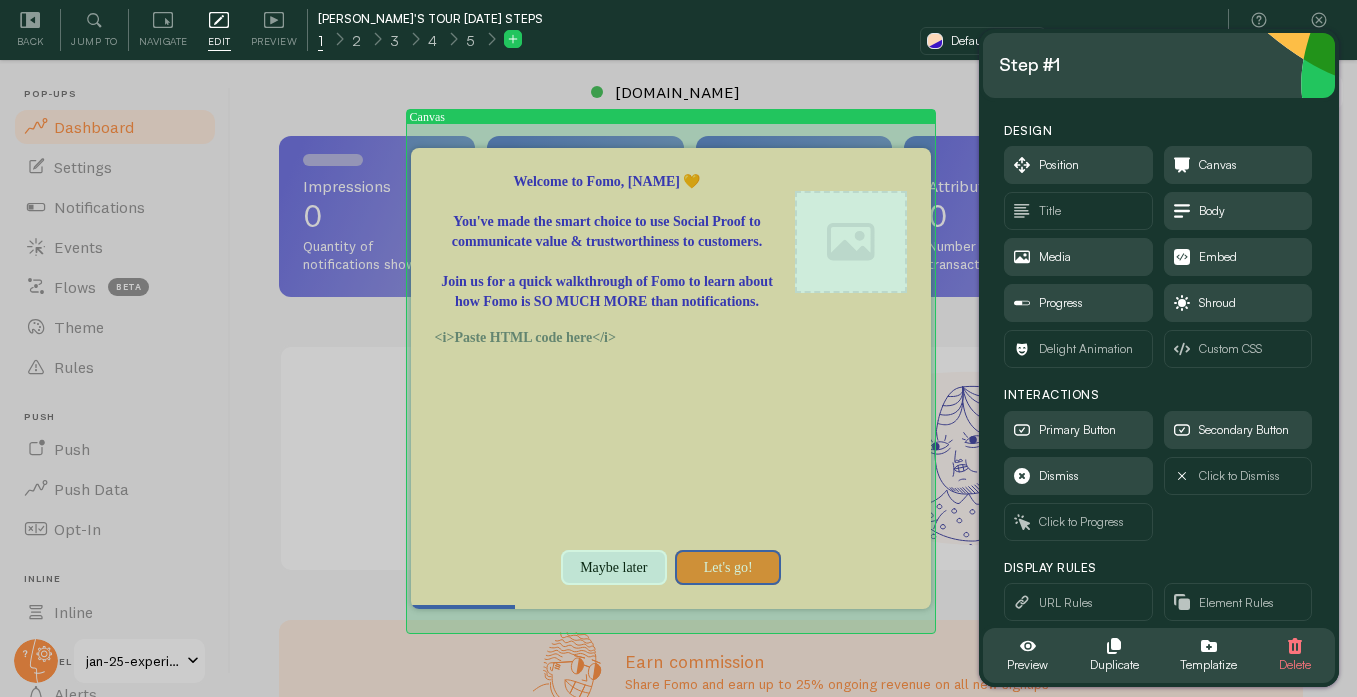 click at bounding box center (671, 431) 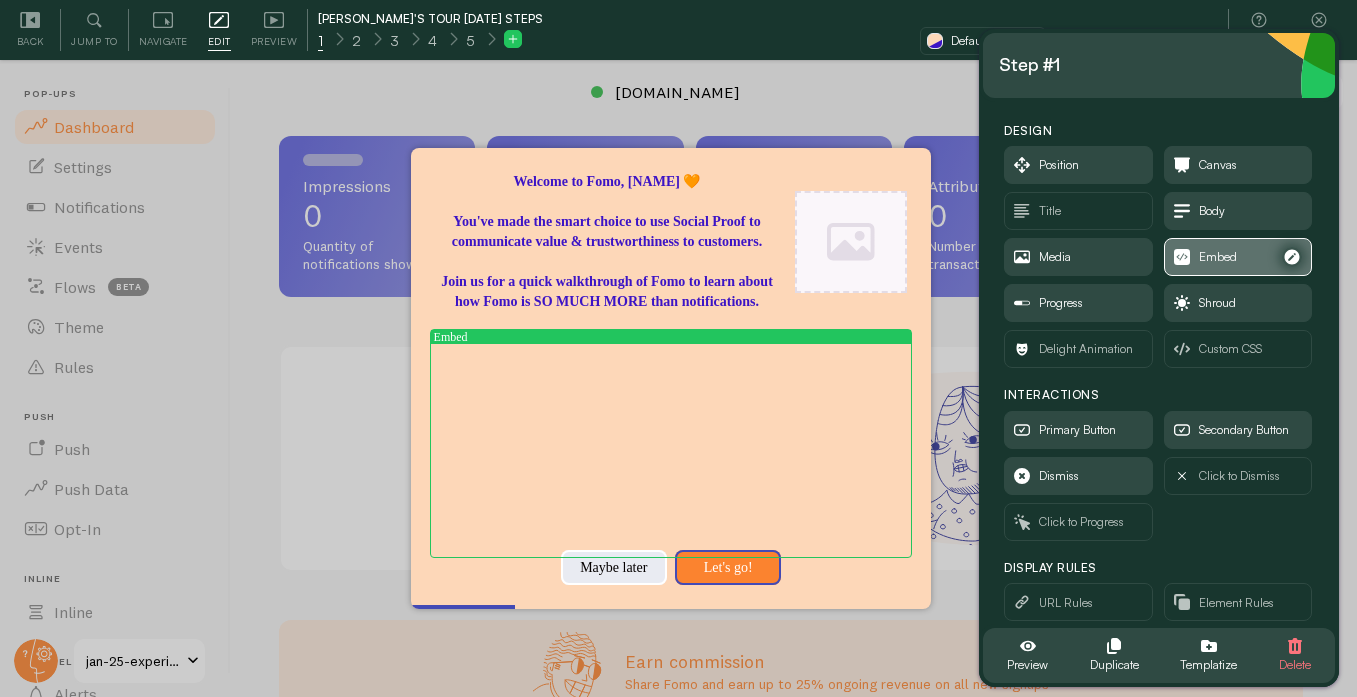 click on "Embed" at bounding box center [1238, 257] 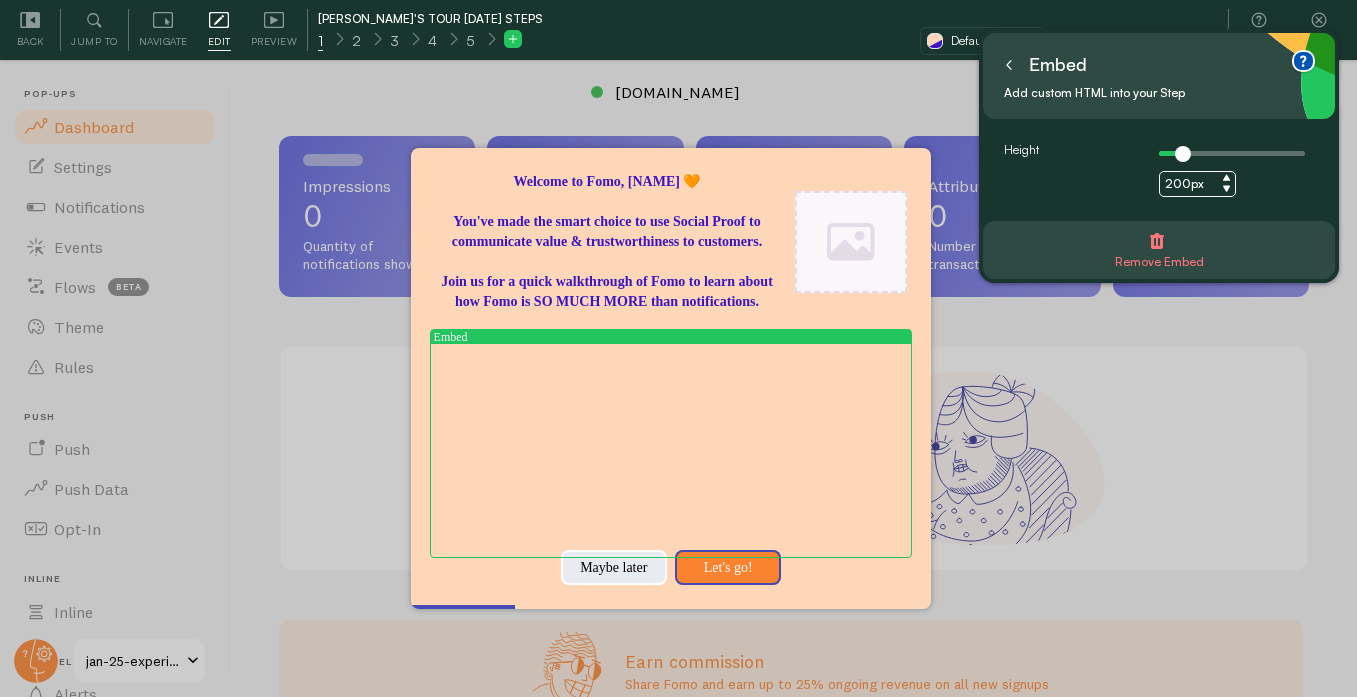 click at bounding box center (1009, 65) 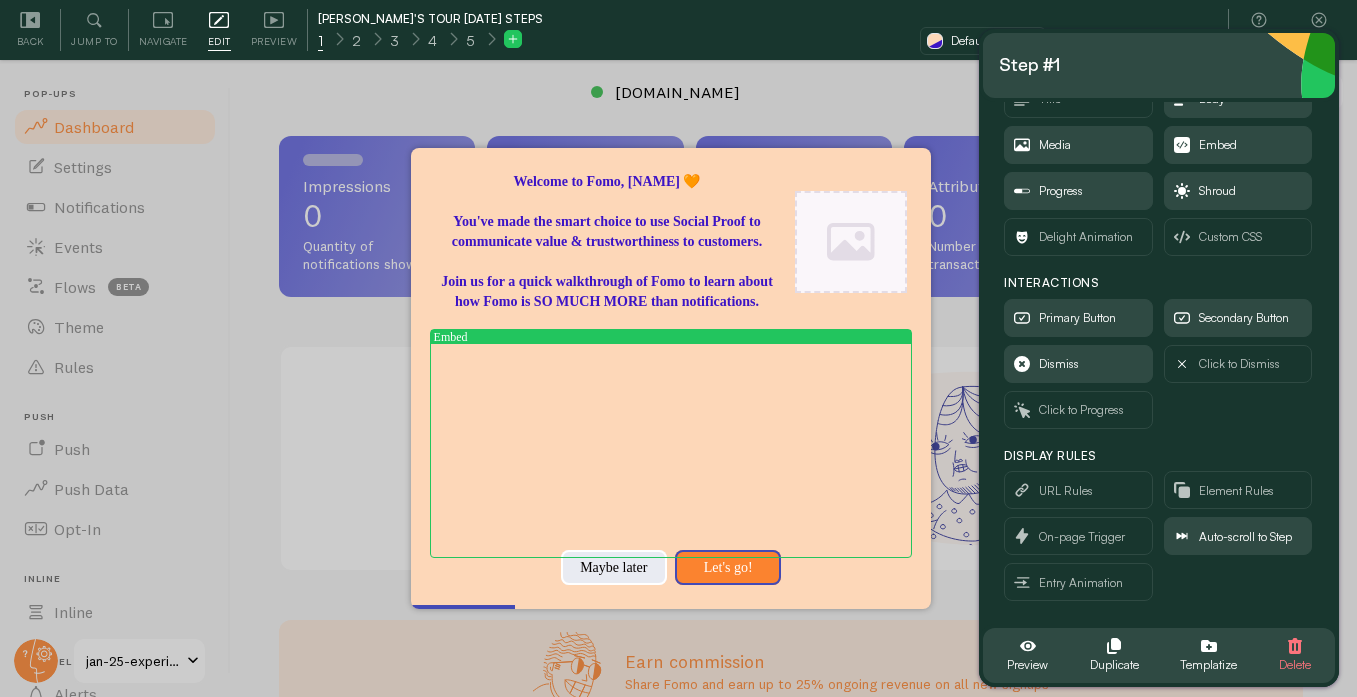 scroll, scrollTop: 0, scrollLeft: 0, axis: both 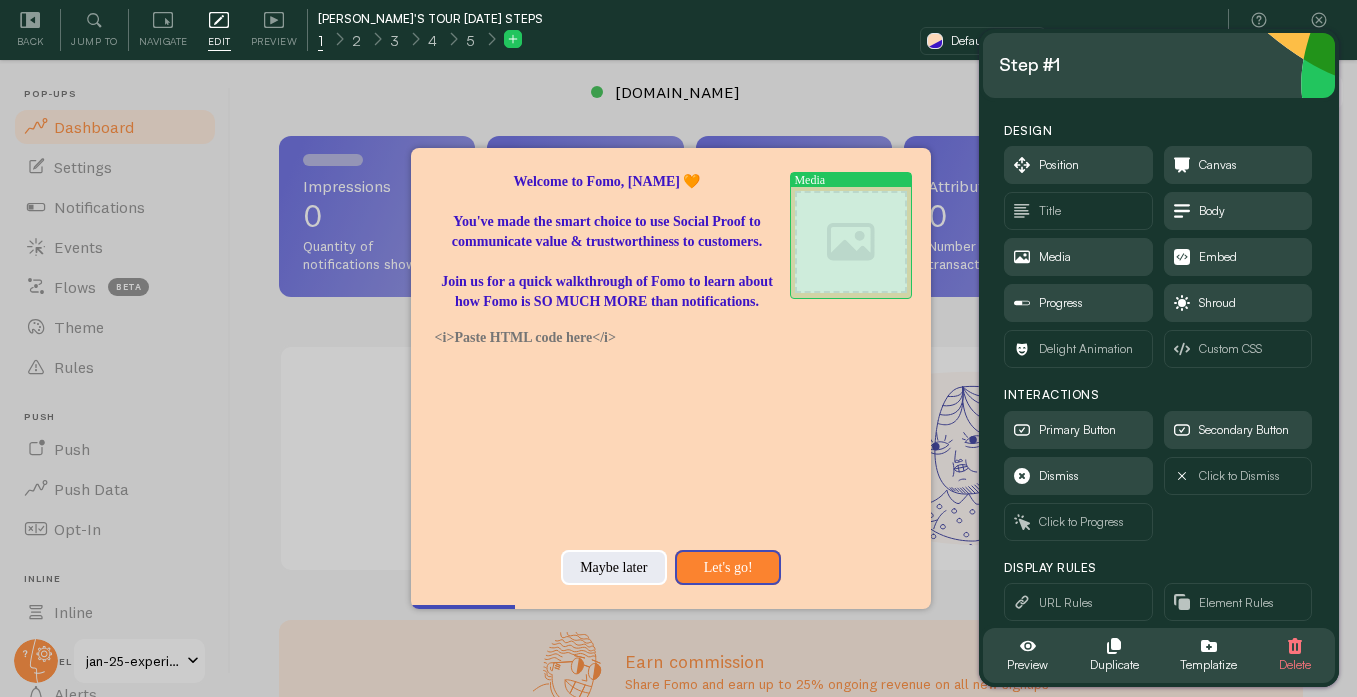 click at bounding box center [851, 242] 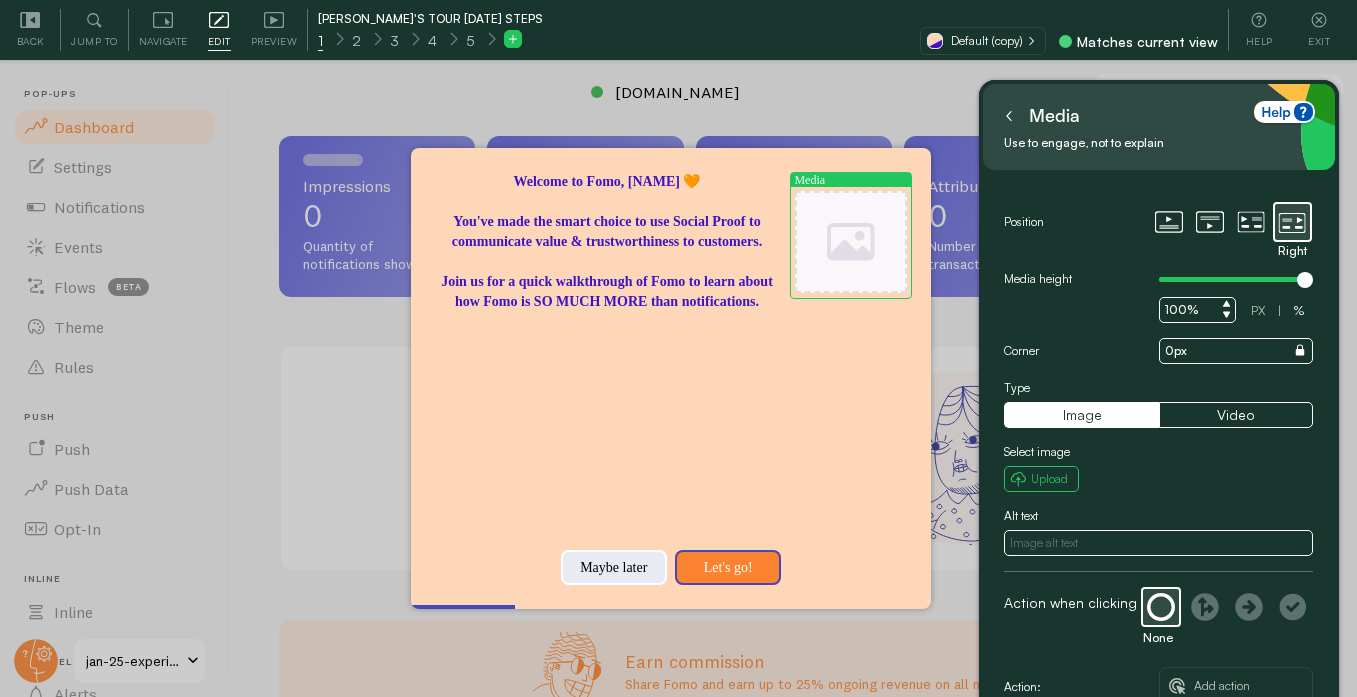 click 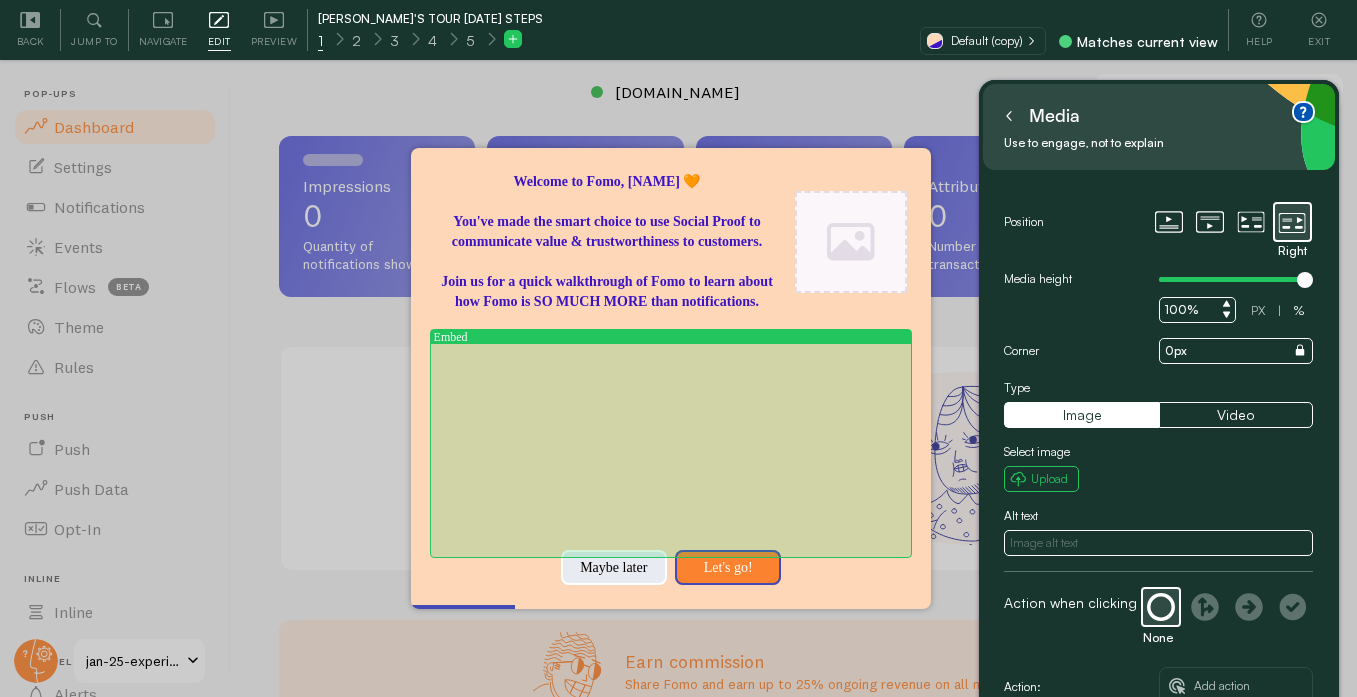 click at bounding box center [671, 431] 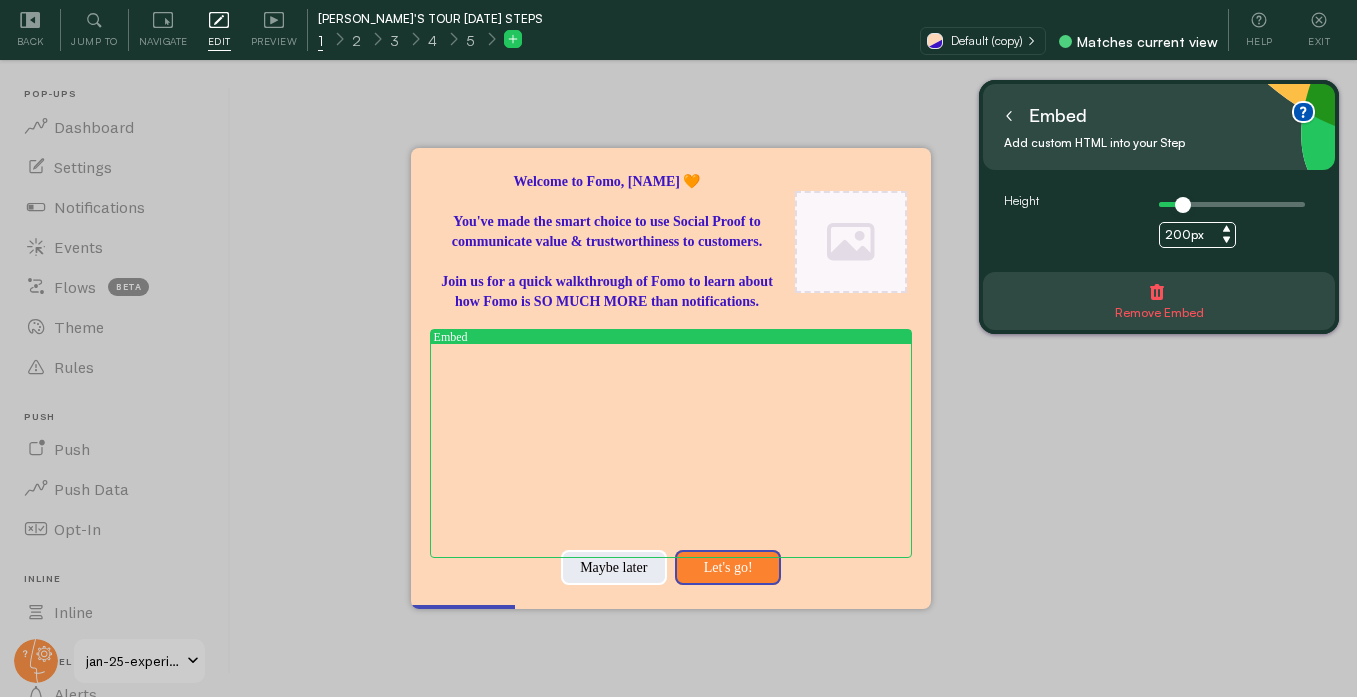 scroll, scrollTop: 0, scrollLeft: 0, axis: both 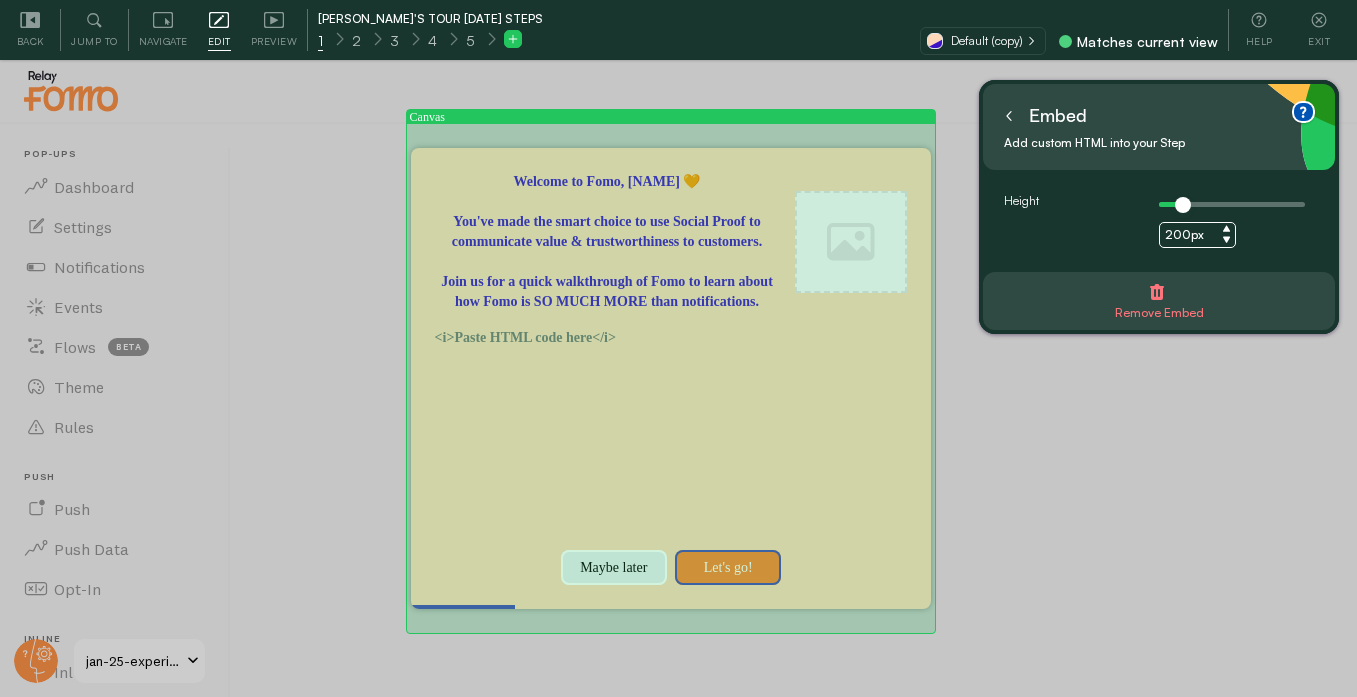 click at bounding box center [671, 431] 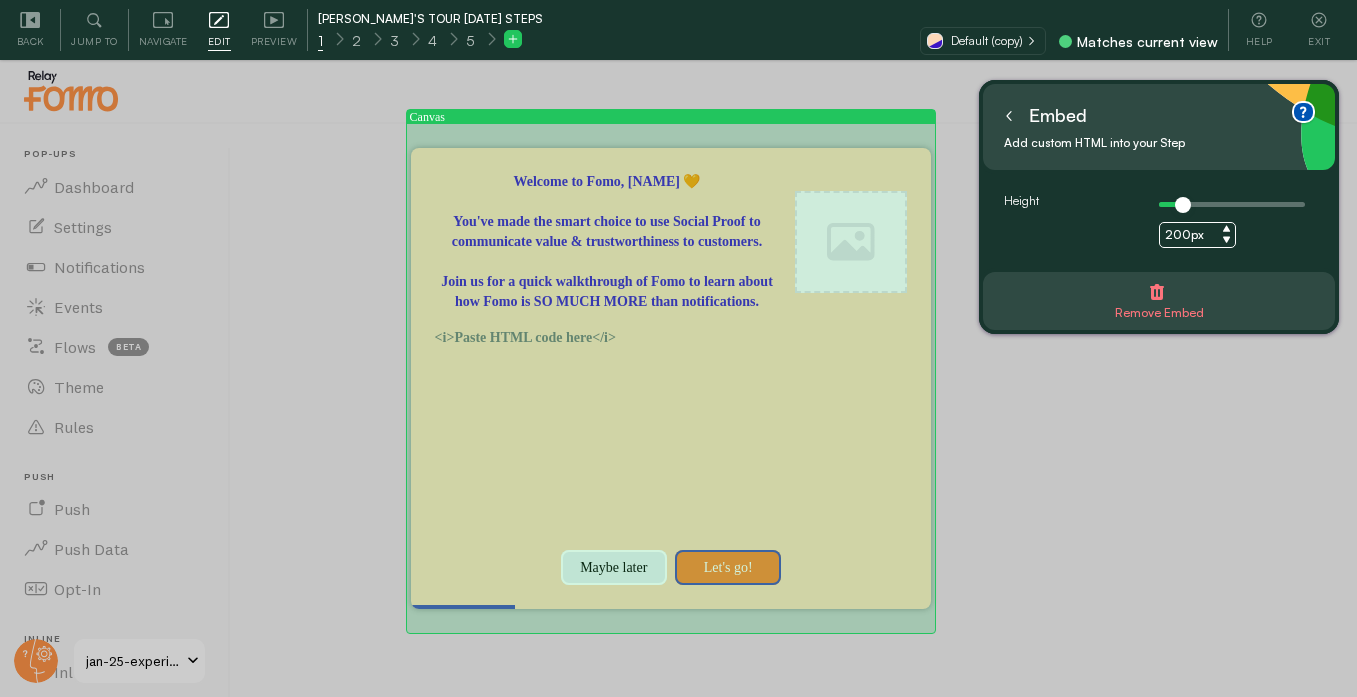 click at bounding box center [671, 431] 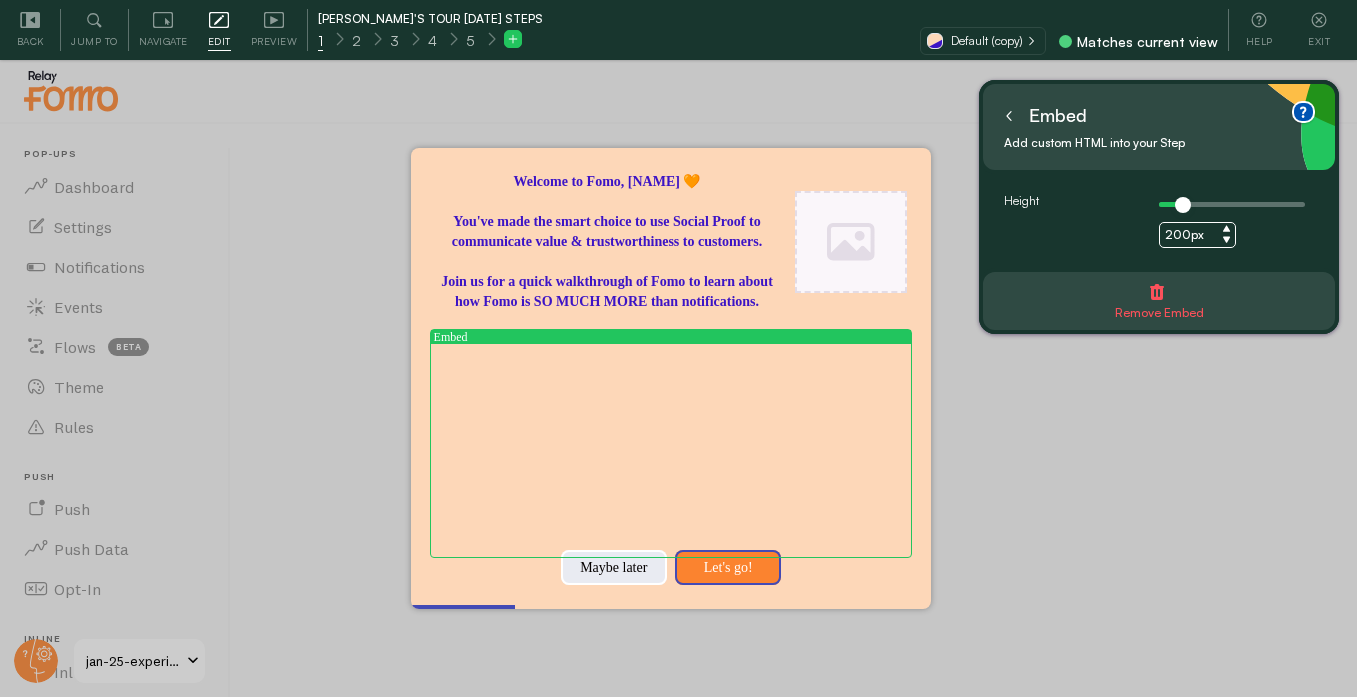 click 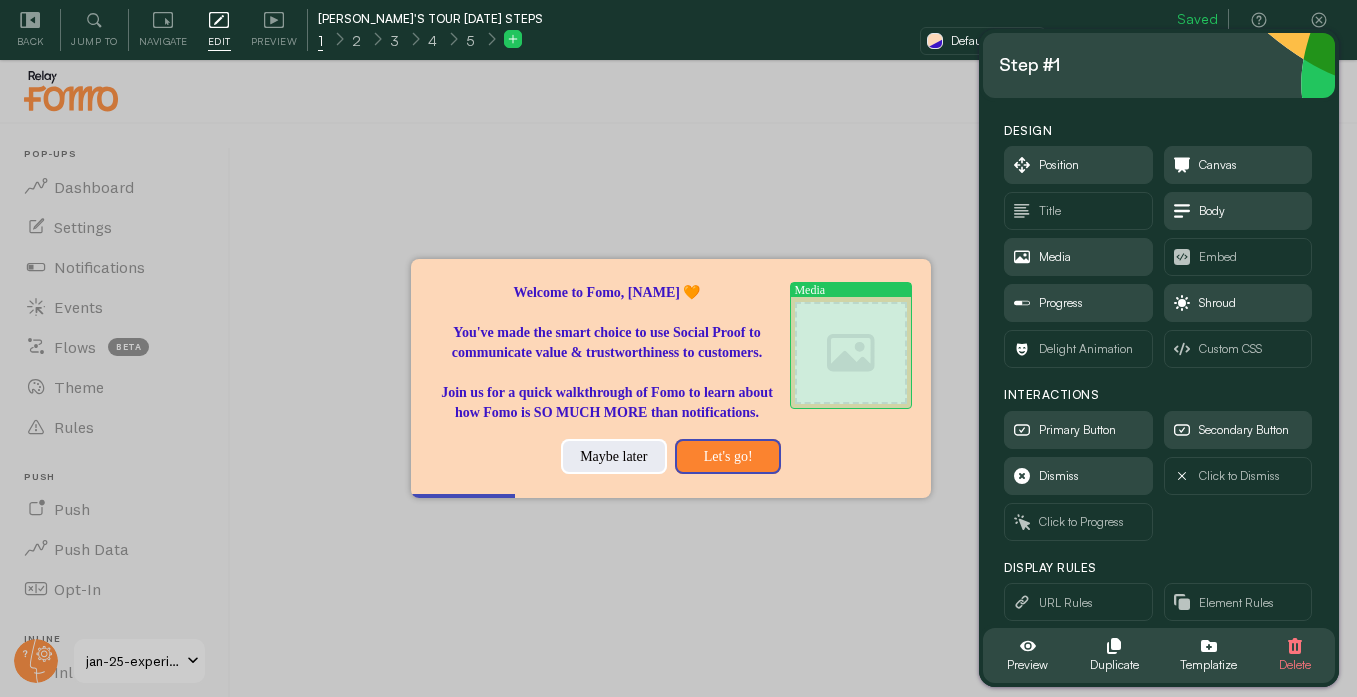 click at bounding box center [851, 353] 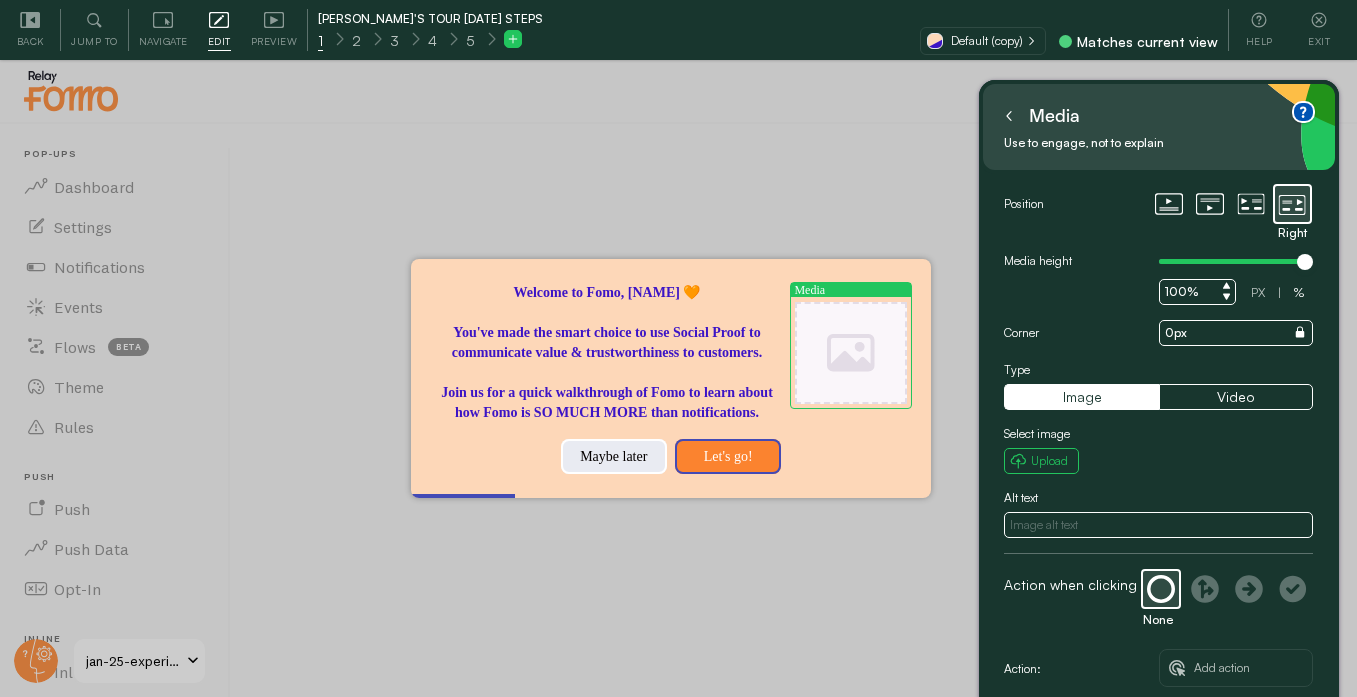 scroll, scrollTop: 24, scrollLeft: 0, axis: vertical 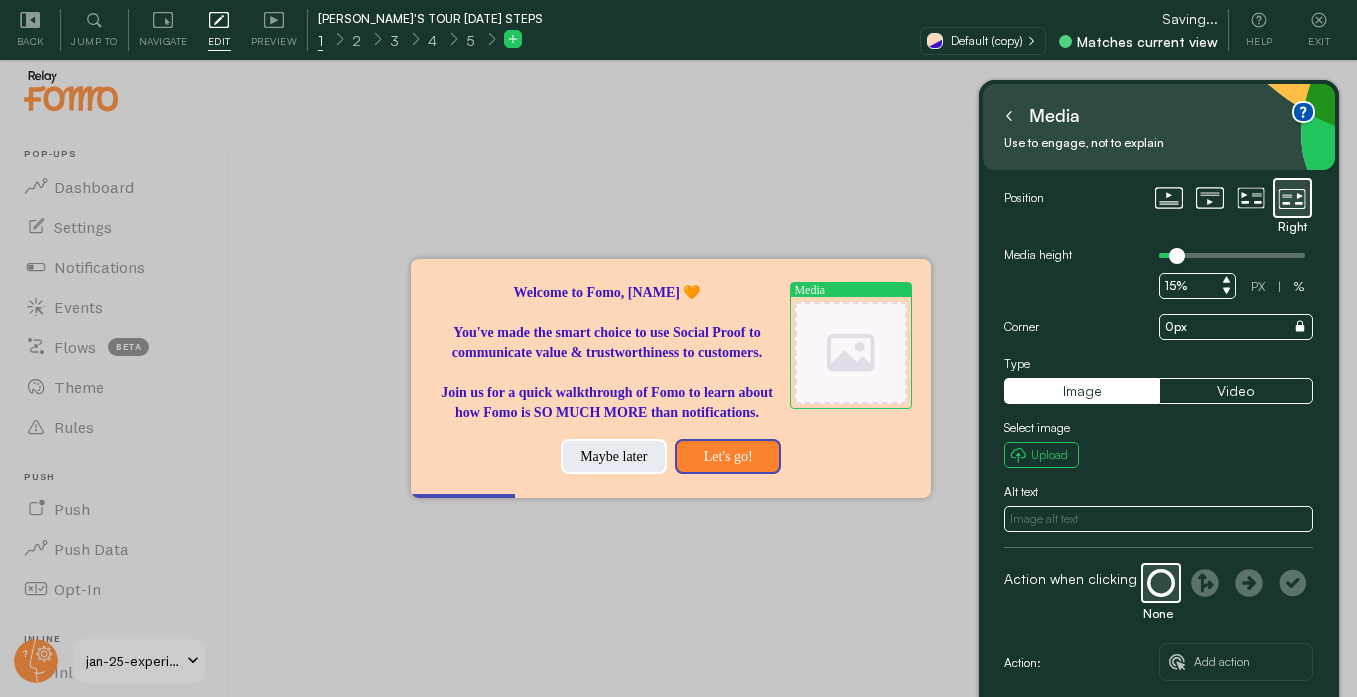drag, startPoint x: 1307, startPoint y: 254, endPoint x: 1072, endPoint y: 253, distance: 235.00212 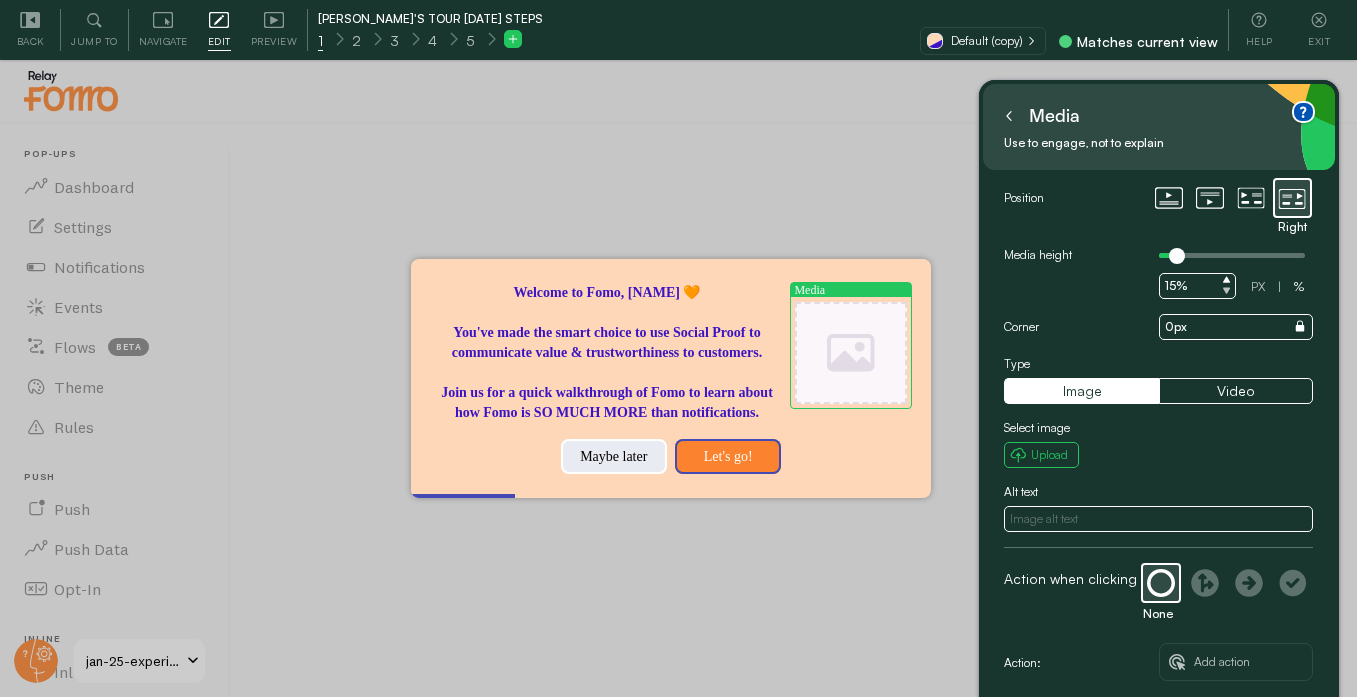 click 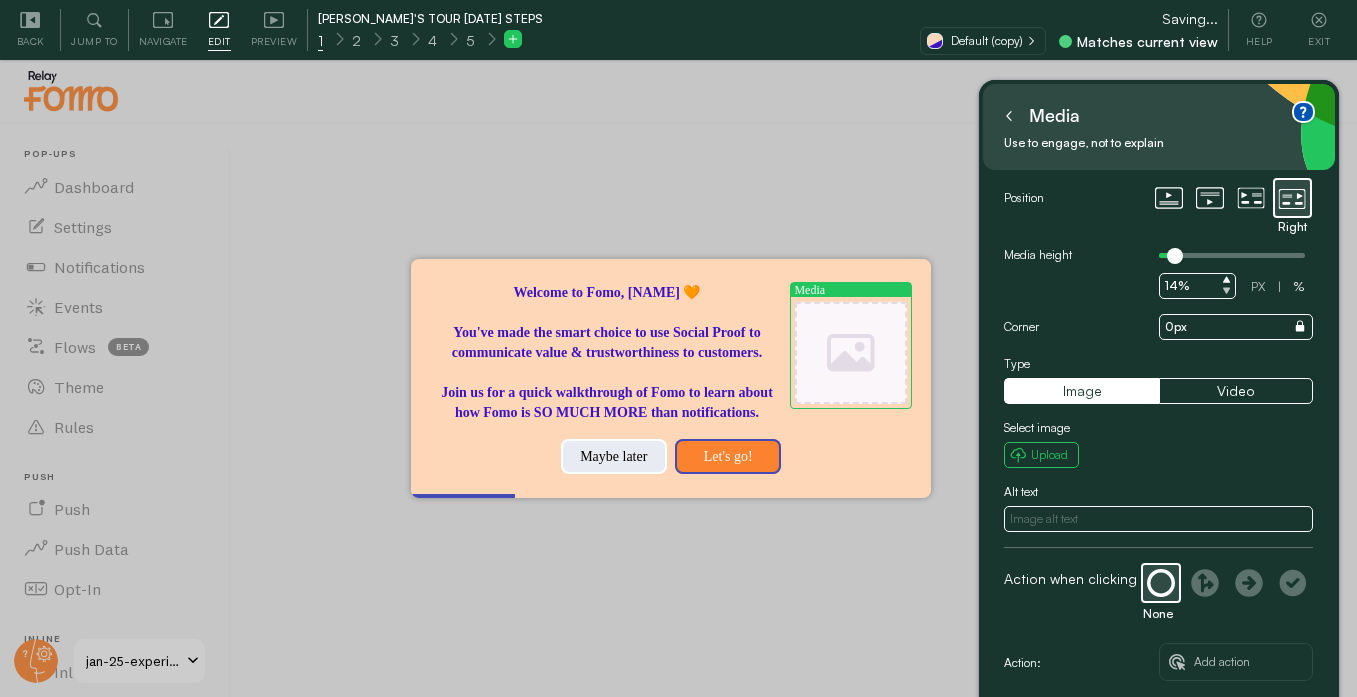 click 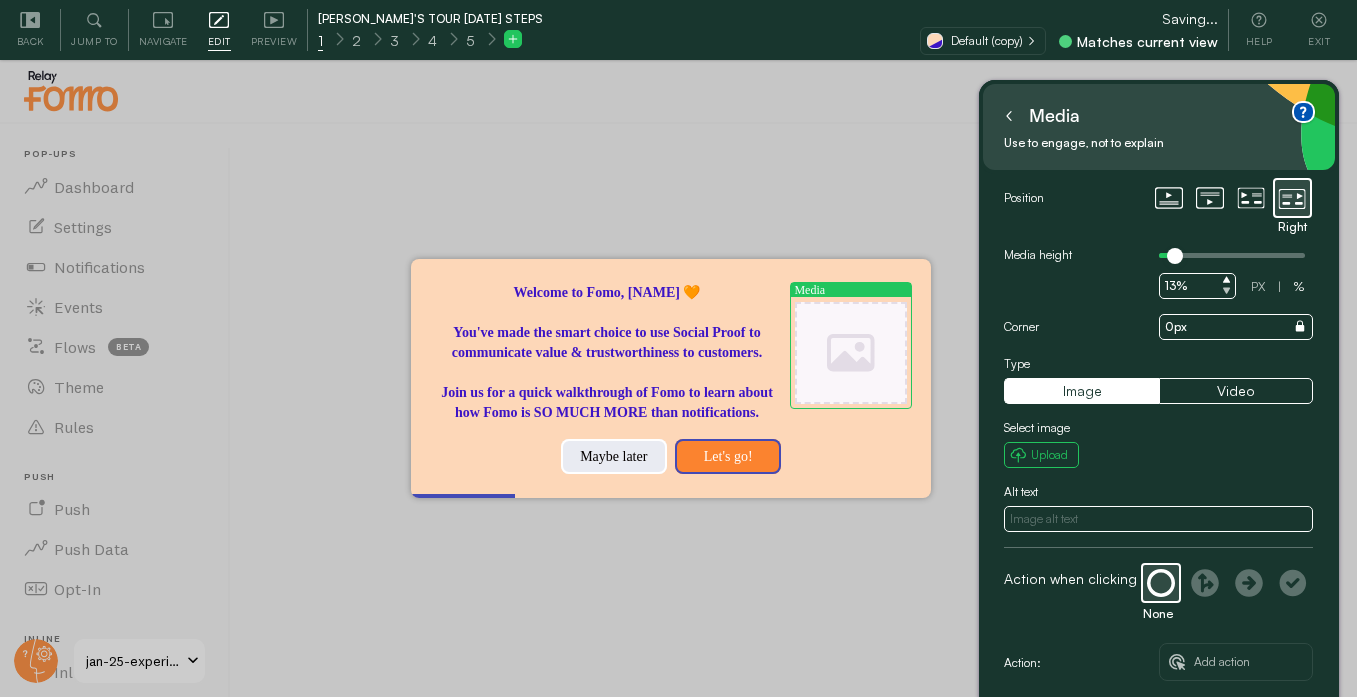 click 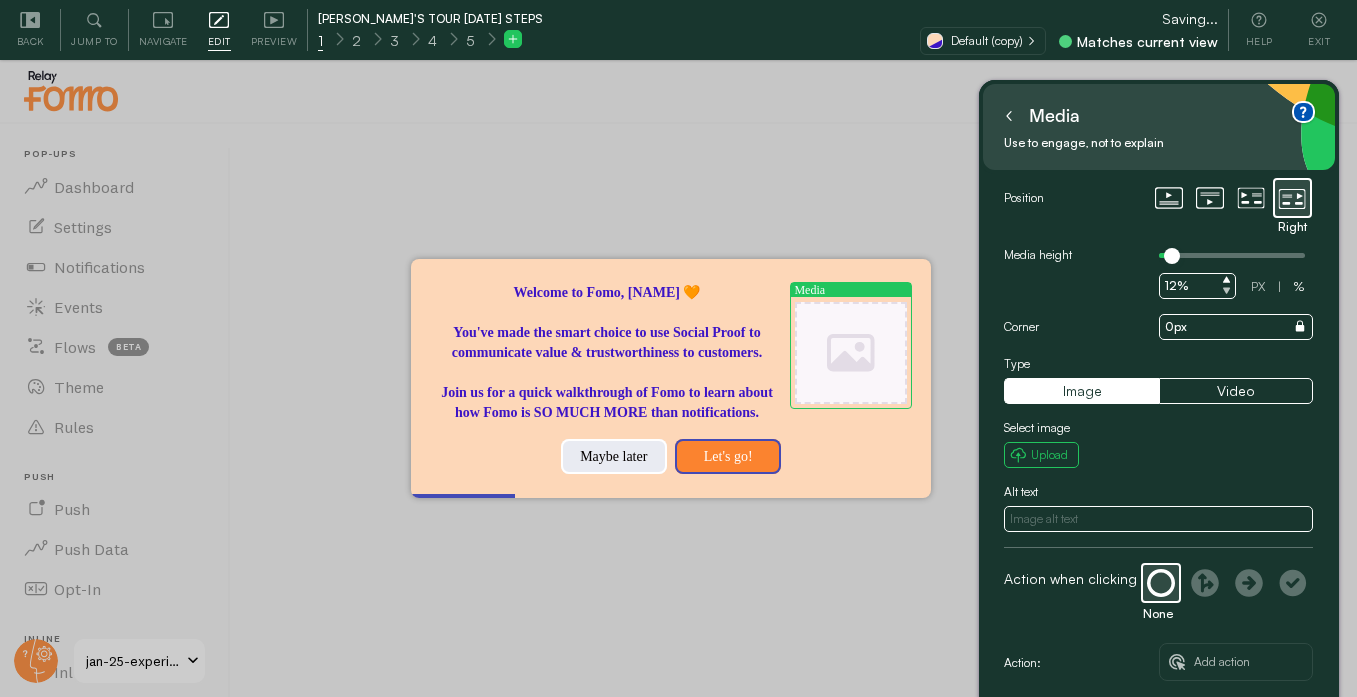 click 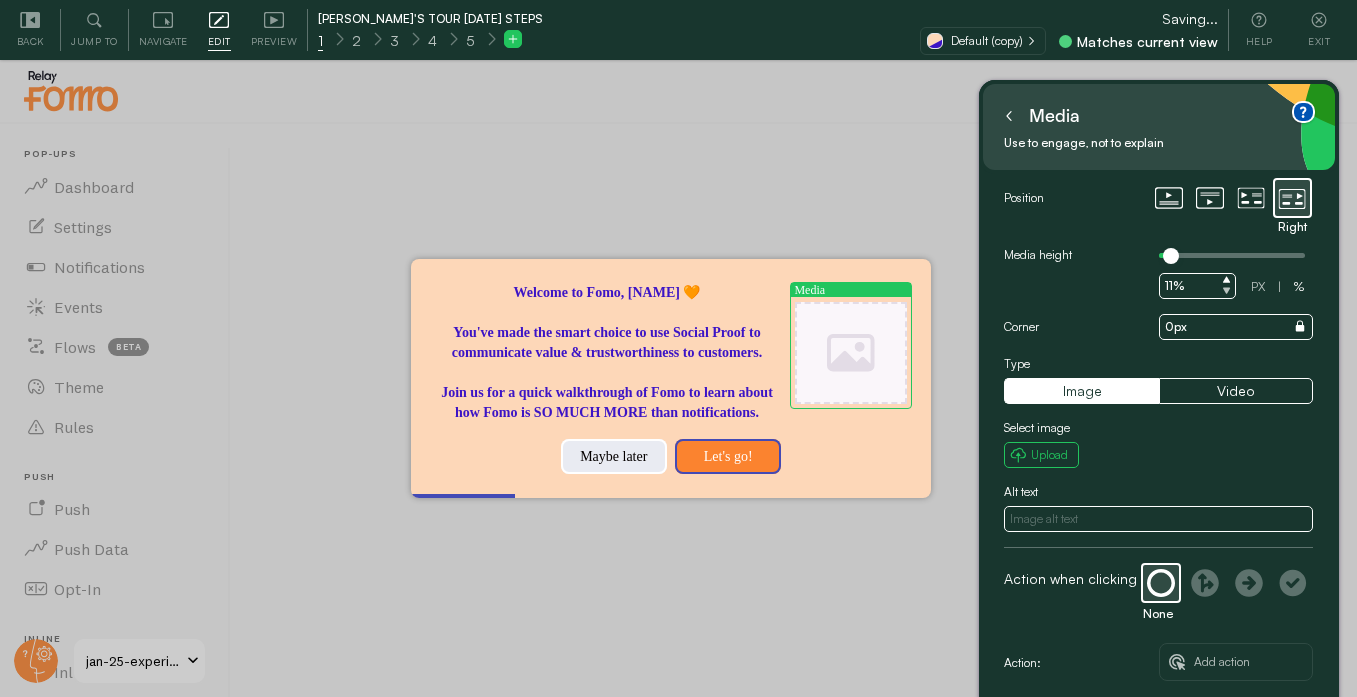 click 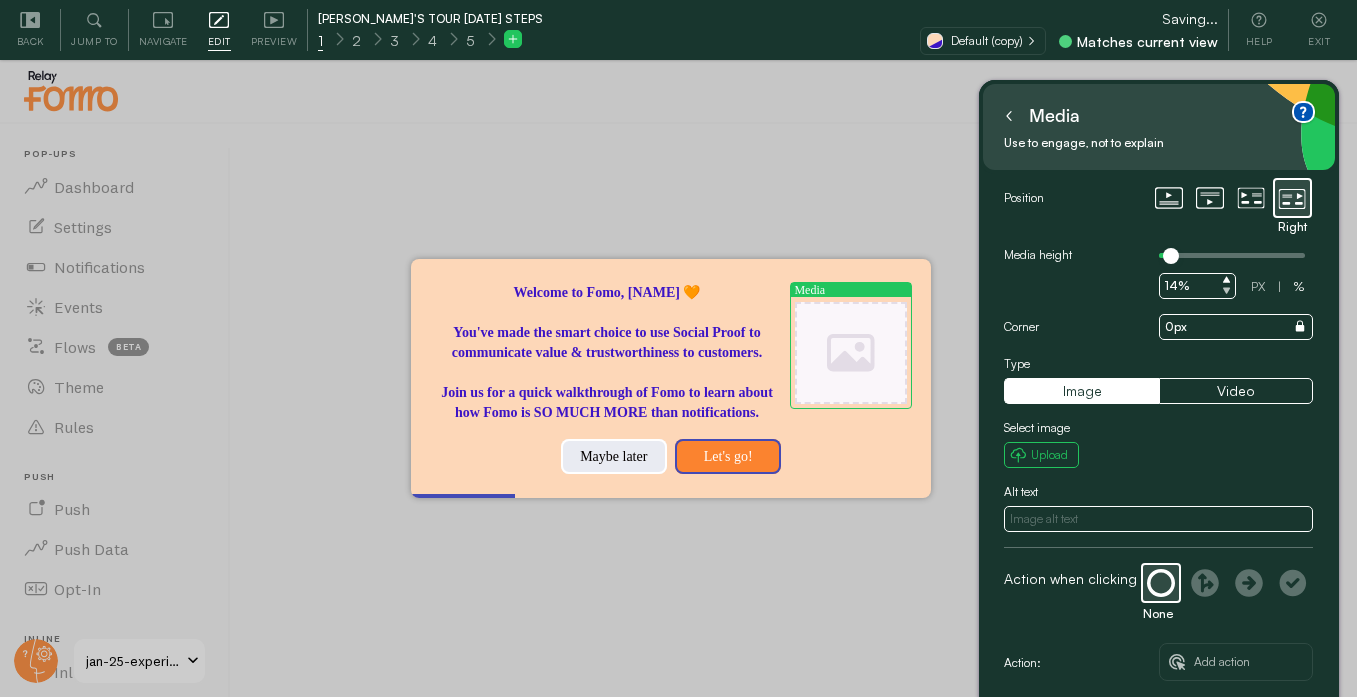 click 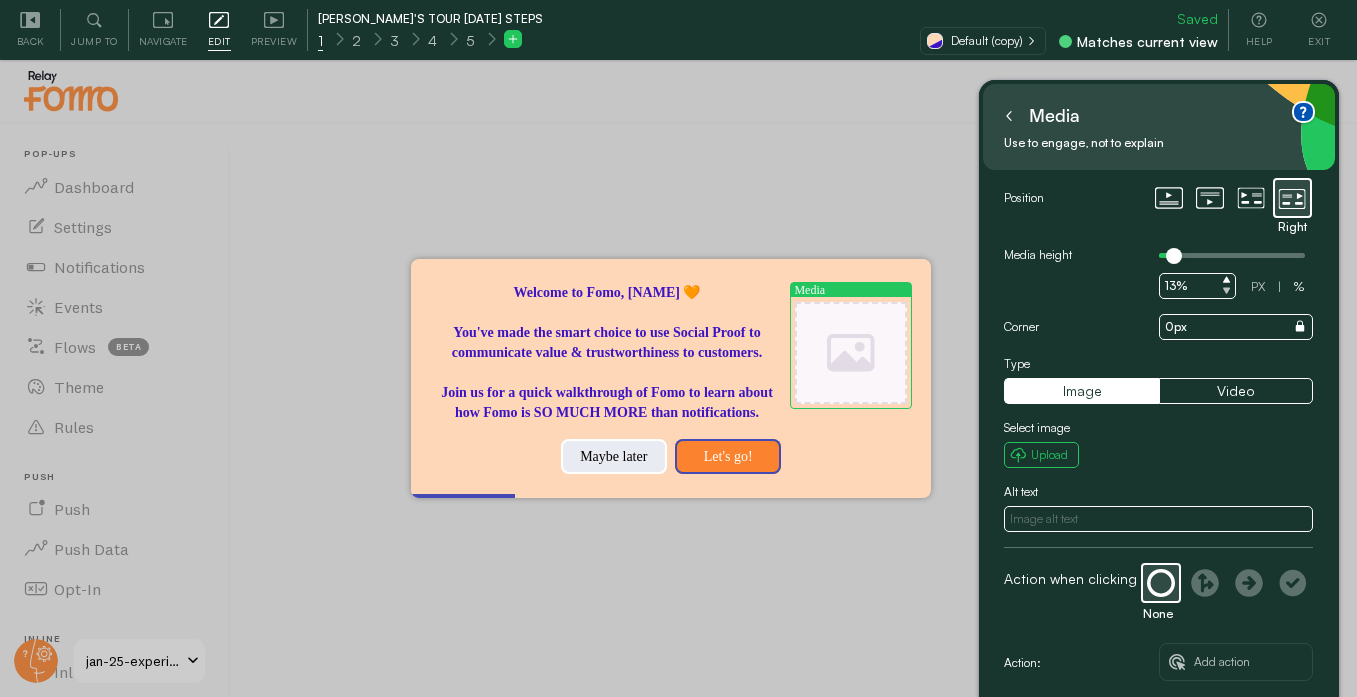 click 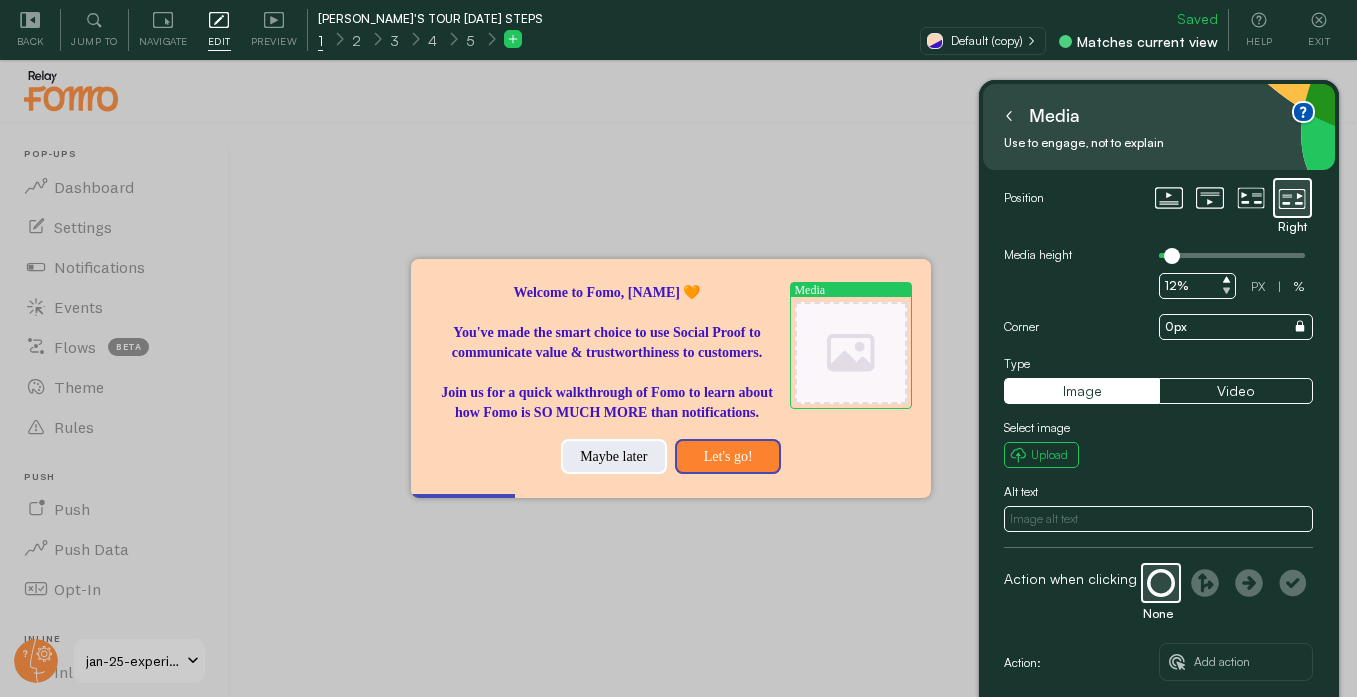 click 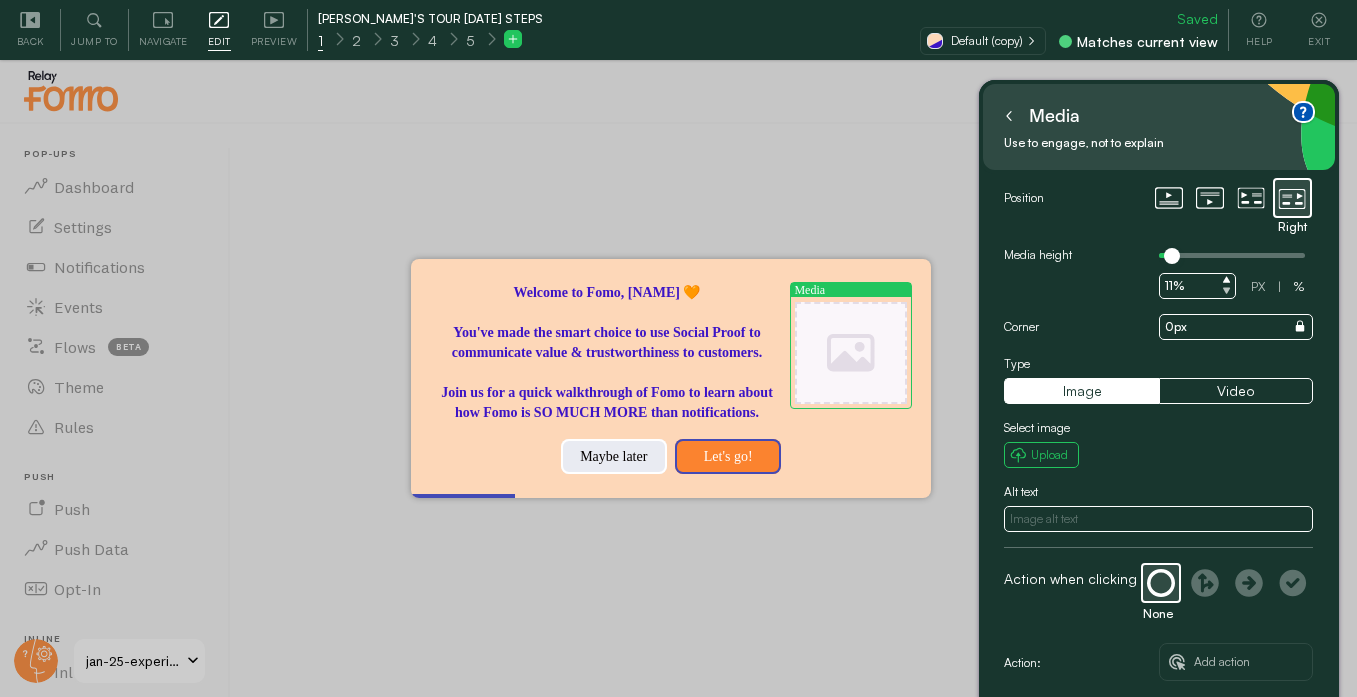 click 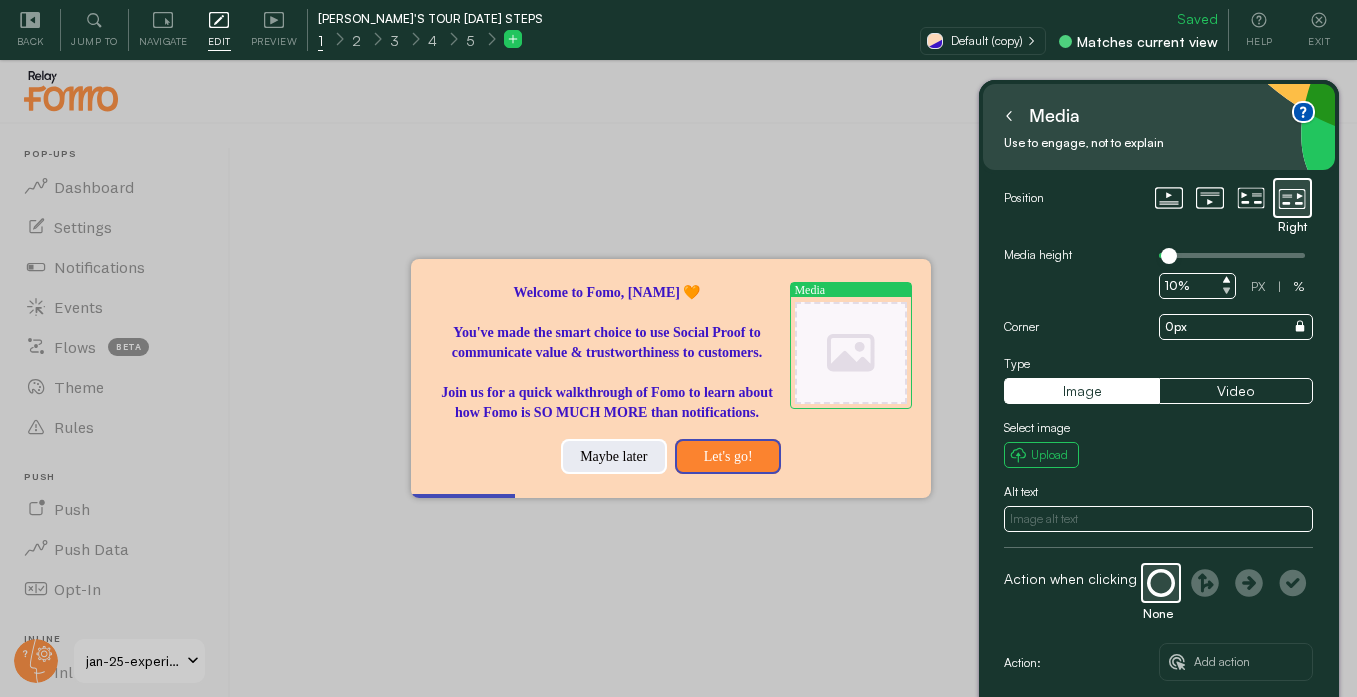 click 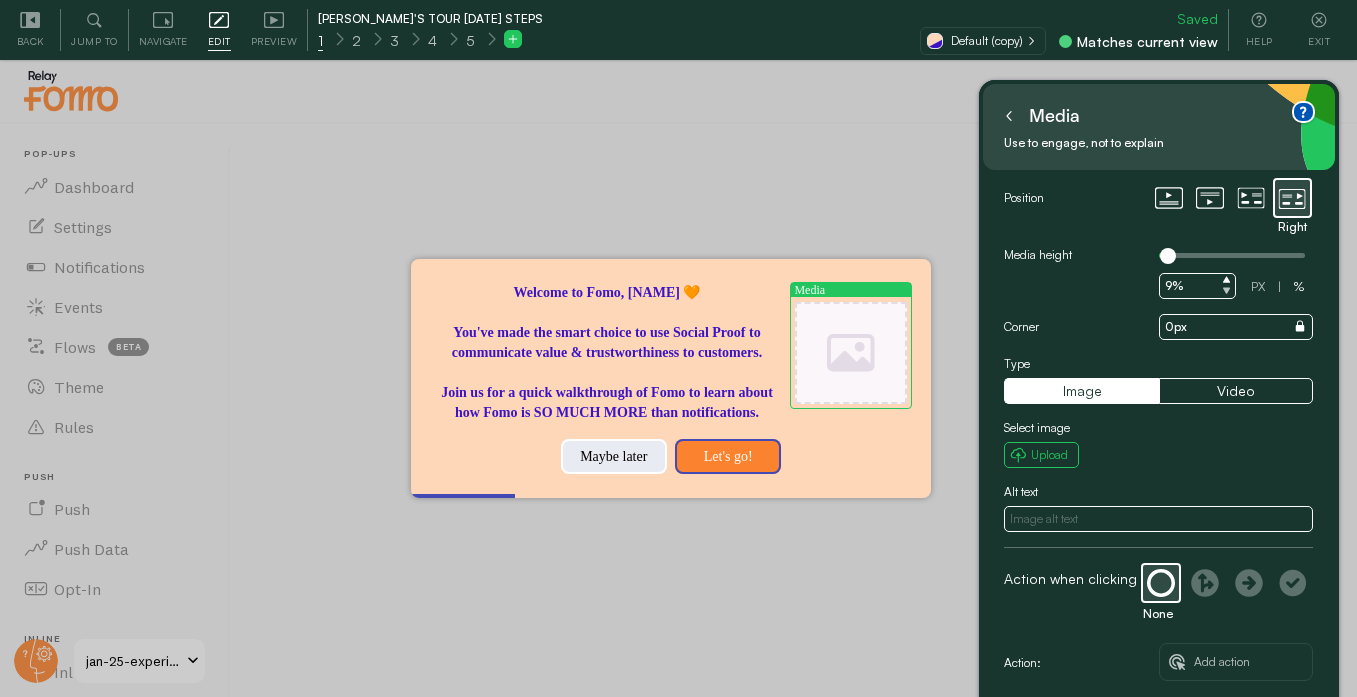 click 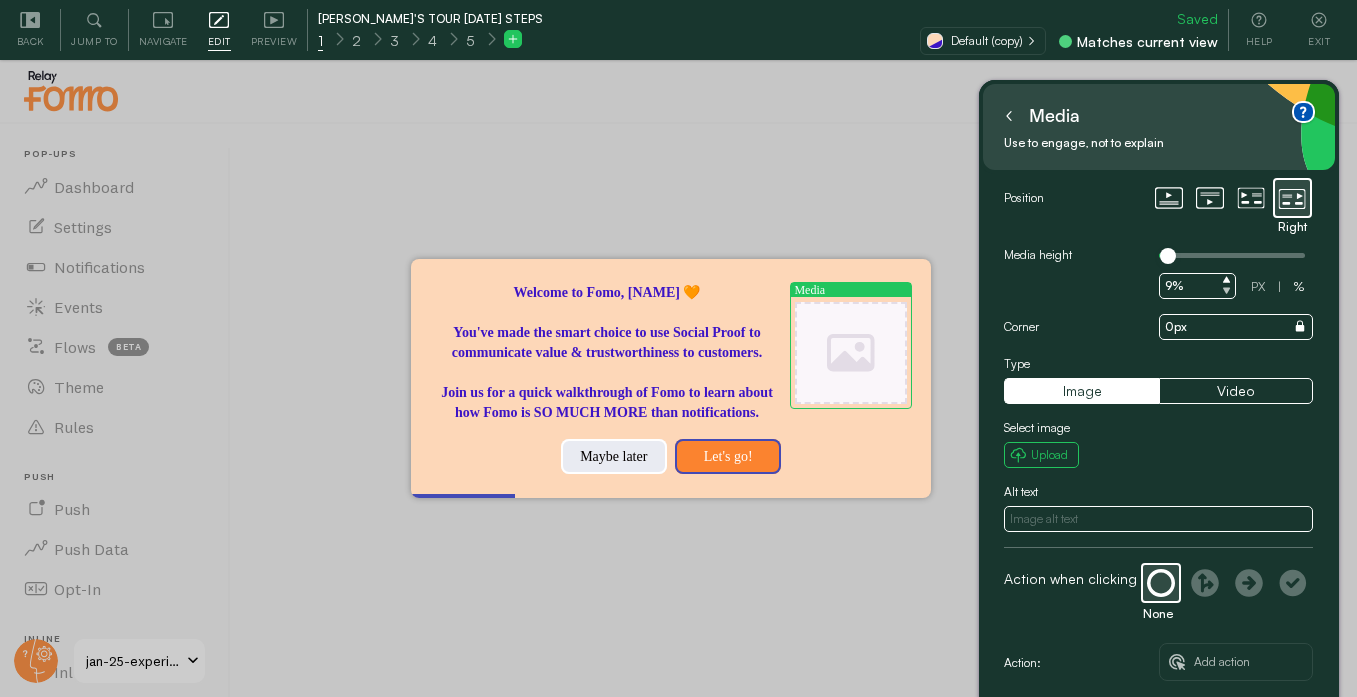 click 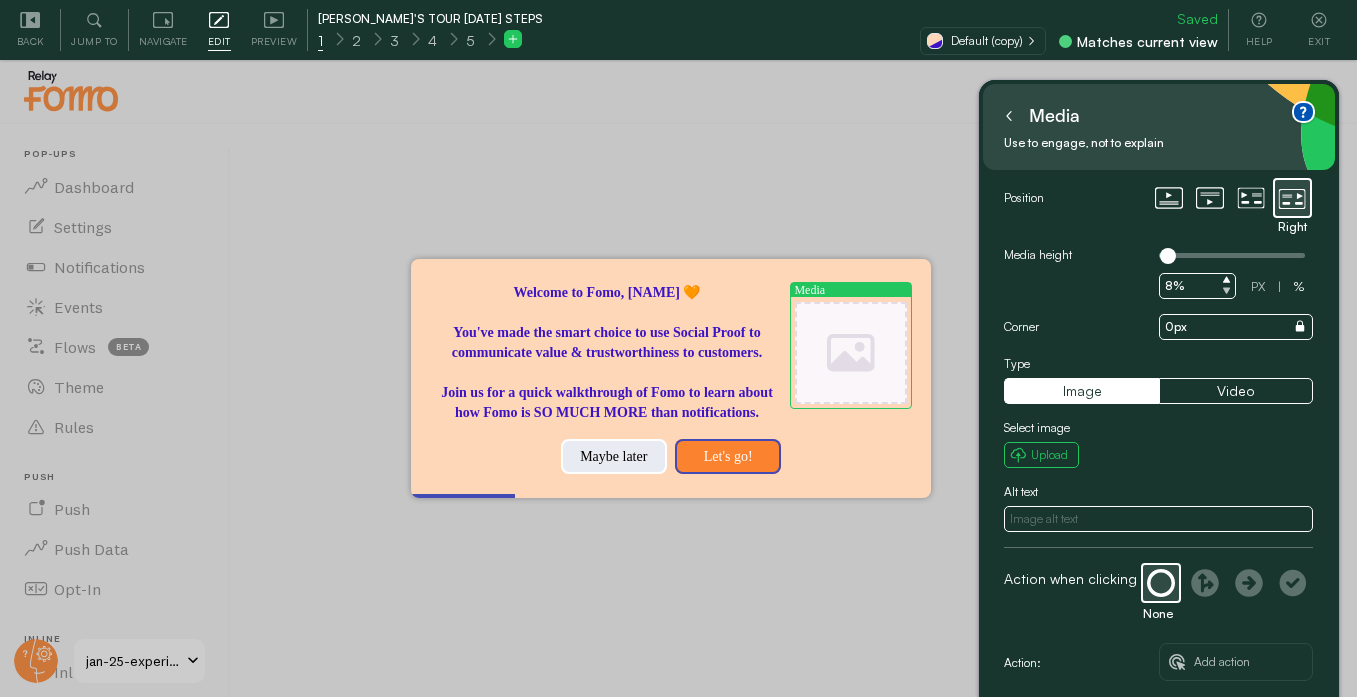 click 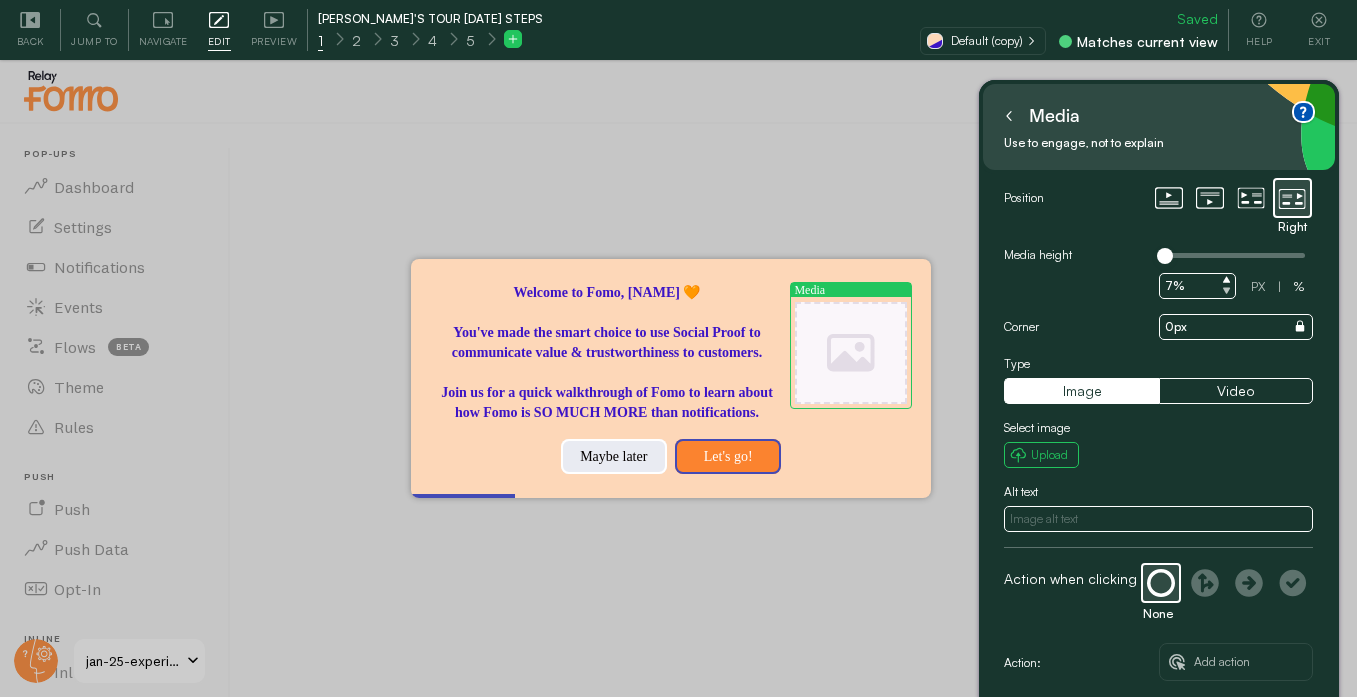 click 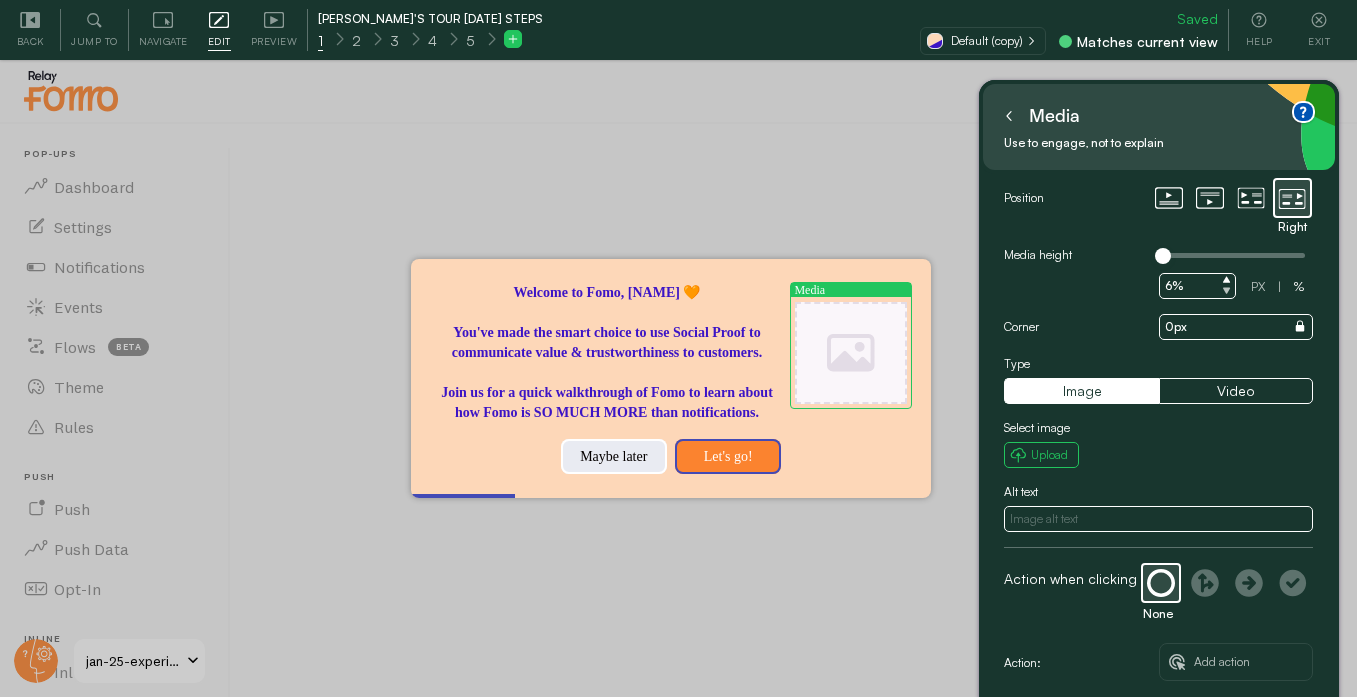 click 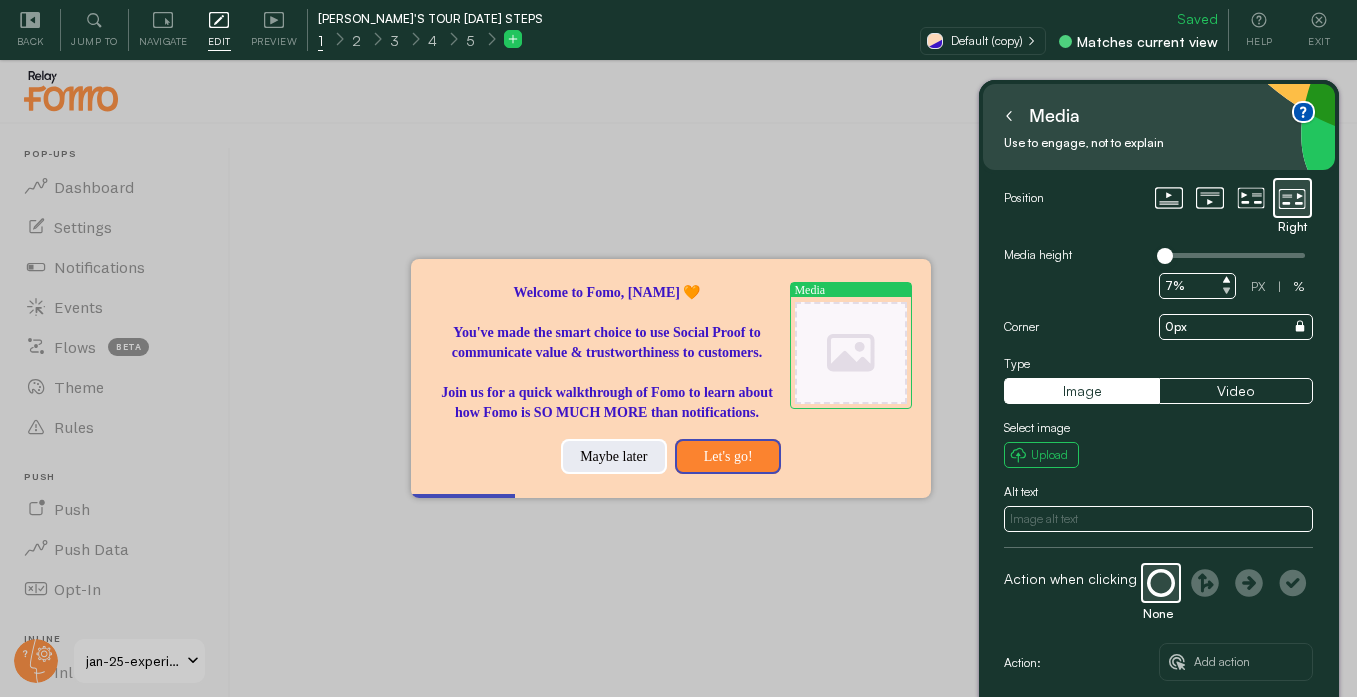 click 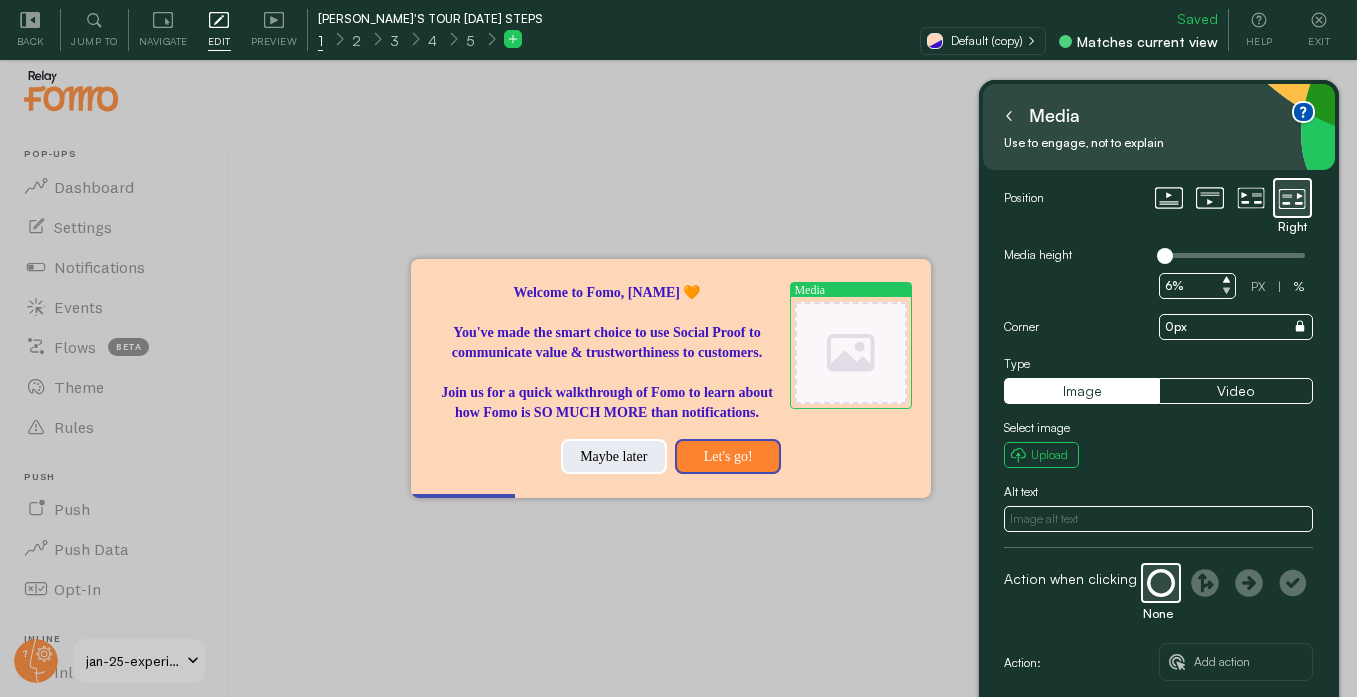 click 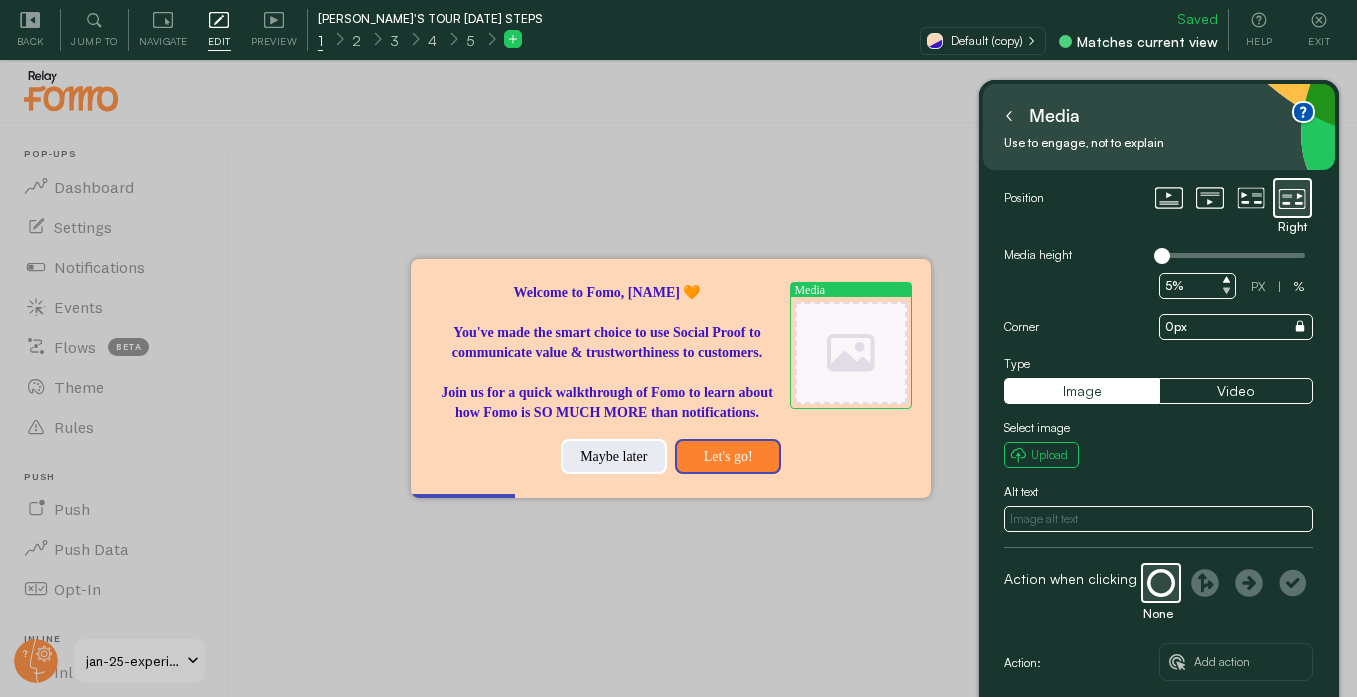 click 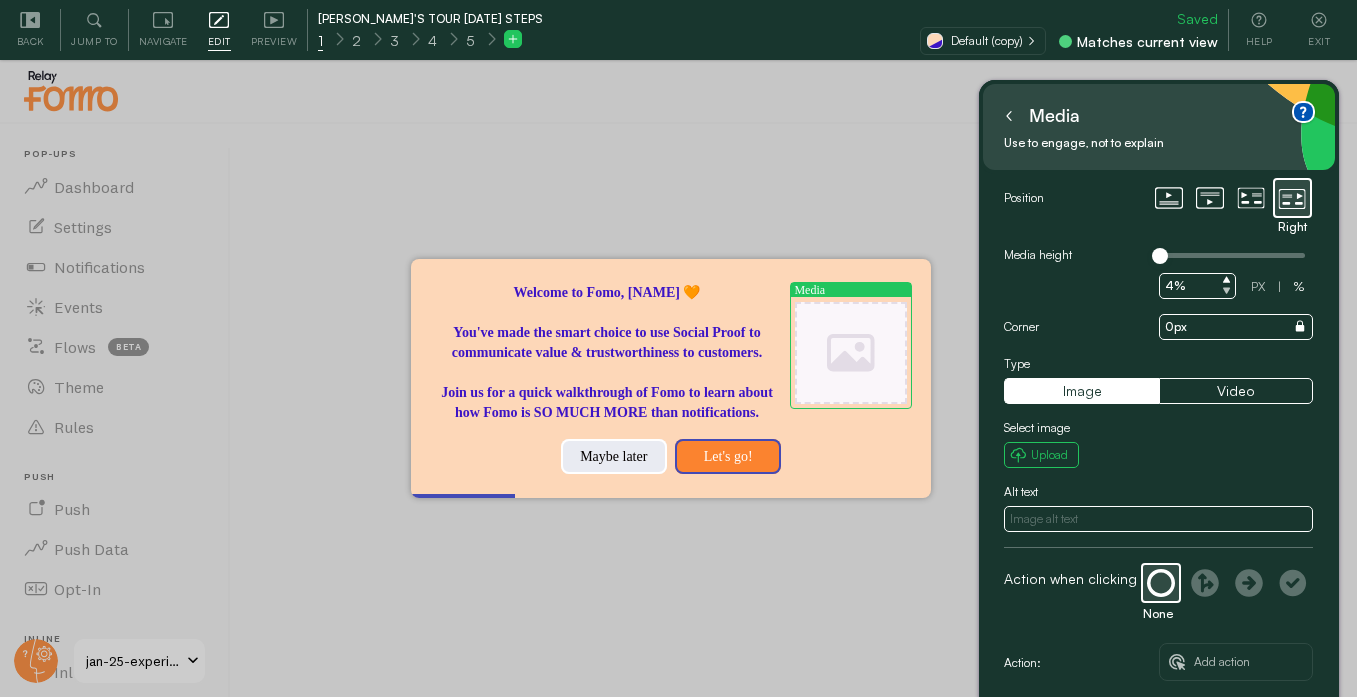click 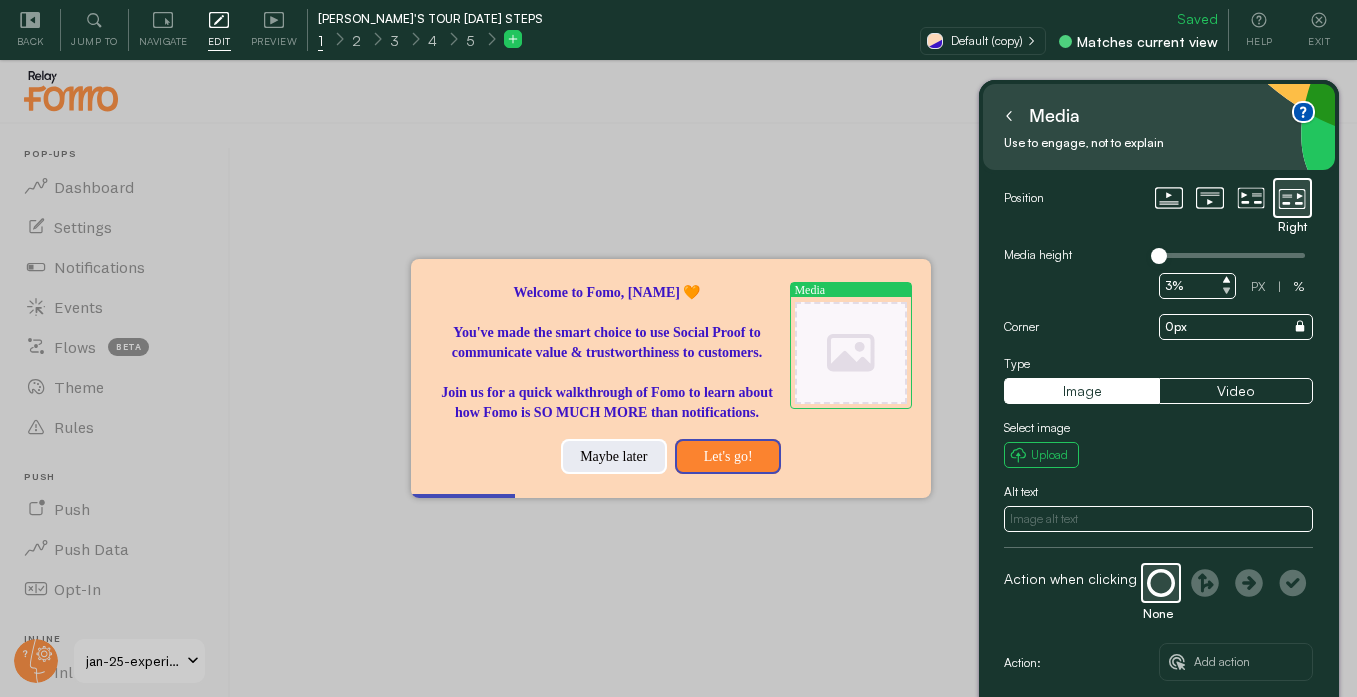 click 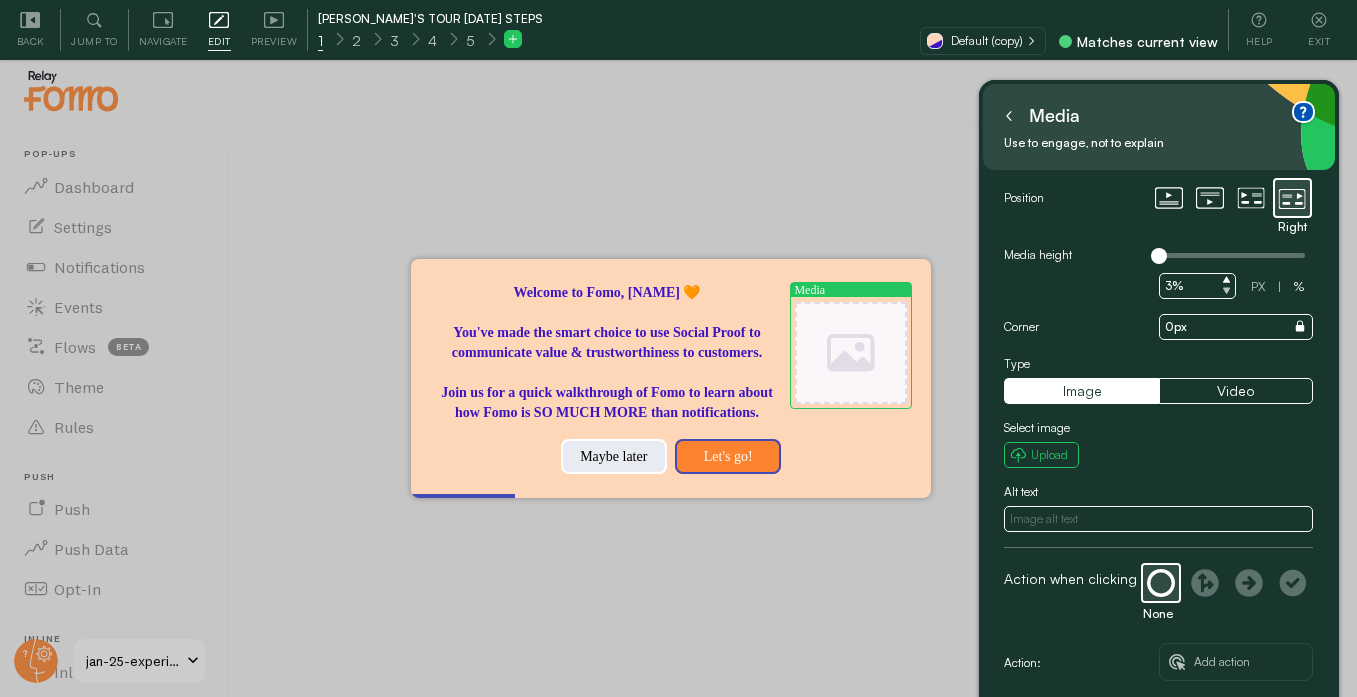 click 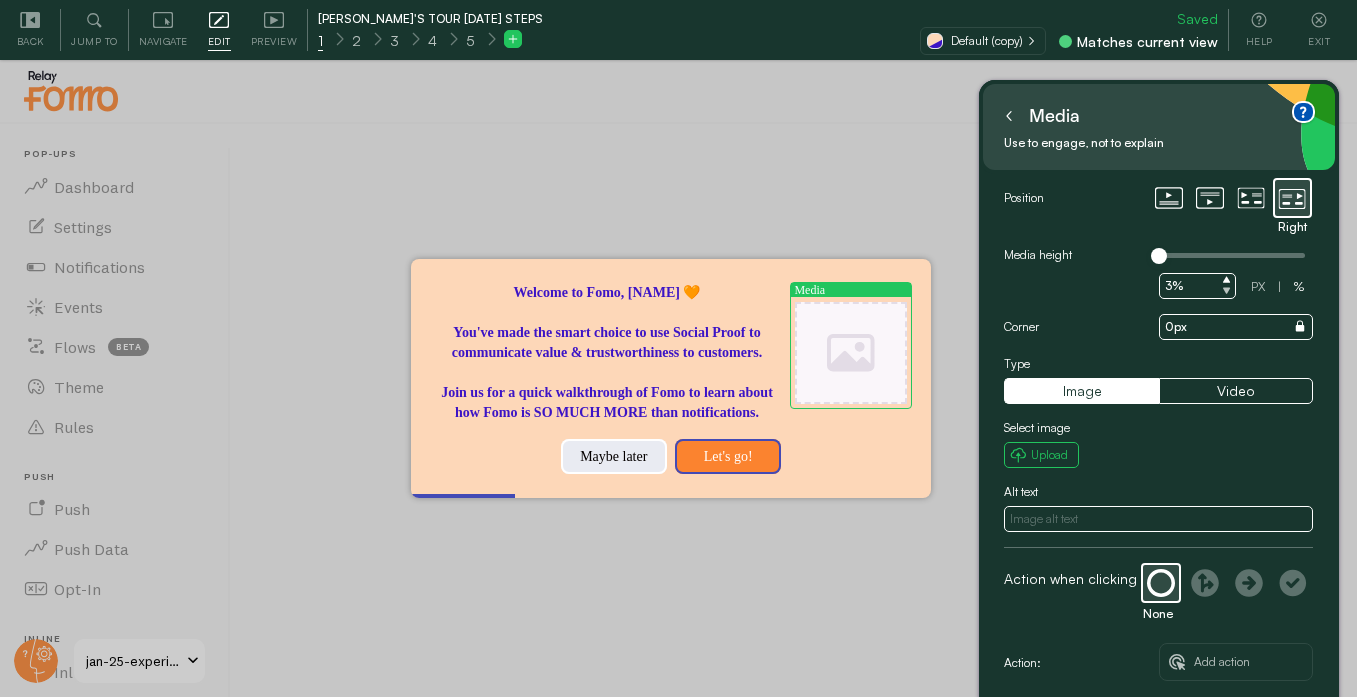 click 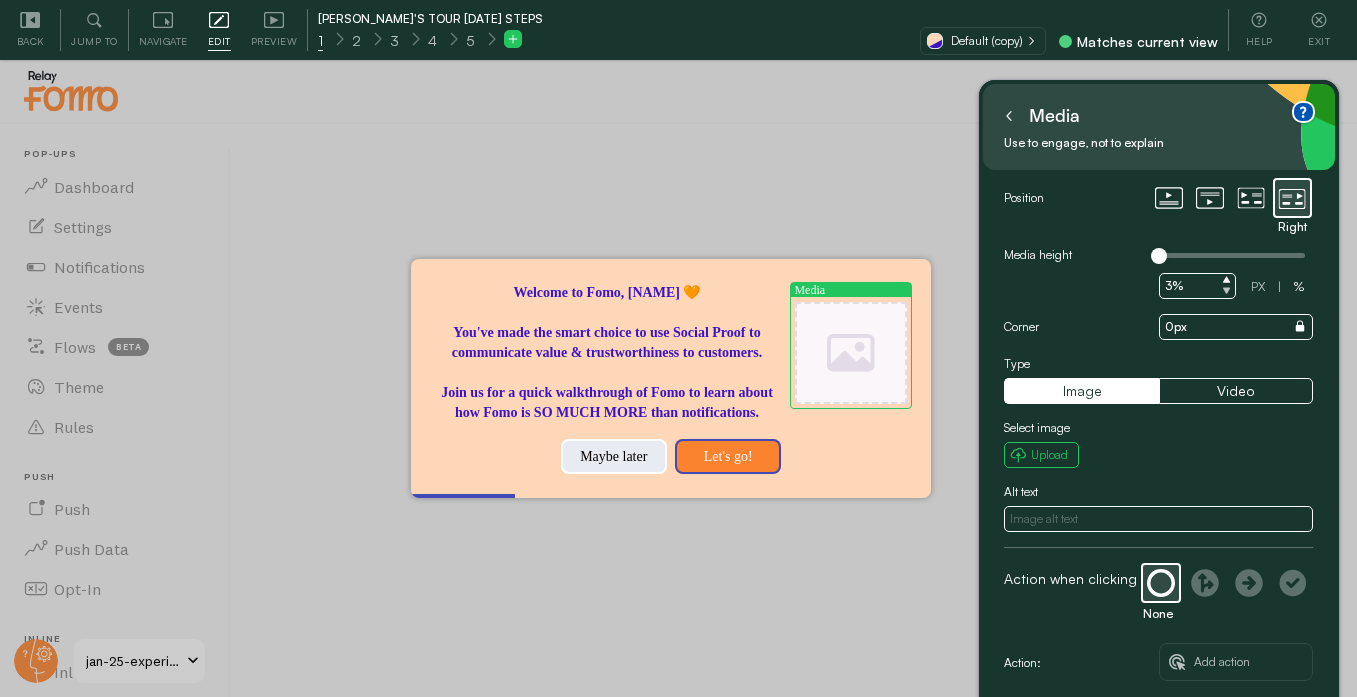 click 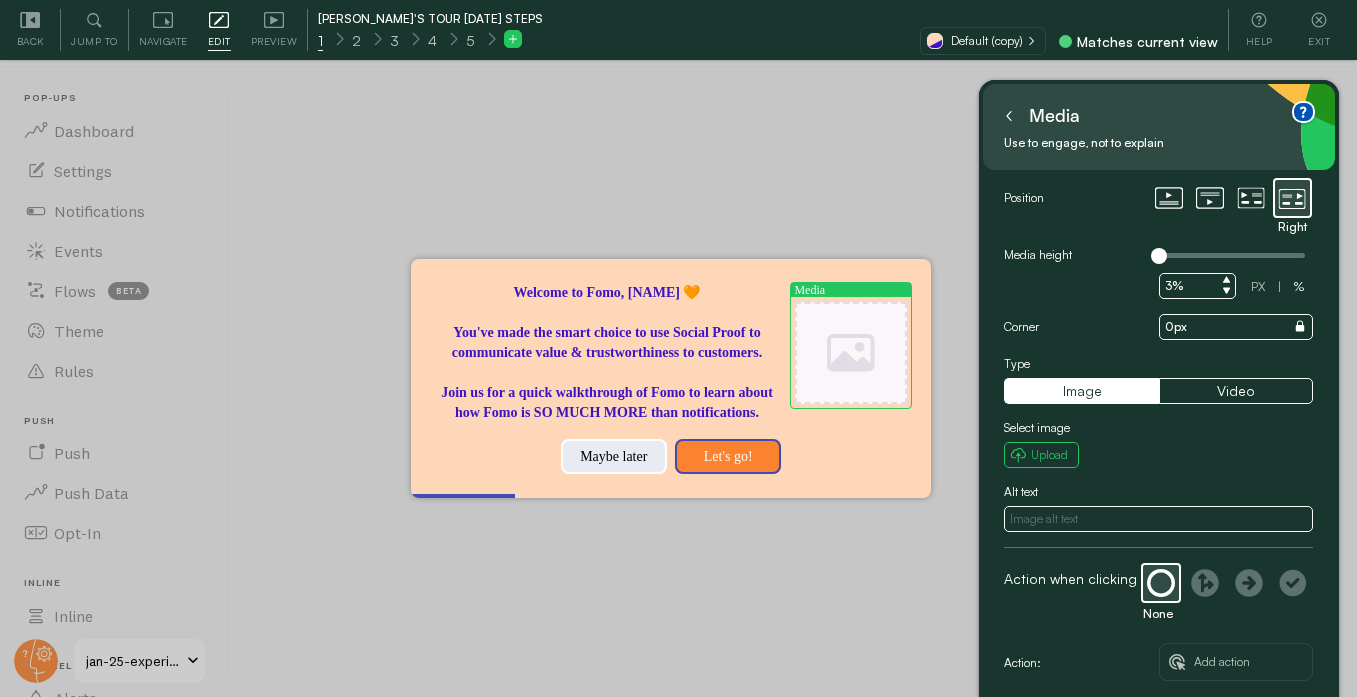 scroll, scrollTop: 60, scrollLeft: 0, axis: vertical 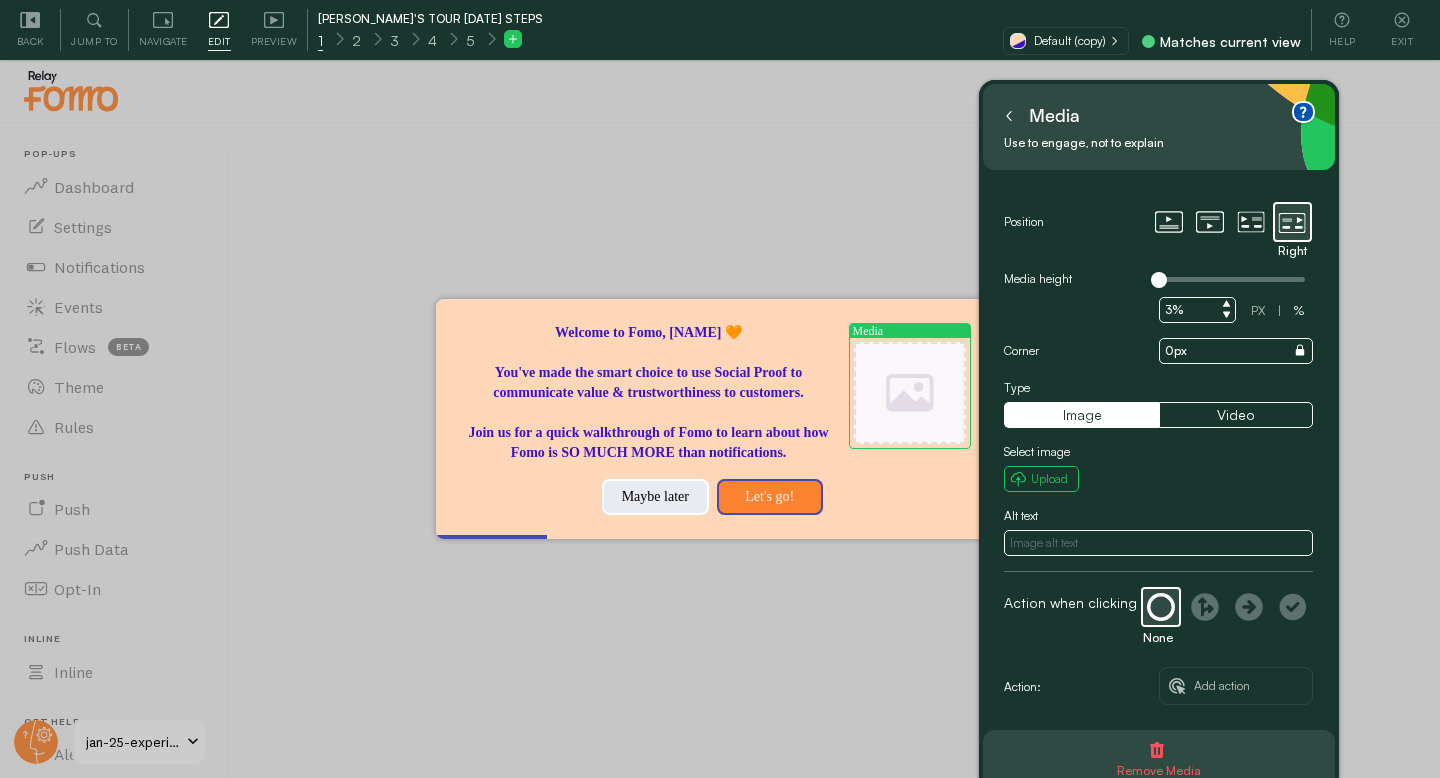 click 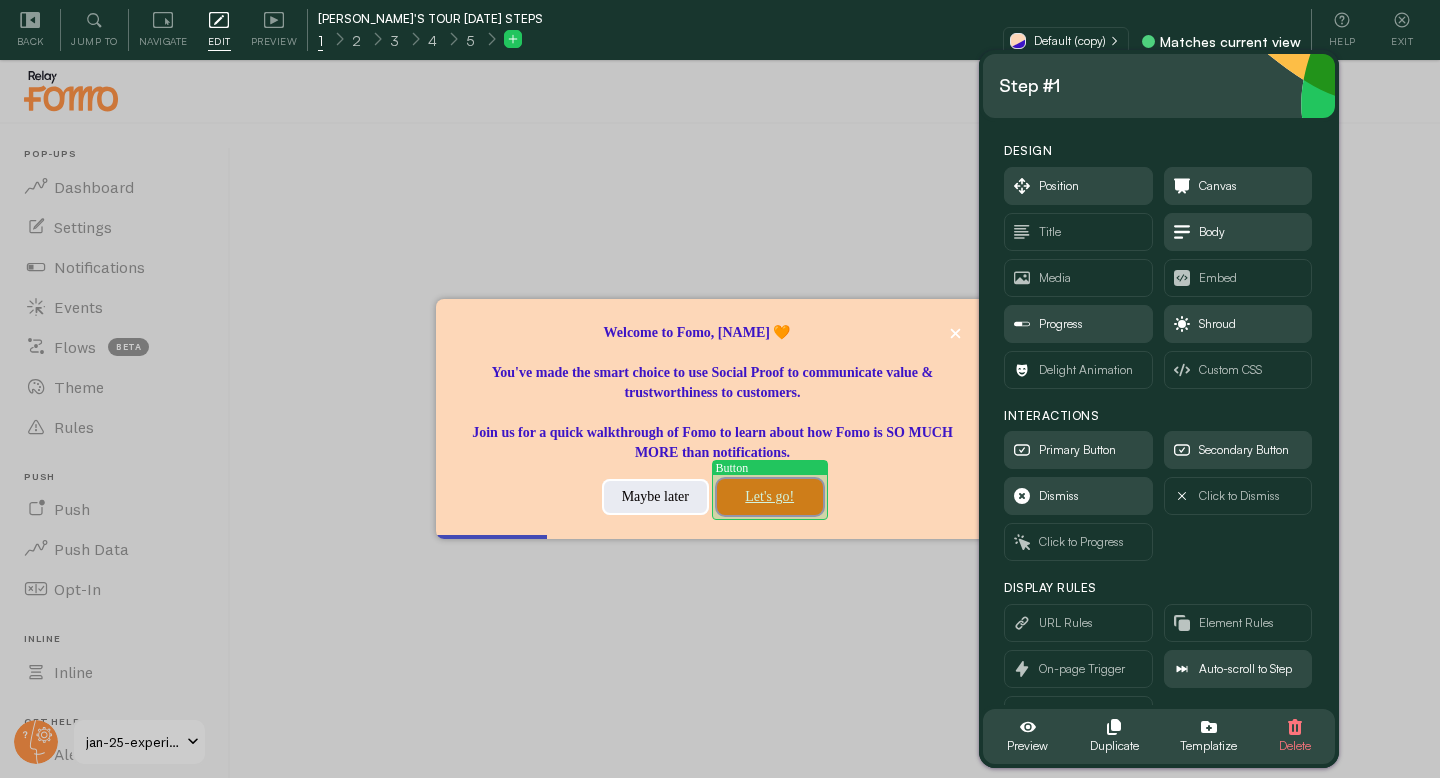 click on "Let's go!" at bounding box center [770, 497] 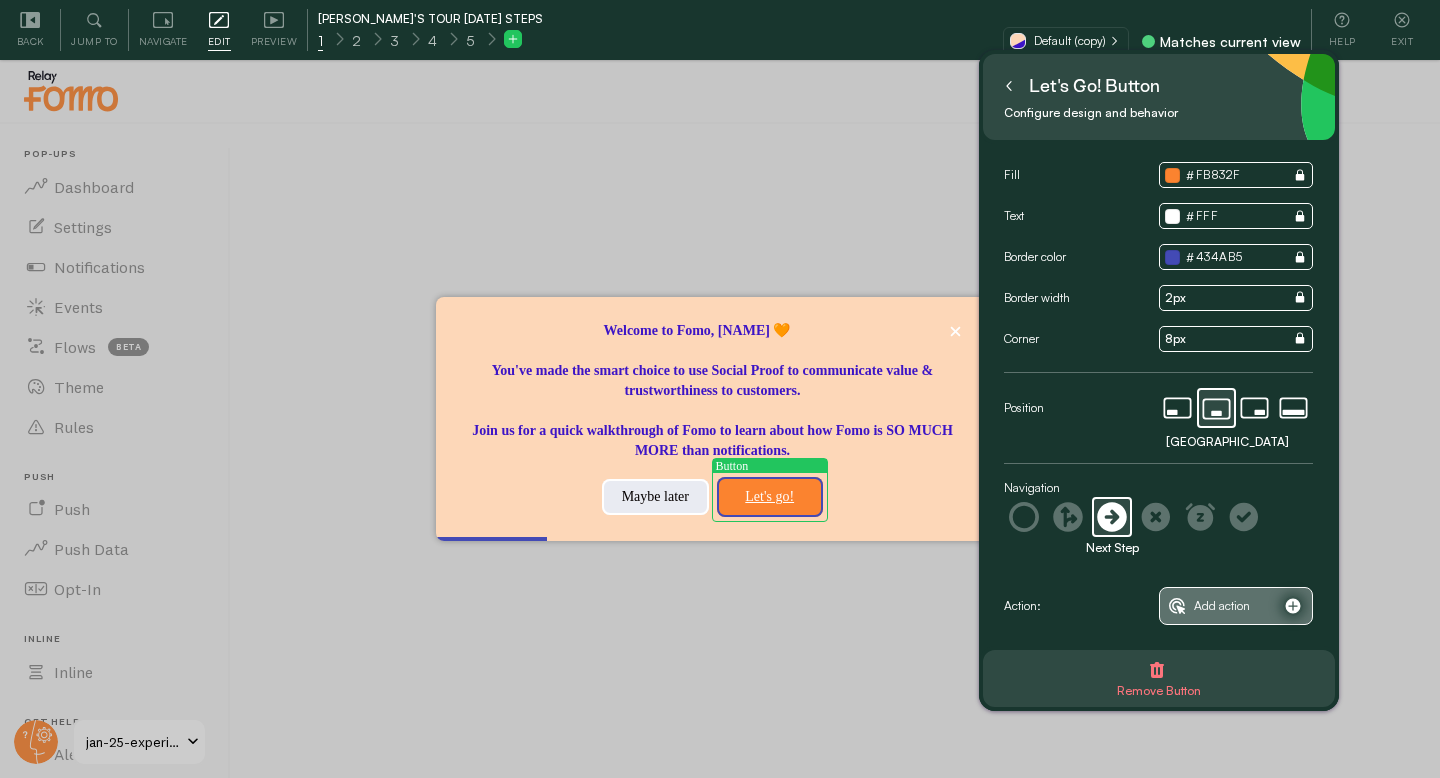 click on "Add action" at bounding box center [1222, 606] 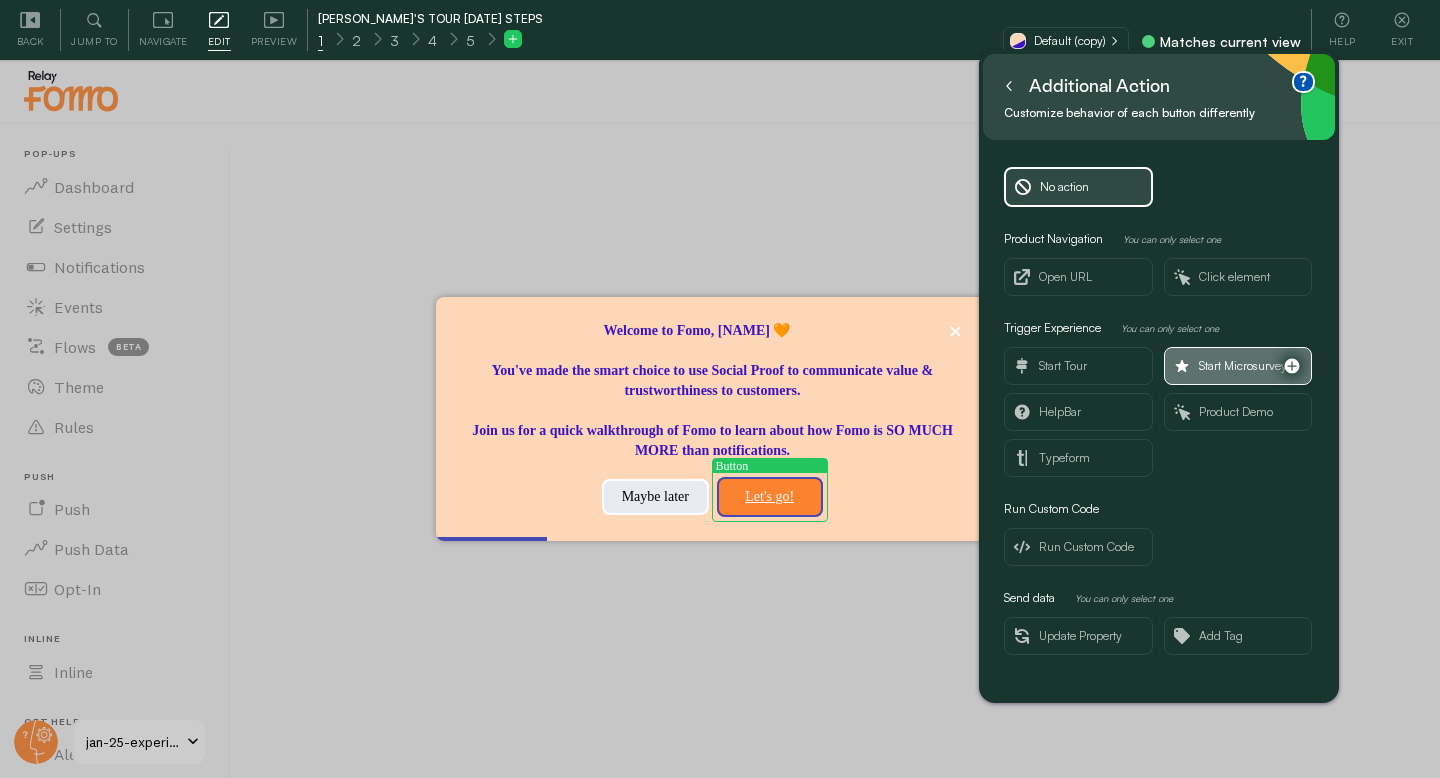 click on "Start Microsurvey" at bounding box center (1243, 366) 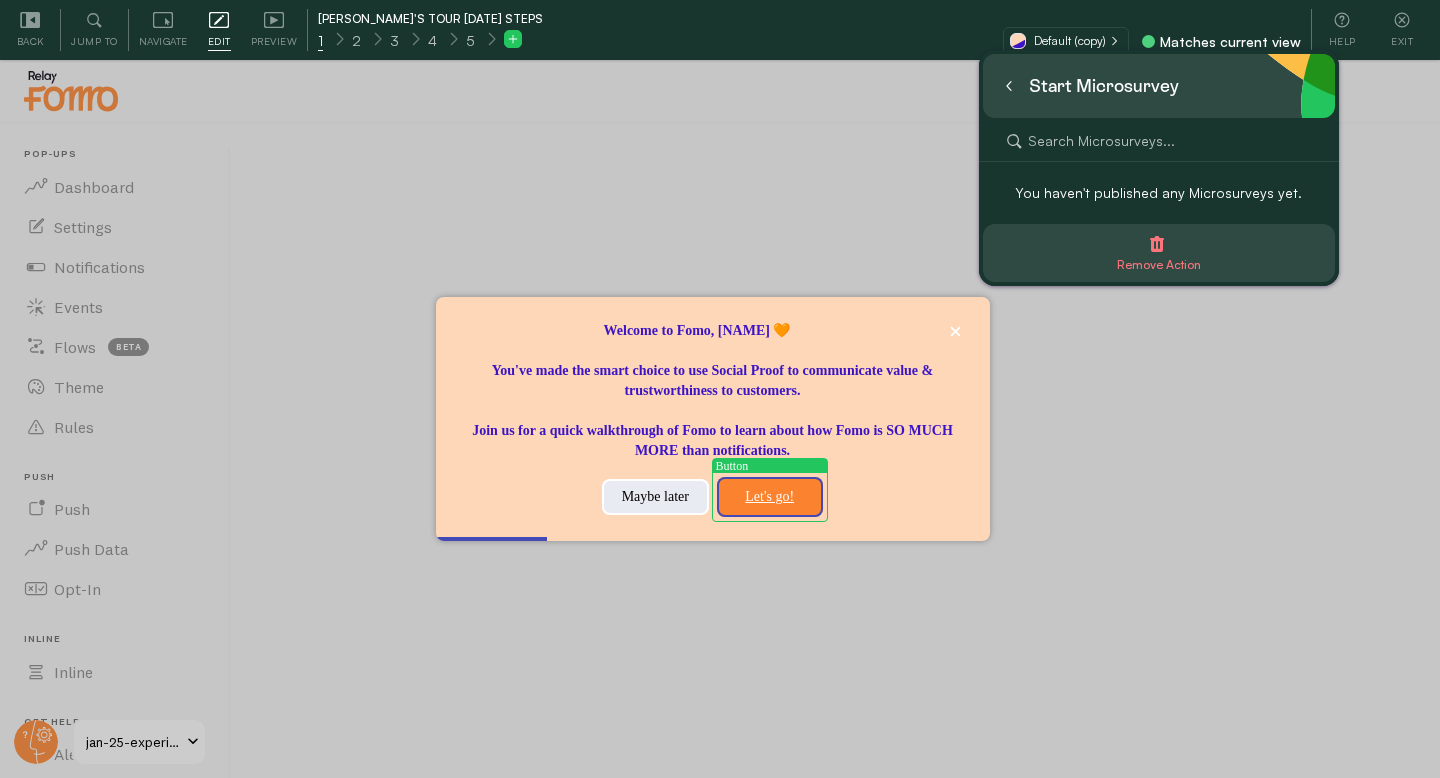 click at bounding box center (1159, 141) 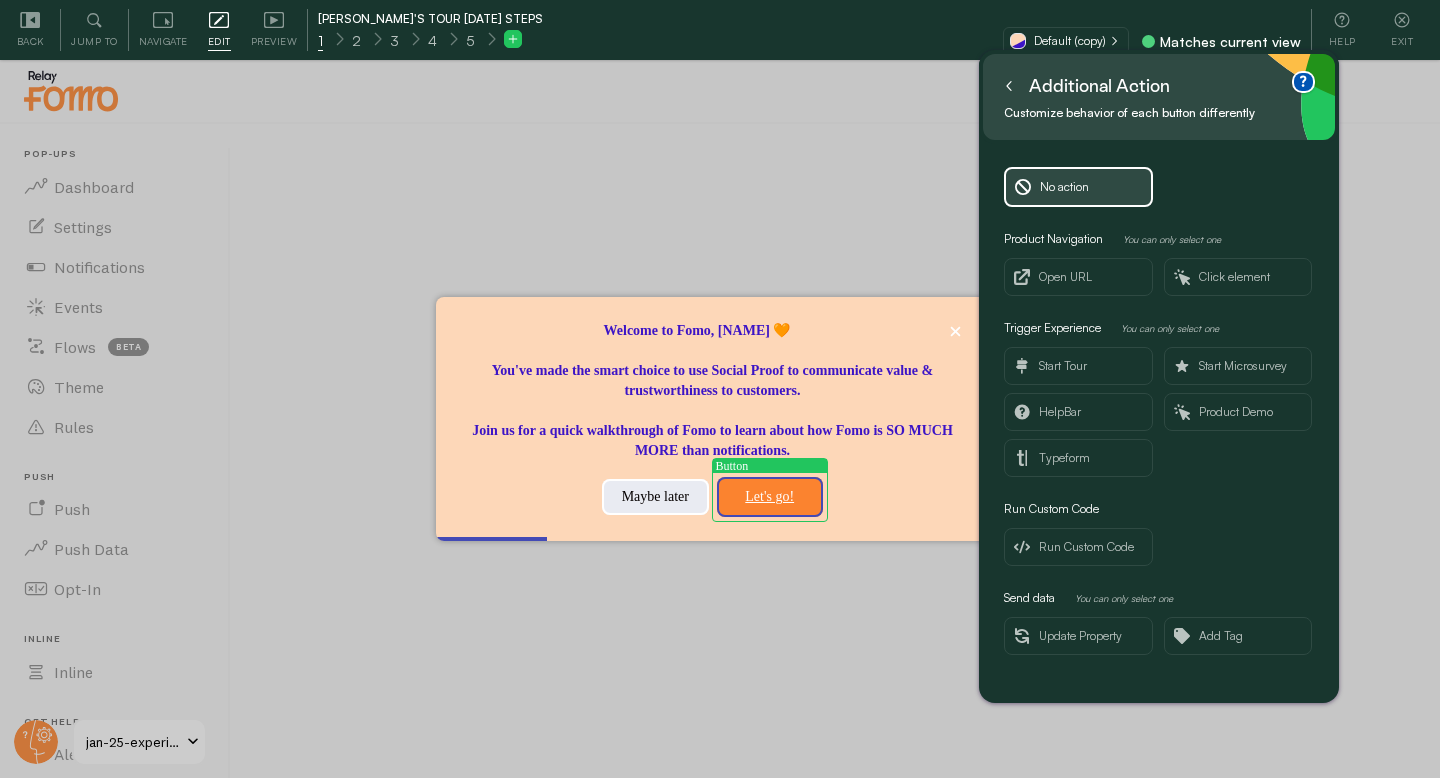 click at bounding box center [1009, 86] 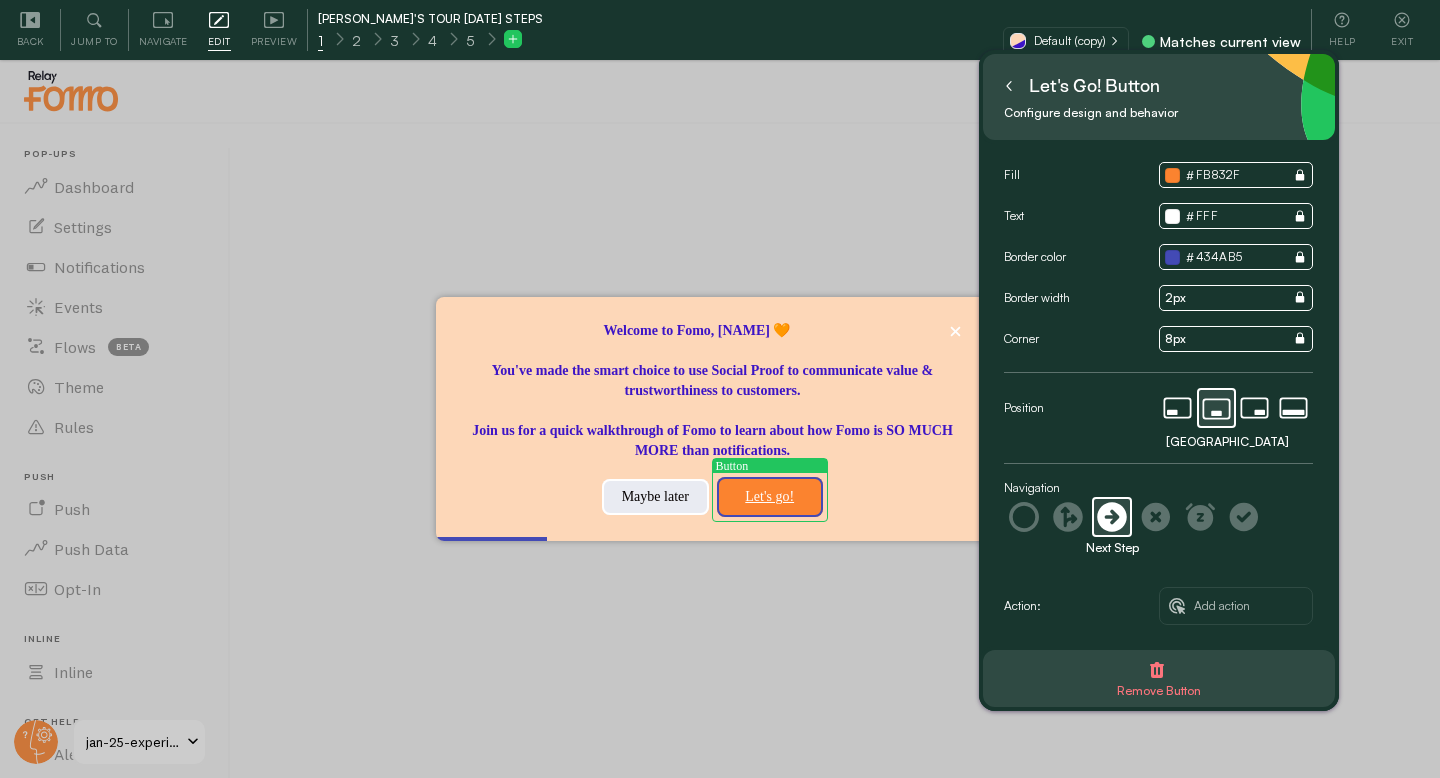 click 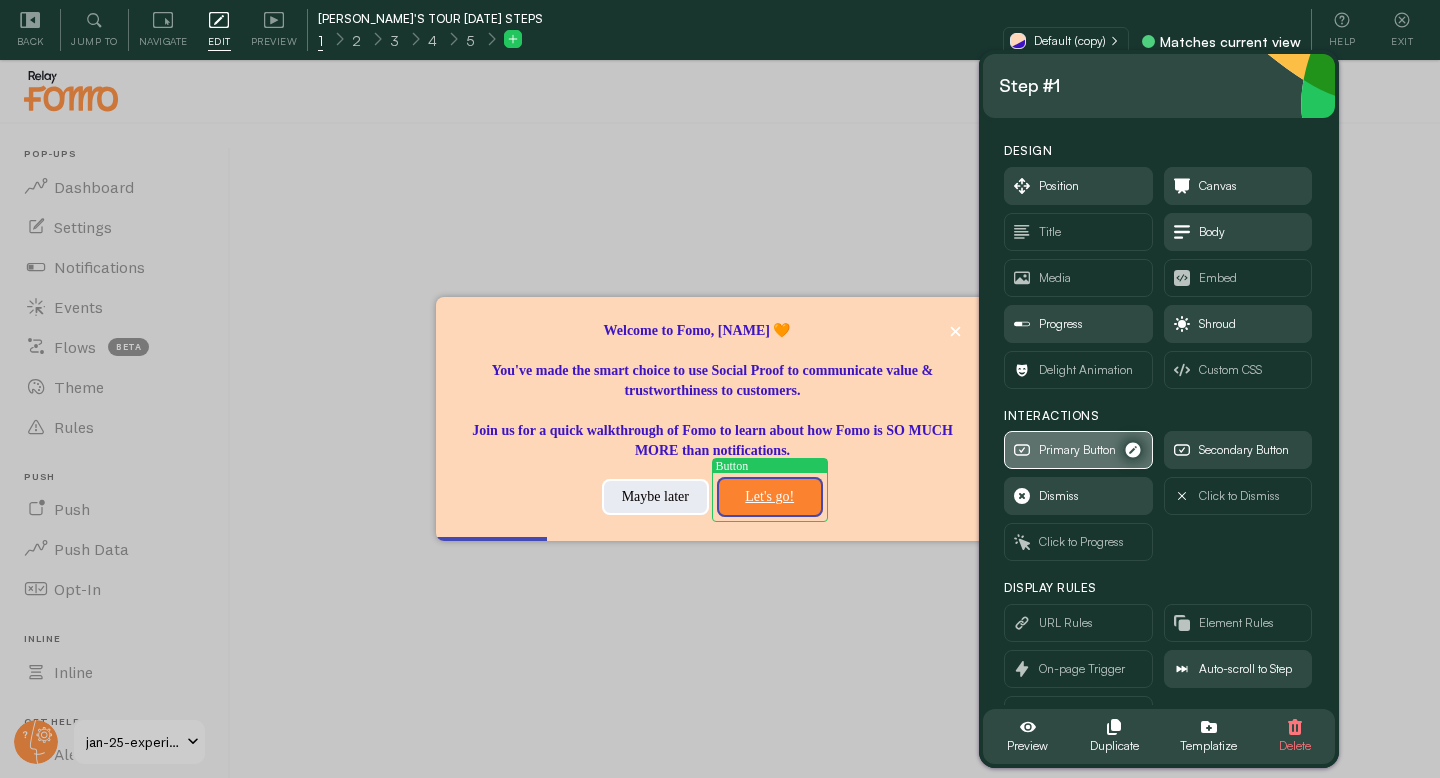 scroll, scrollTop: 51, scrollLeft: 0, axis: vertical 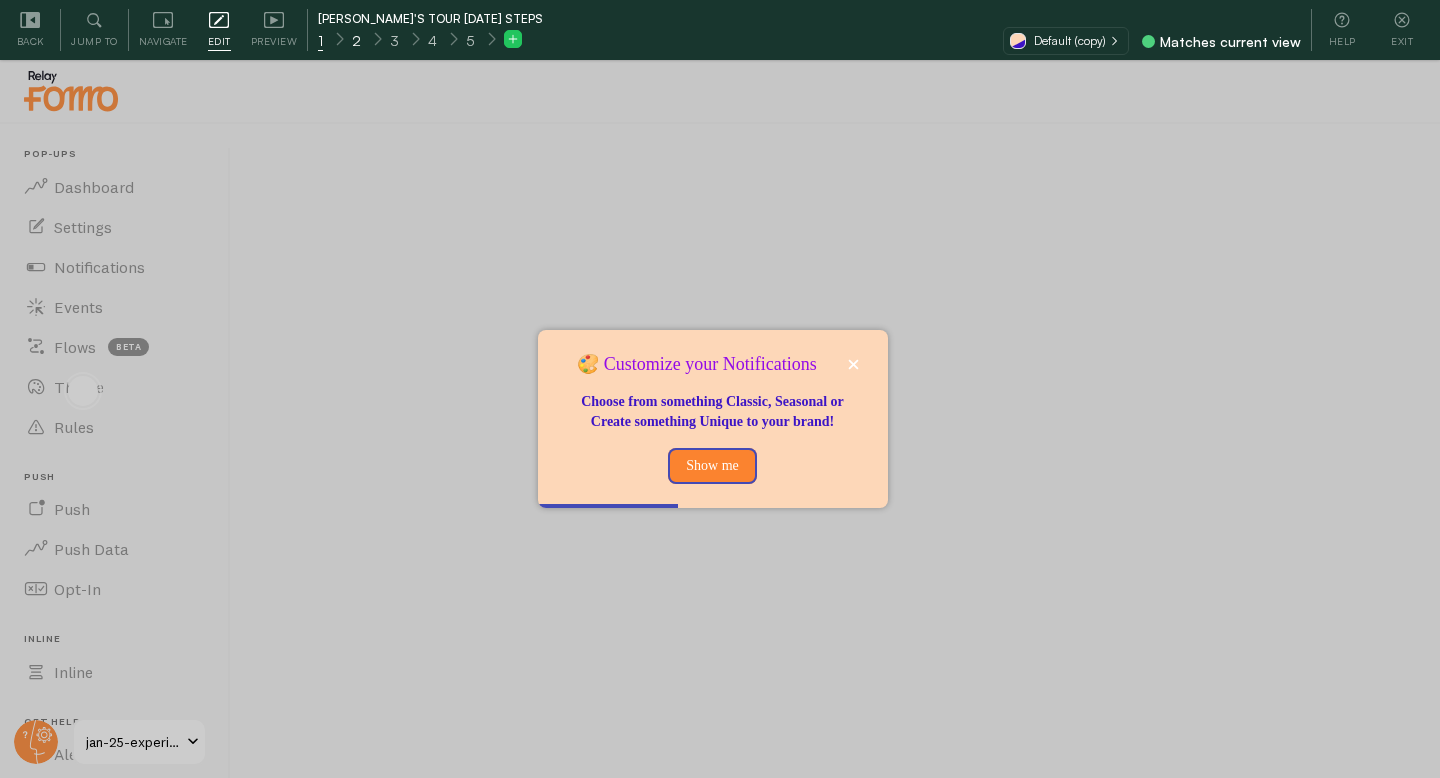 click on "2" at bounding box center (356, 39) 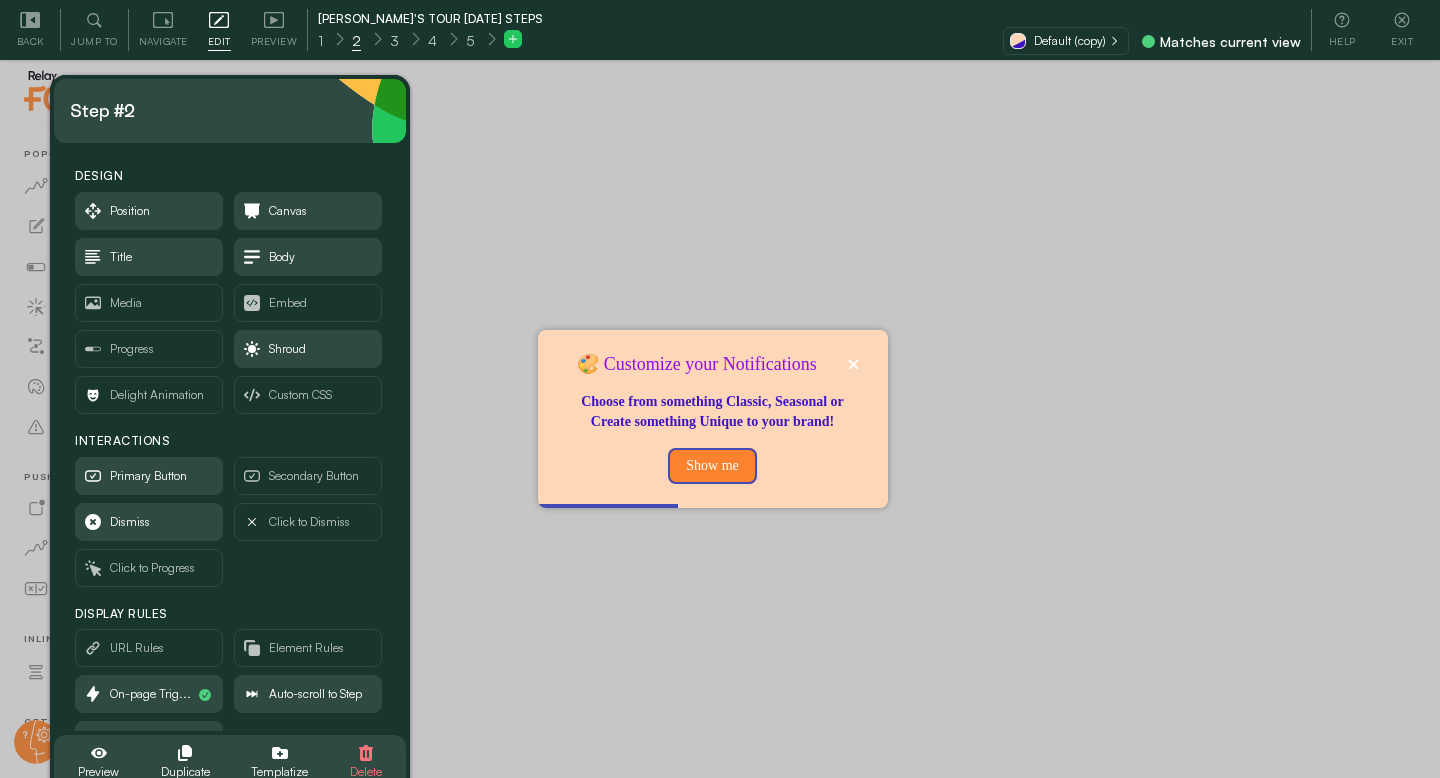 click at bounding box center [720, 389] 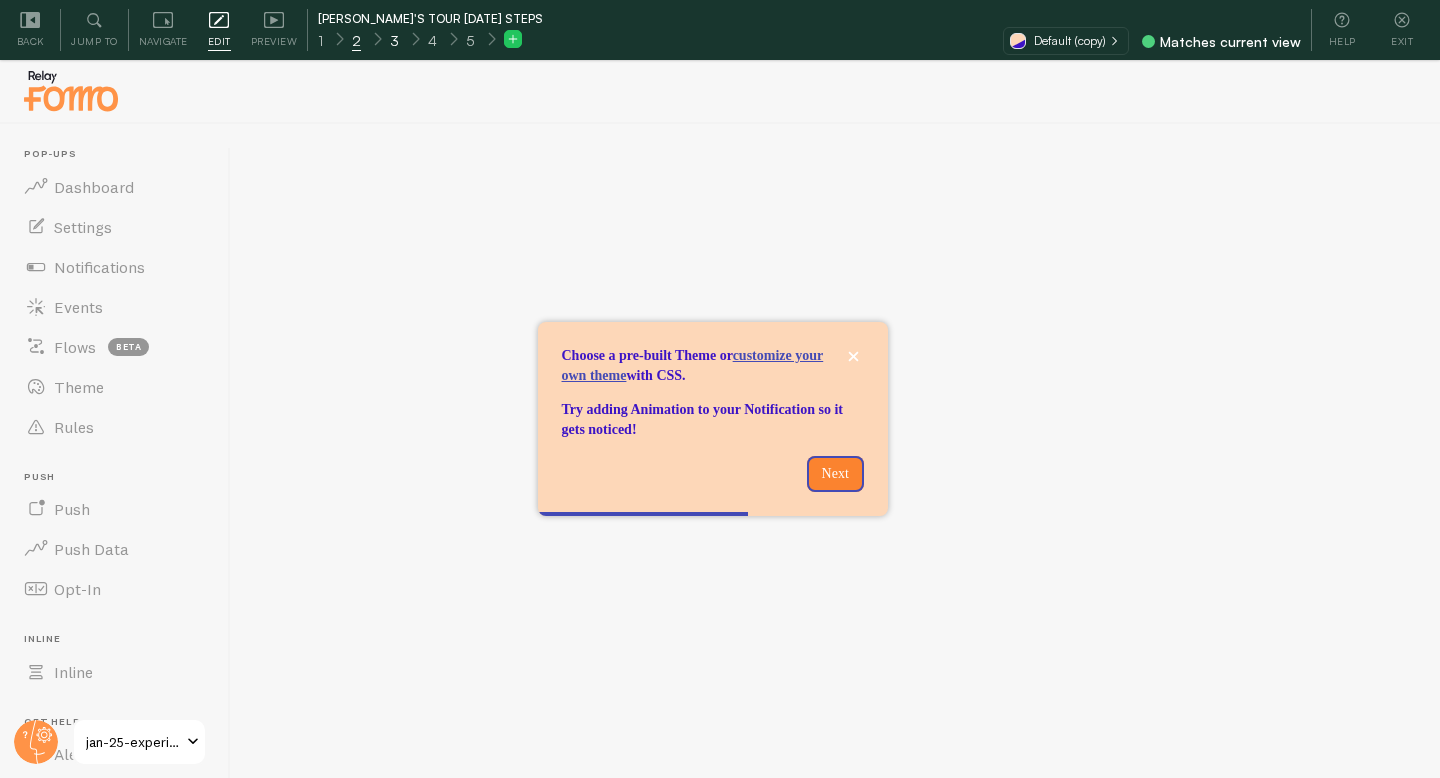 drag, startPoint x: 357, startPoint y: 38, endPoint x: 394, endPoint y: 42, distance: 37.215588 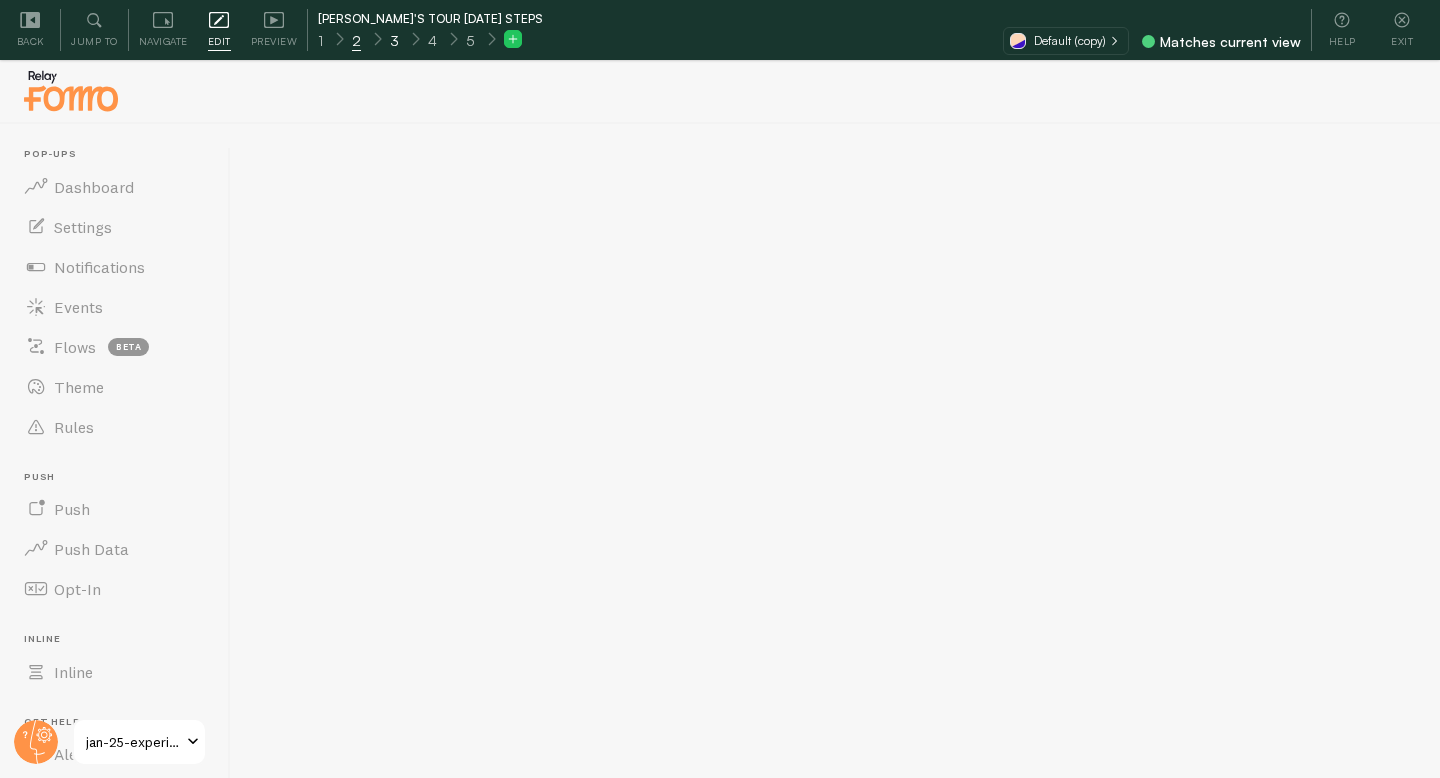 click on "3" at bounding box center [394, 39] 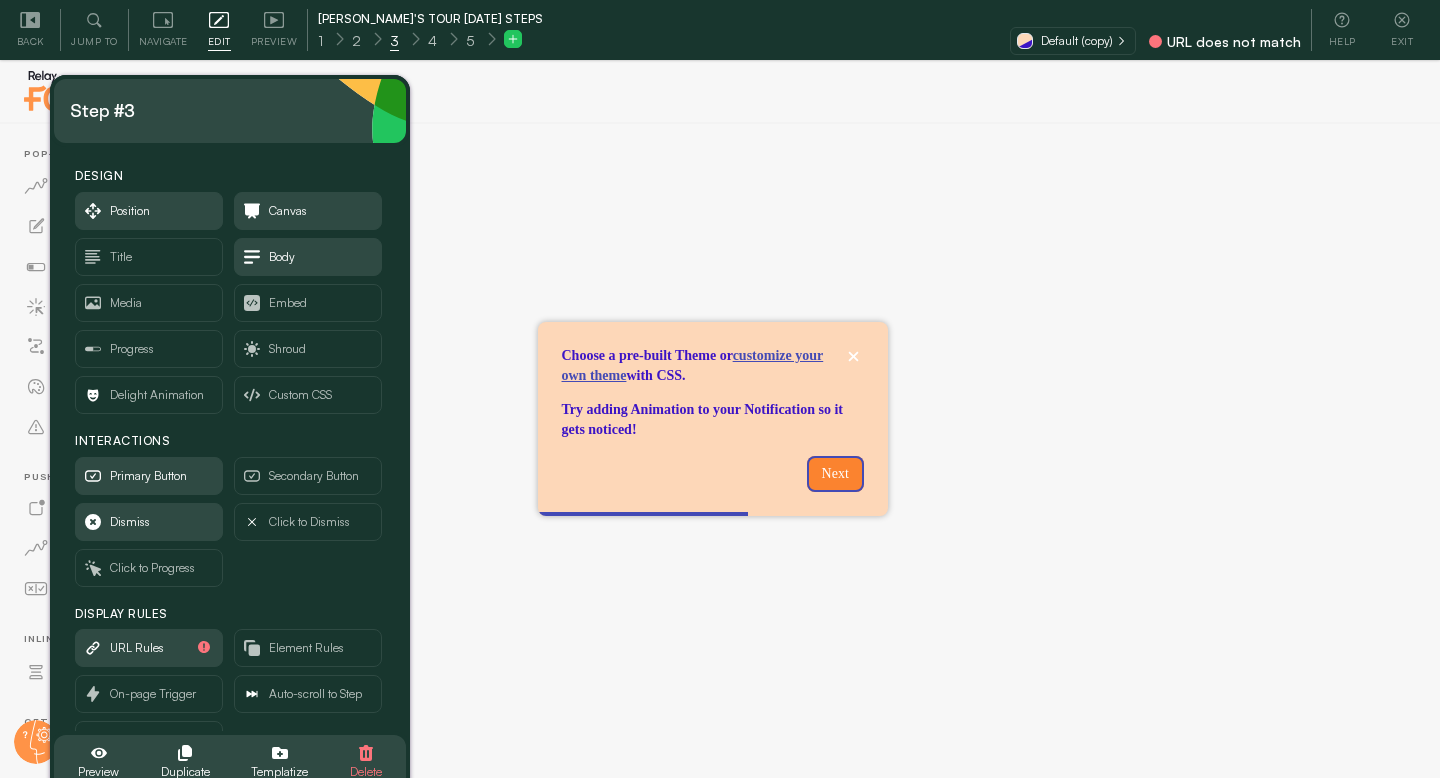click on "URL does not match" at bounding box center (1234, 42) 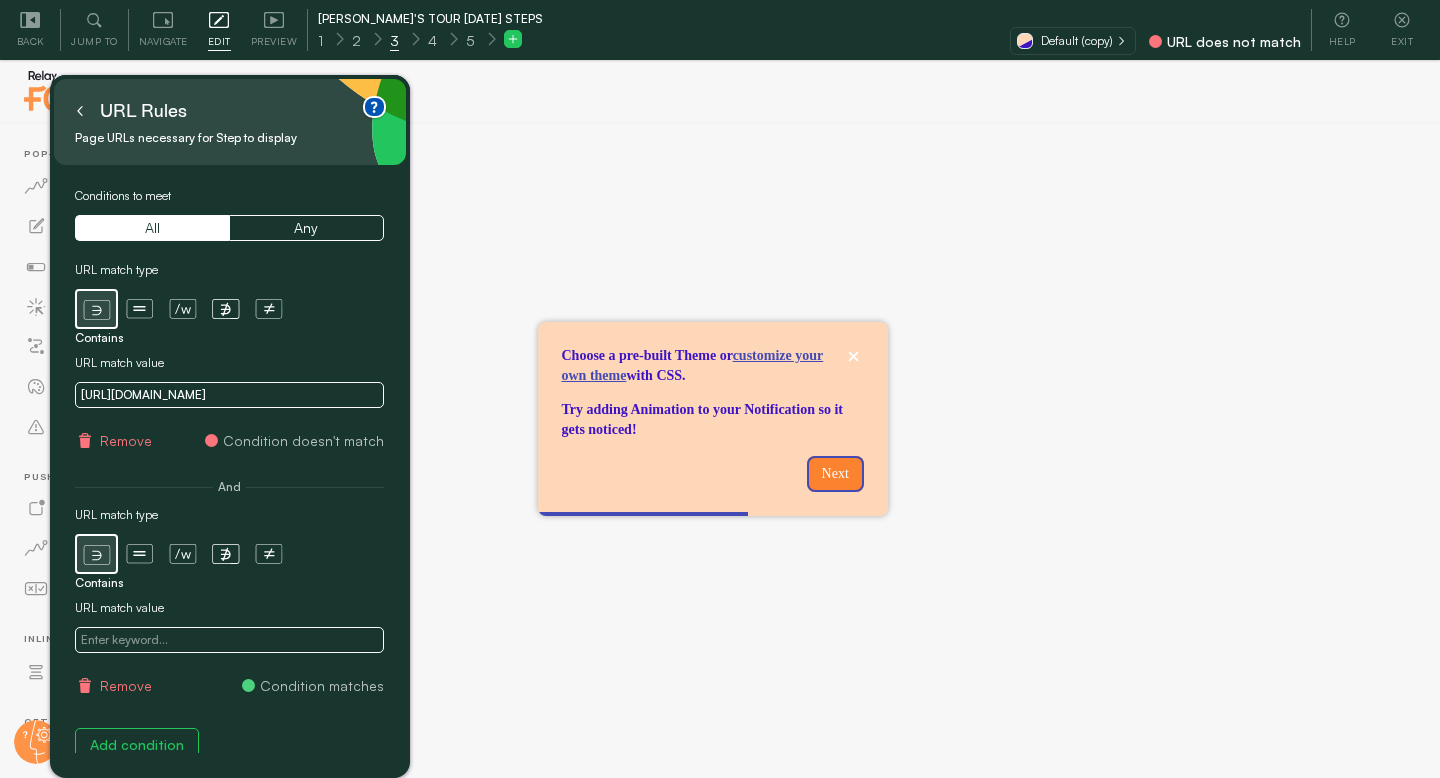 click at bounding box center [80, 111] 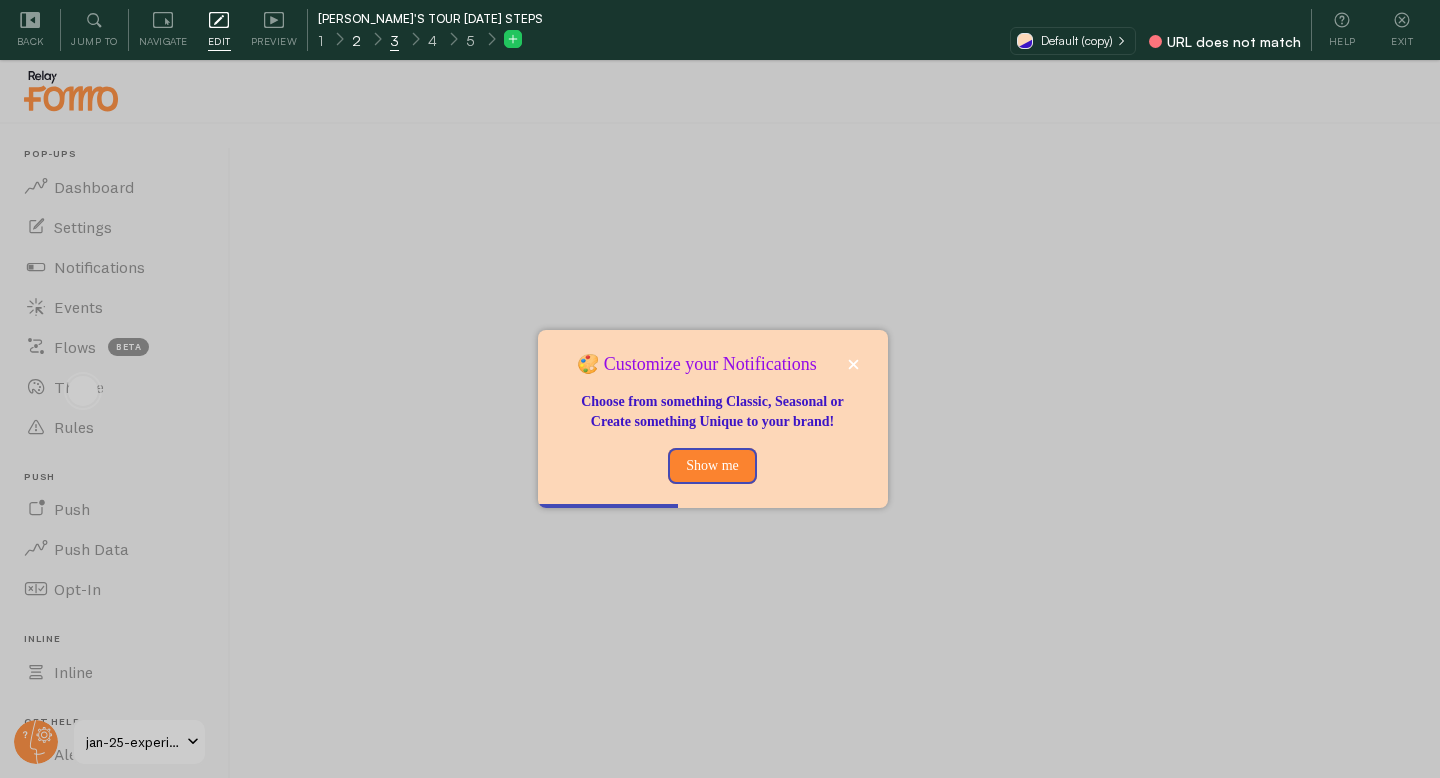 click on "2" at bounding box center (356, 39) 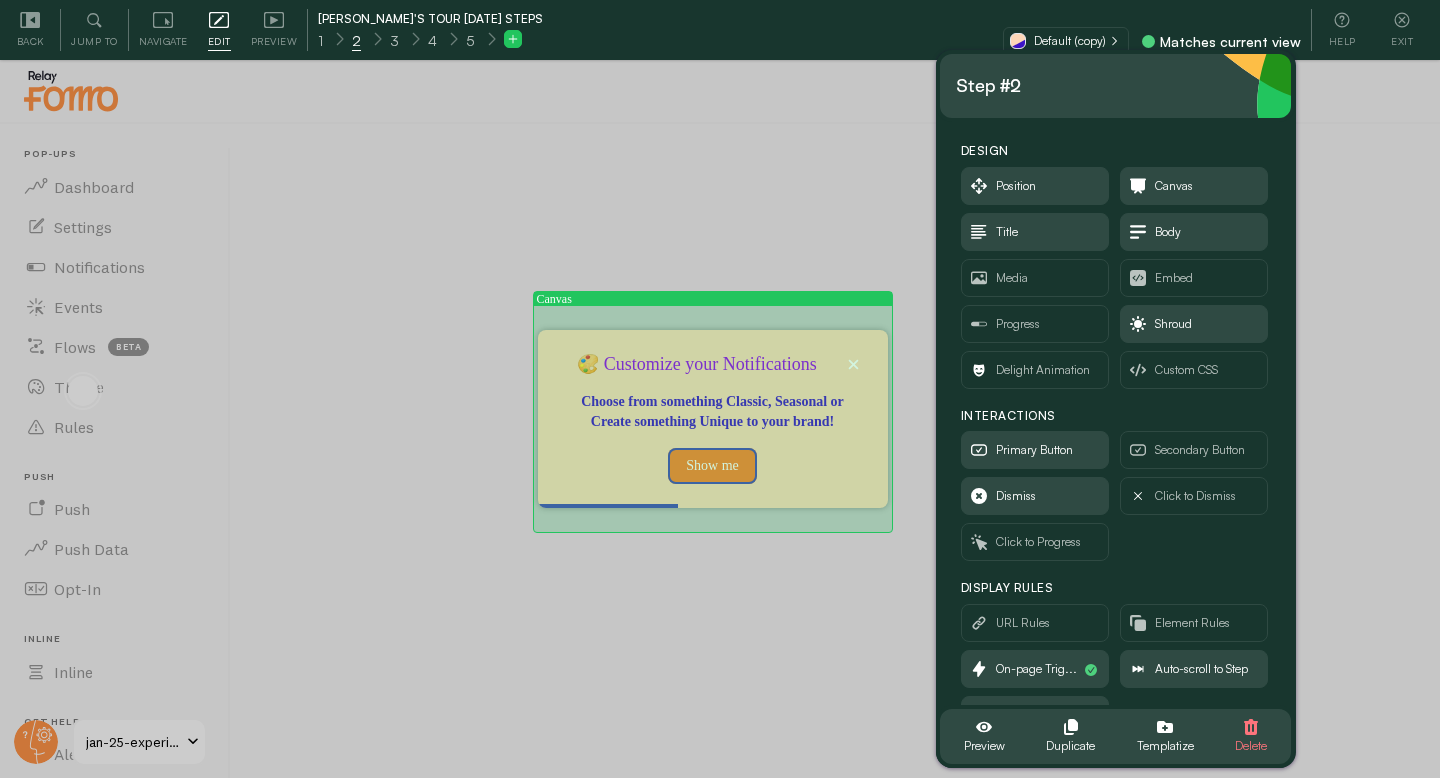 click at bounding box center (713, 342) 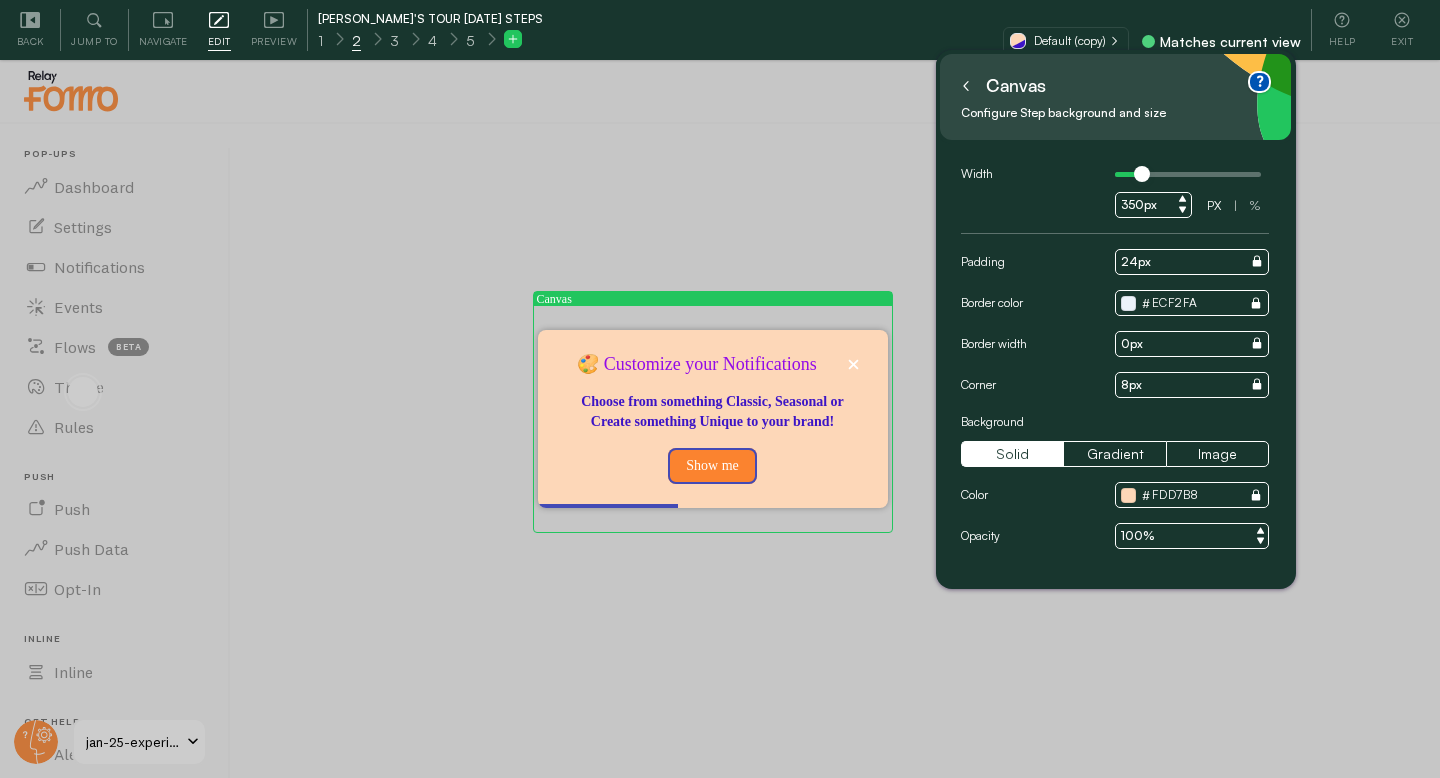 click at bounding box center [713, 342] 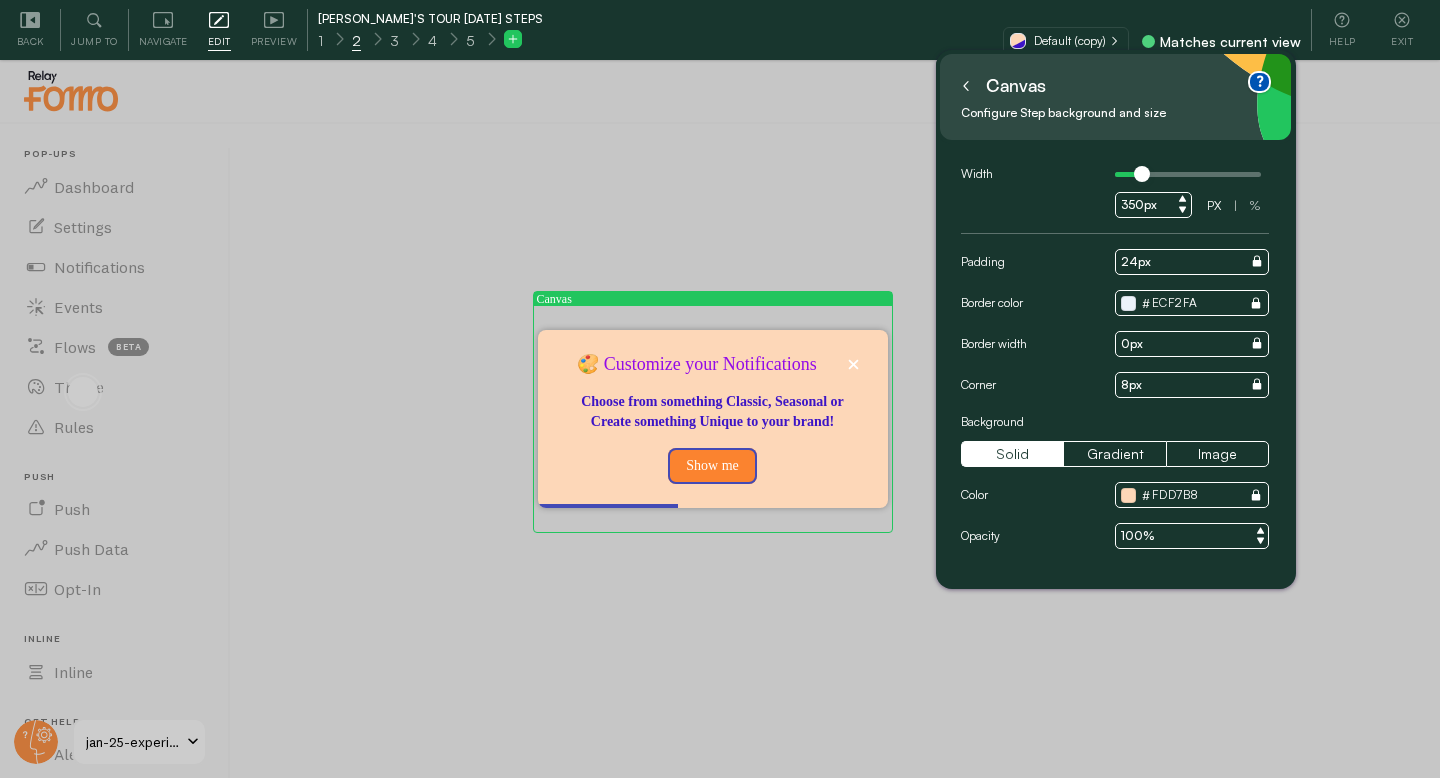 click at bounding box center (720, 389) 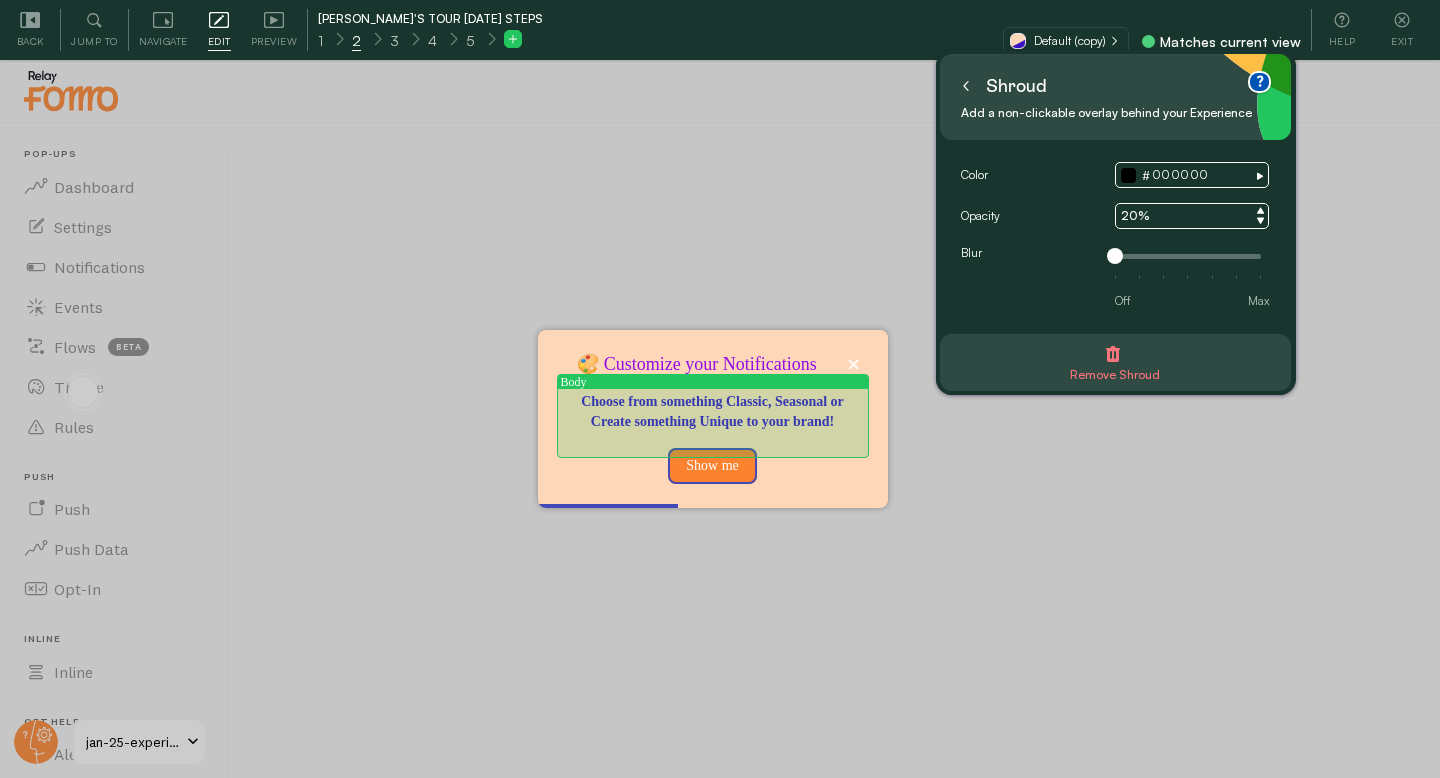 click on "Choose from something Classic, Seasonal or Create something Unique to your brand!" at bounding box center (713, 412) 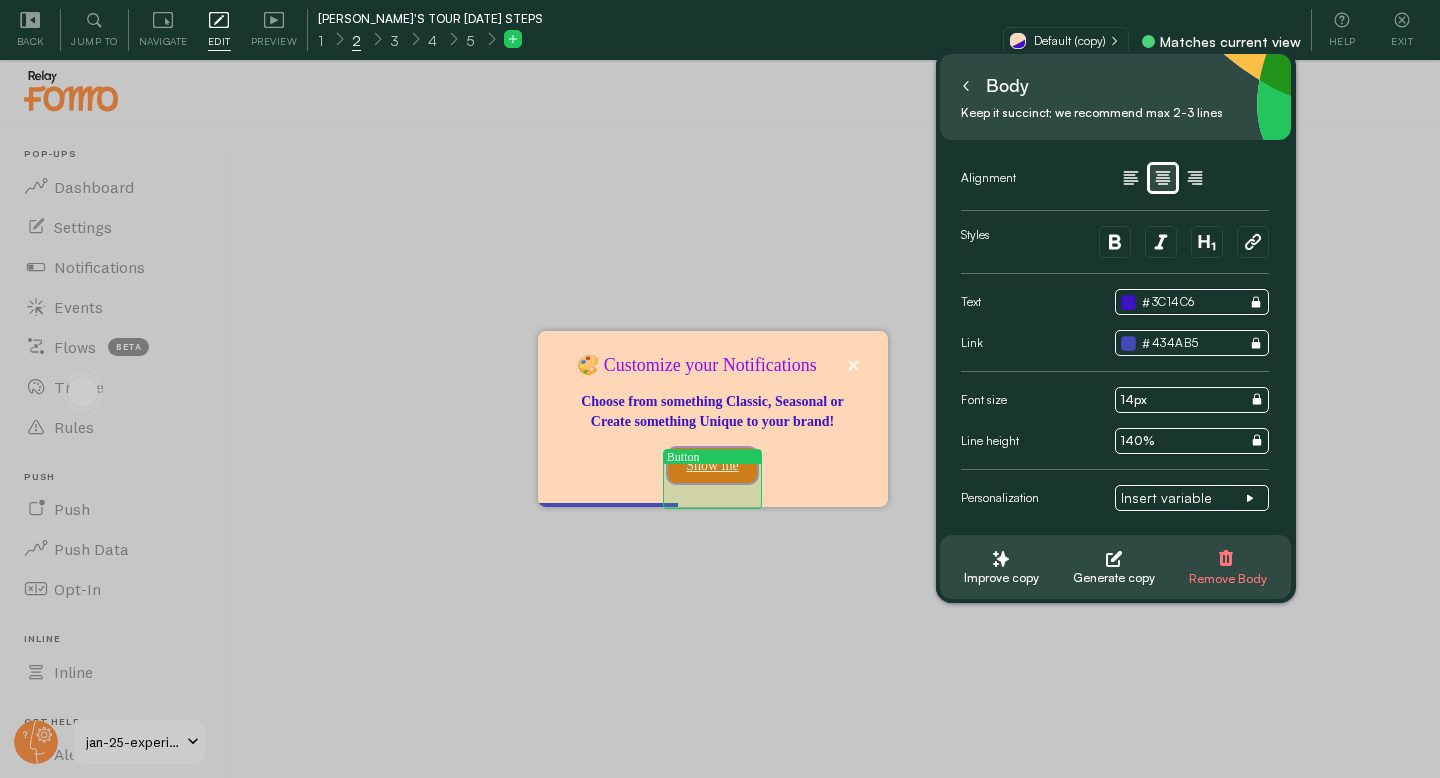 click on "Show me" at bounding box center (712, 466) 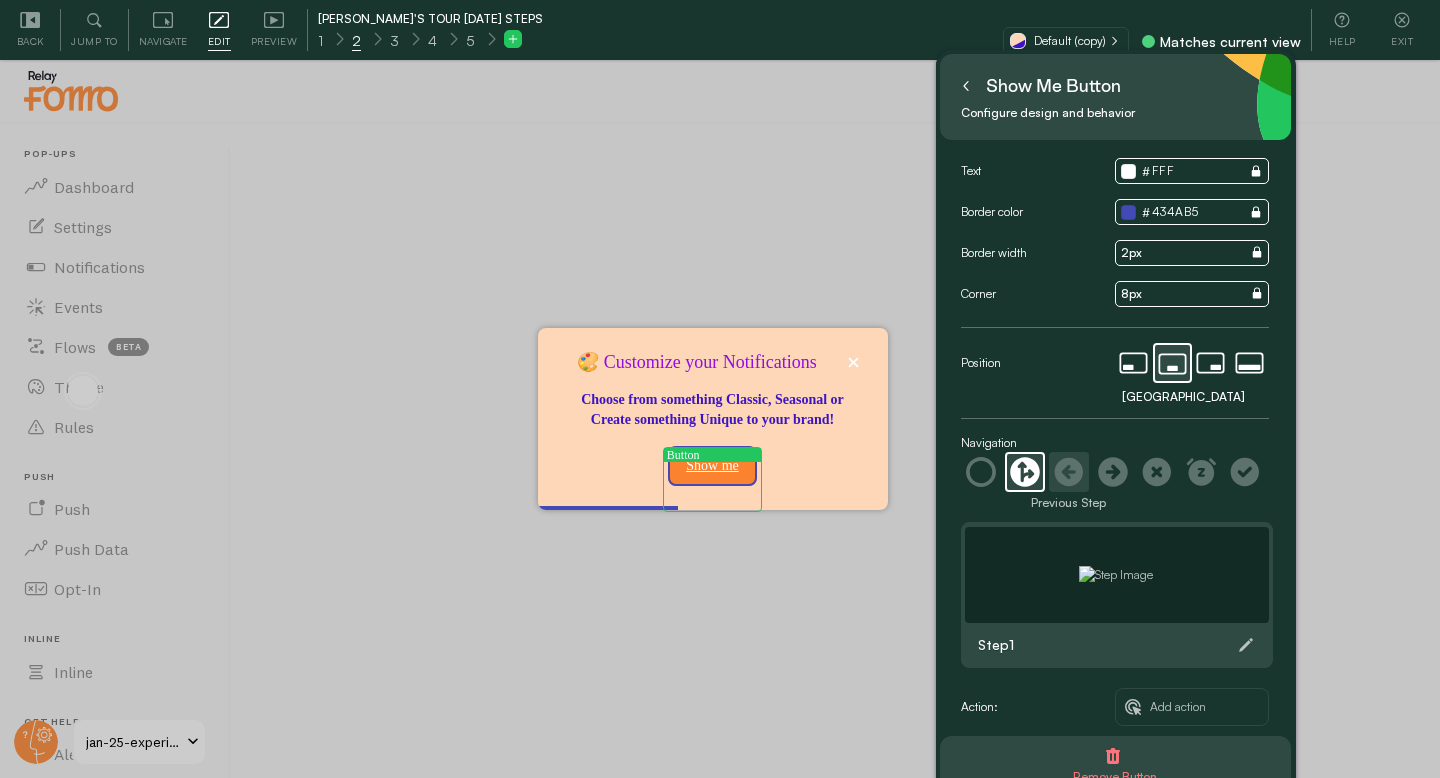 scroll, scrollTop: 59, scrollLeft: 0, axis: vertical 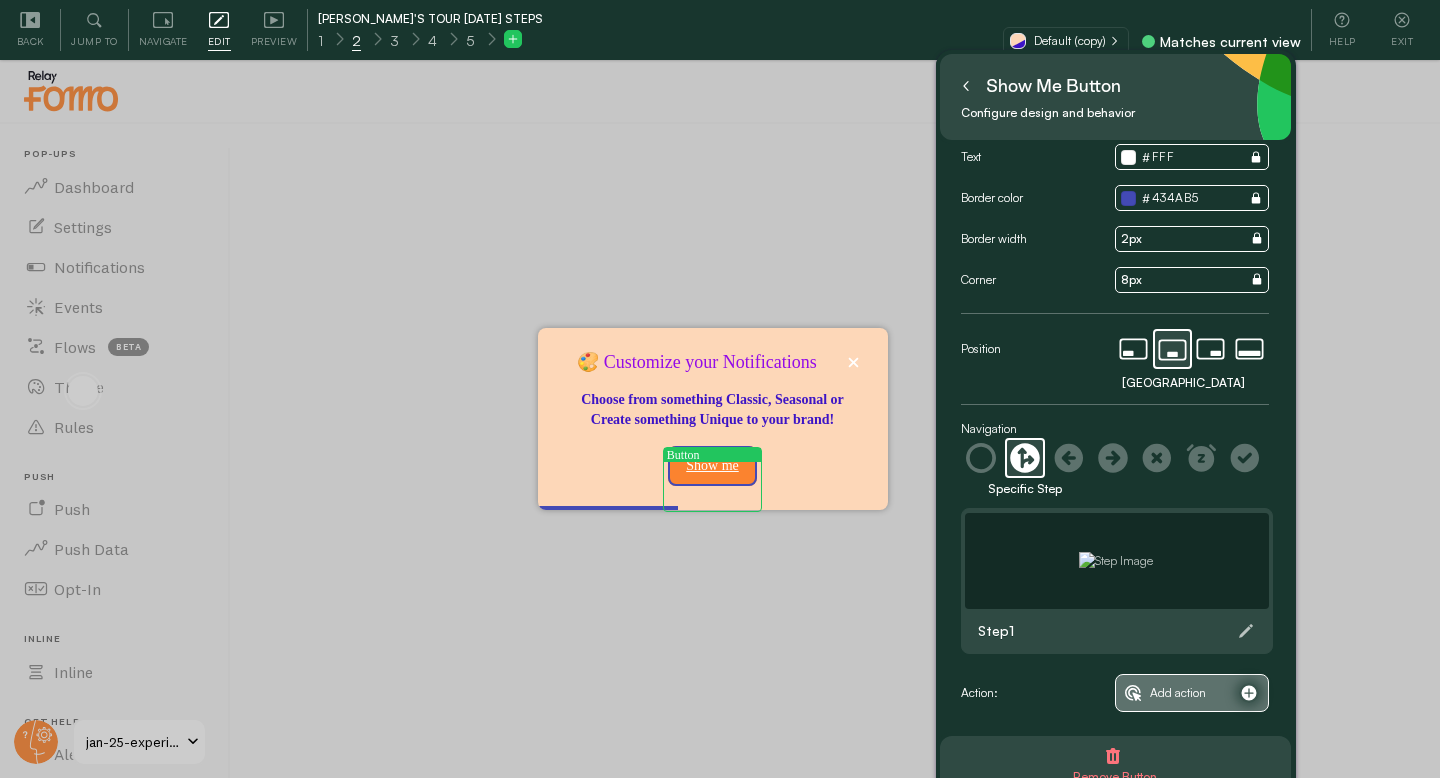 click on "Add action" at bounding box center [1178, 693] 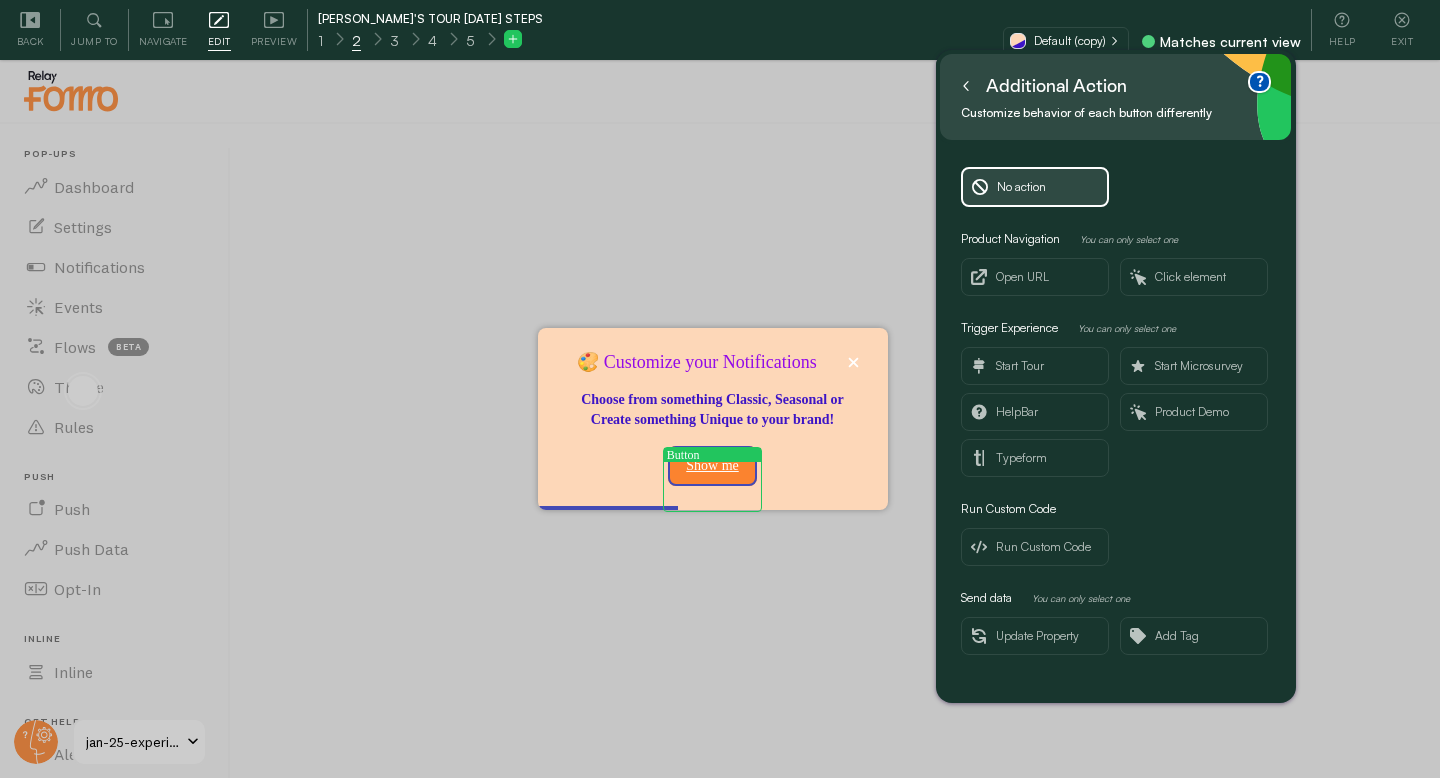 scroll, scrollTop: 0, scrollLeft: 0, axis: both 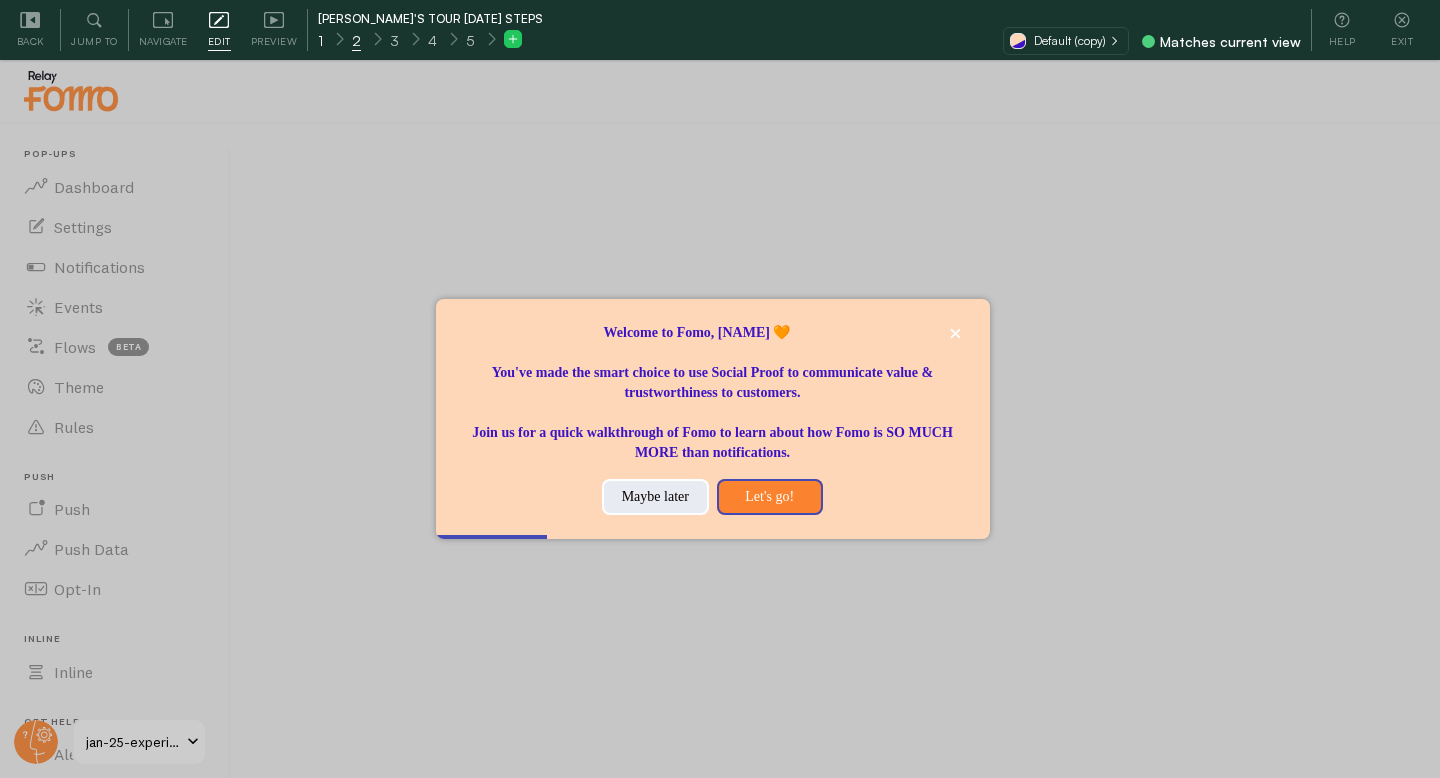 click on "1" at bounding box center [320, 39] 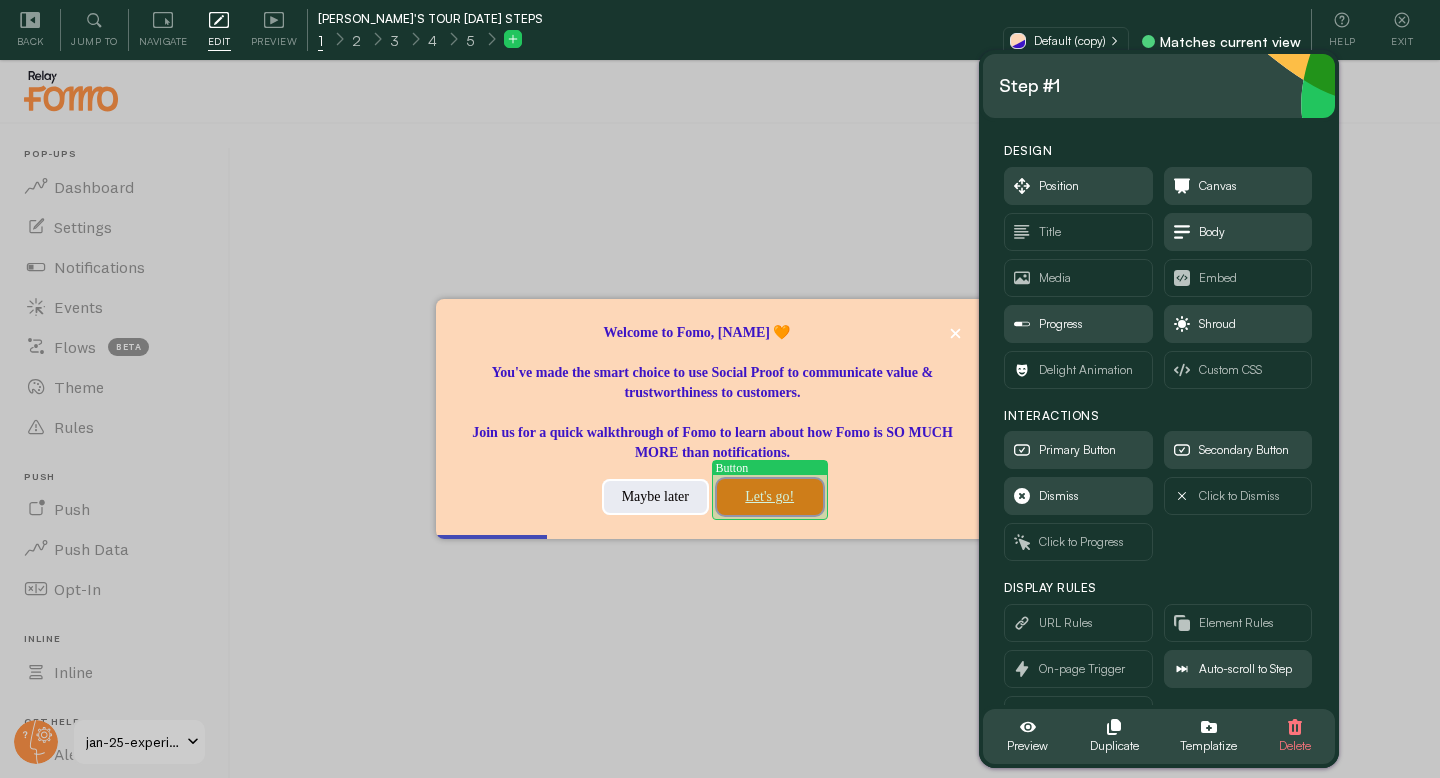 click on "Let's go!" at bounding box center [770, 497] 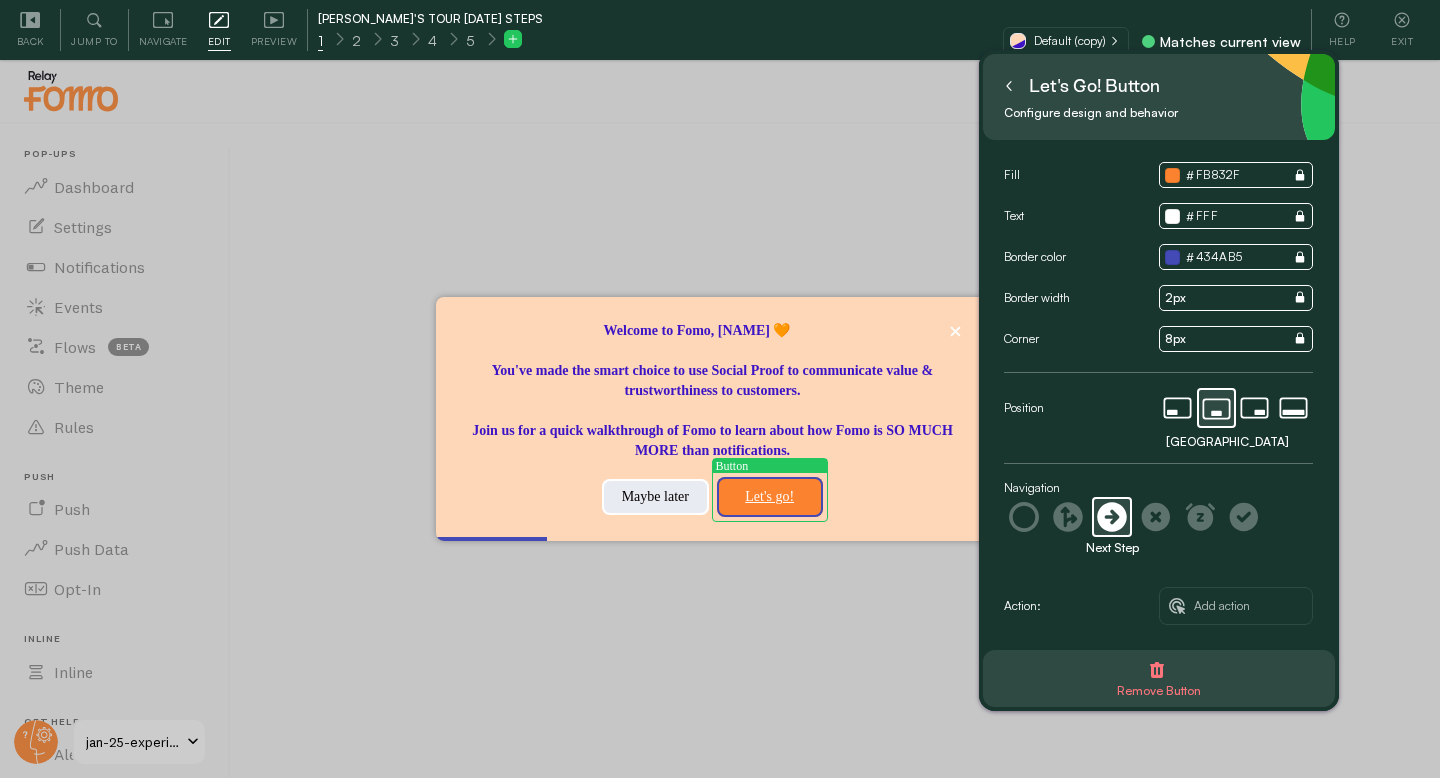 click 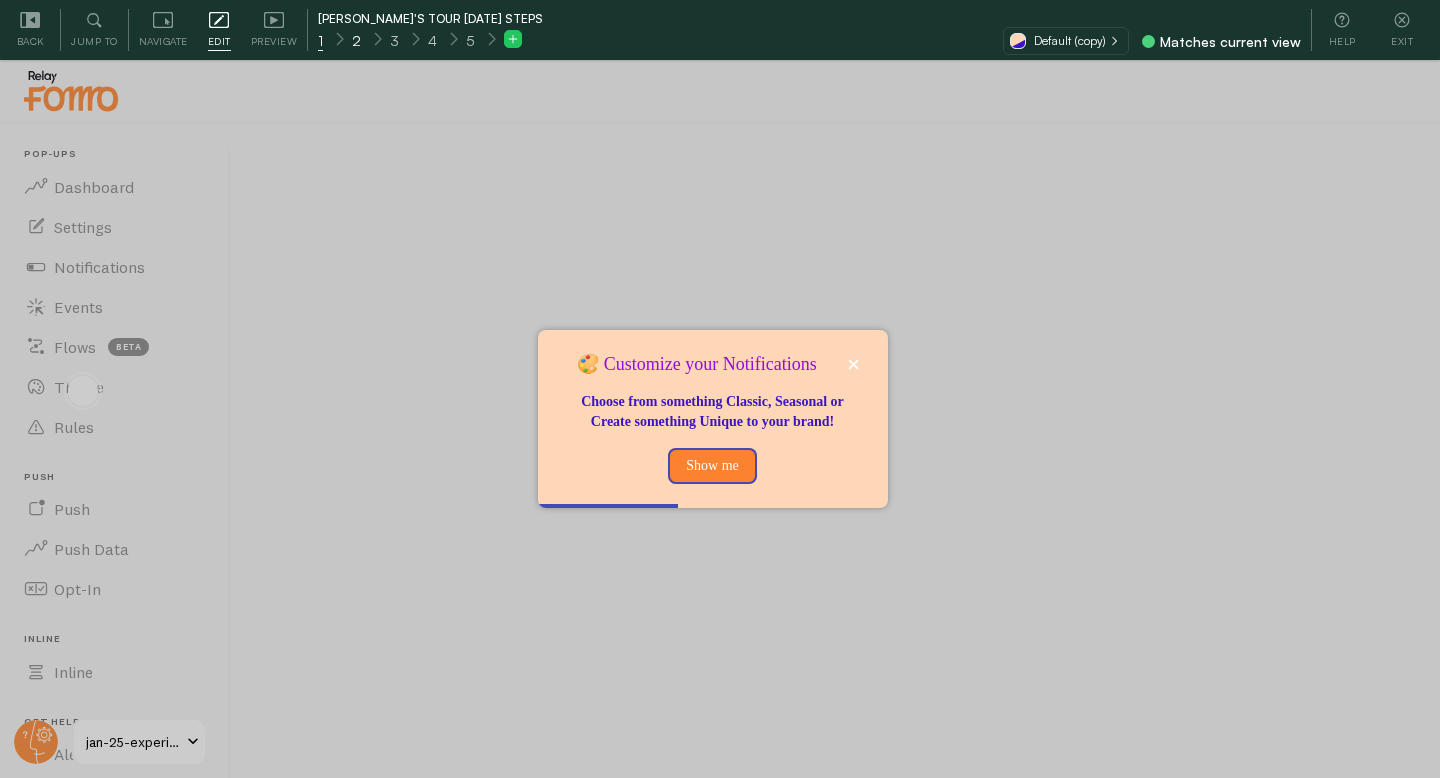 click on "2" at bounding box center (356, 41) 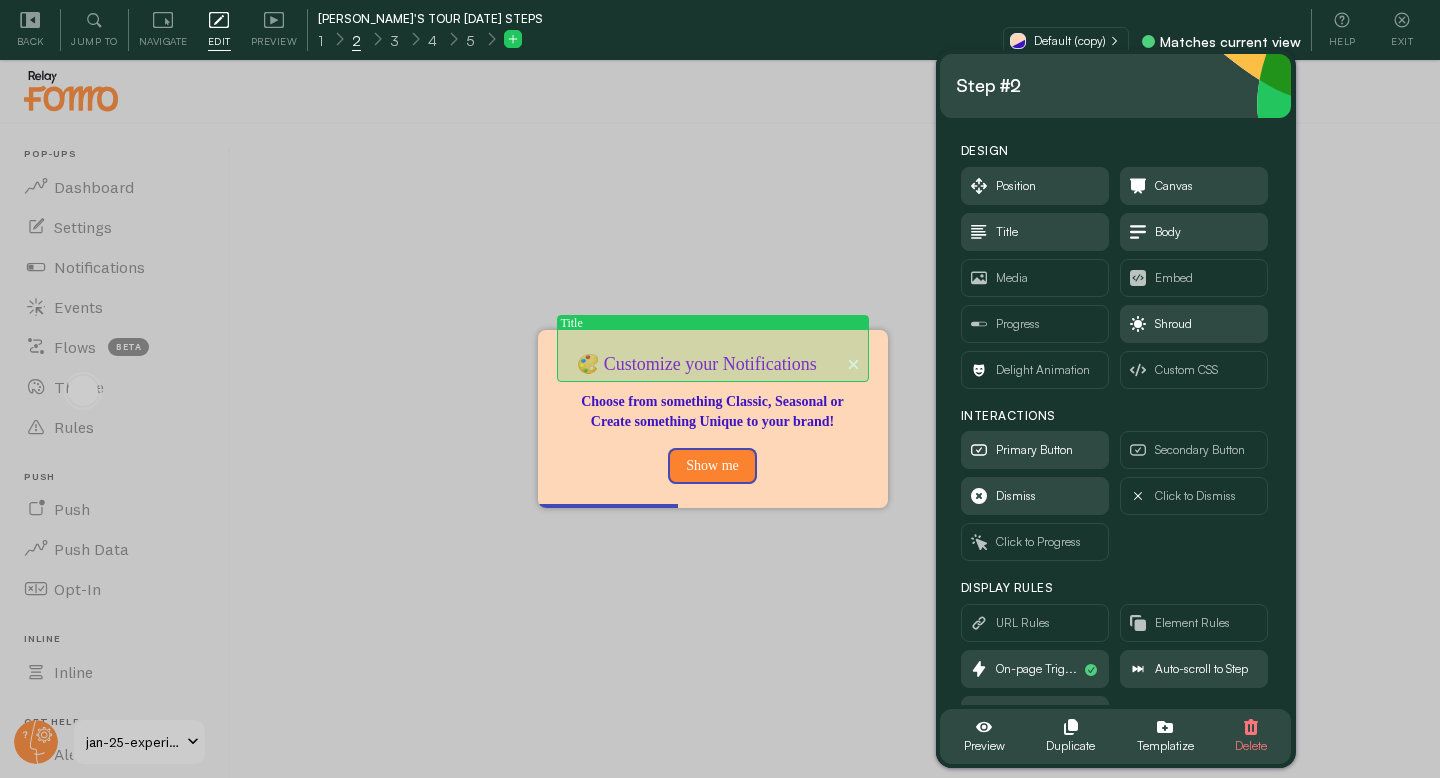 click on "🎨 Customize your Notifications" at bounding box center (696, 364) 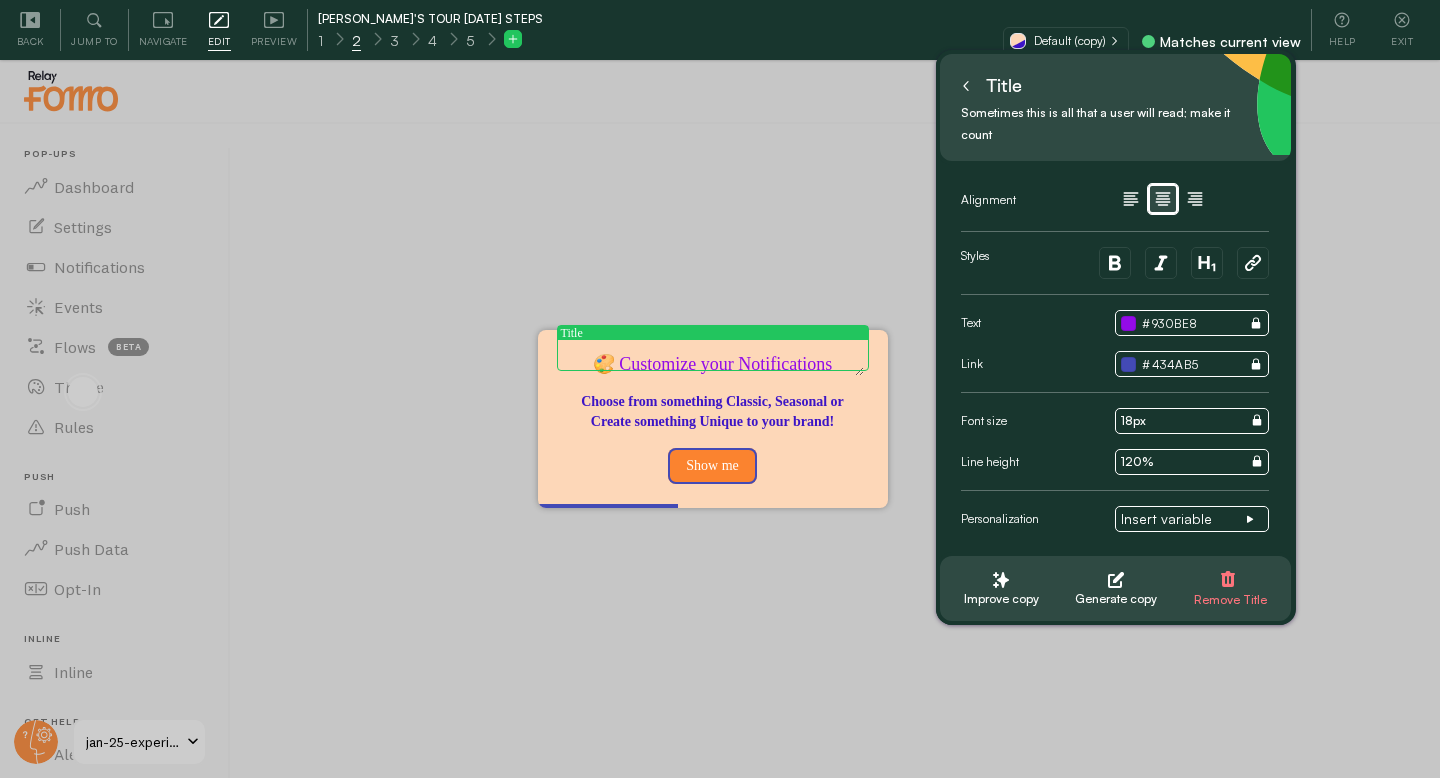 click on "🎨 Customize your Notifications" at bounding box center [713, 365] 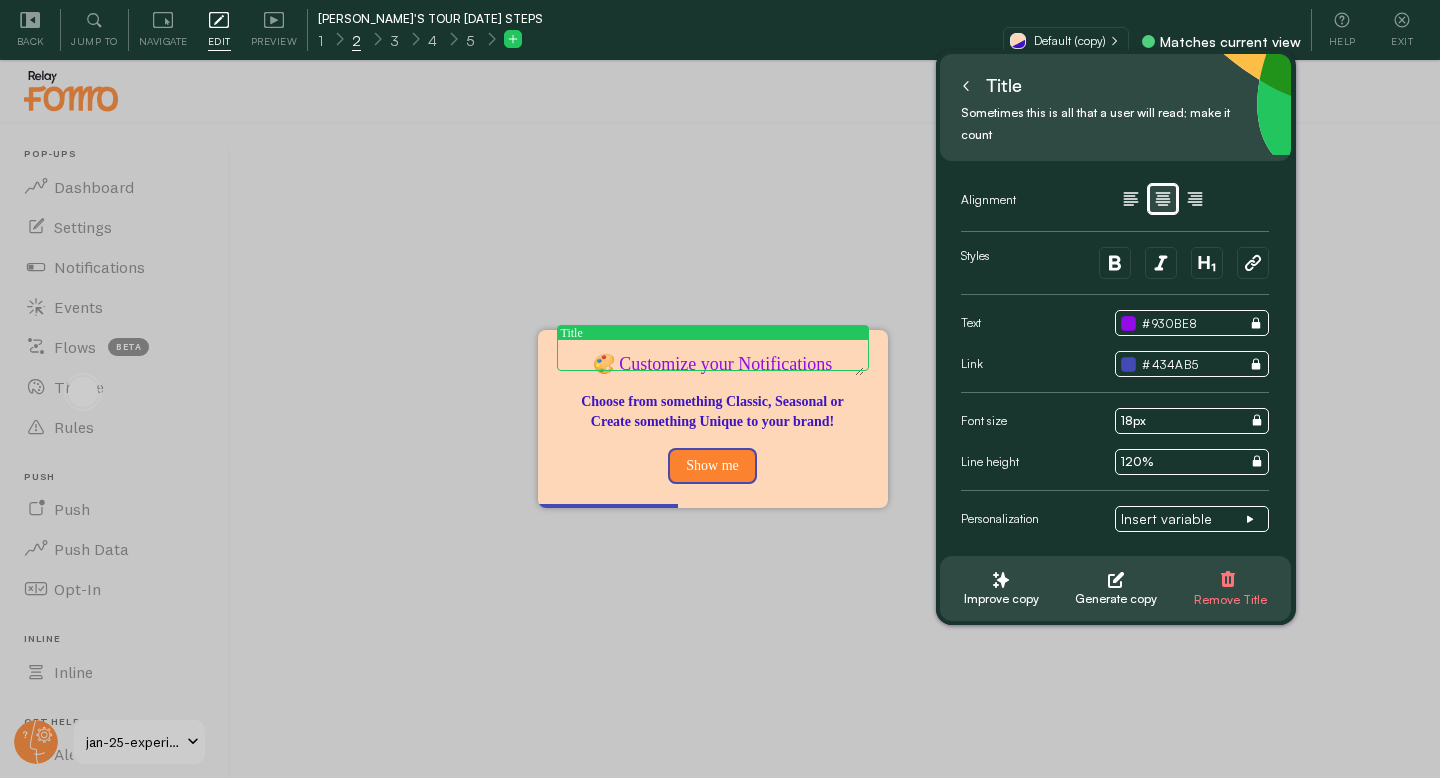 click on "🎨 Customize your Notifications" at bounding box center [713, 365] 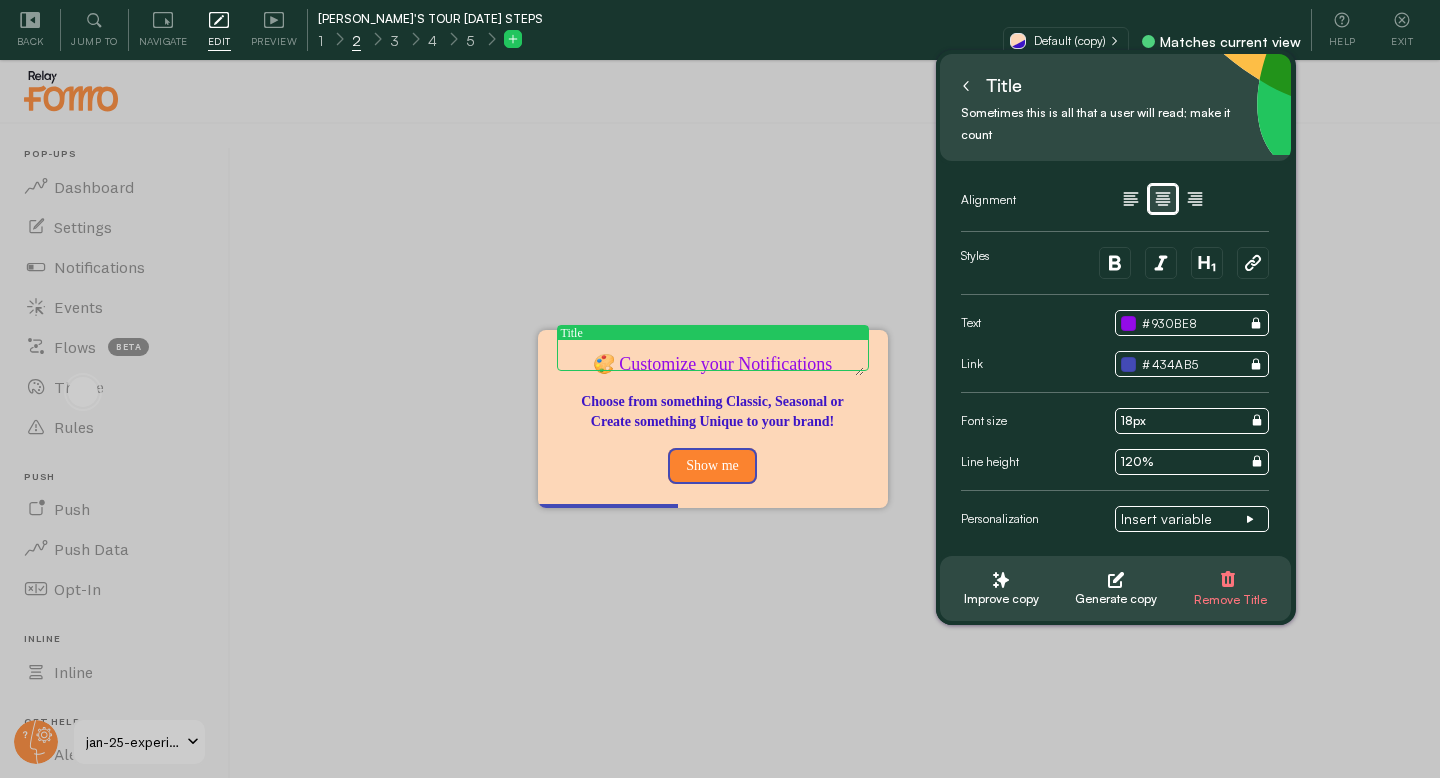 click on "🎨 Customize your Notifications" at bounding box center [713, 365] 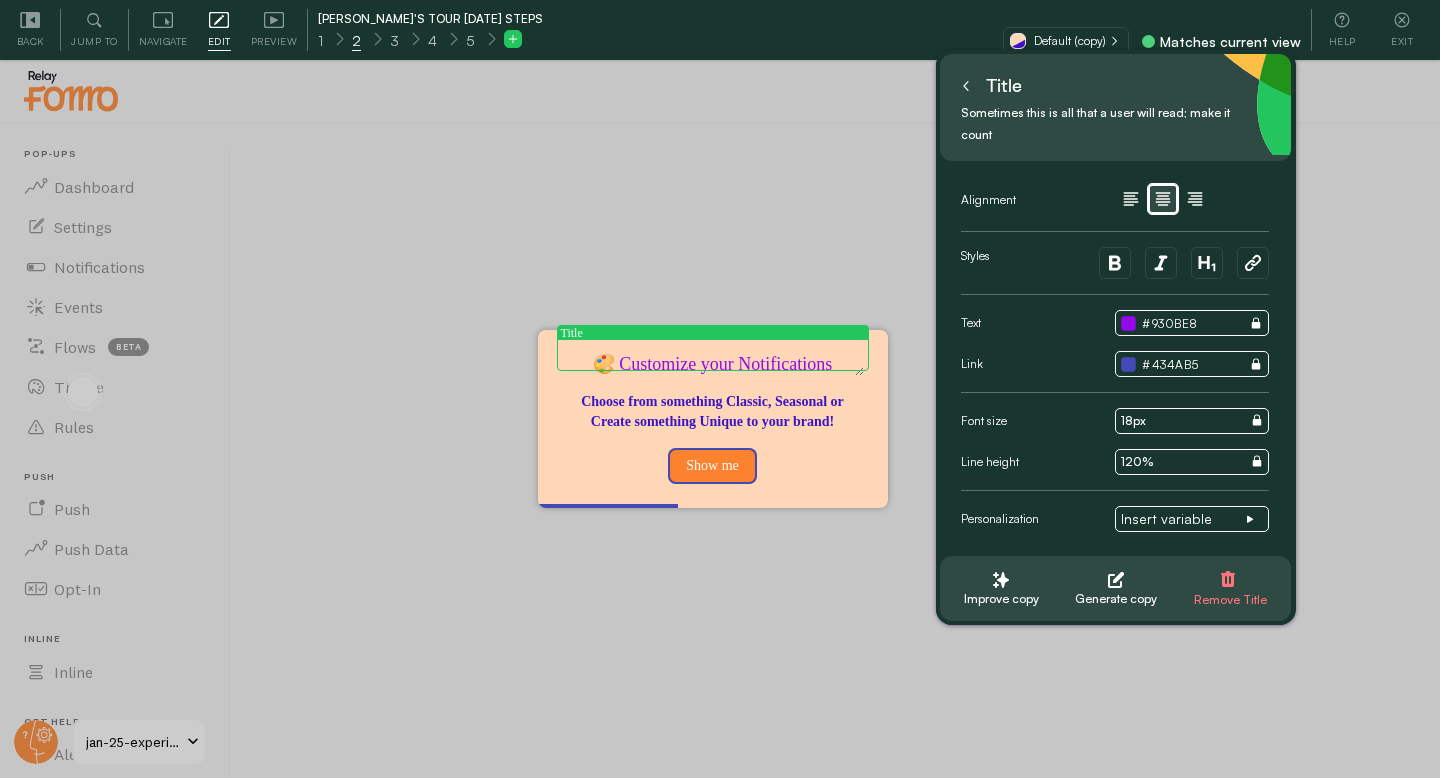 click on "🎨 Customize your Notifications" at bounding box center [713, 365] 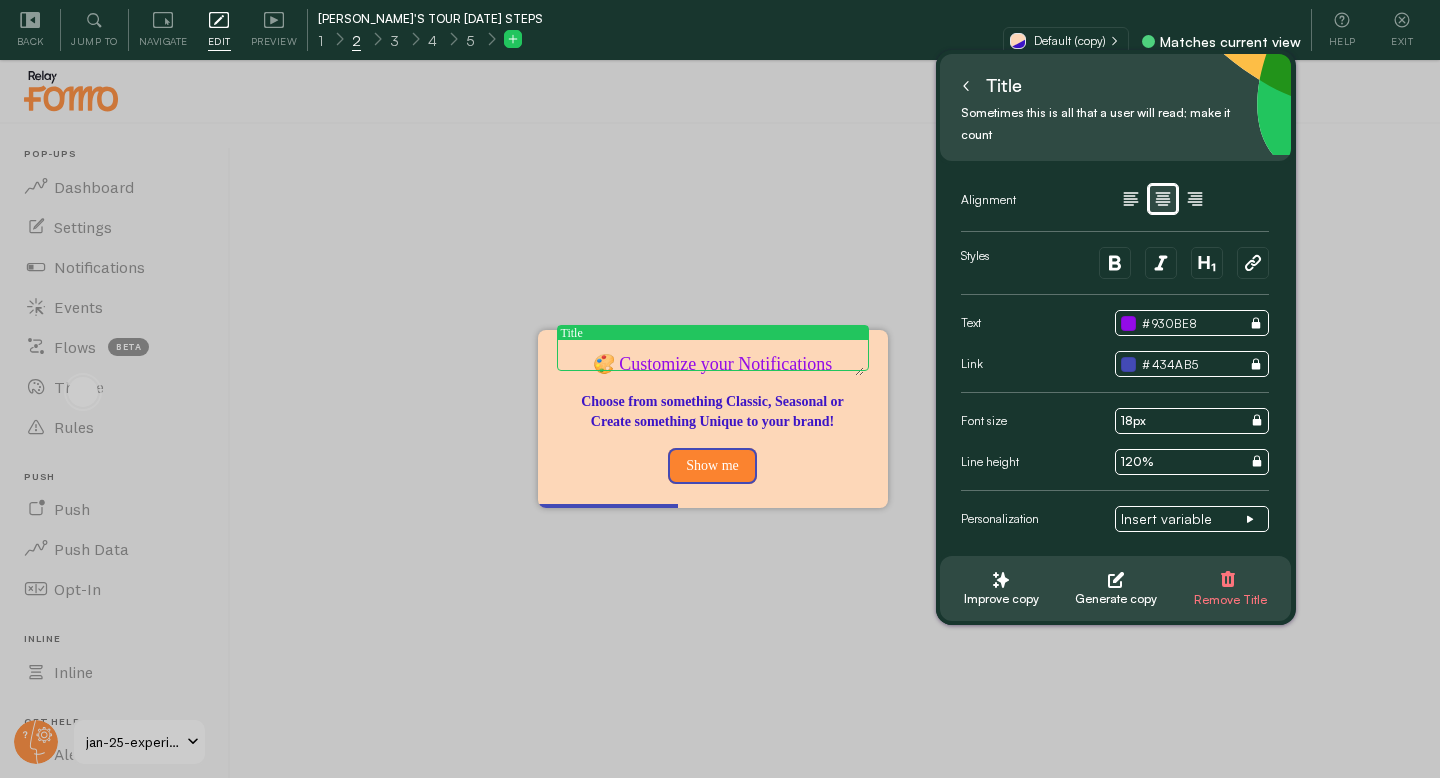 click on "🎨 Customize your Notifications" at bounding box center [713, 365] 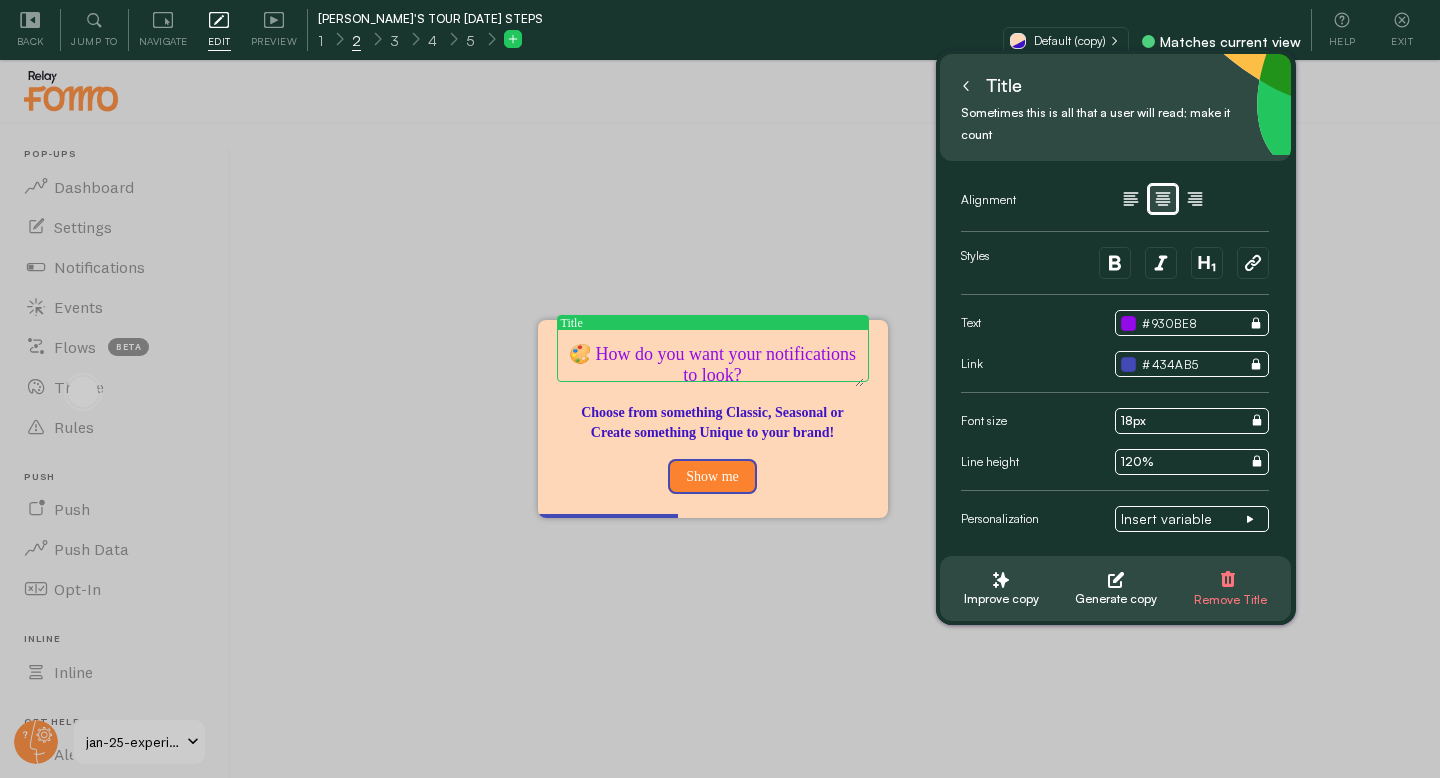 type on "🎨 How do you want your notifications to look?" 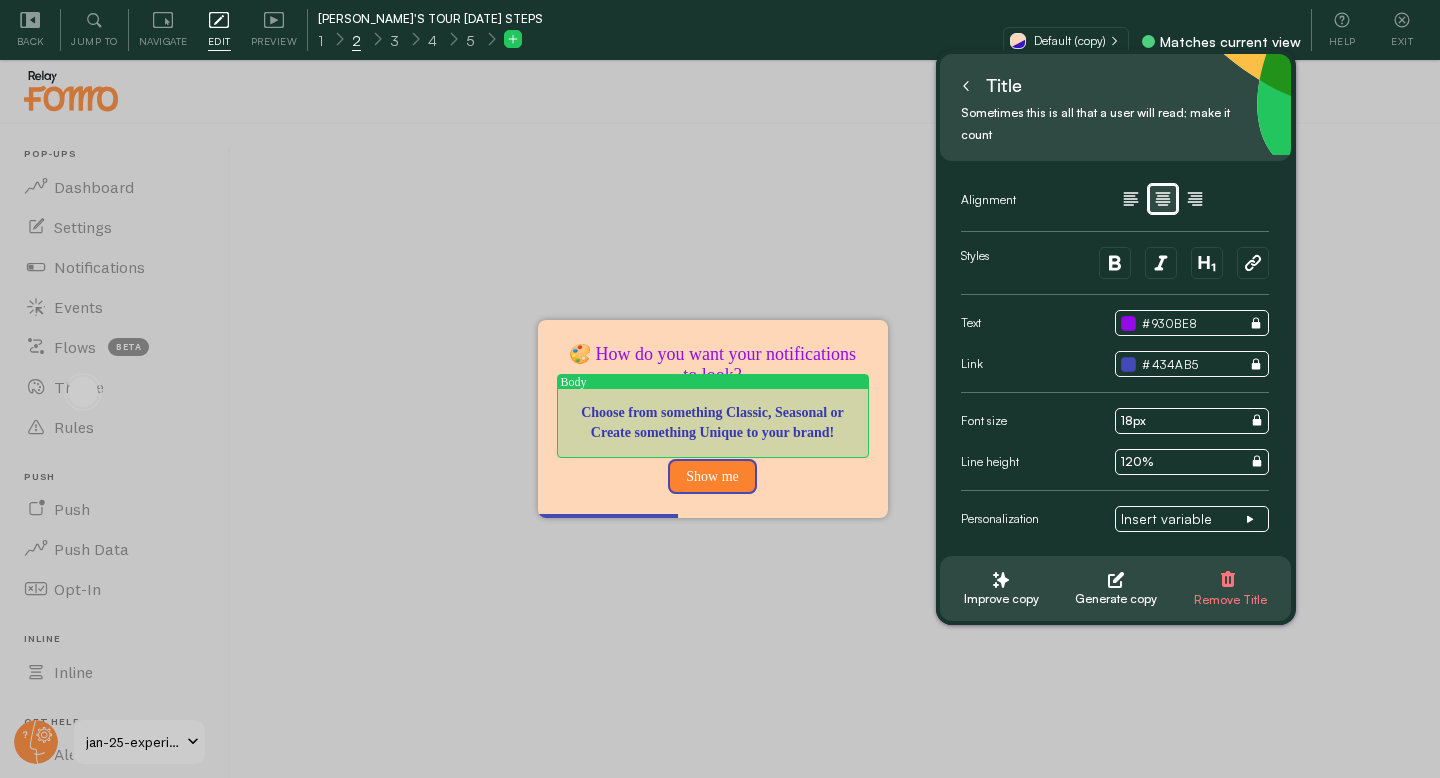 click on "Choose from something Classic, Seasonal or Create something Unique to your brand!" at bounding box center [713, 423] 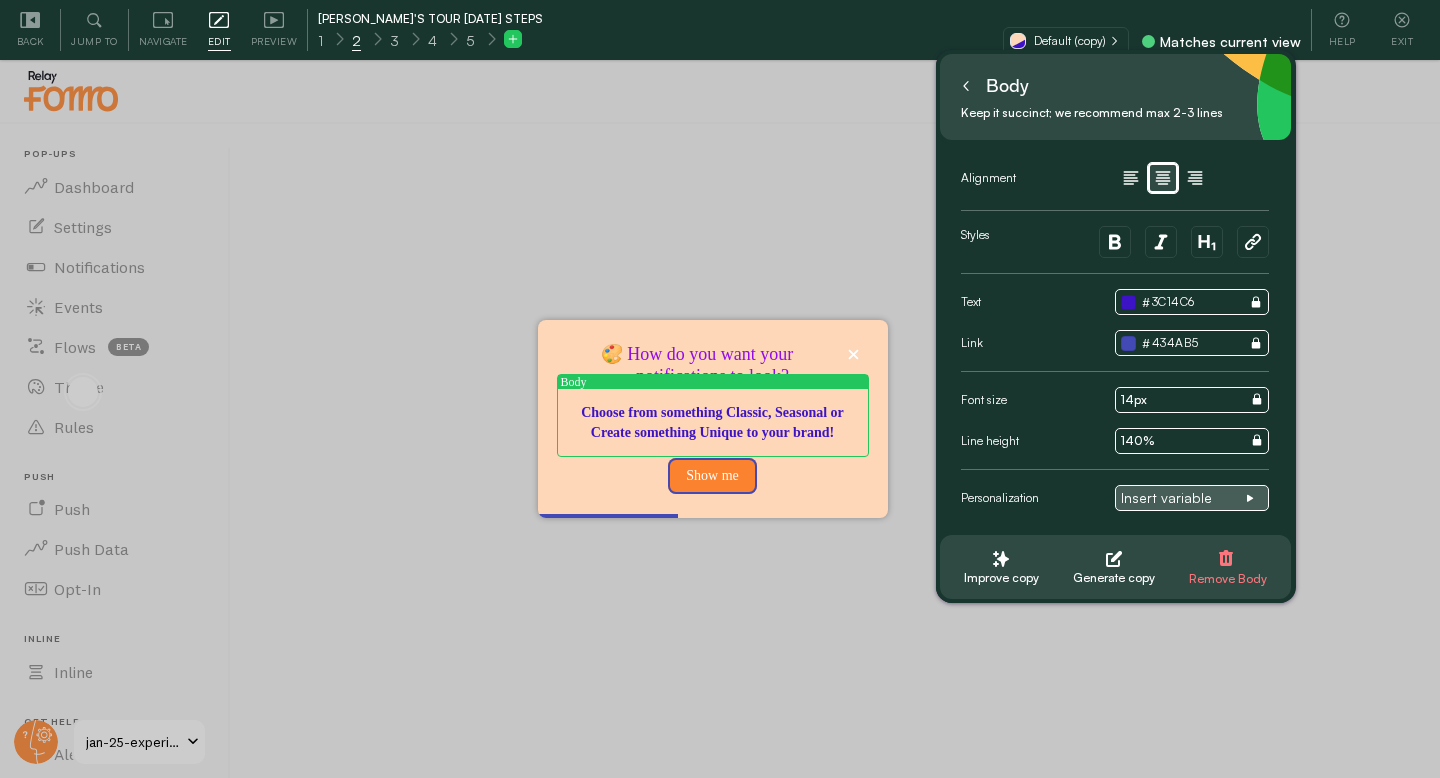 click on "Insert variable" at bounding box center (1183, 498) 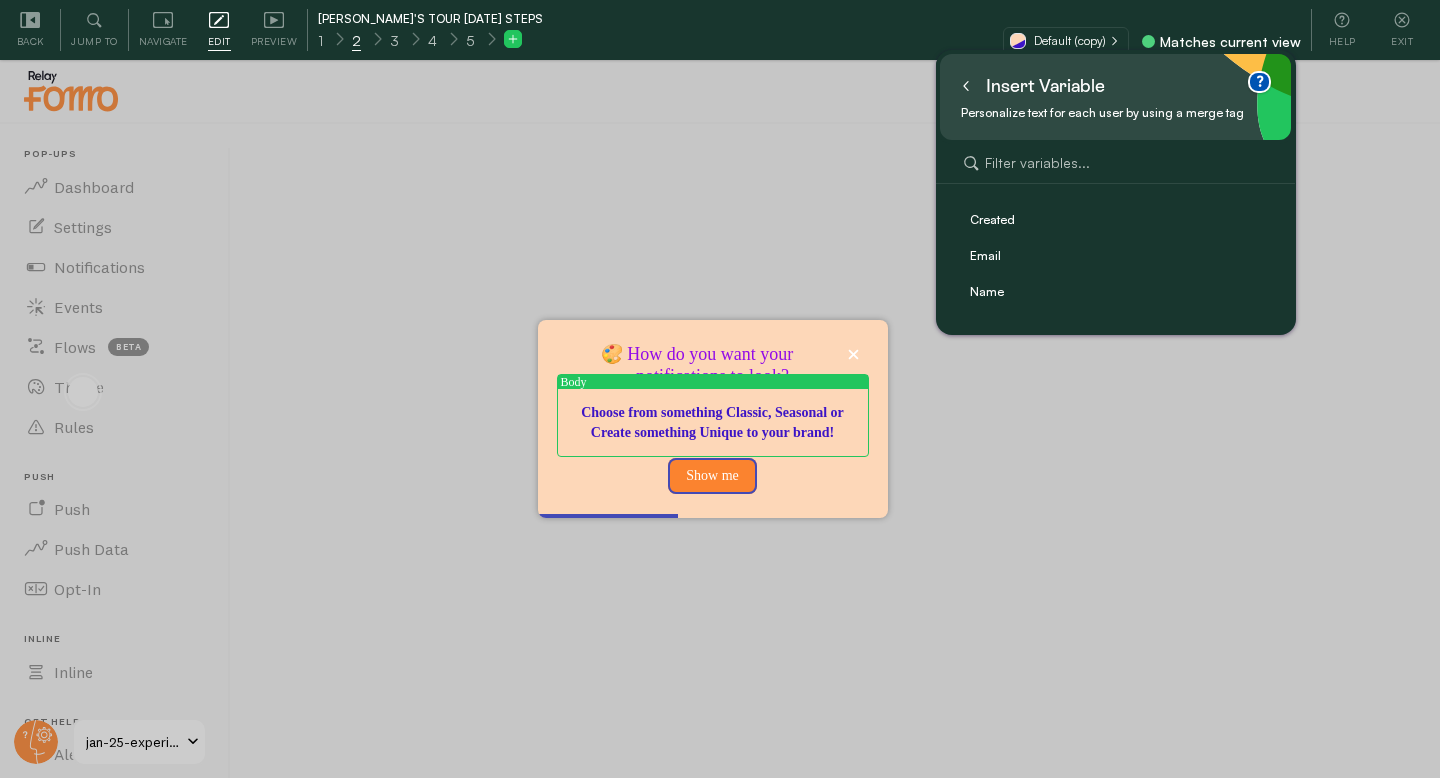 click 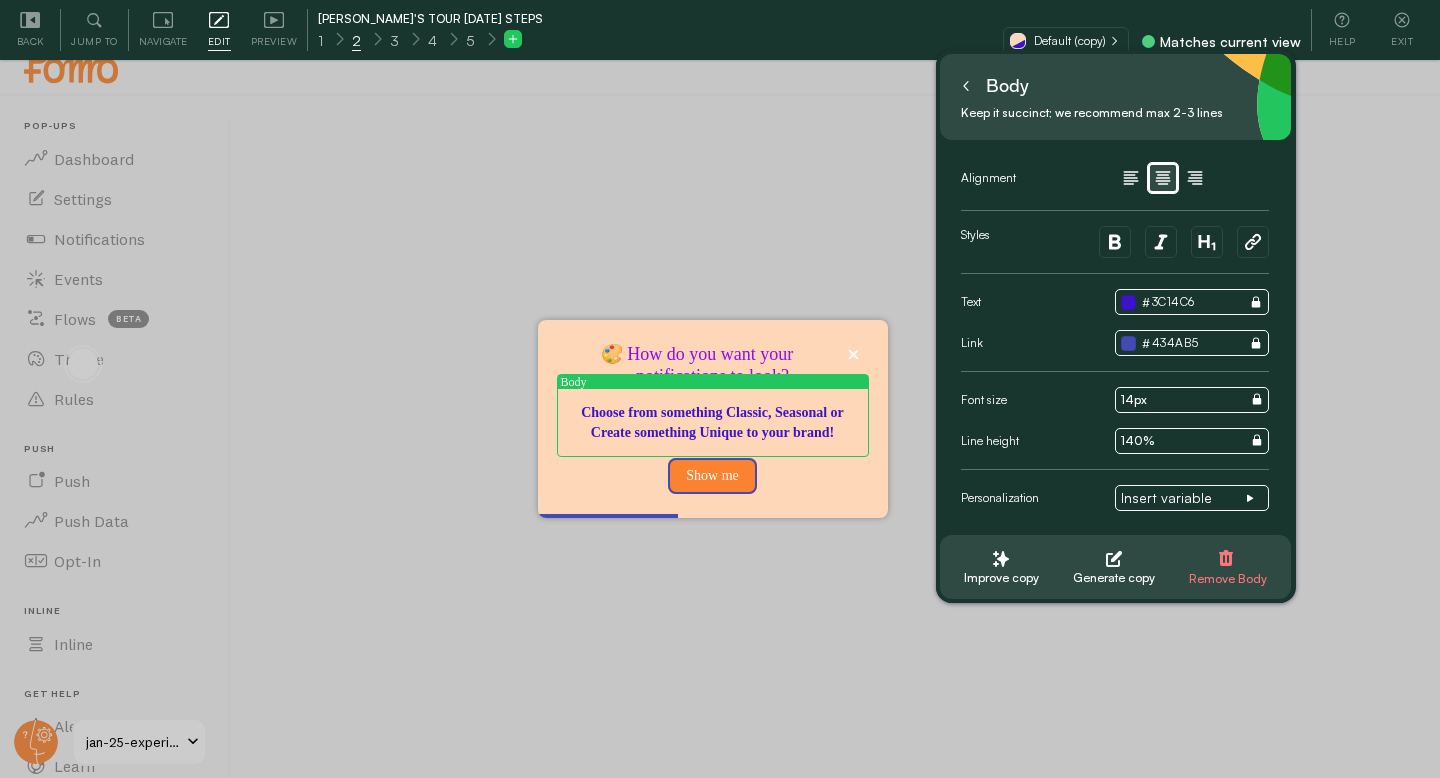 scroll, scrollTop: 39, scrollLeft: 0, axis: vertical 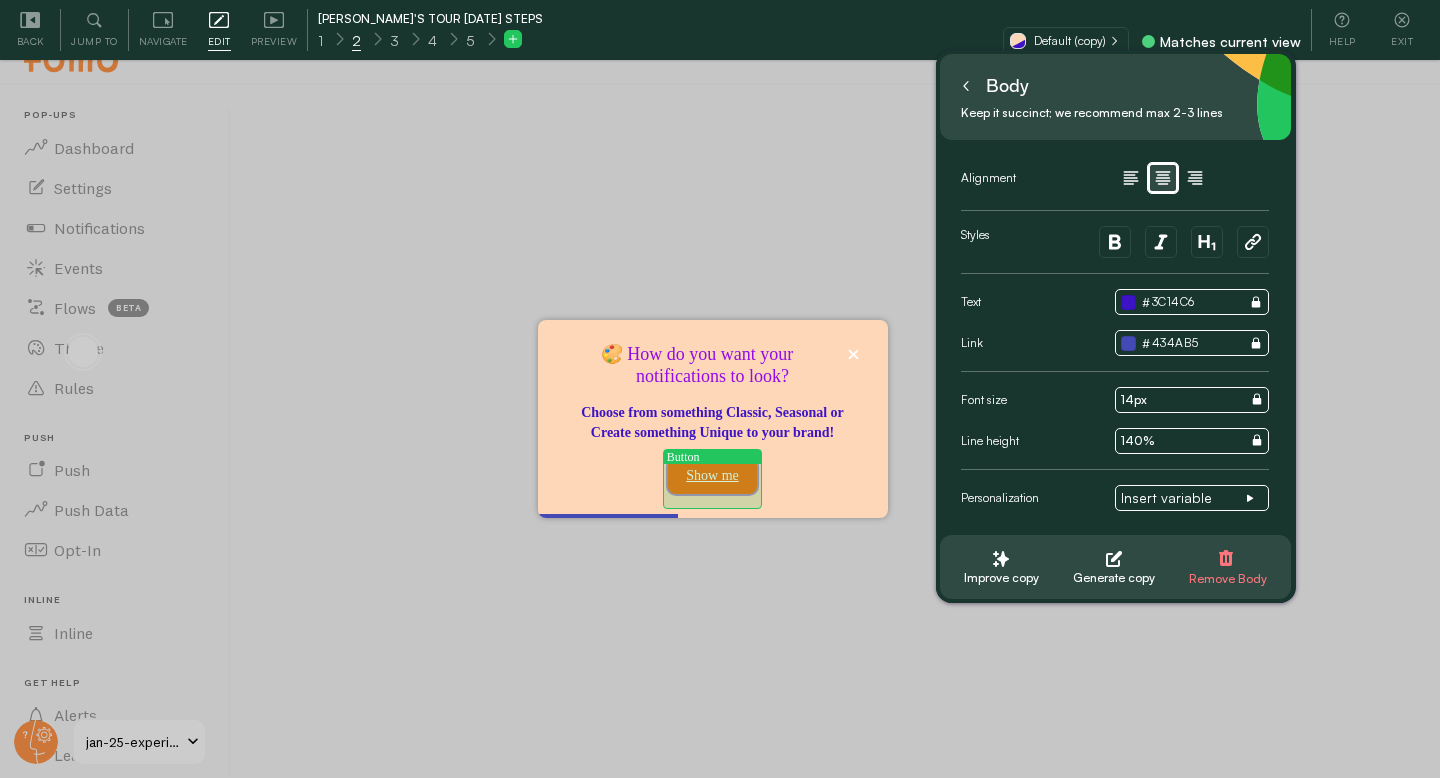click on "Show me" at bounding box center [712, 476] 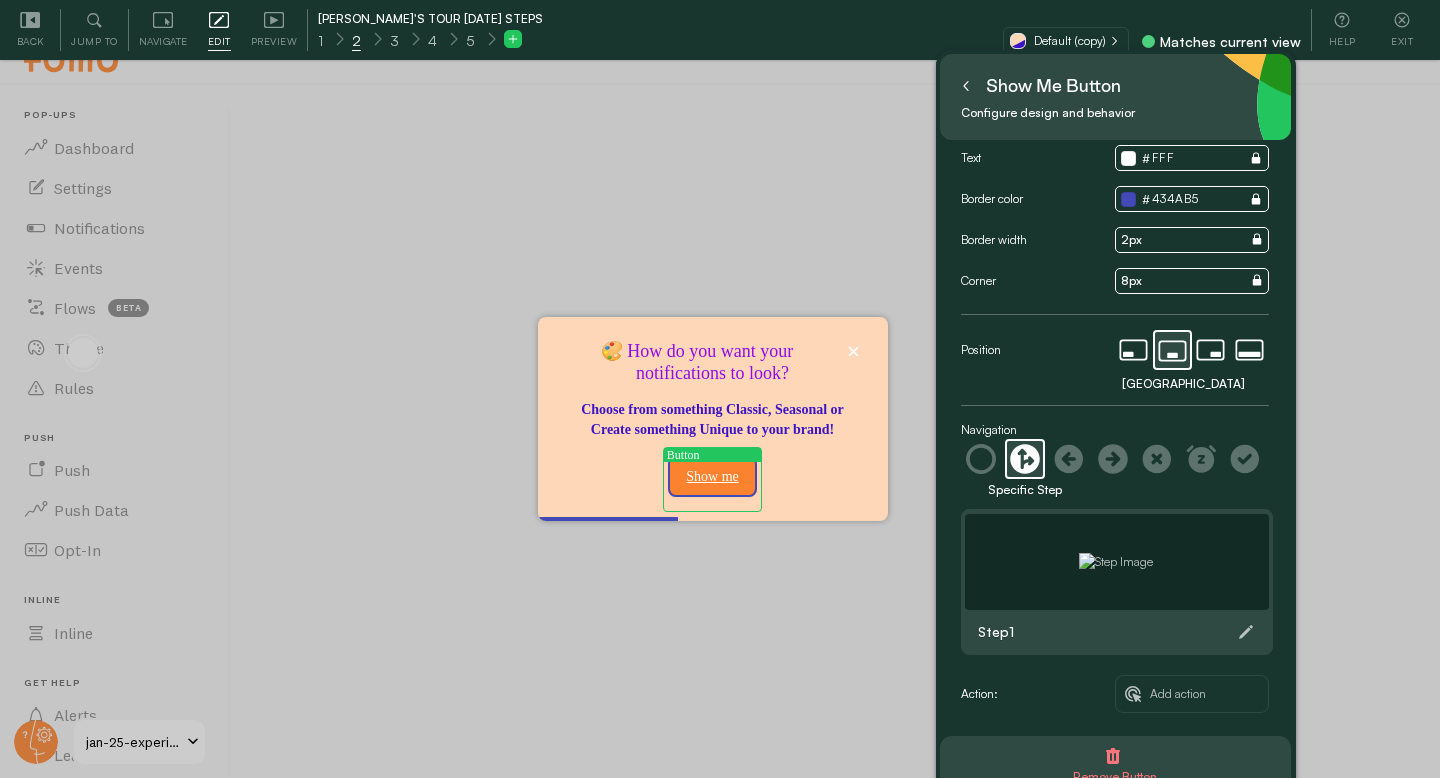 scroll, scrollTop: 59, scrollLeft: 0, axis: vertical 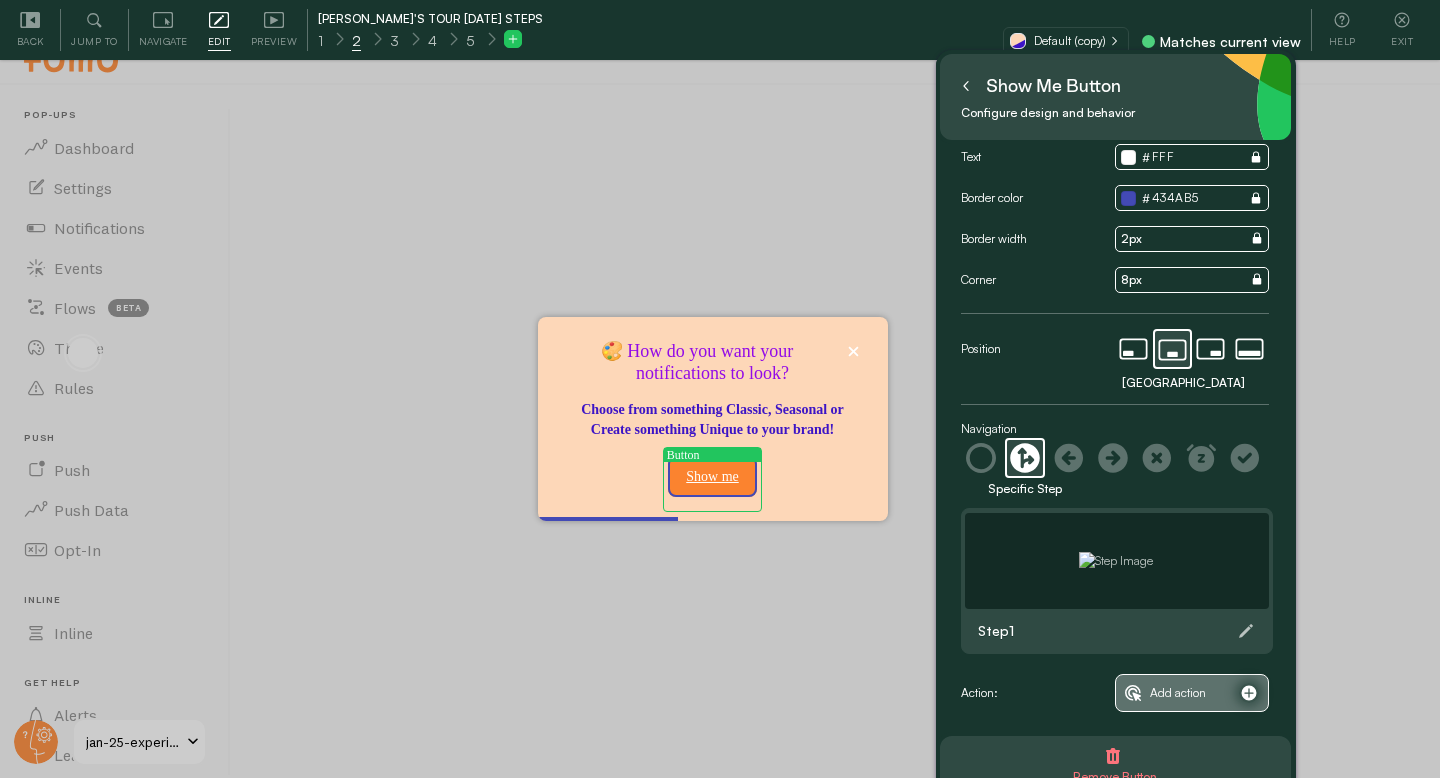 click 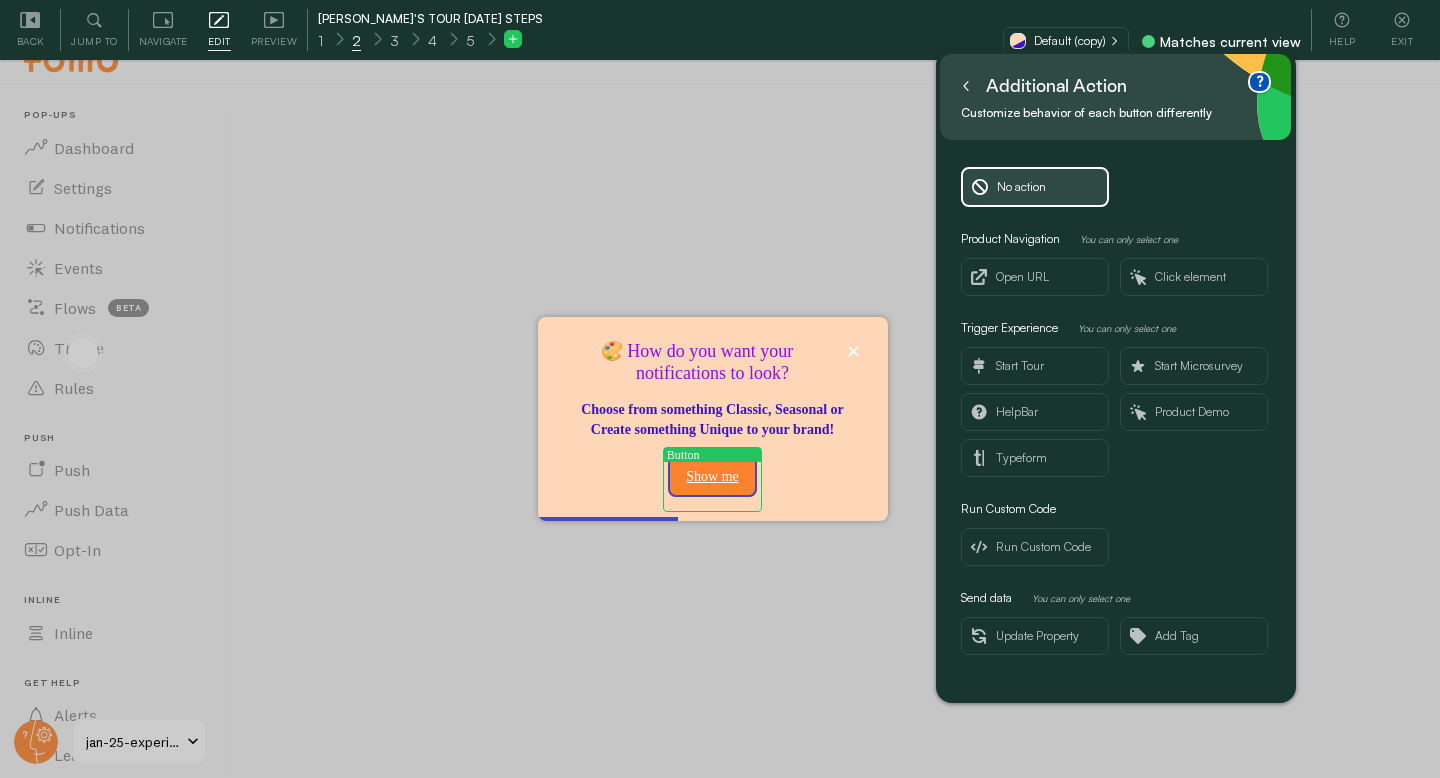 drag, startPoint x: 1152, startPoint y: 284, endPoint x: 1152, endPoint y: 323, distance: 39 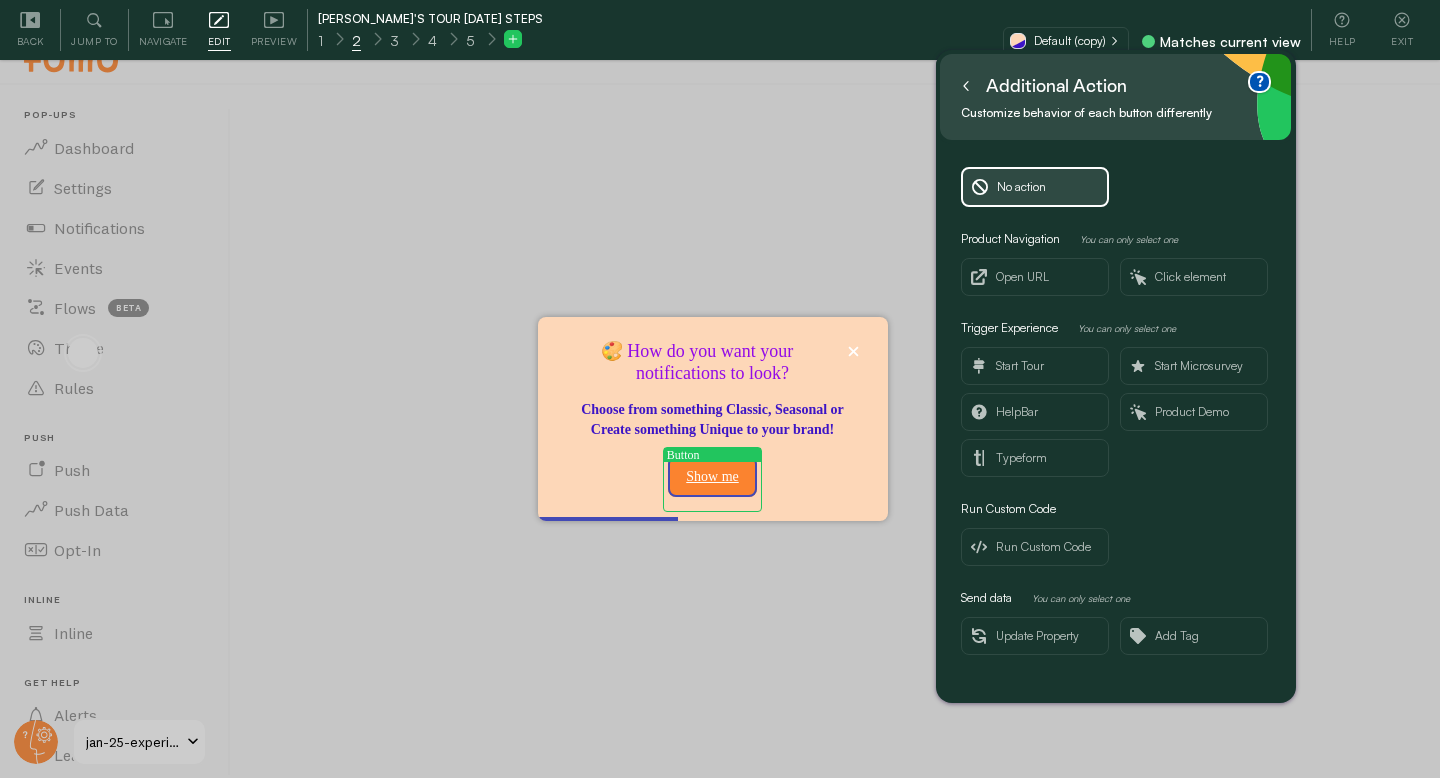 click at bounding box center (720, 389) 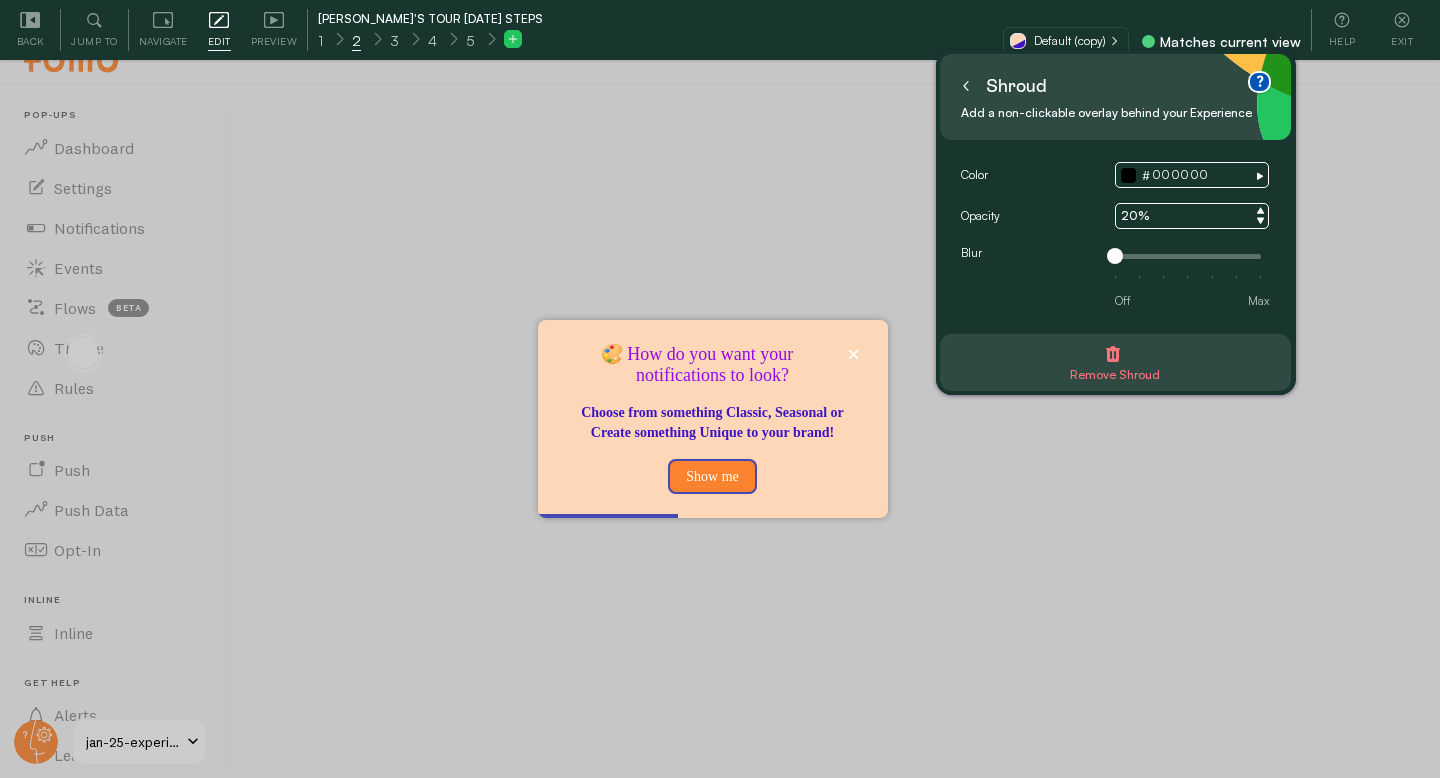 click 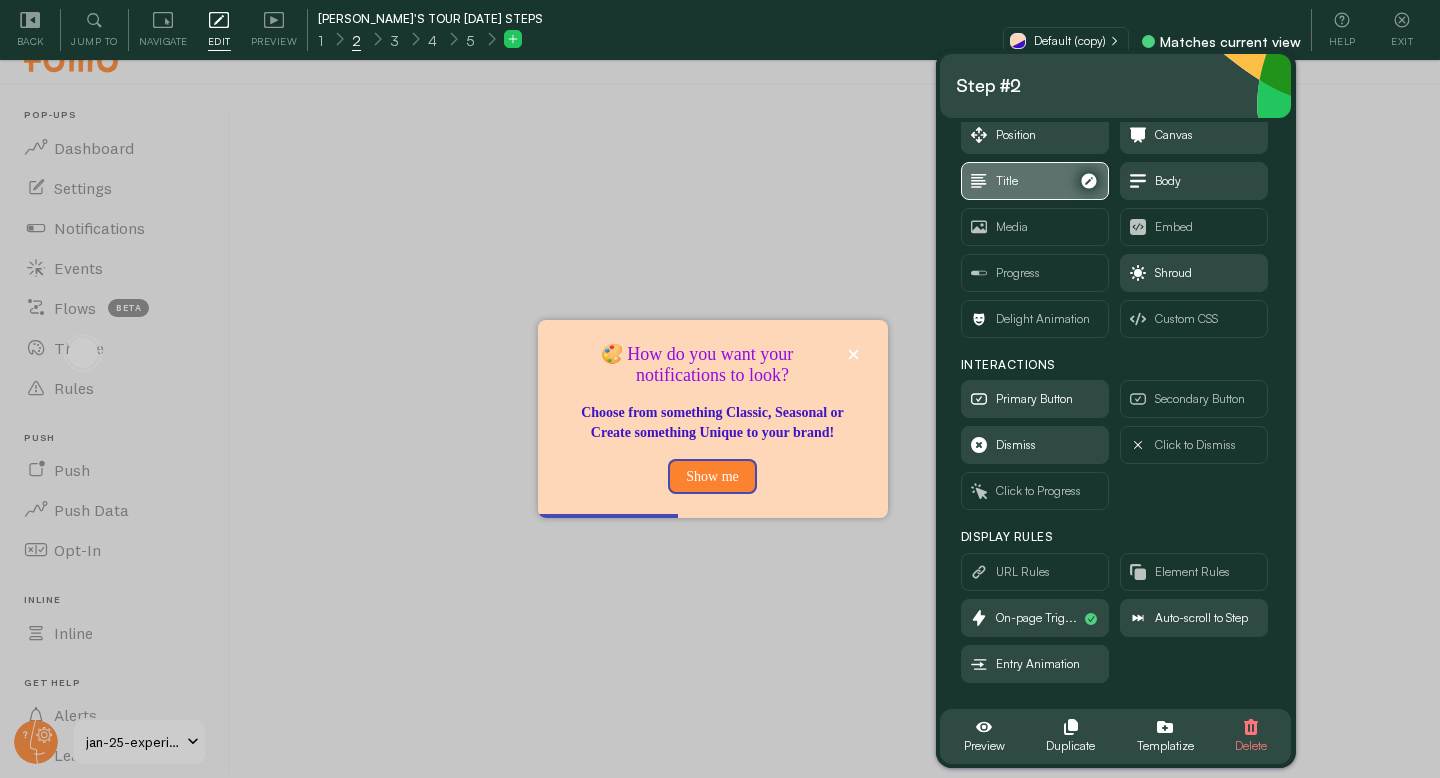 scroll, scrollTop: 0, scrollLeft: 0, axis: both 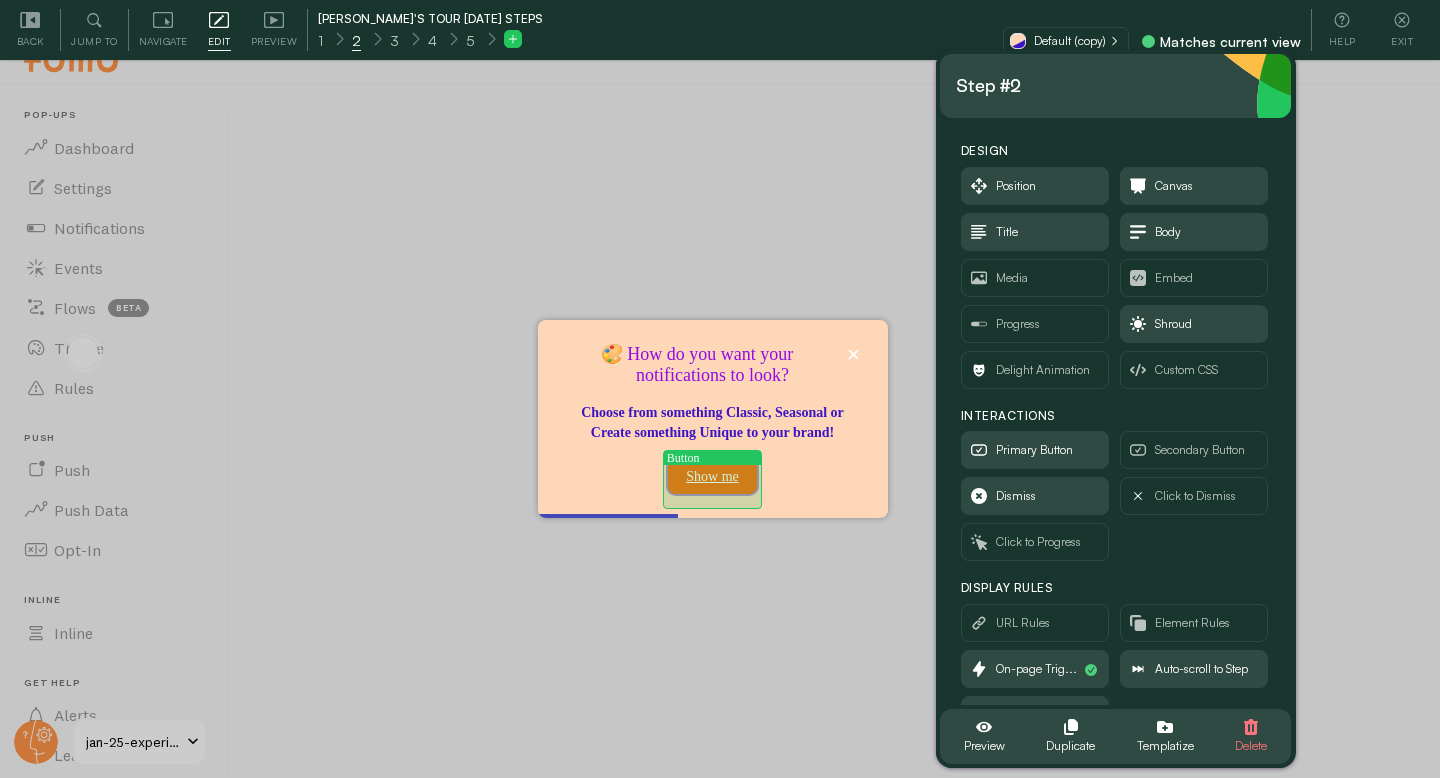 click on "Show me" at bounding box center [712, 477] 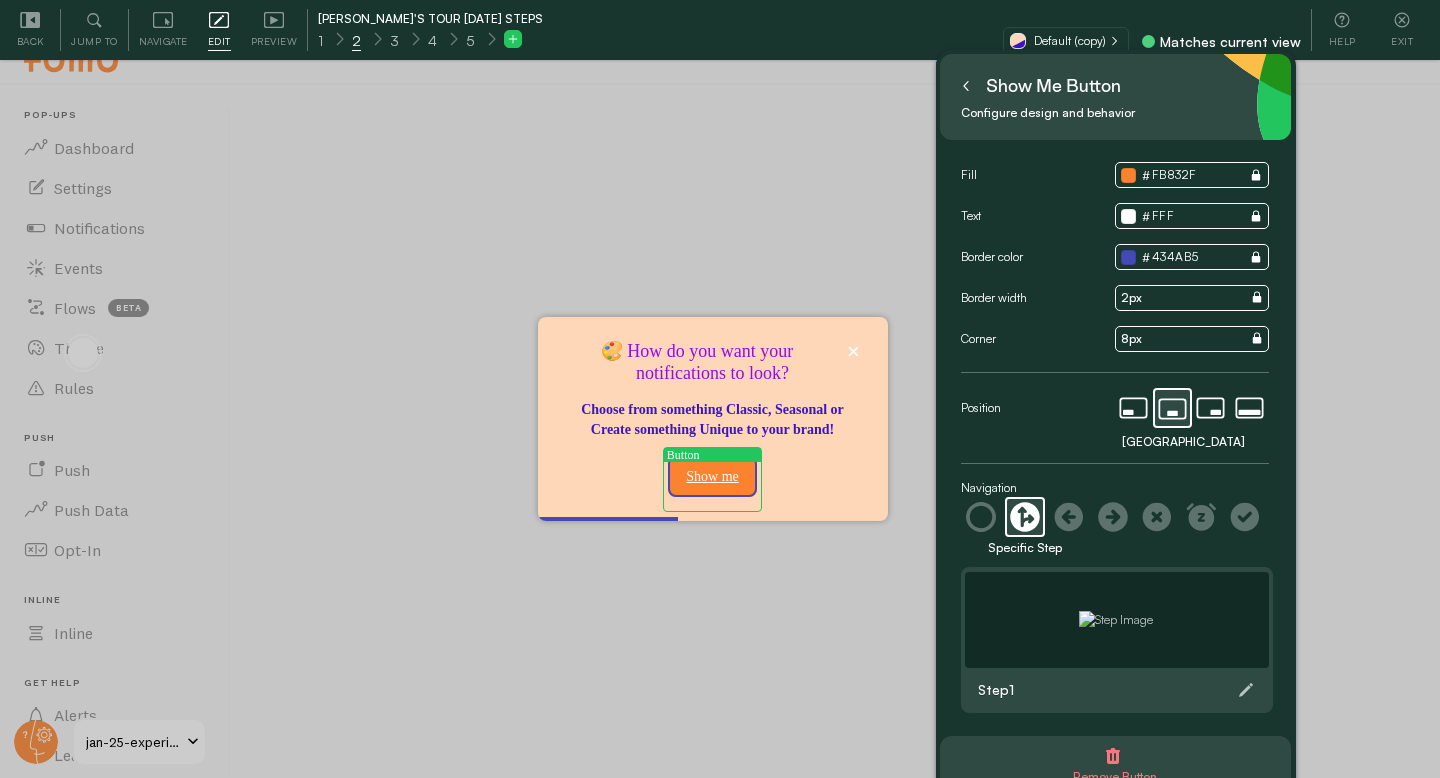 scroll, scrollTop: 59, scrollLeft: 0, axis: vertical 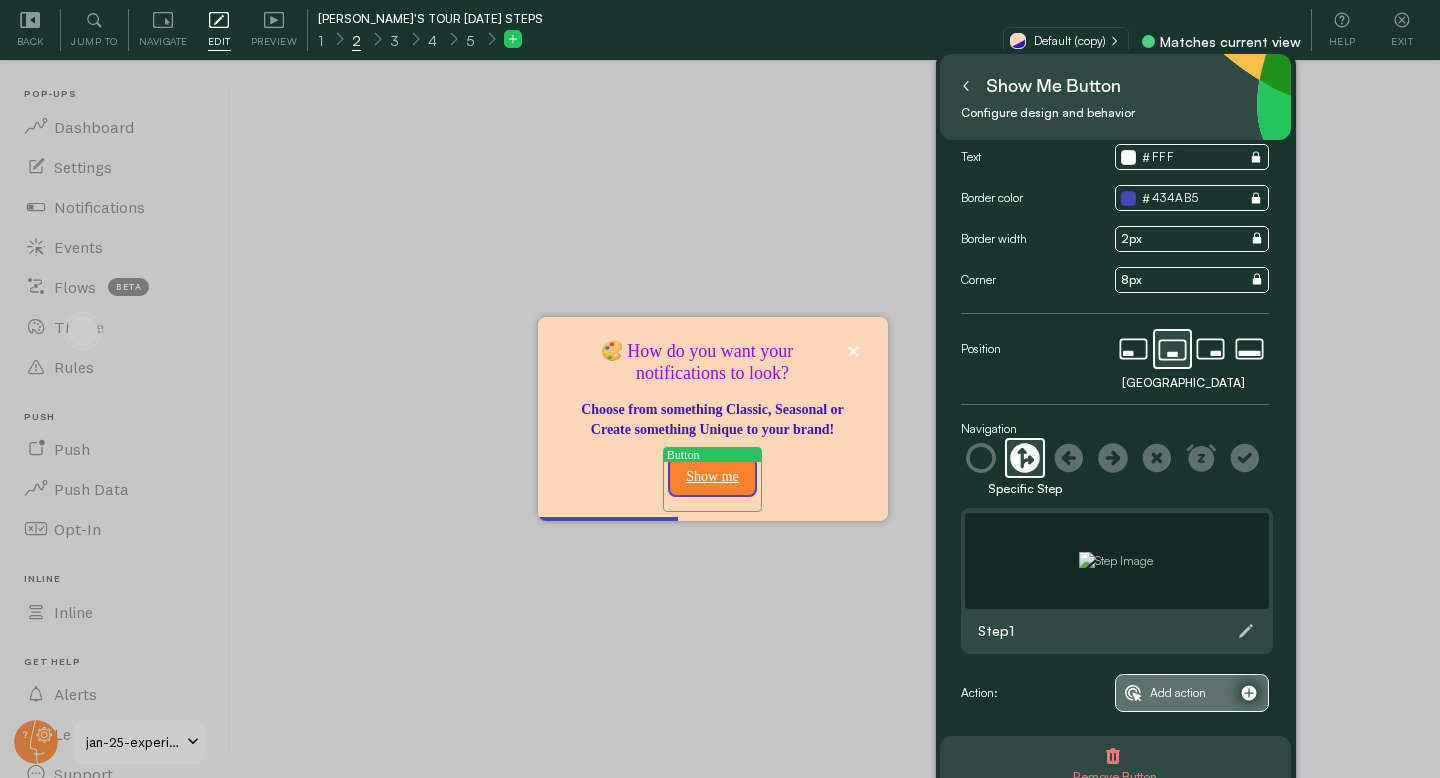 click on "Add action" at bounding box center (1178, 693) 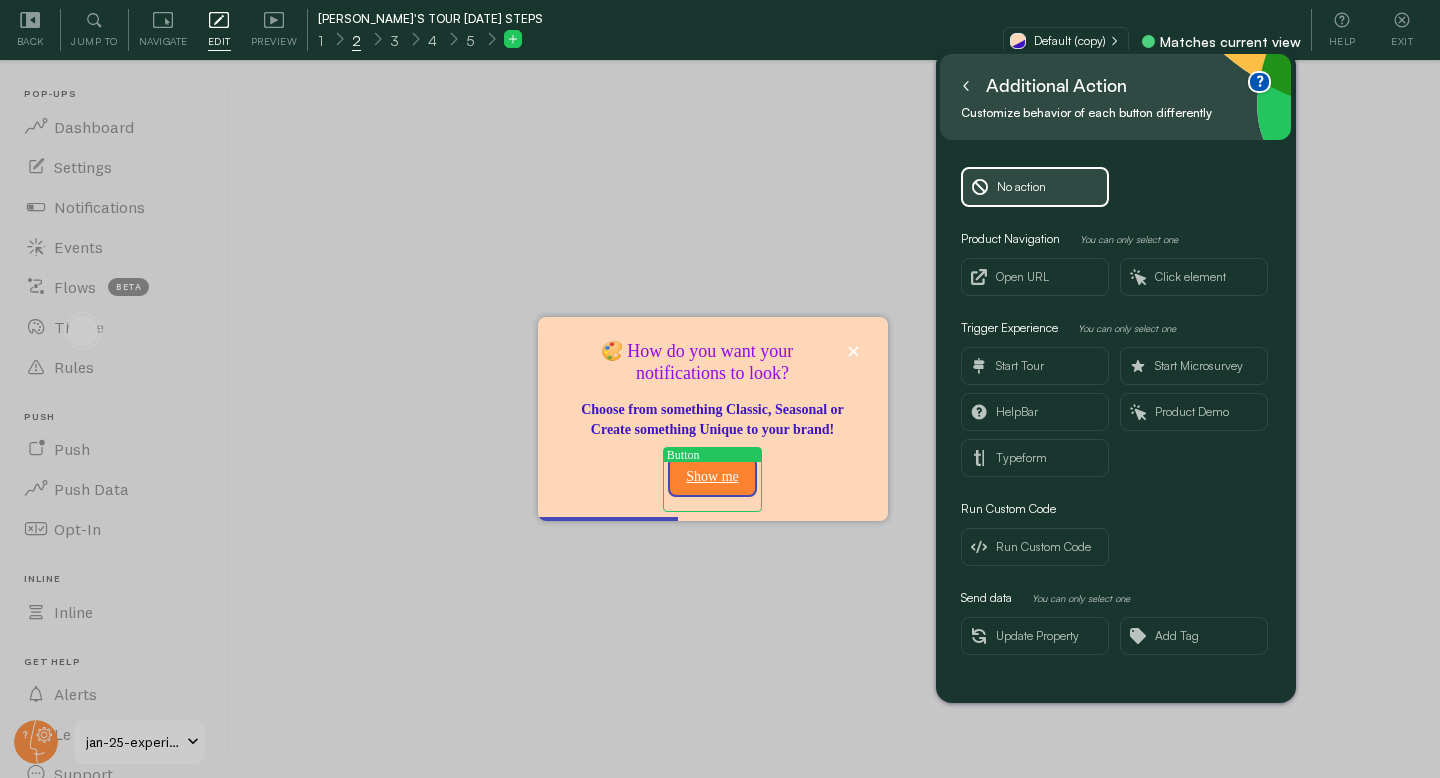 scroll, scrollTop: 0, scrollLeft: 0, axis: both 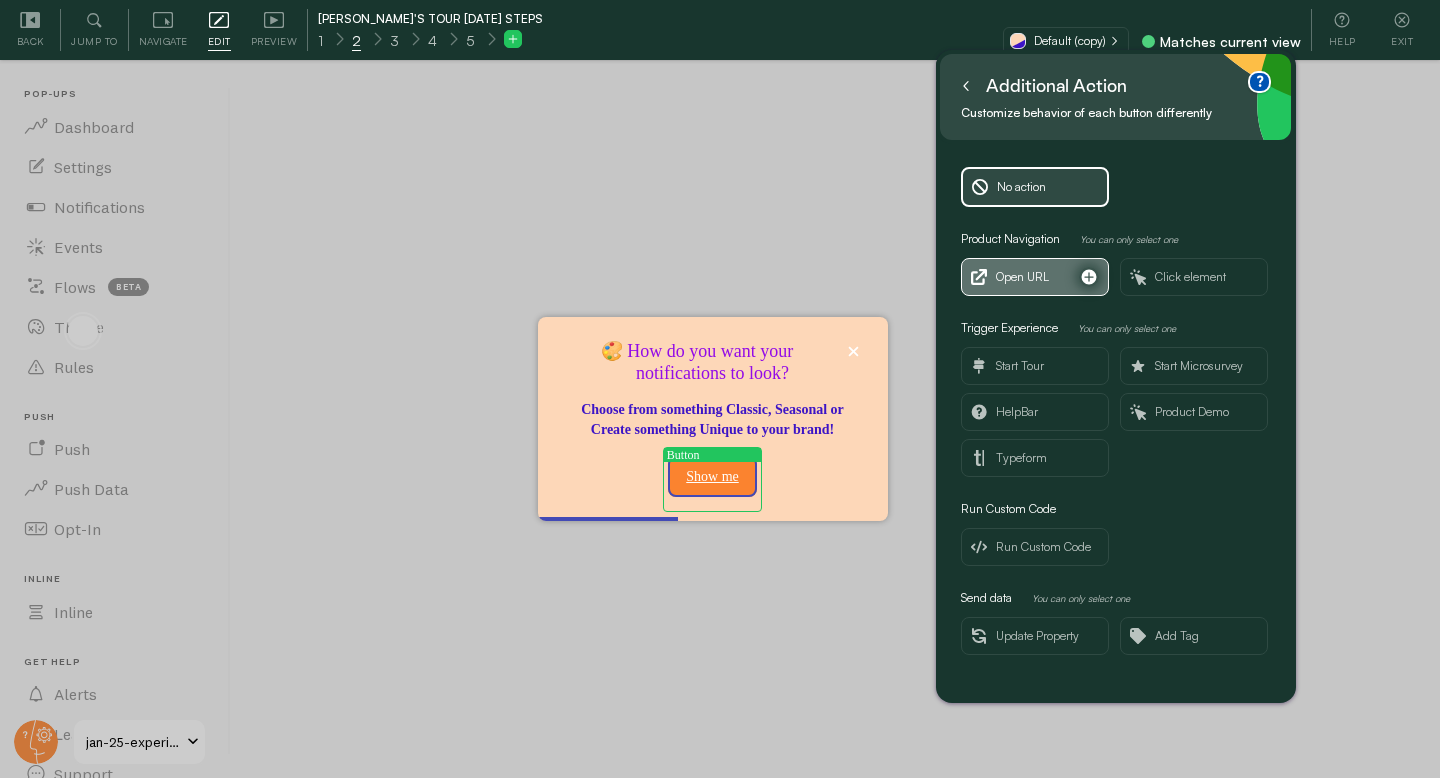 click on "Open URL" at bounding box center [1022, 277] 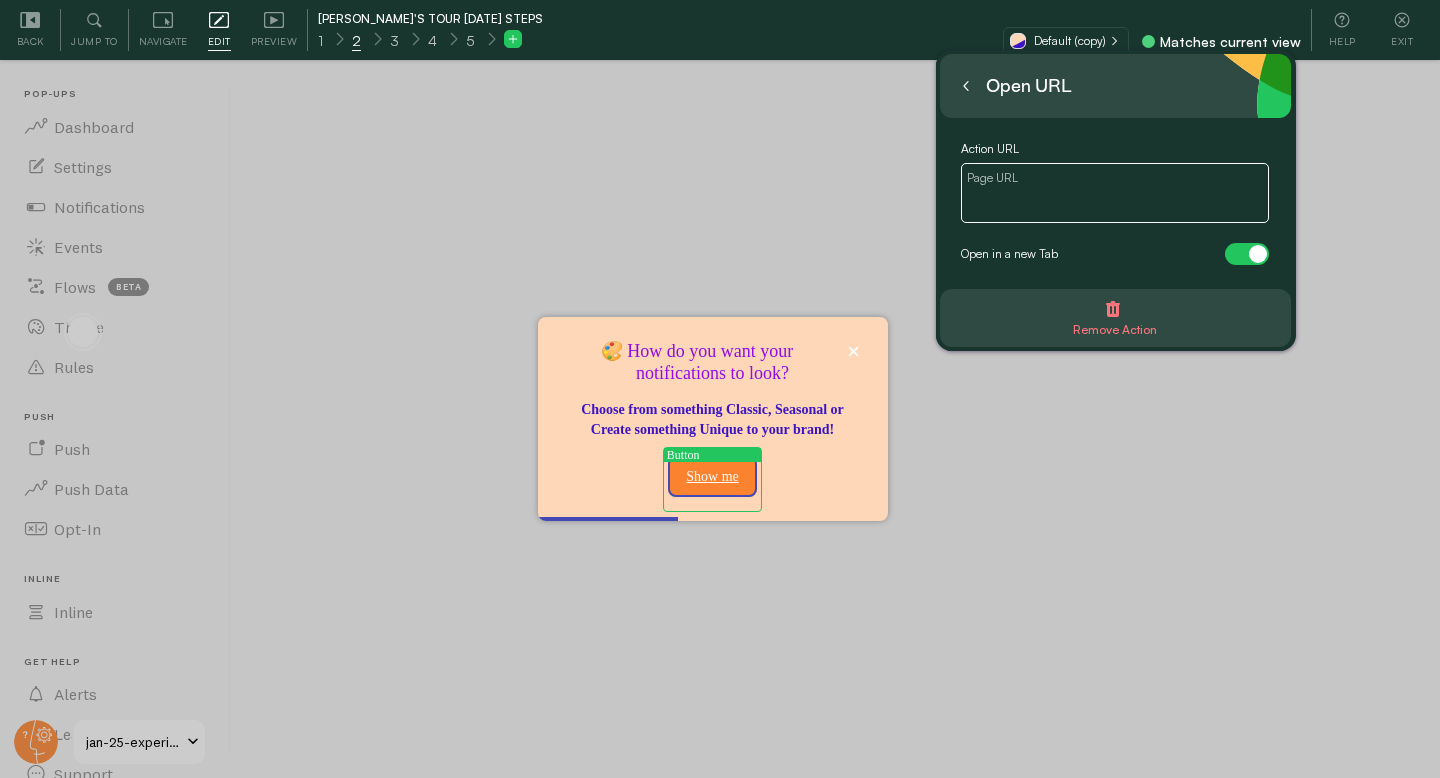 click at bounding box center [720, 389] 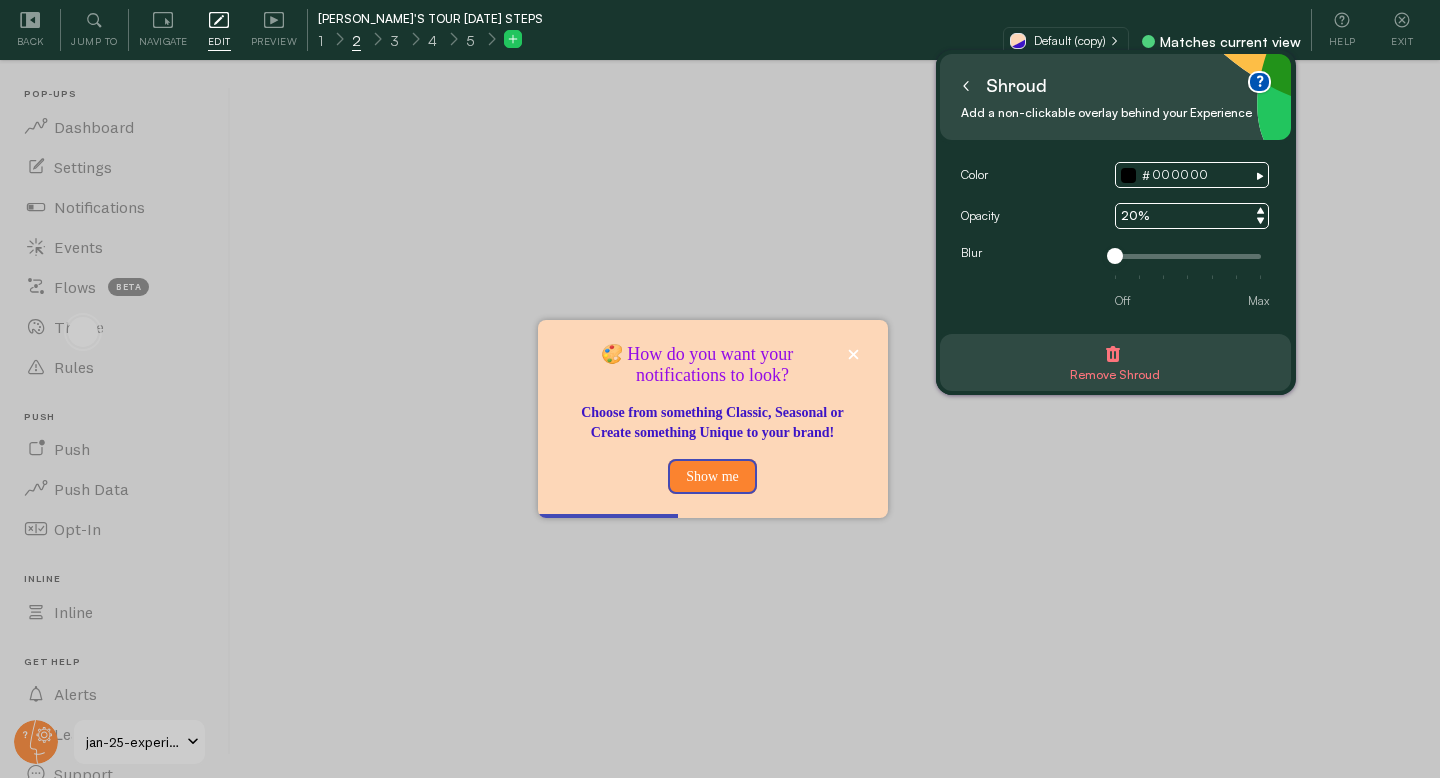 click at bounding box center [720, 389] 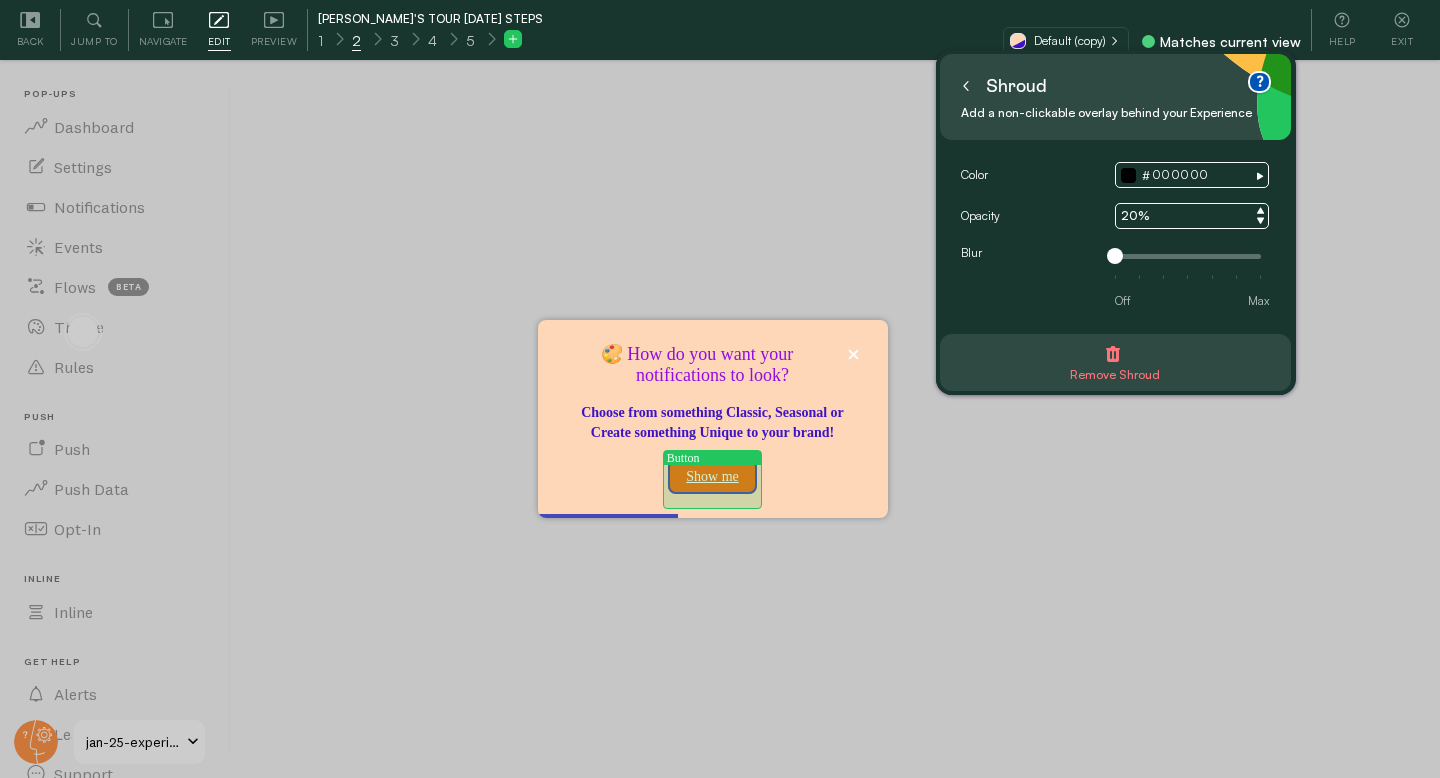 click on "Show me" at bounding box center (712, 477) 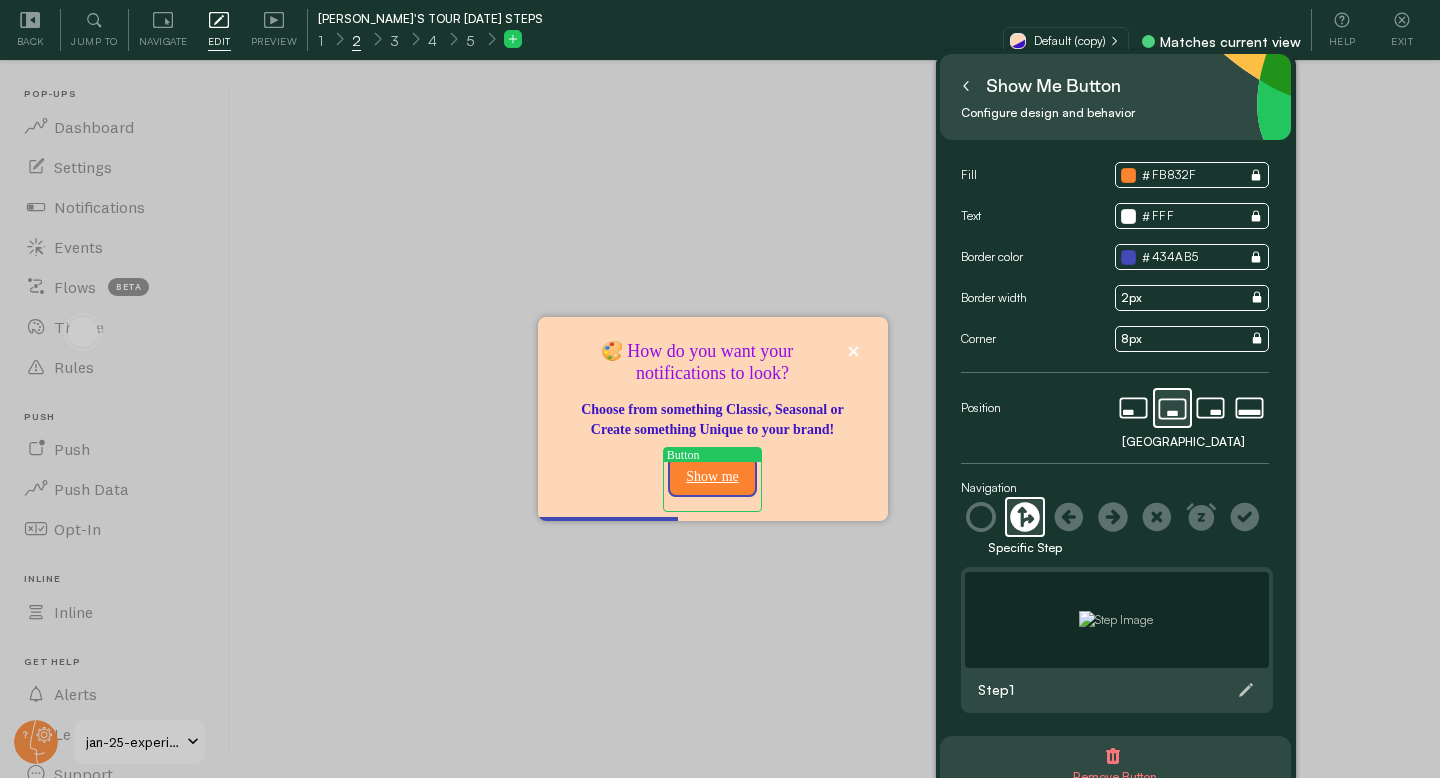 scroll, scrollTop: 59, scrollLeft: 0, axis: vertical 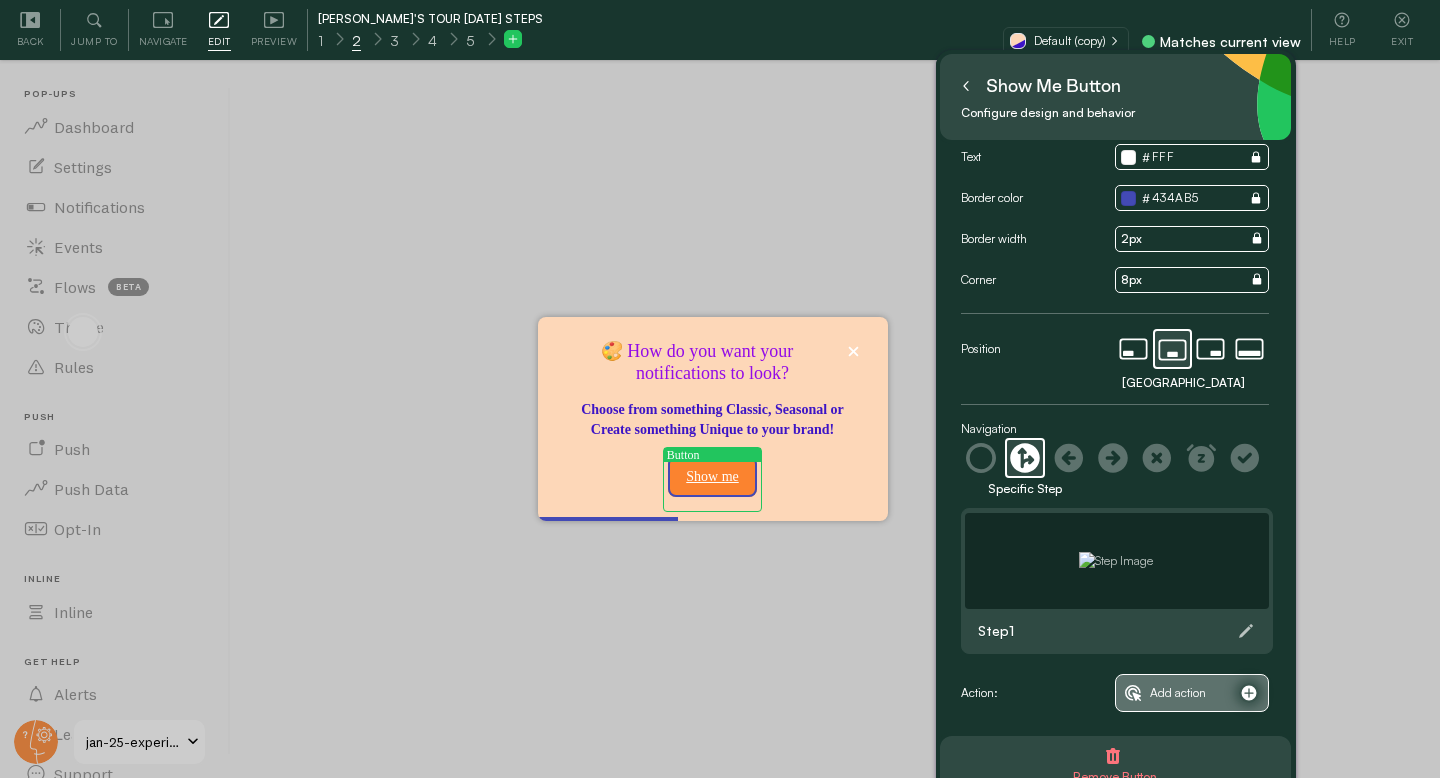 click on "Add action" at bounding box center [1178, 693] 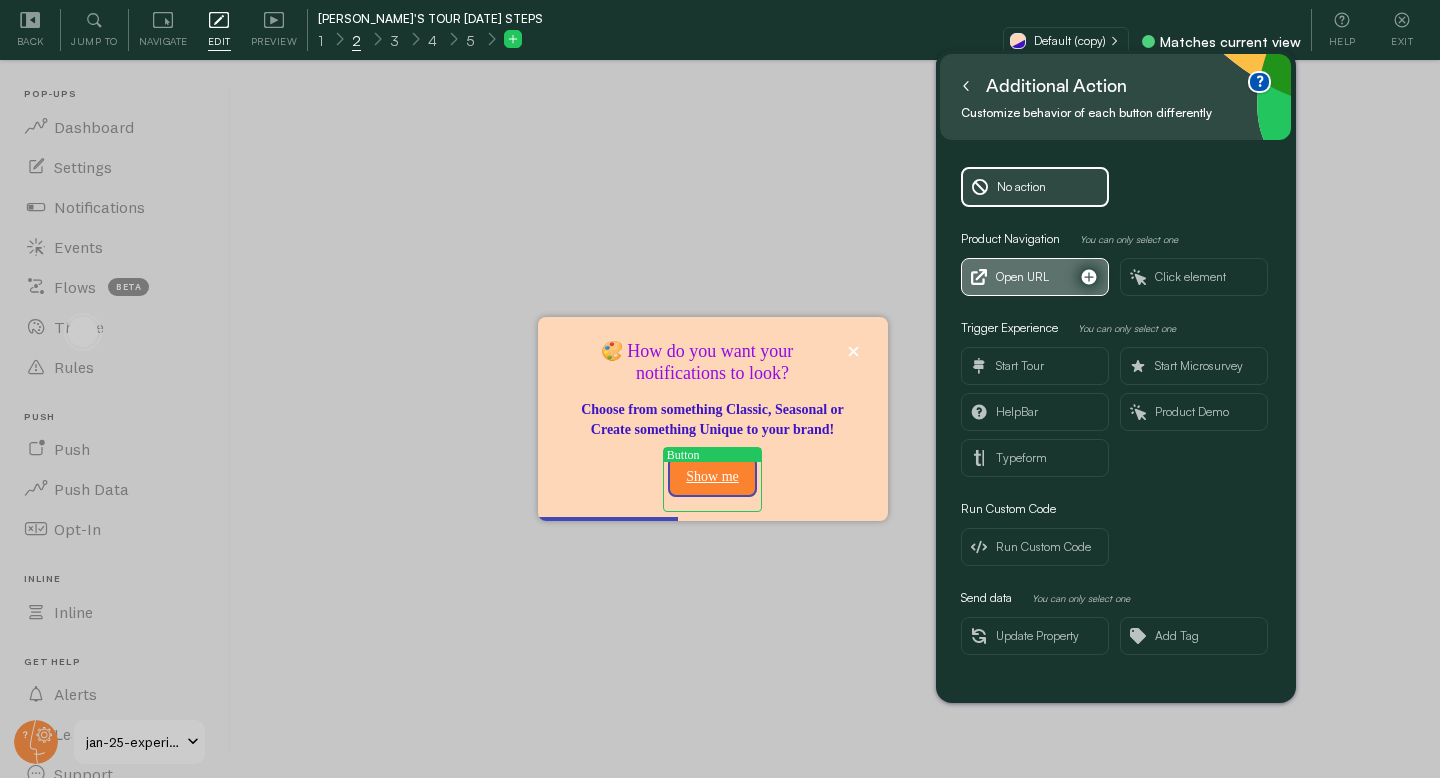 click on "Open URL" at bounding box center (1022, 277) 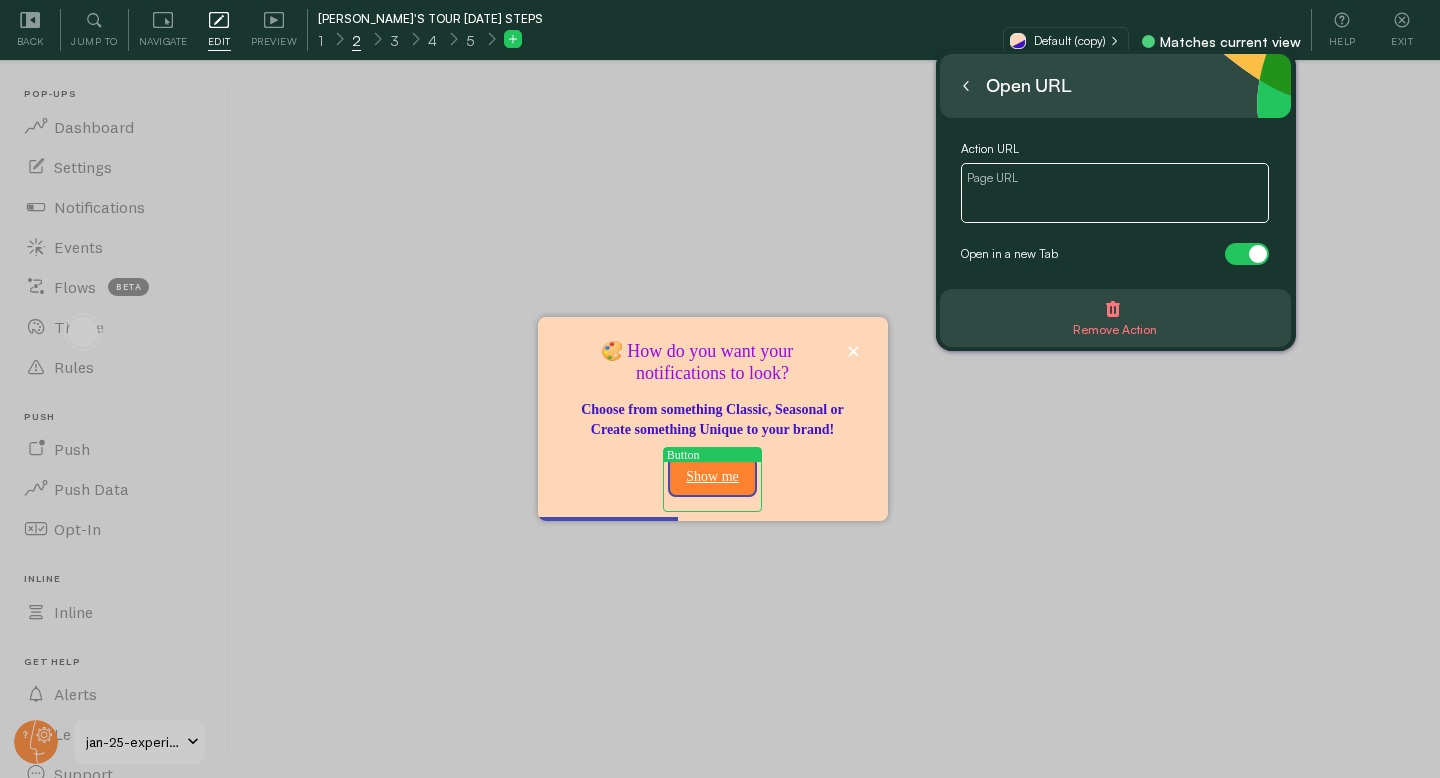click at bounding box center (1115, 193) 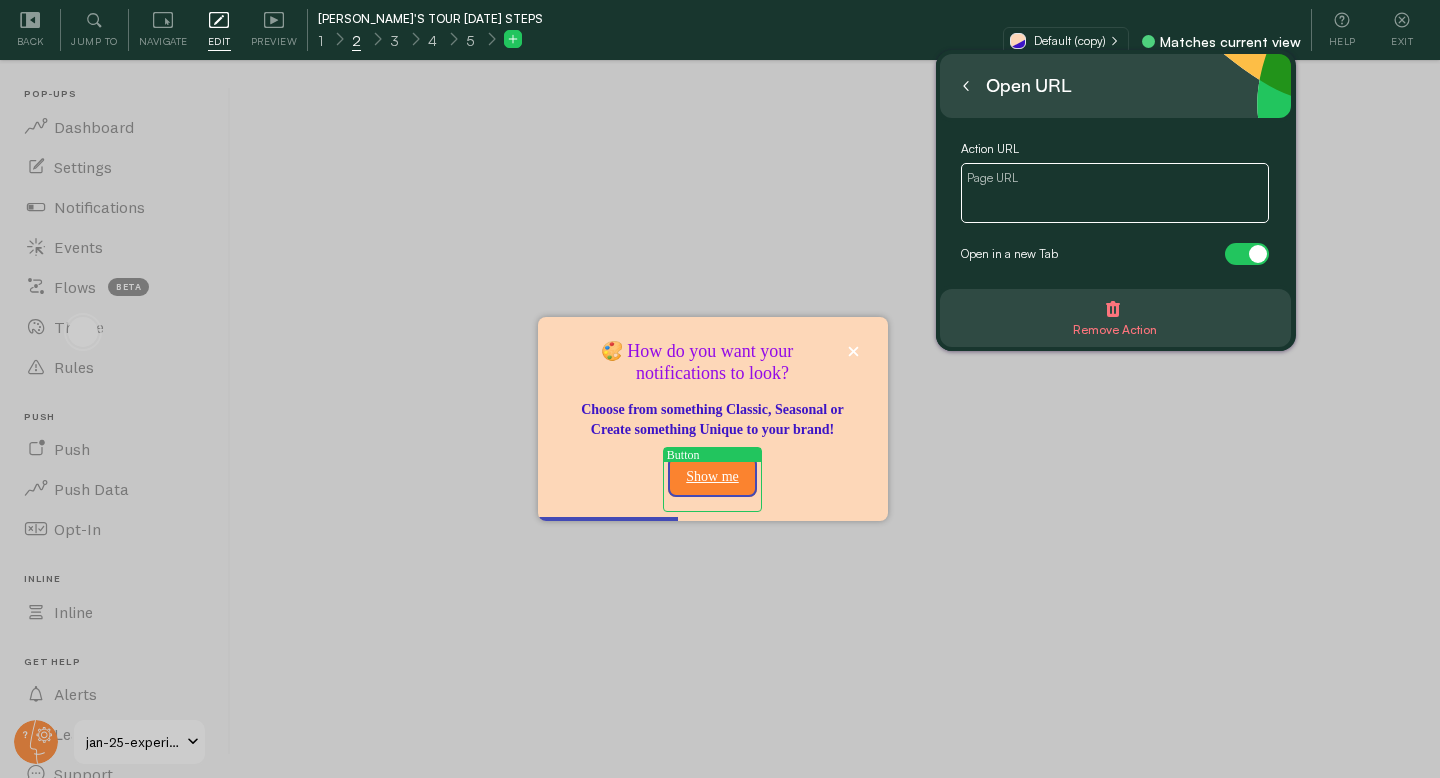 paste on "[URL][DOMAIN_NAME]" 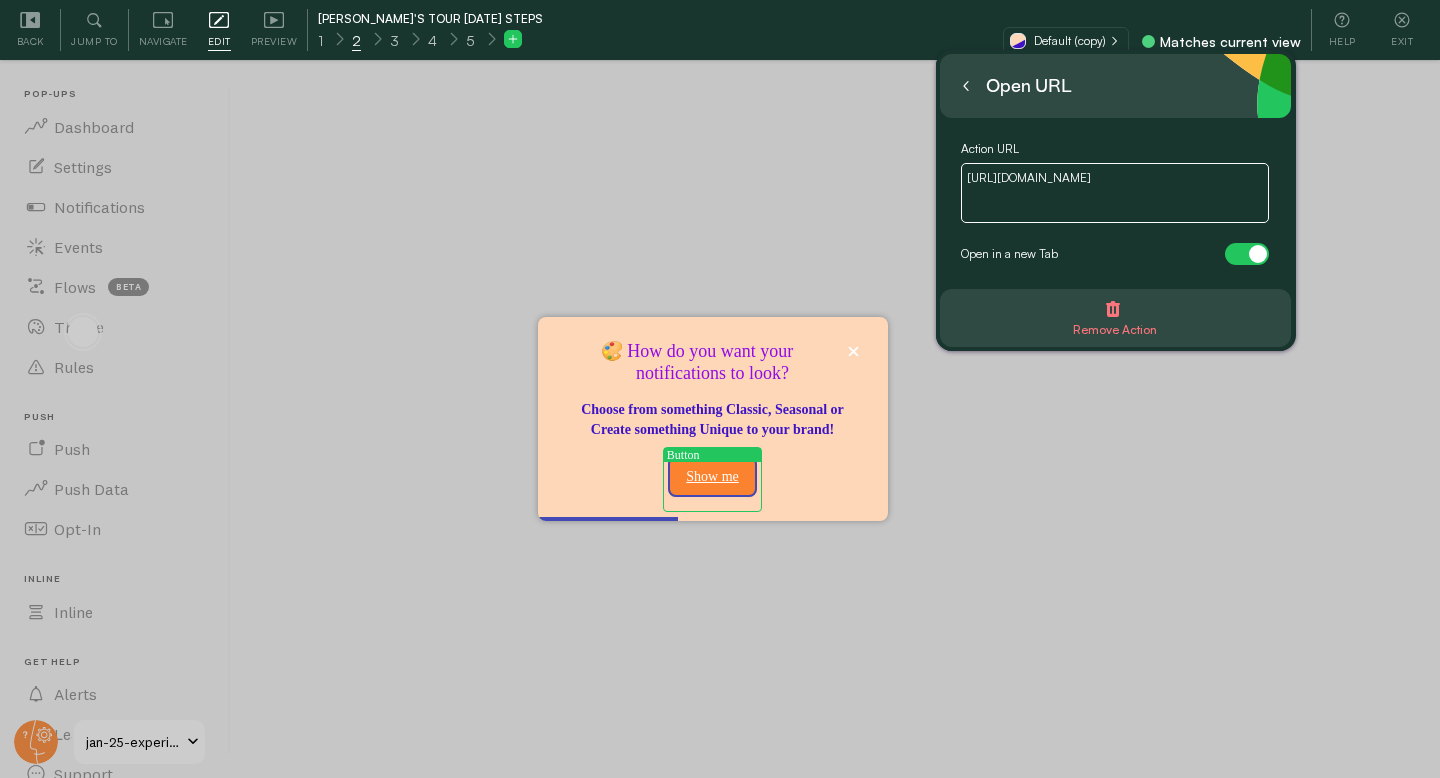 type on "[URL][DOMAIN_NAME]" 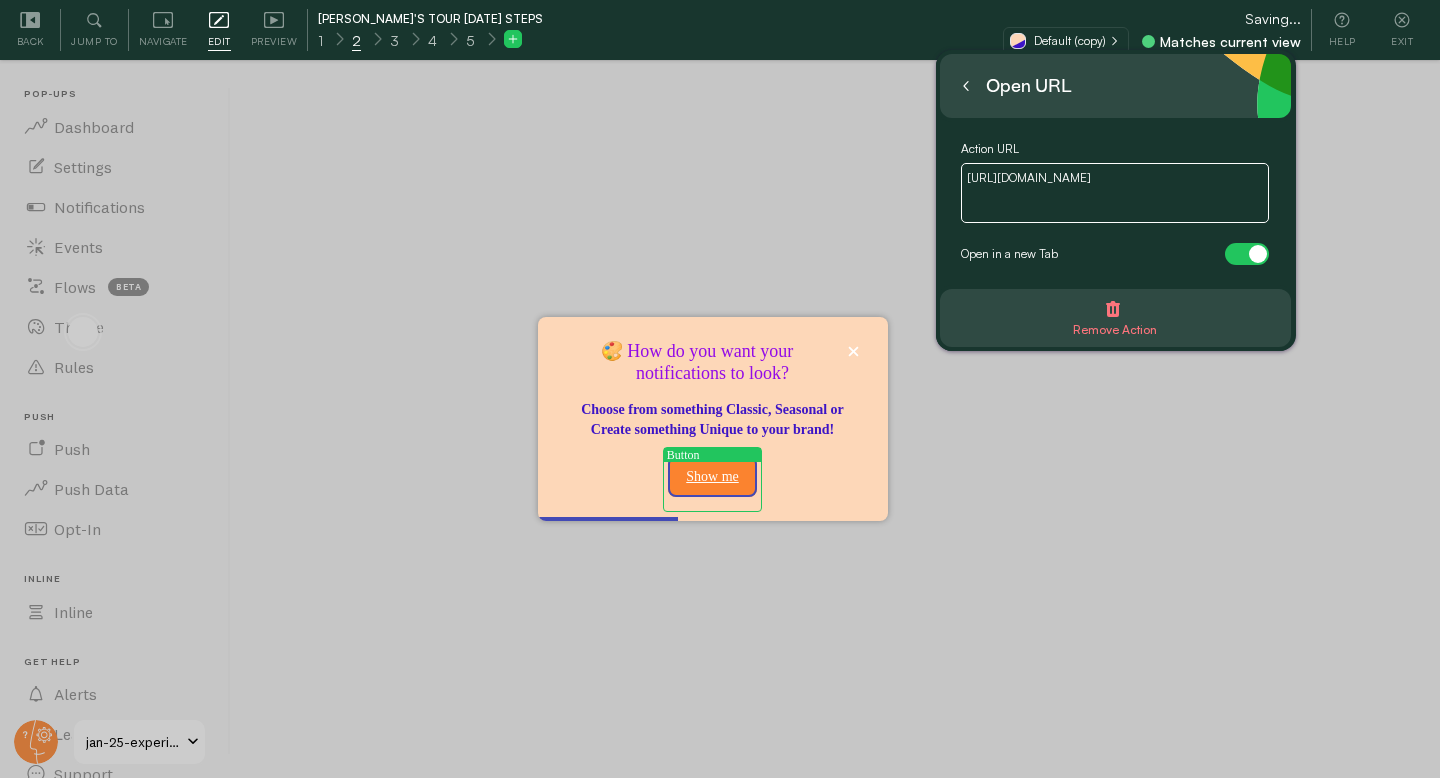 click at bounding box center (1247, 254) 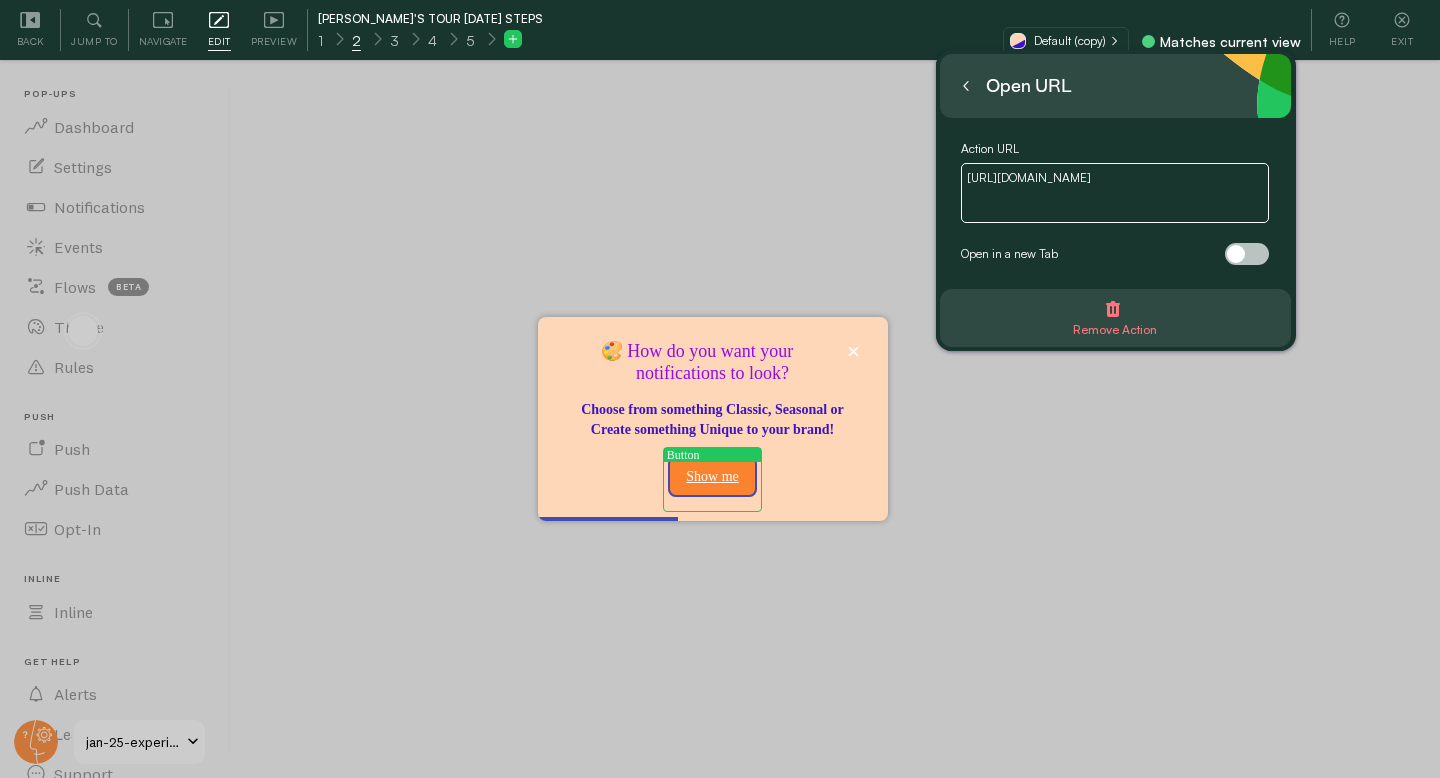click 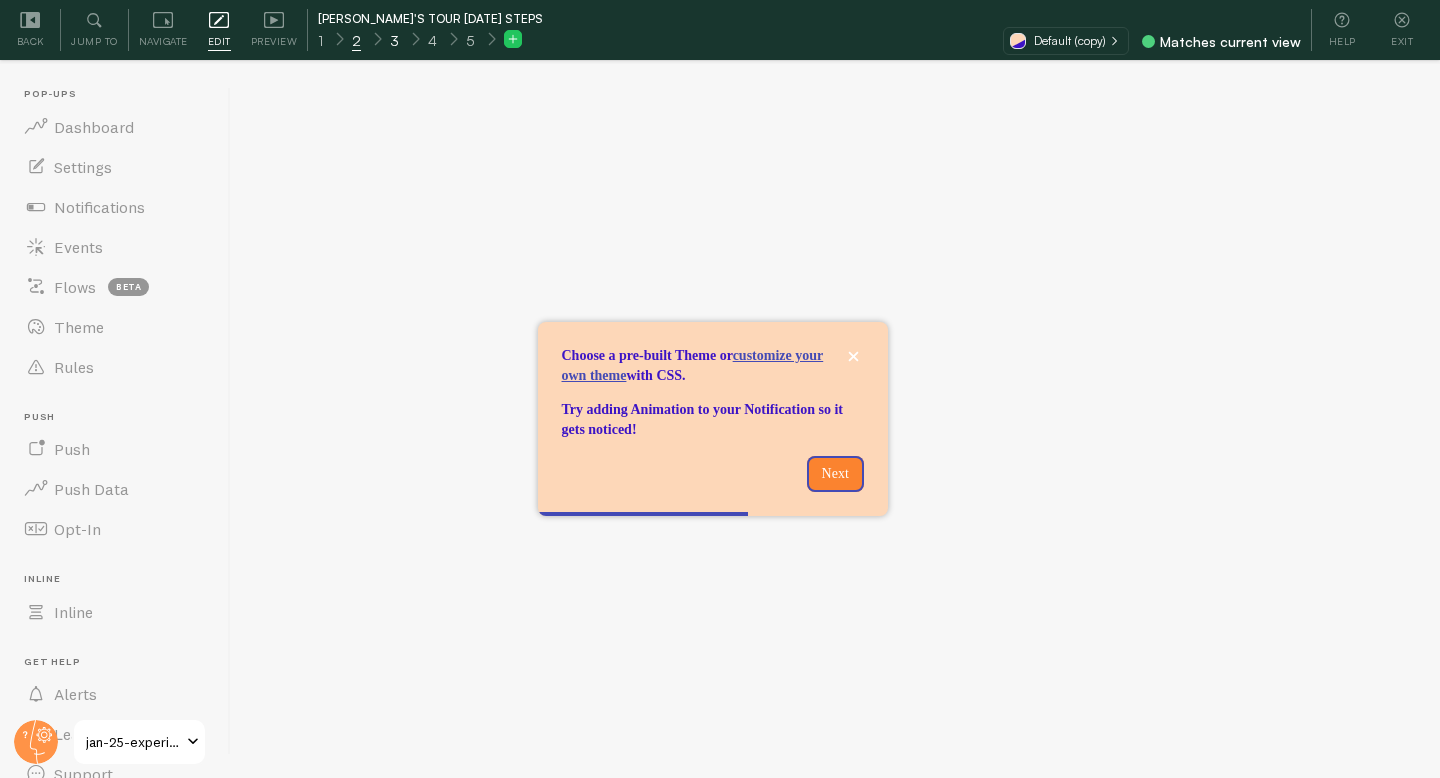 click on "3" at bounding box center [394, 41] 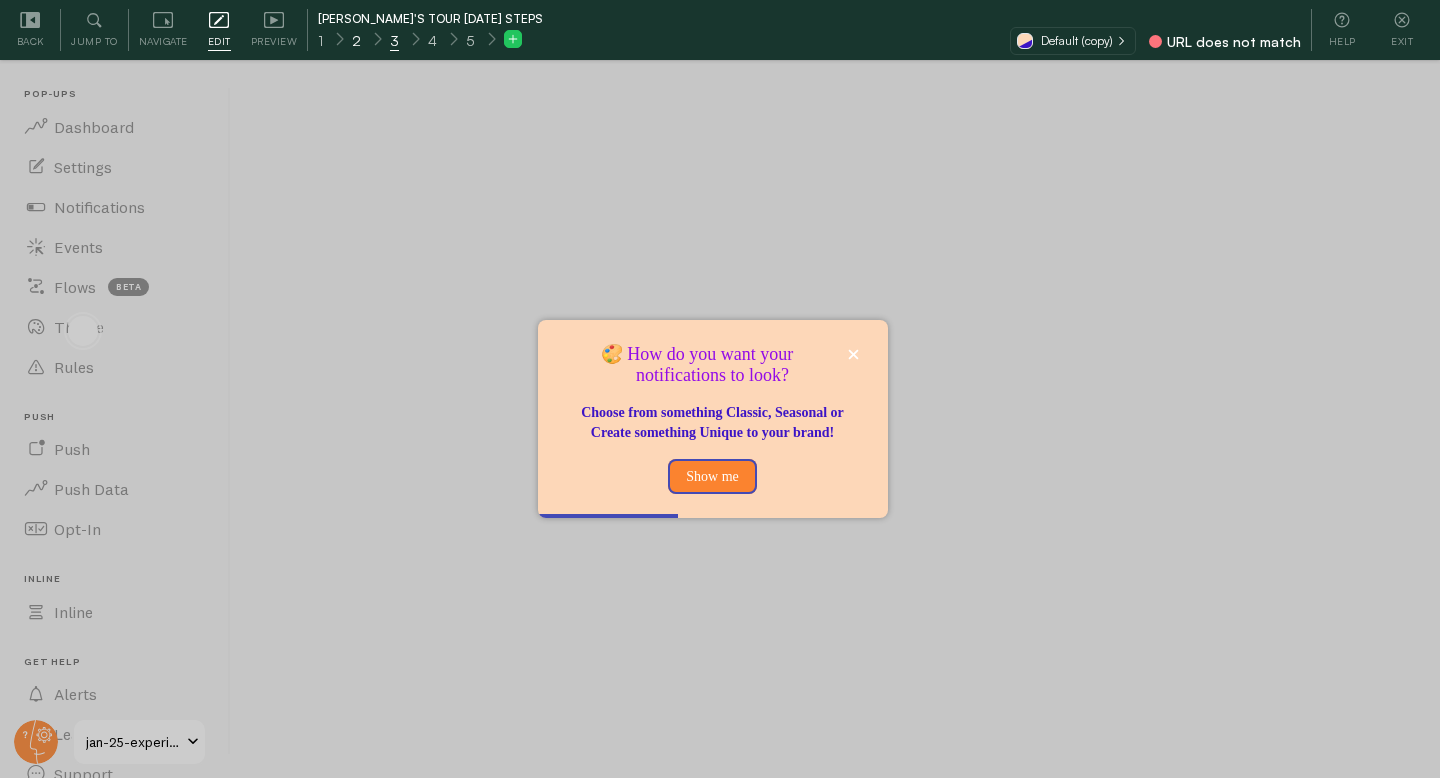 click on "2" at bounding box center [356, 41] 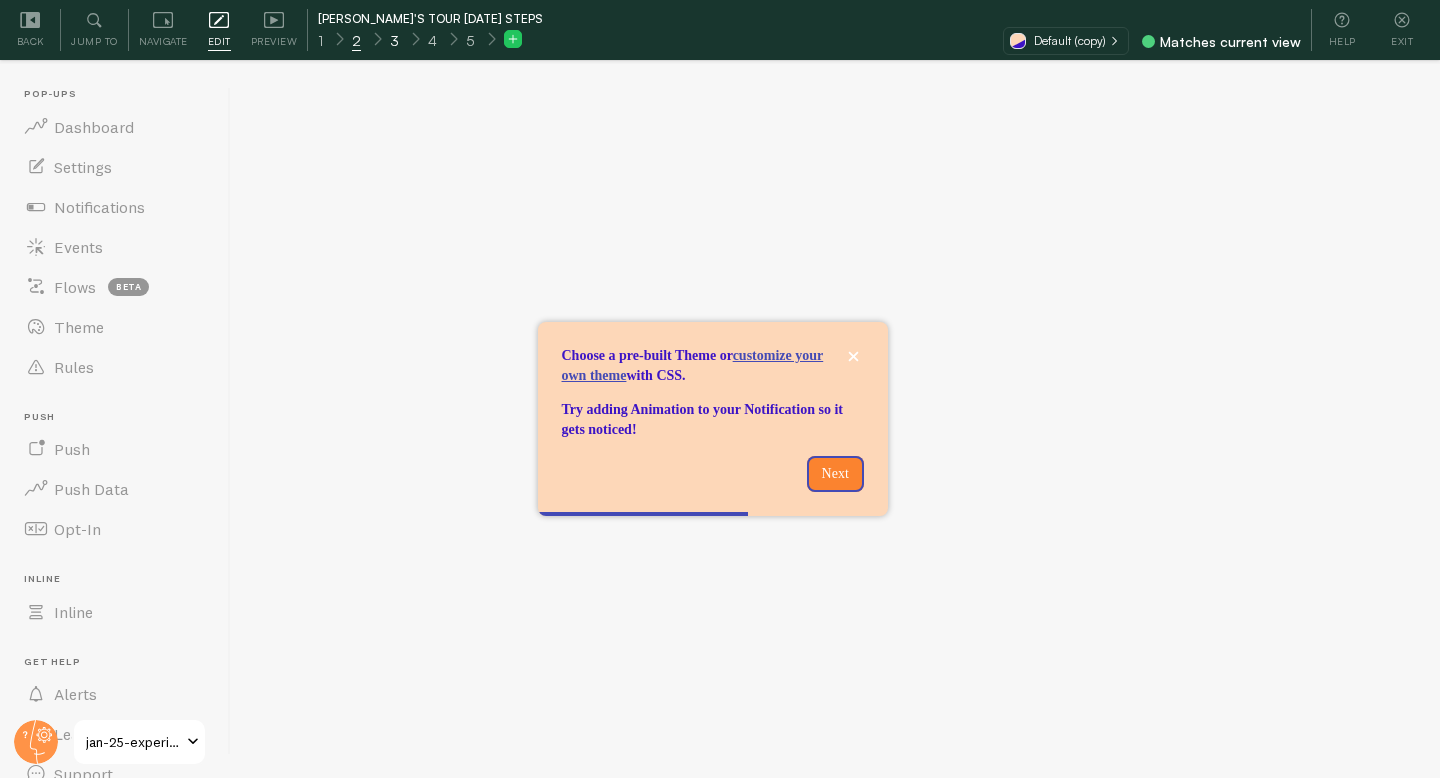 click on "3" at bounding box center [394, 39] 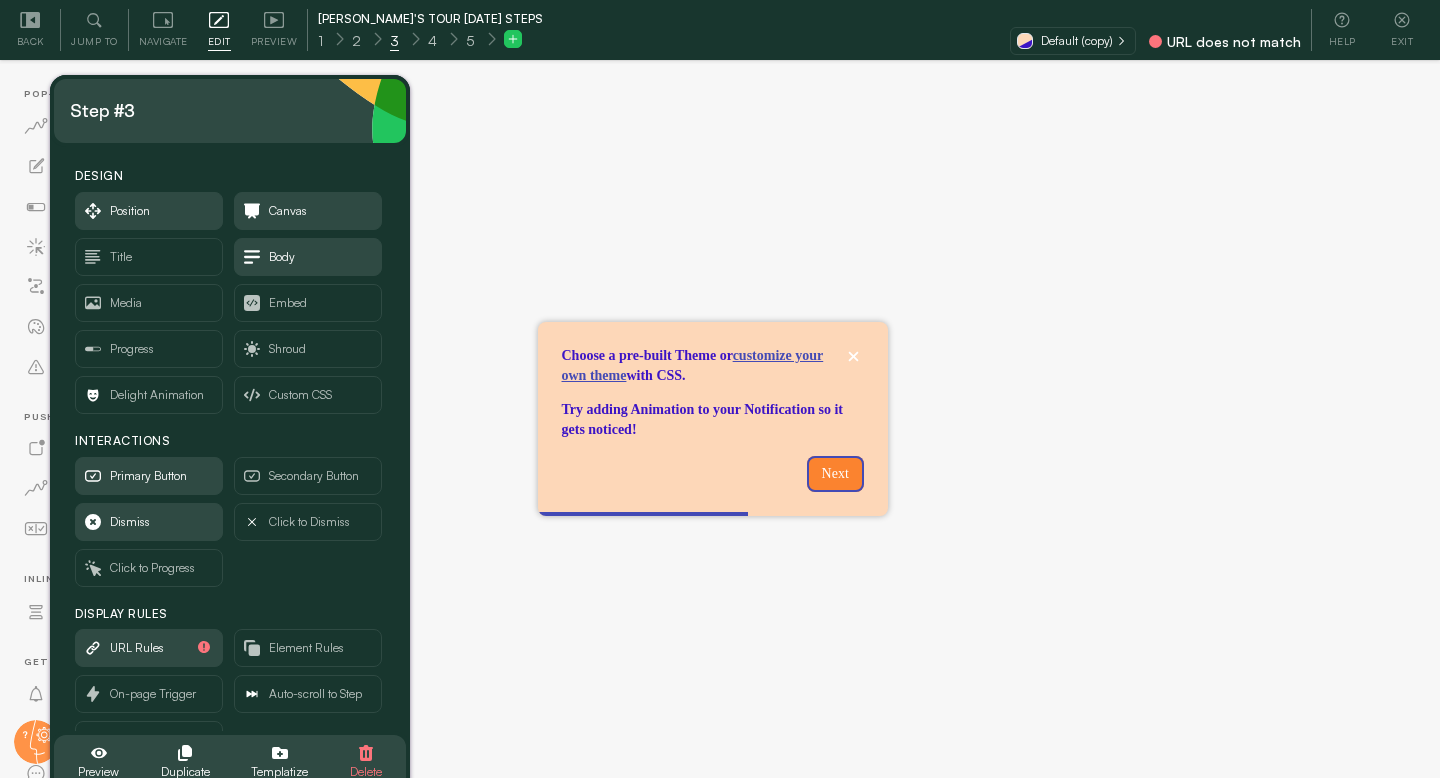 click at bounding box center [835, 421] 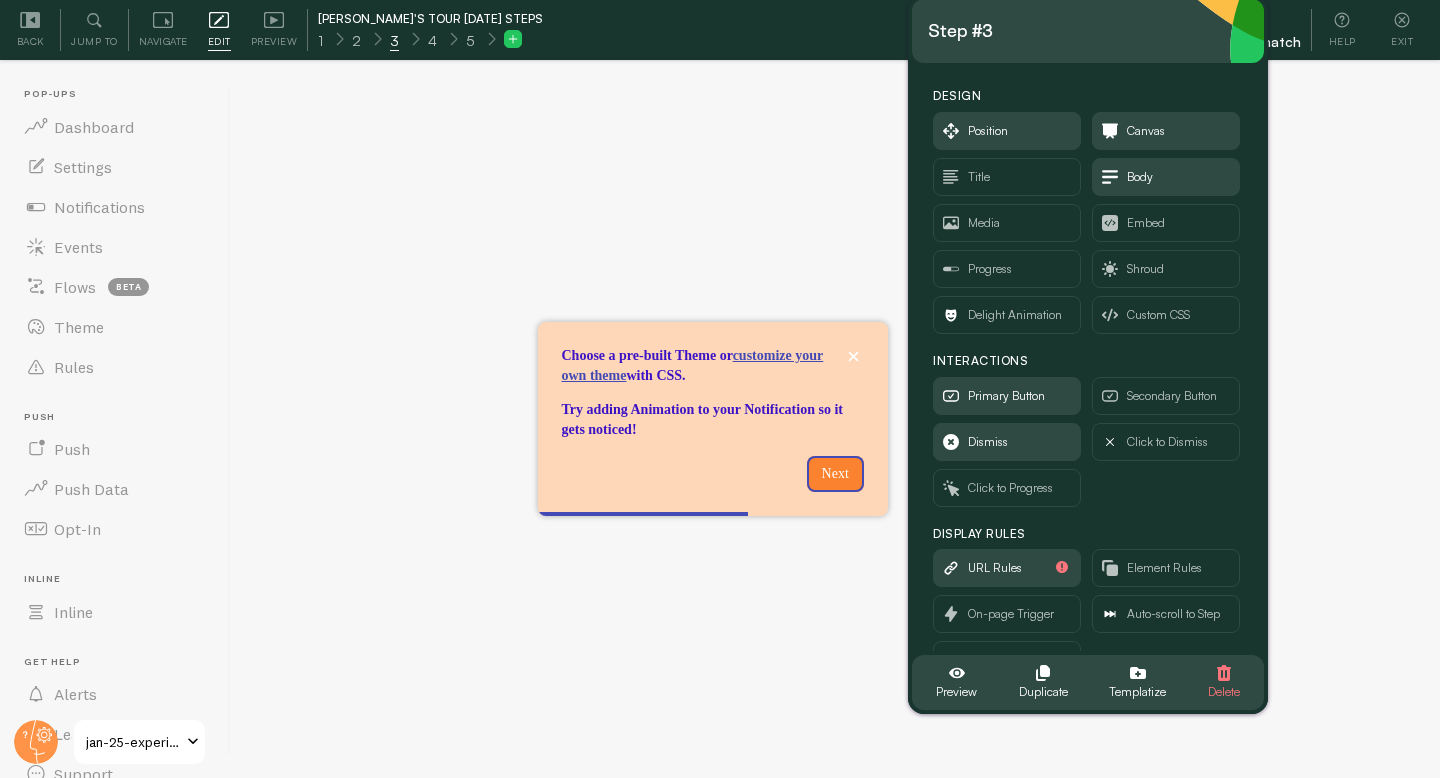 drag, startPoint x: 267, startPoint y: 137, endPoint x: 1125, endPoint y: 57, distance: 861.72156 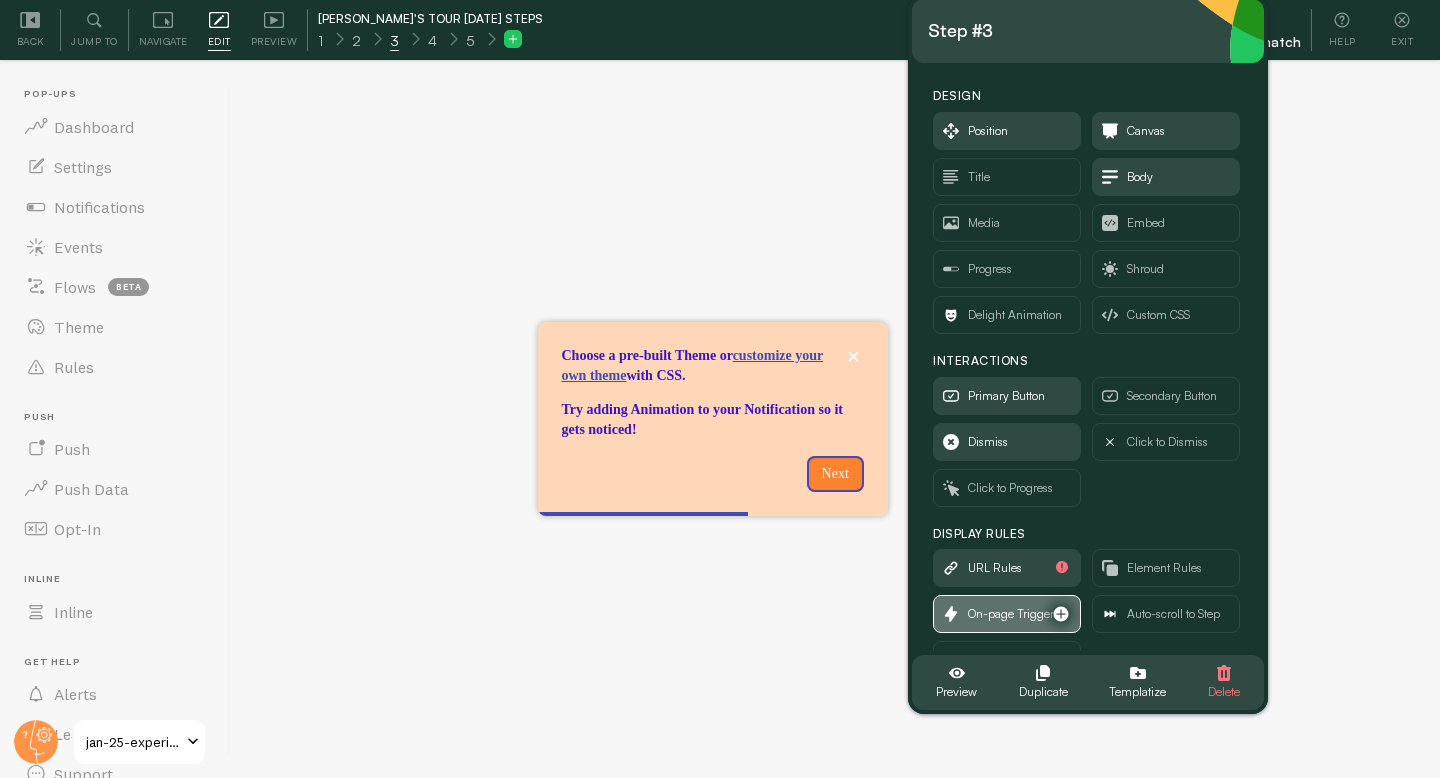 click on "On-page Trigger" at bounding box center [1011, 614] 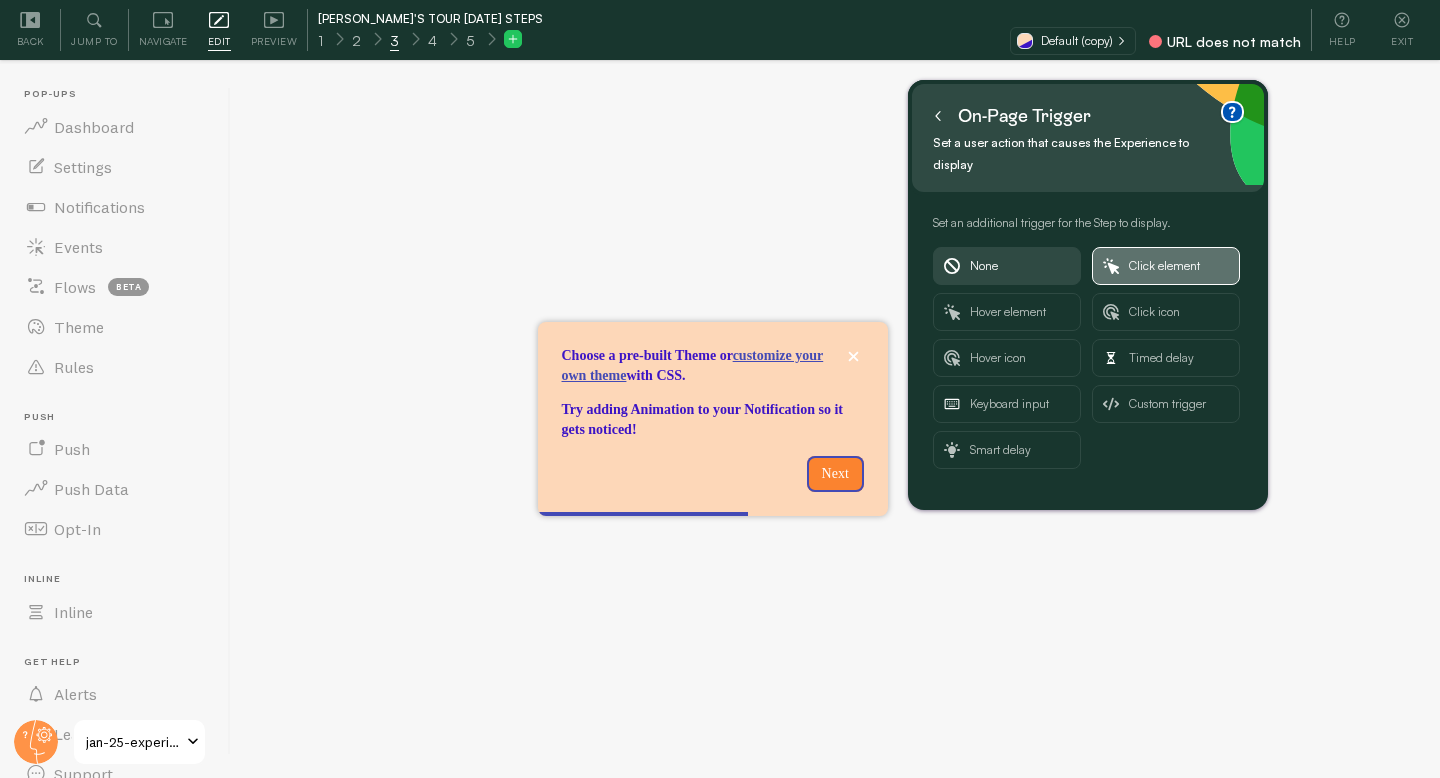 click 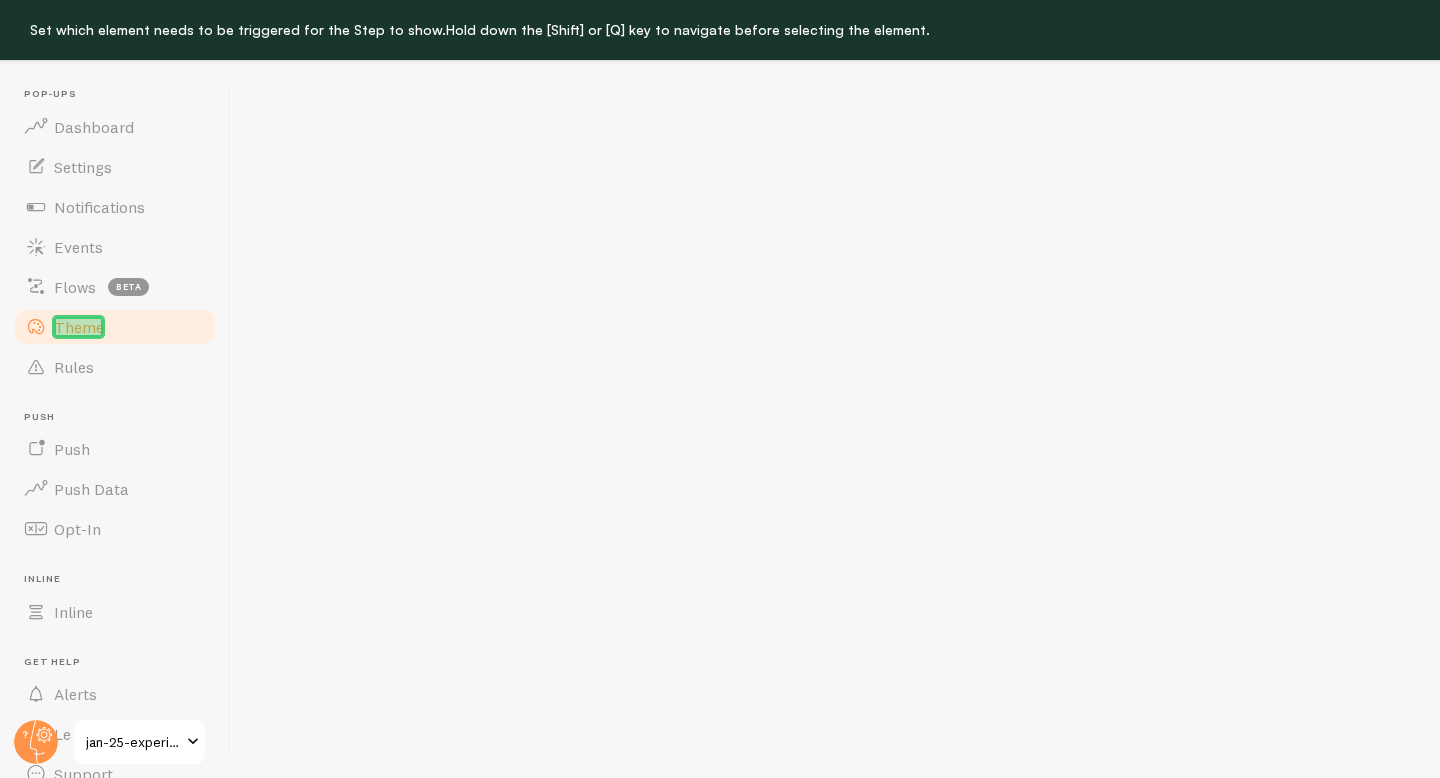 click on "Theme" at bounding box center (79, 327) 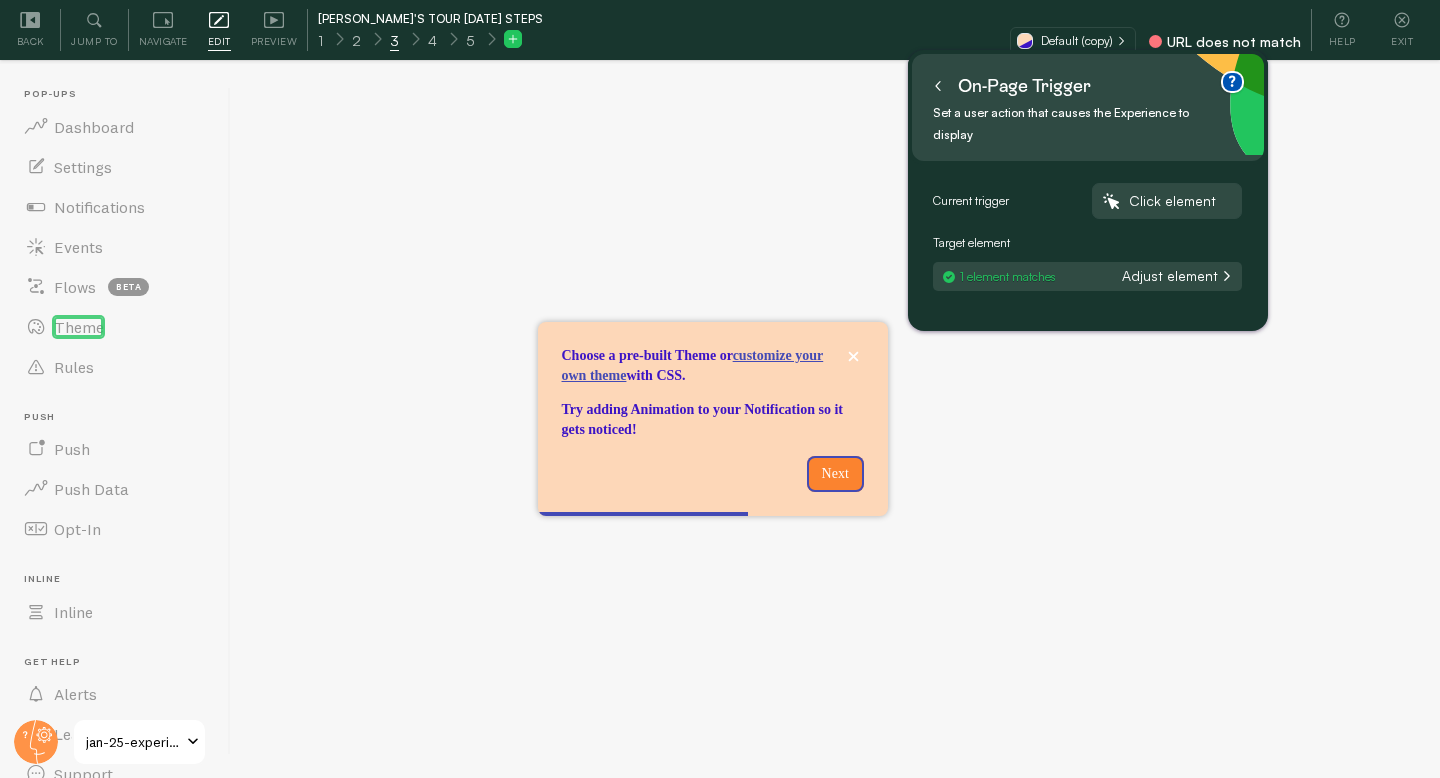 click 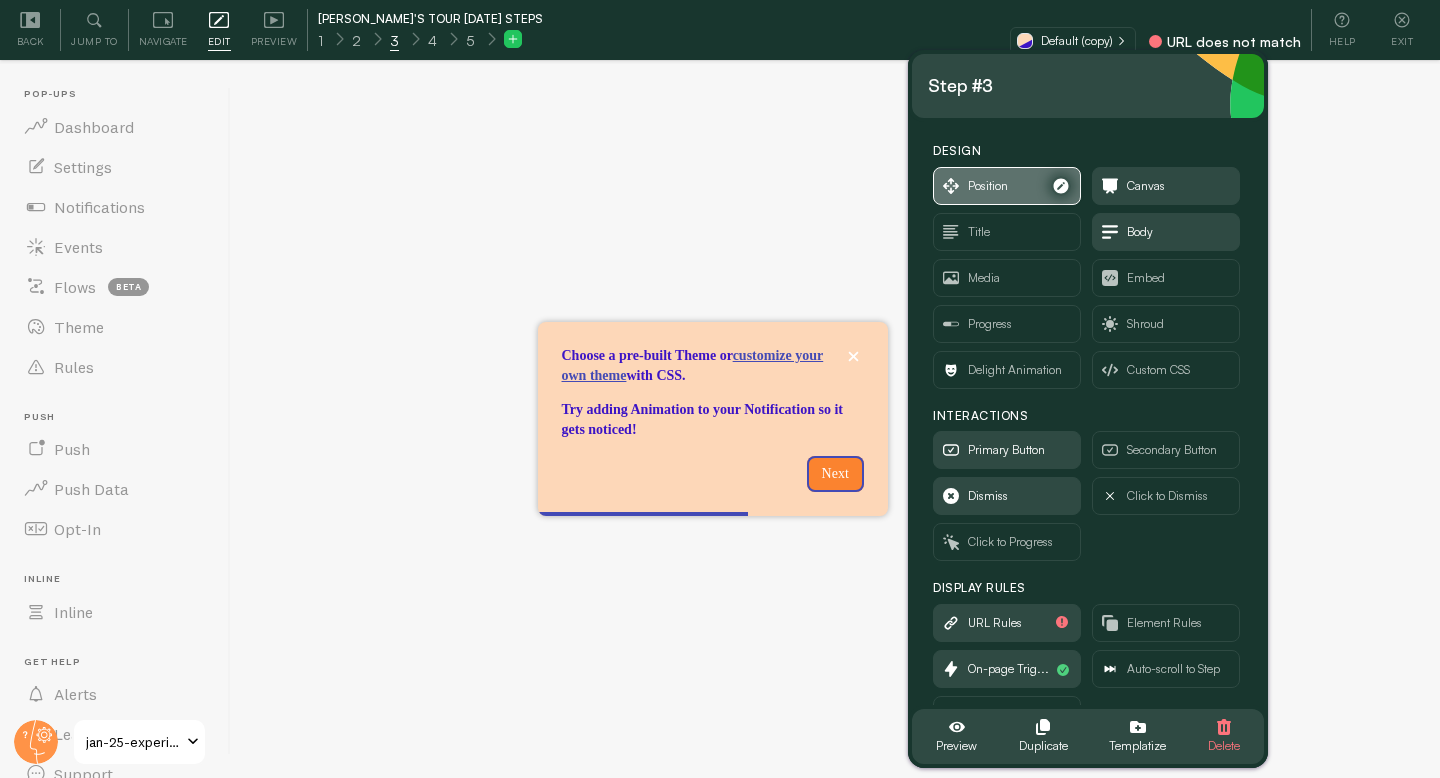 click on "Position" at bounding box center (1007, 186) 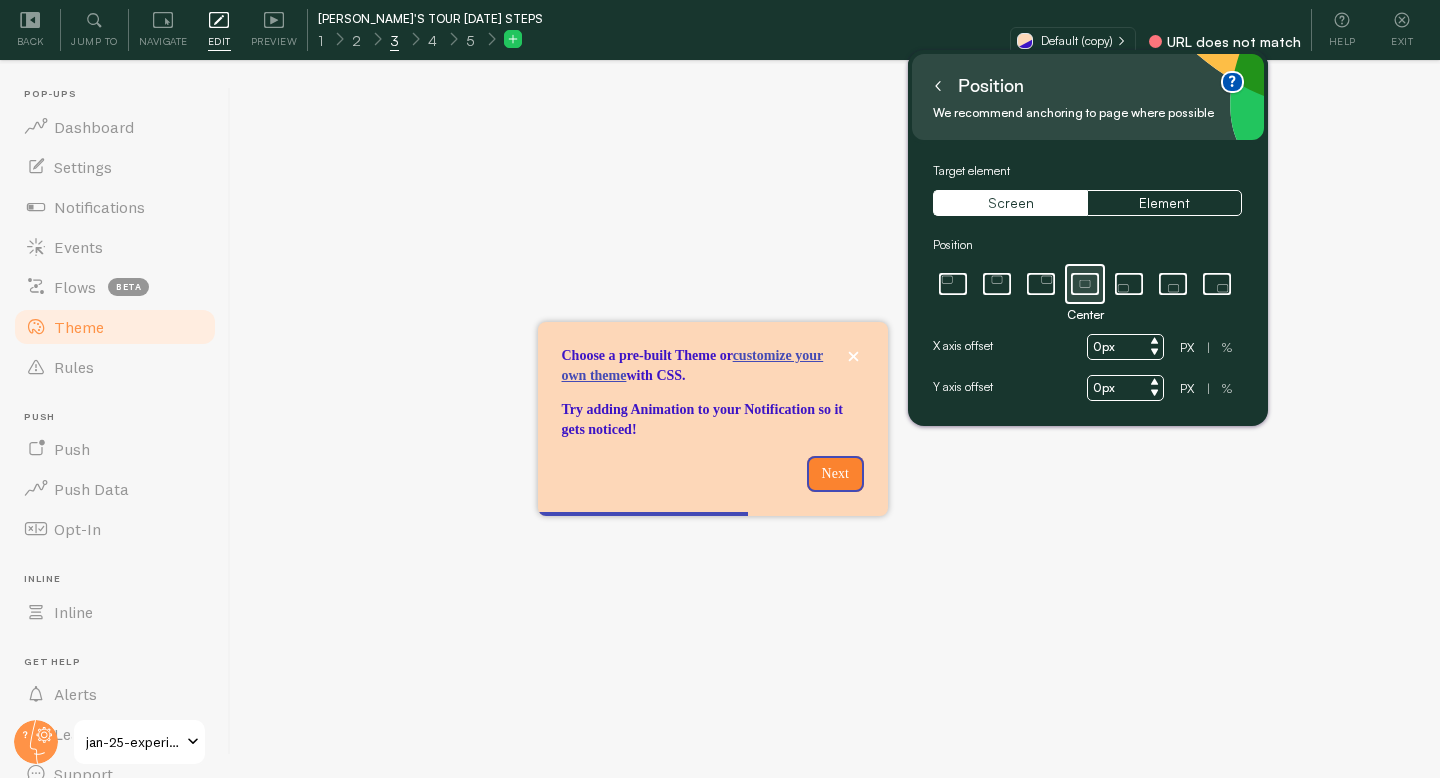 click on "Theme" at bounding box center (115, 327) 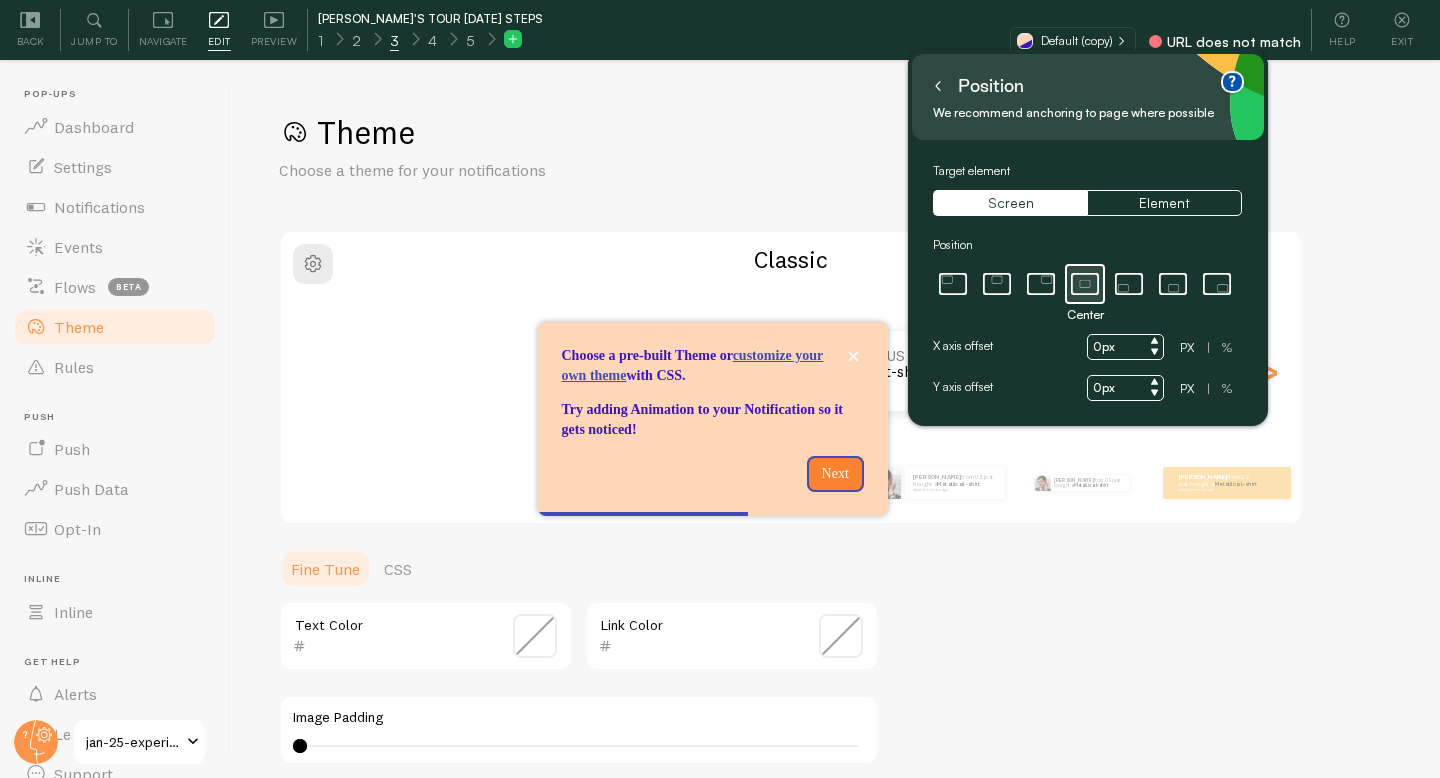scroll, scrollTop: 0, scrollLeft: 0, axis: both 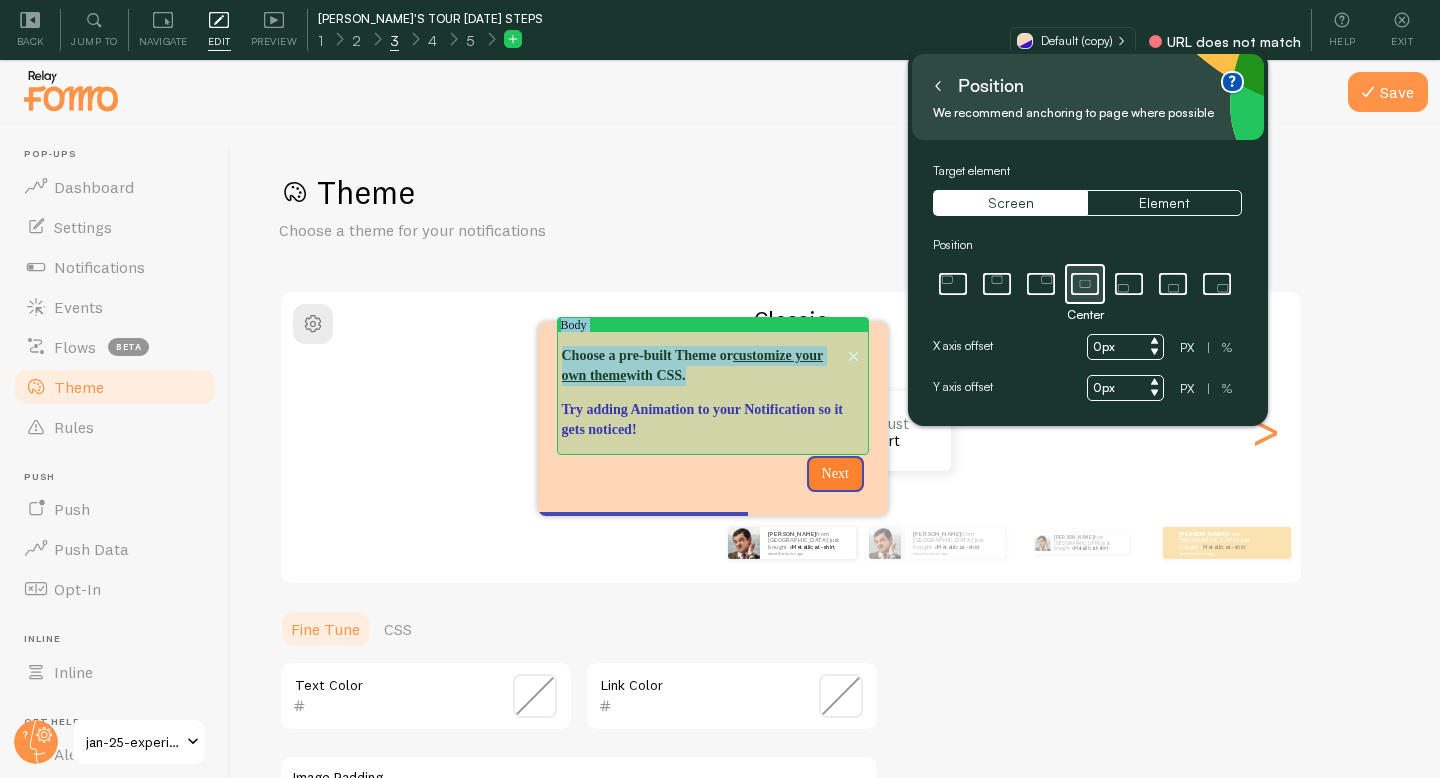 drag, startPoint x: 760, startPoint y: 320, endPoint x: 644, endPoint y: 407, distance: 145 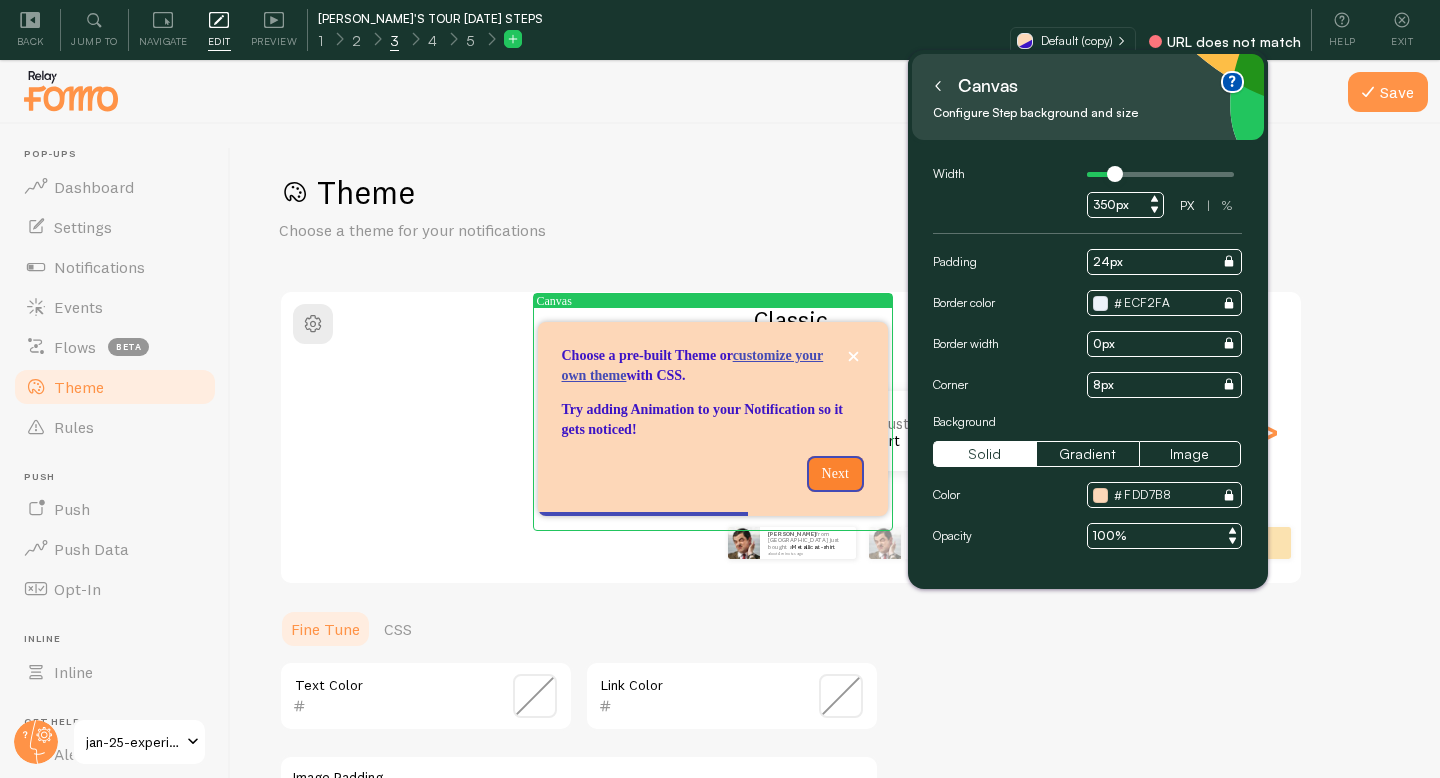click on "Classic" at bounding box center [791, 319] 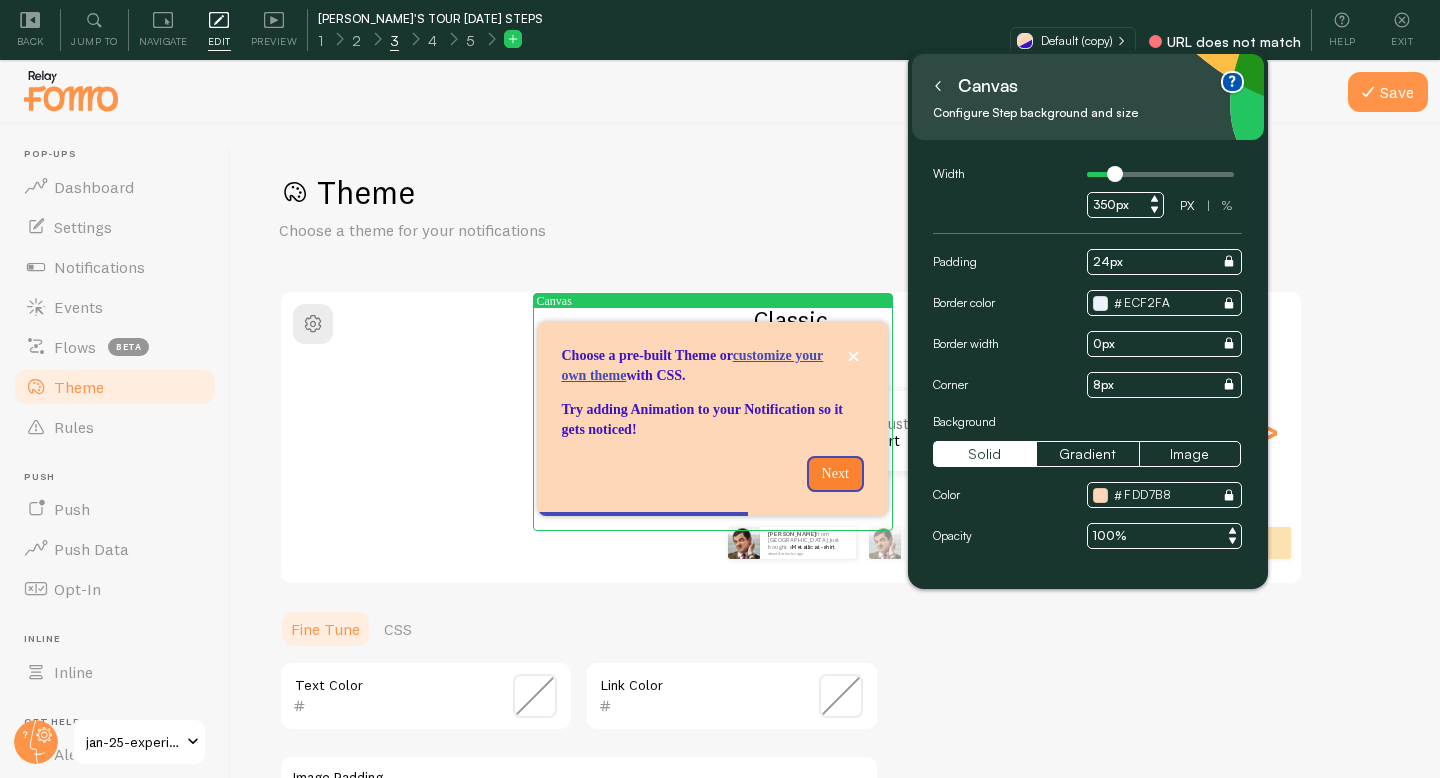 click 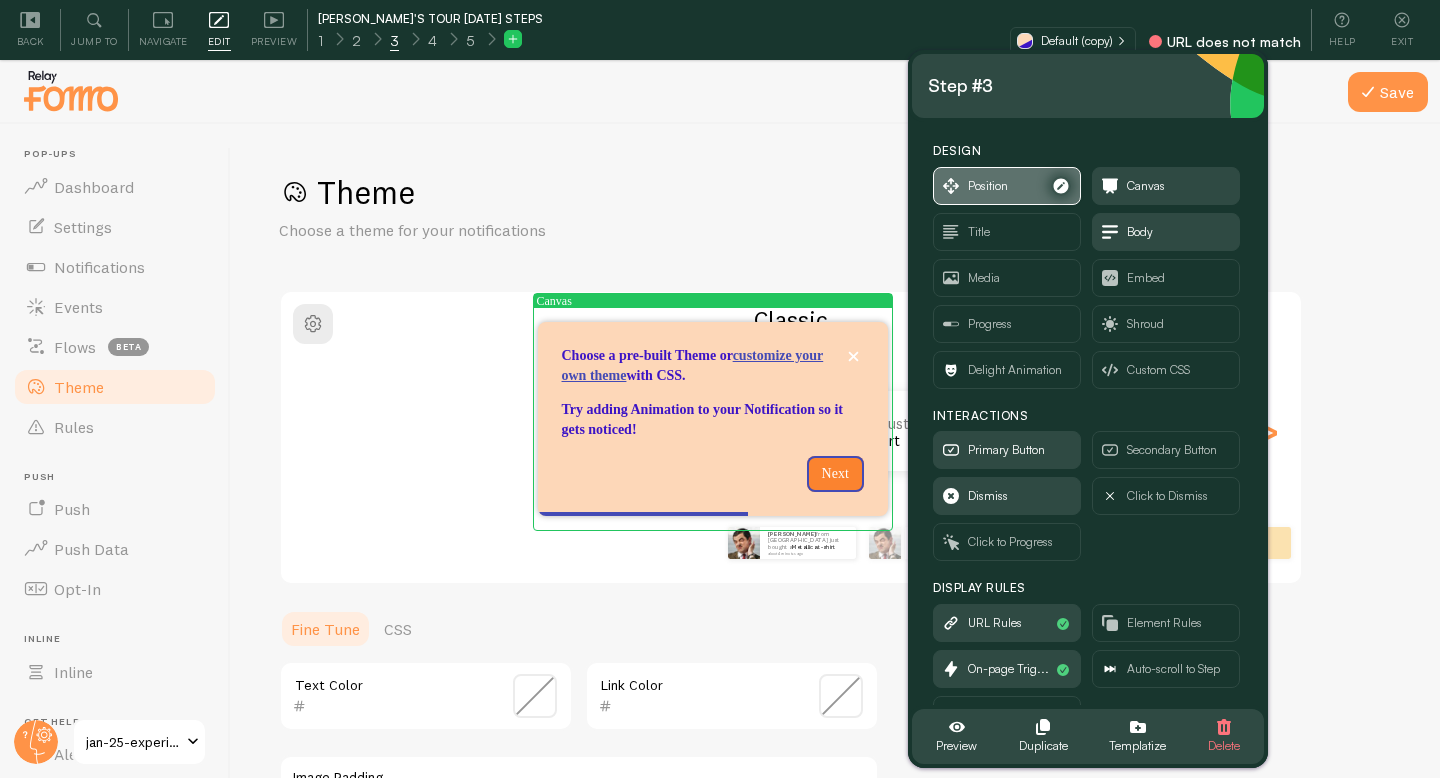 click on "Position" at bounding box center [988, 186] 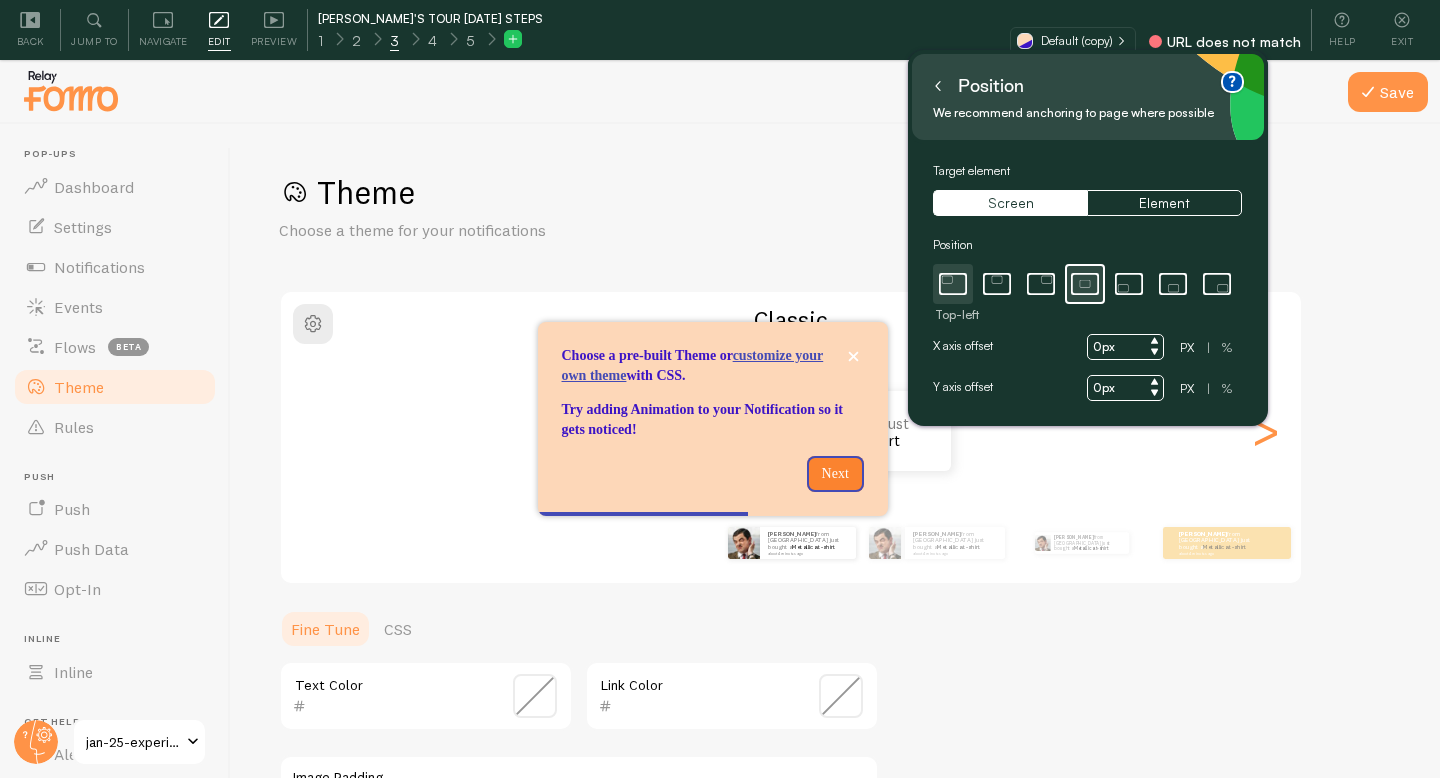 click 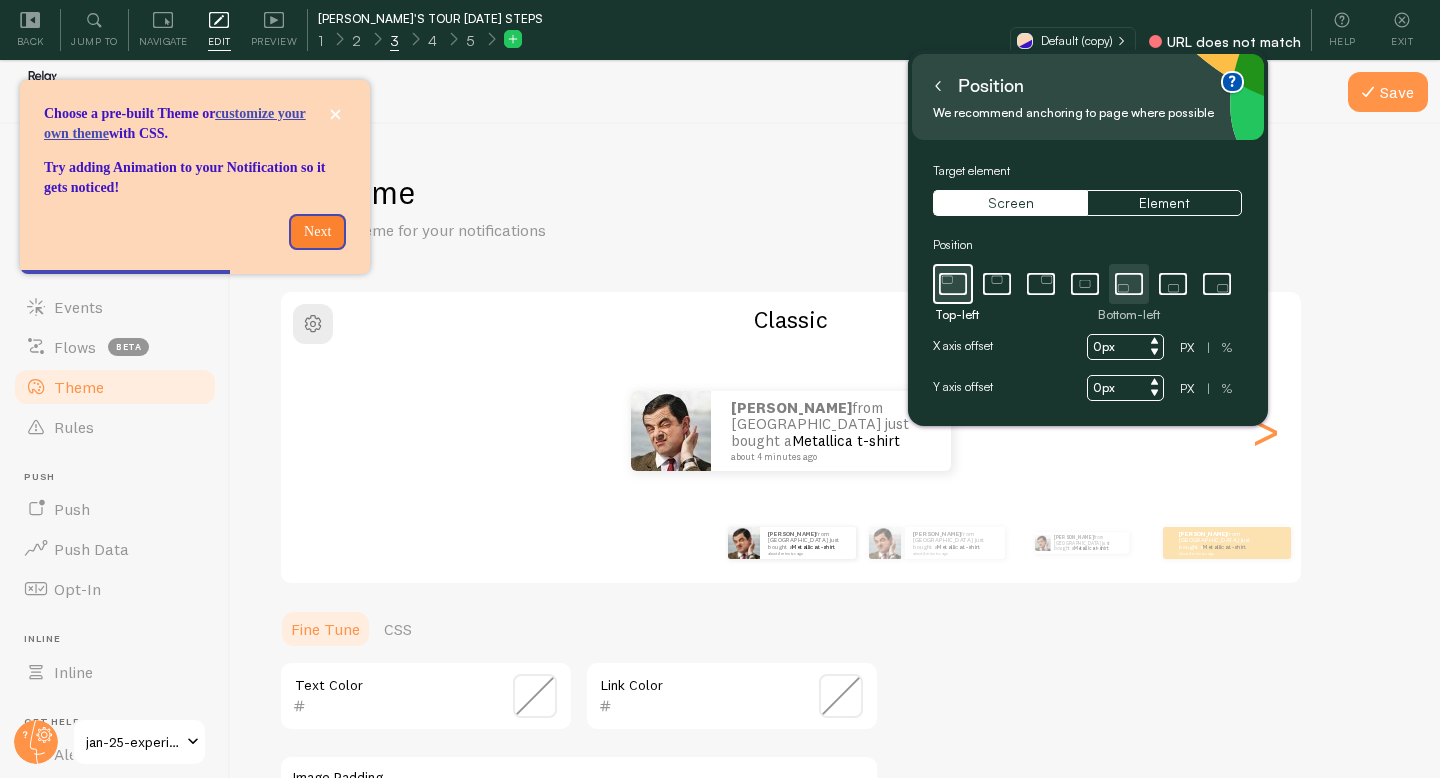 click 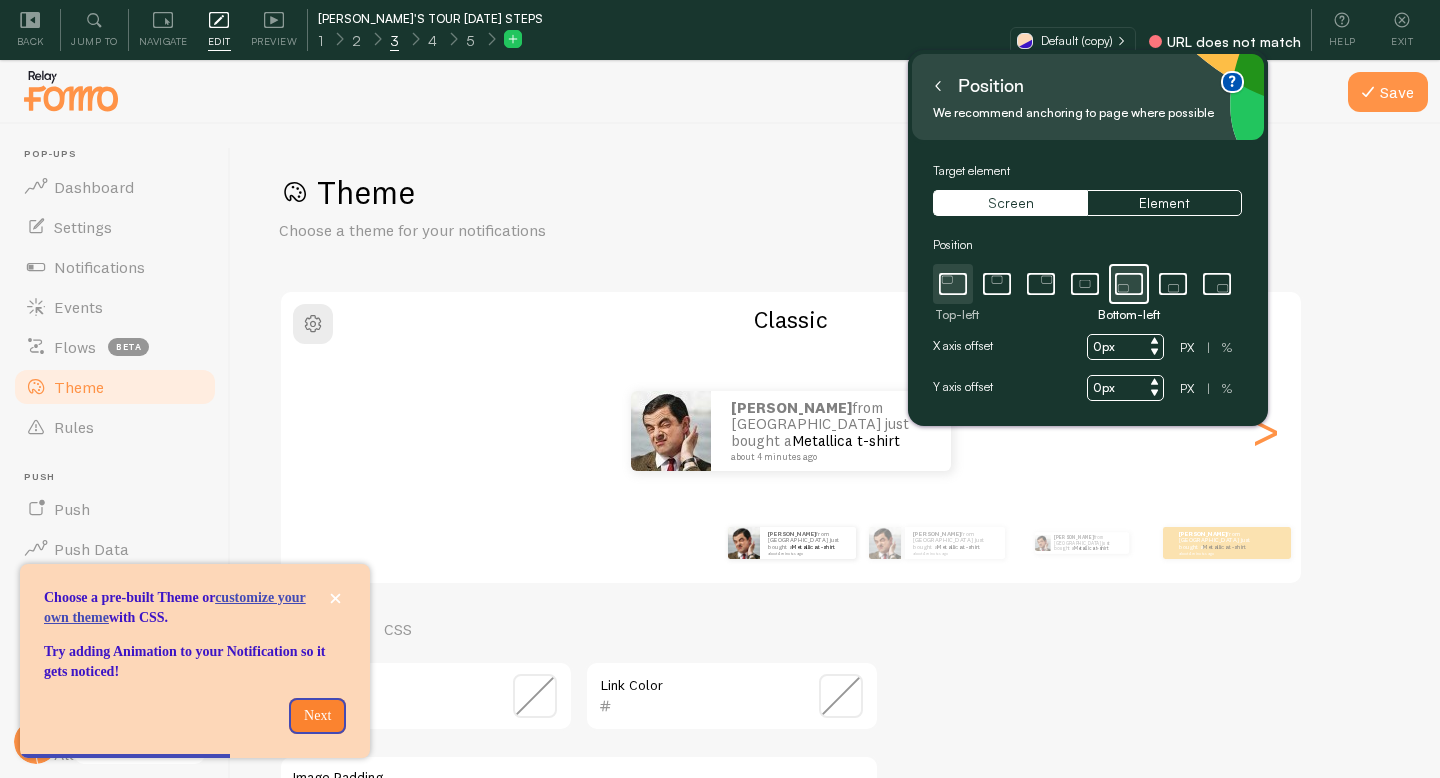 click 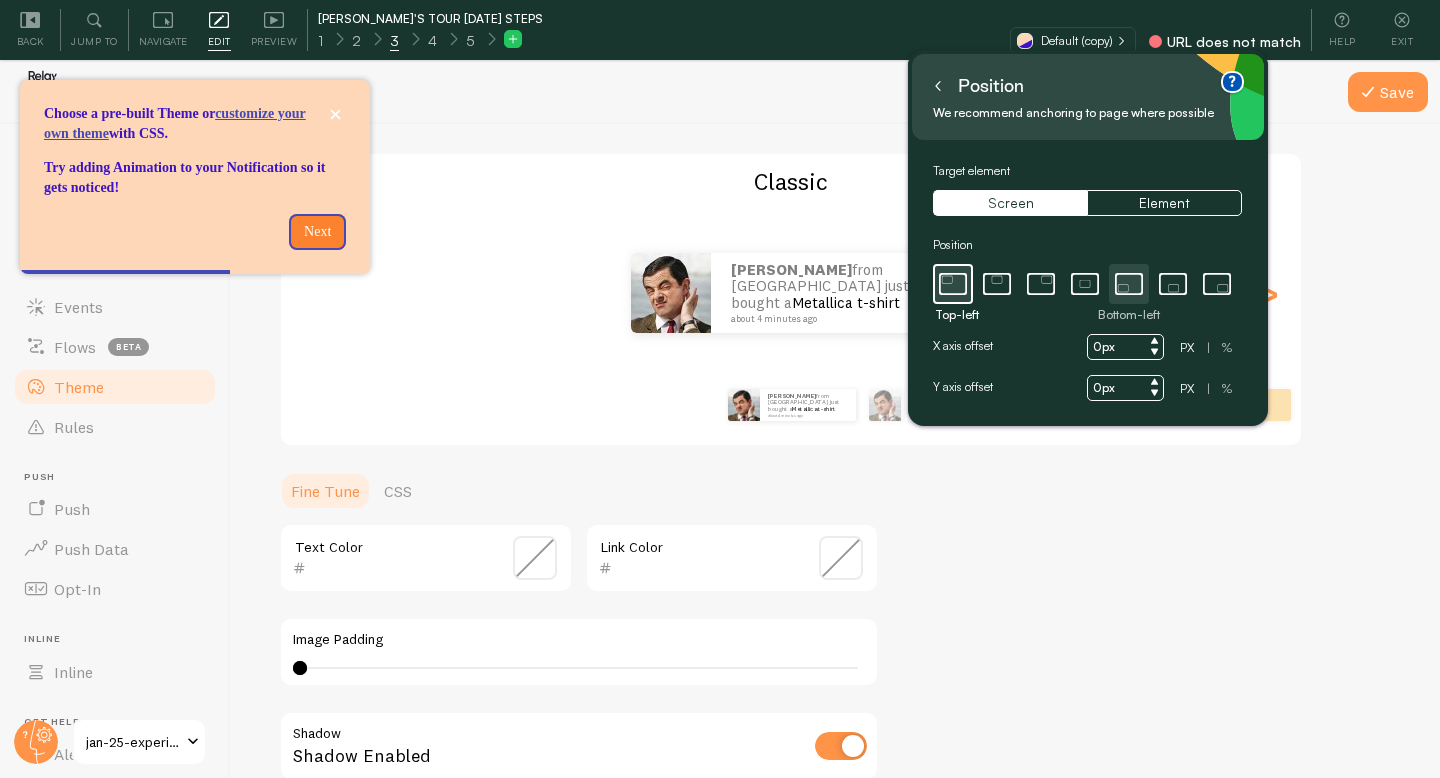 scroll, scrollTop: 134, scrollLeft: 0, axis: vertical 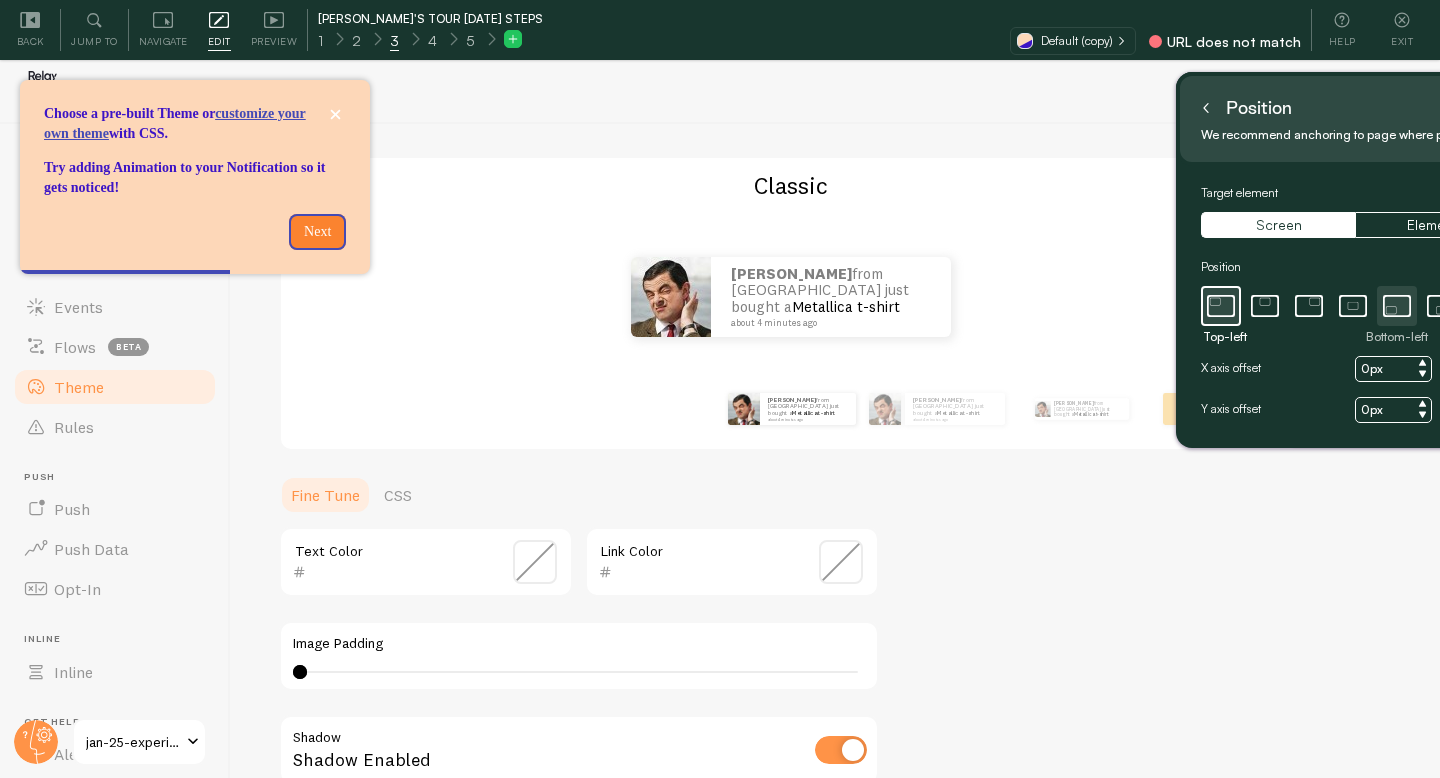 drag, startPoint x: 1074, startPoint y: 86, endPoint x: 1342, endPoint y: 110, distance: 269.07248 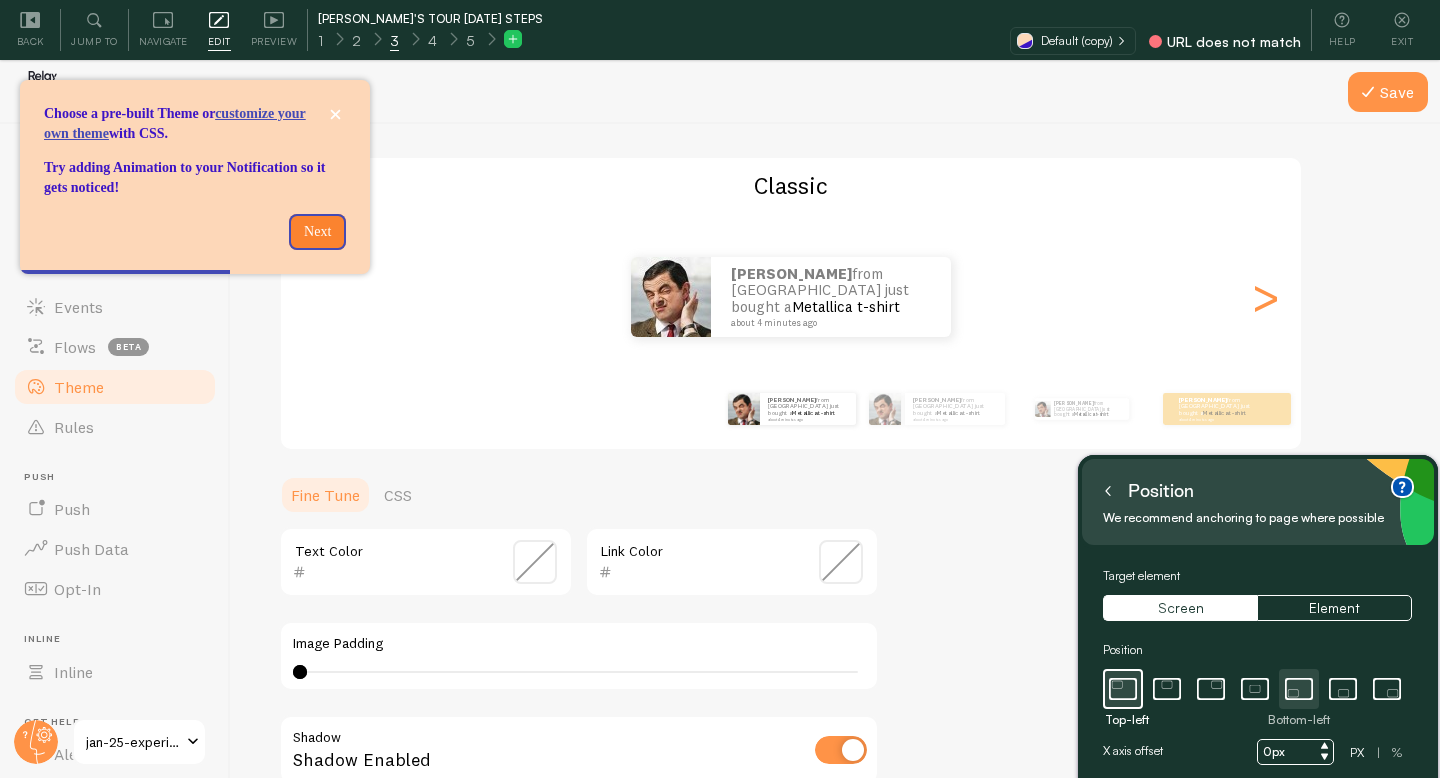 drag, startPoint x: 1356, startPoint y: 107, endPoint x: 1258, endPoint y: 488, distance: 393.40182 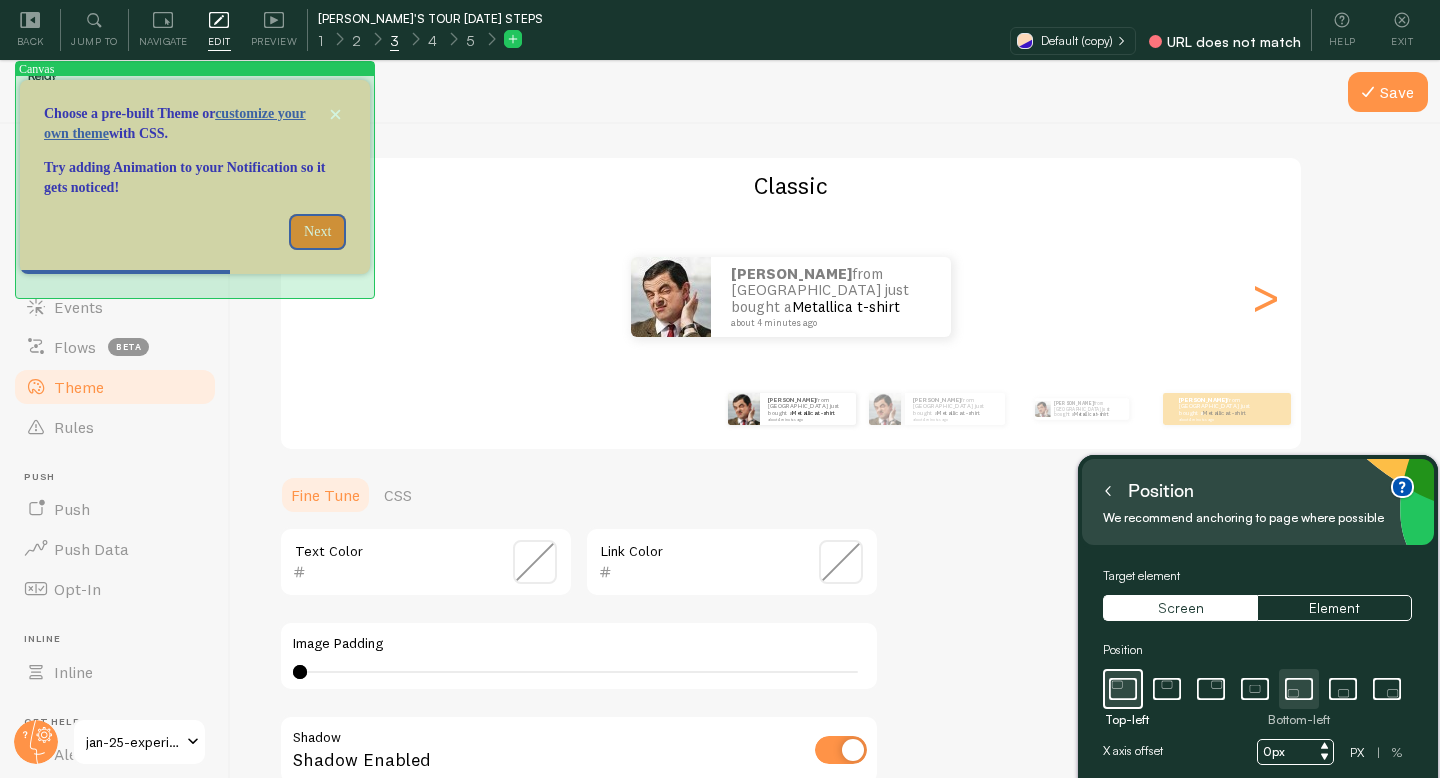 click at bounding box center [167, 232] 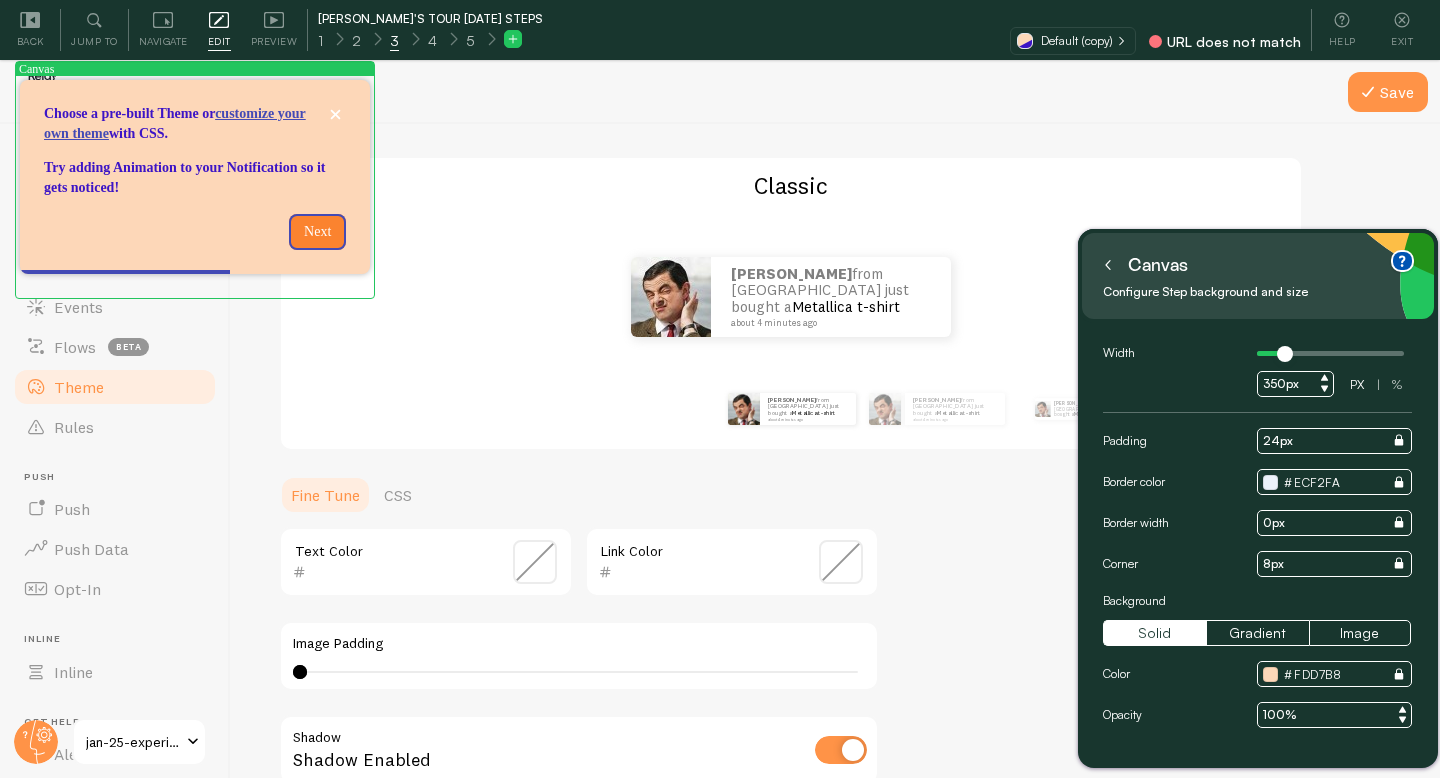 click 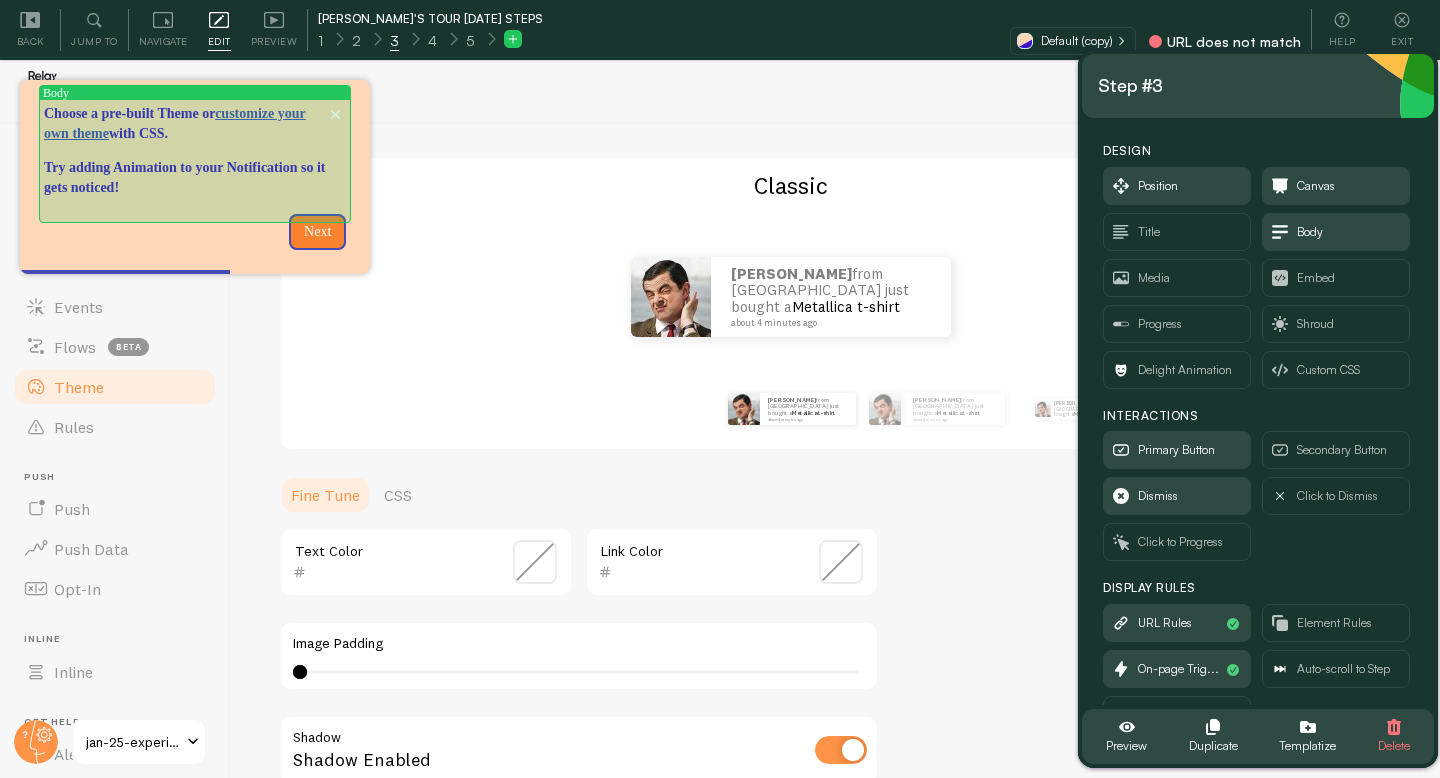 click on "Try adding Animation to your Notification so it gets noticed!" at bounding box center (195, 178) 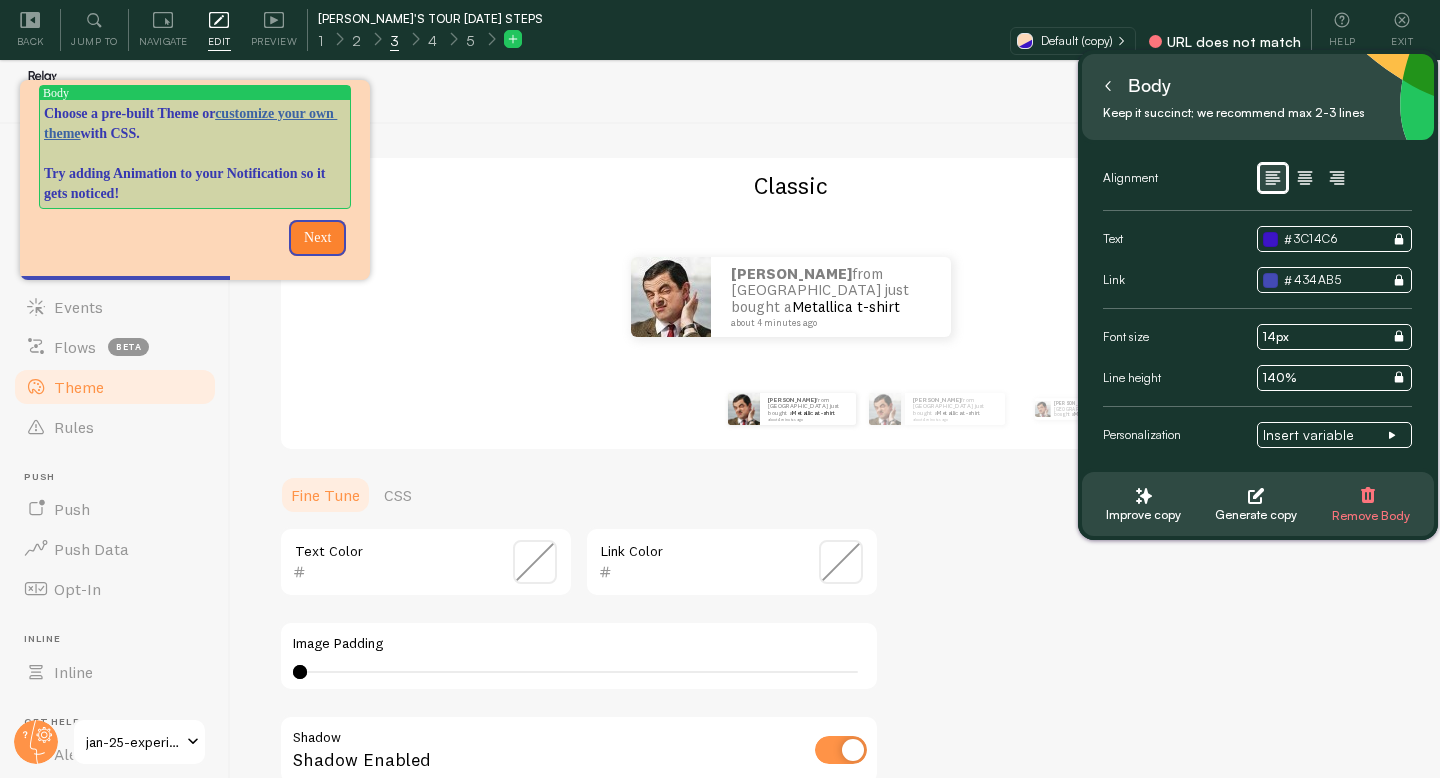 click on "Try adding Animation to your Notification so it gets noticed!" at bounding box center [195, 184] 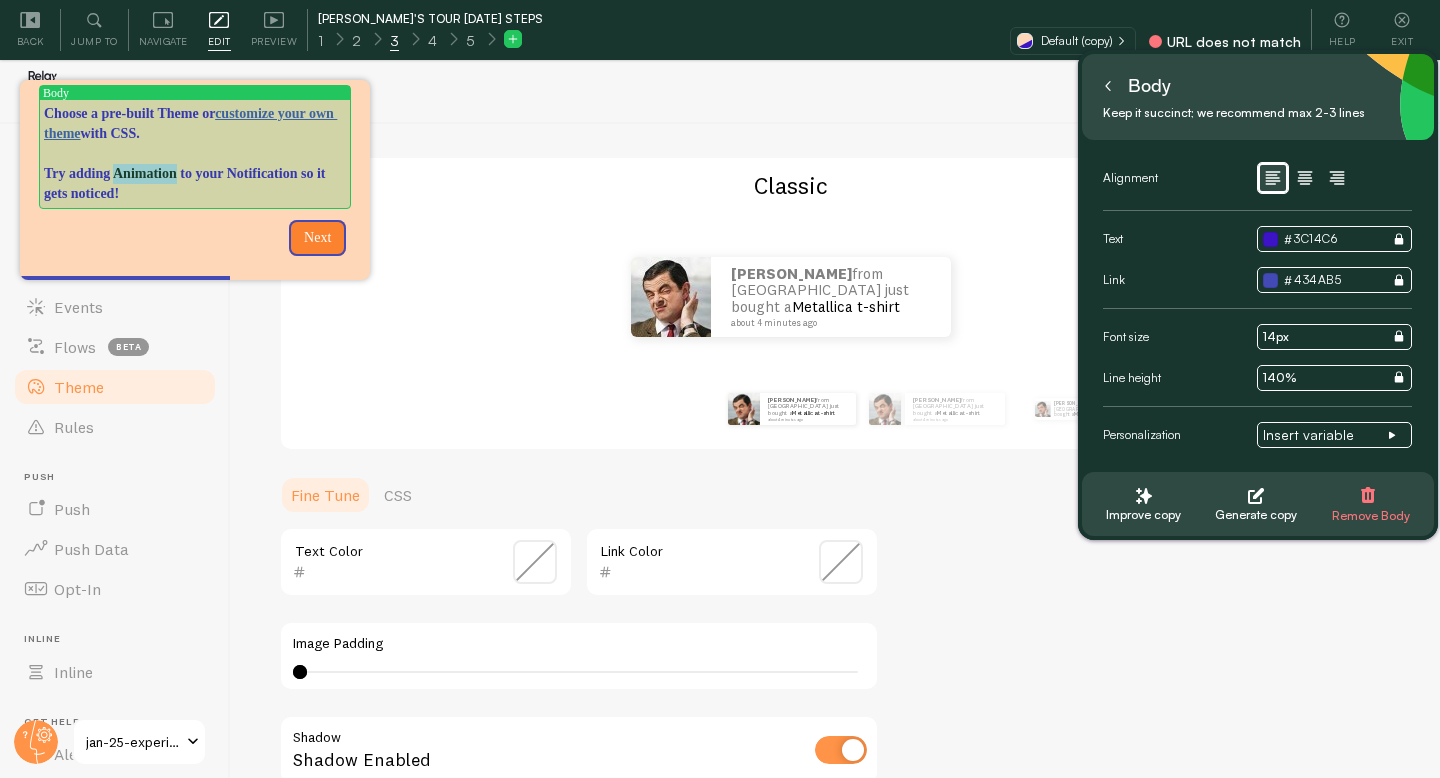 click on "Try adding Animation to your Notification so it gets noticed!" at bounding box center [195, 184] 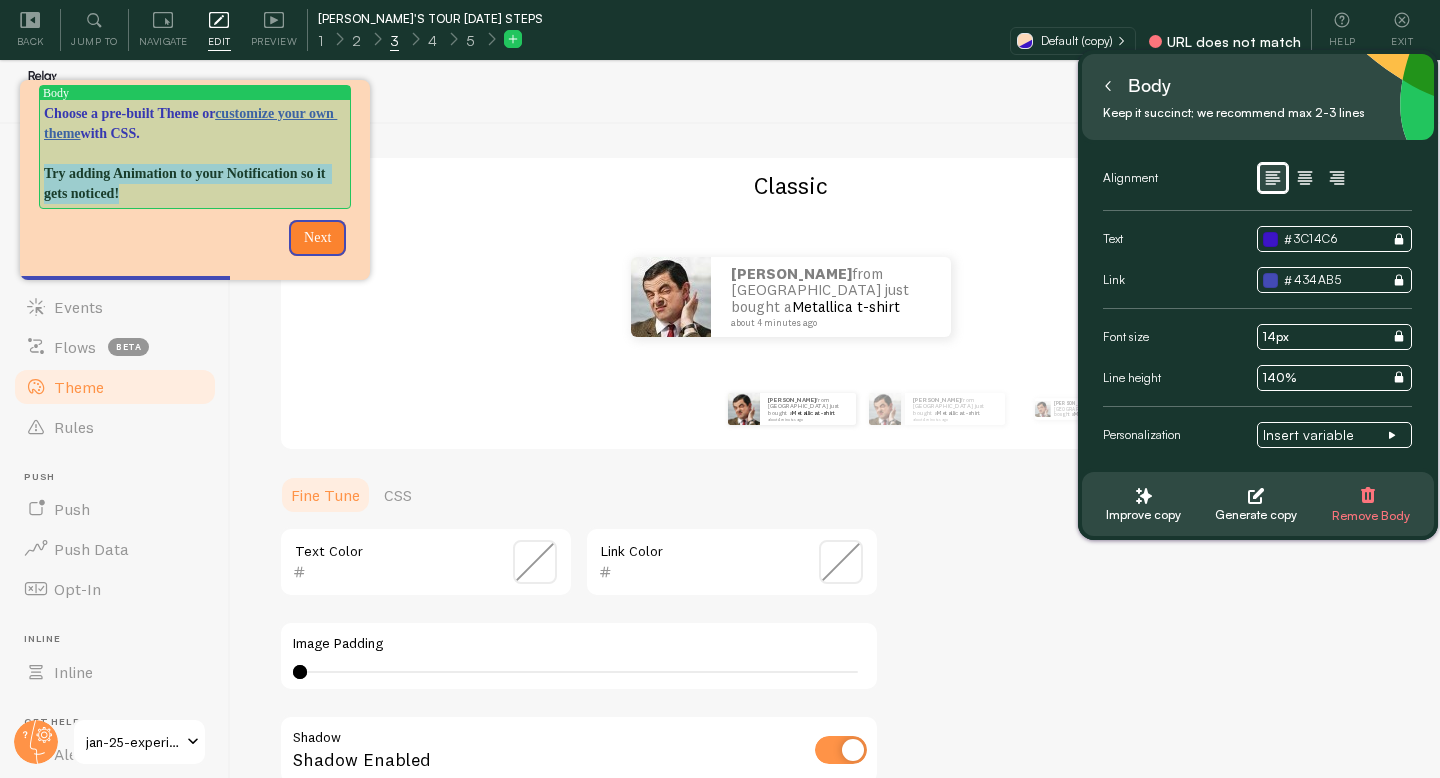 click on "Try adding Animation to your Notification so it gets noticed!" at bounding box center (195, 184) 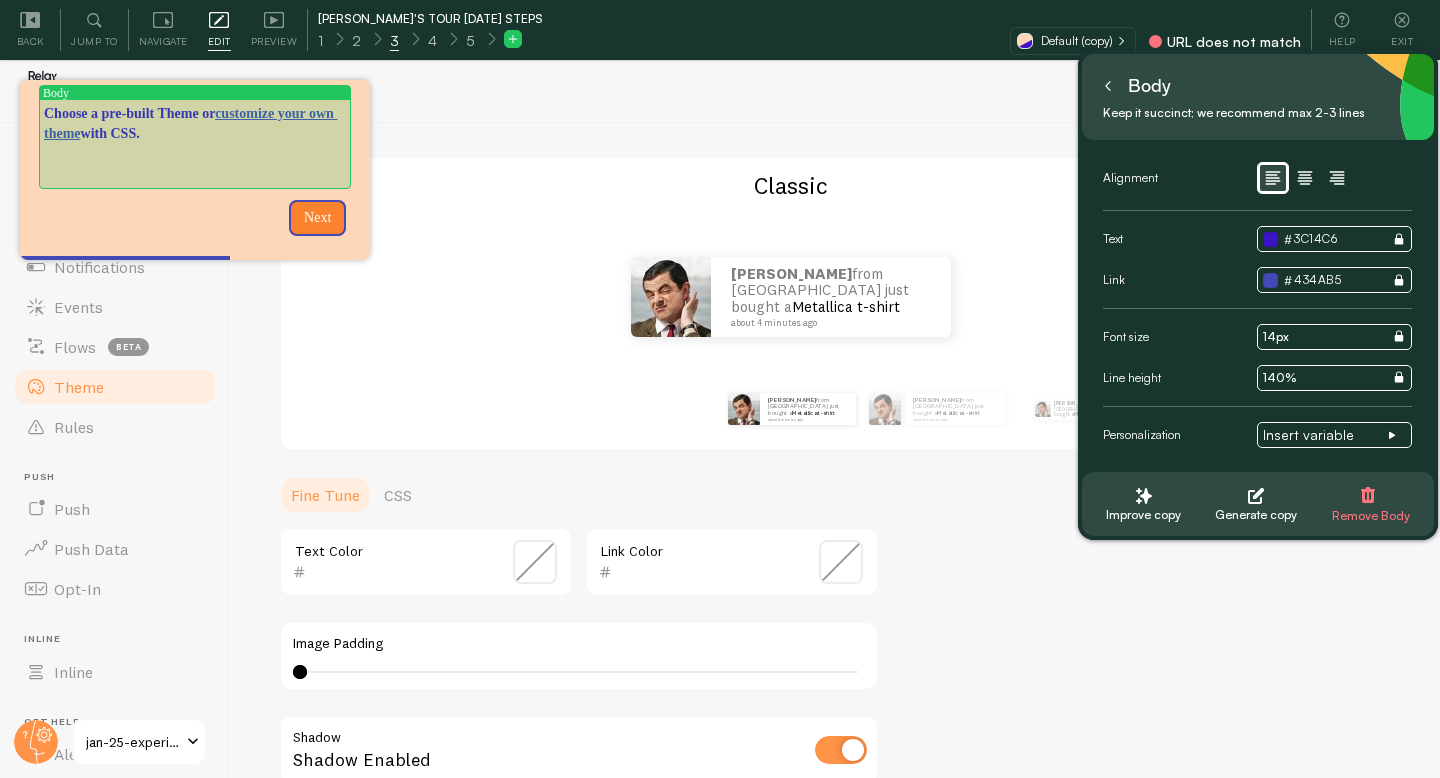 click on "Choose a pre-built Theme or  customize your own theme  with CSS." at bounding box center (195, 124) 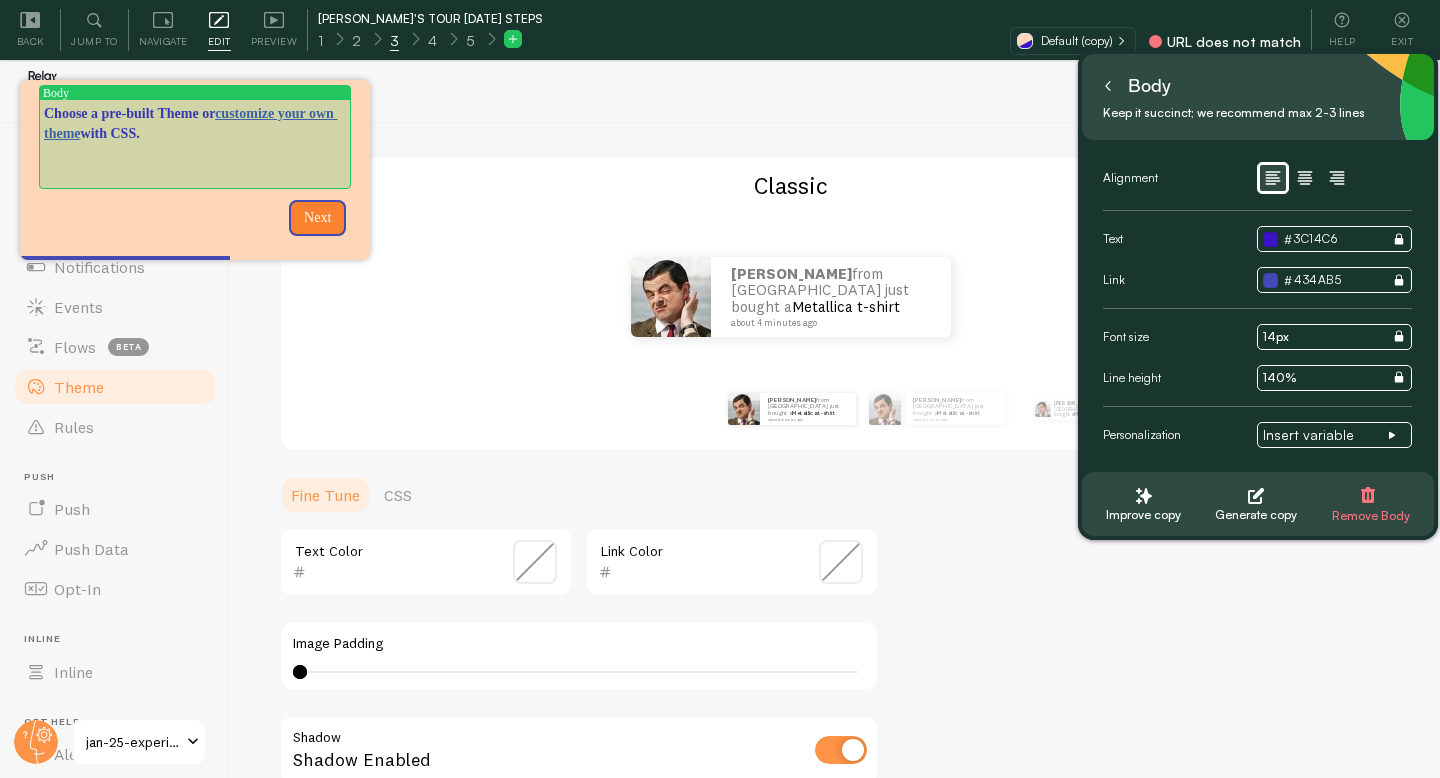 click on "Choose a pre-built Theme or  customize your own theme  with CSS." at bounding box center (195, 124) 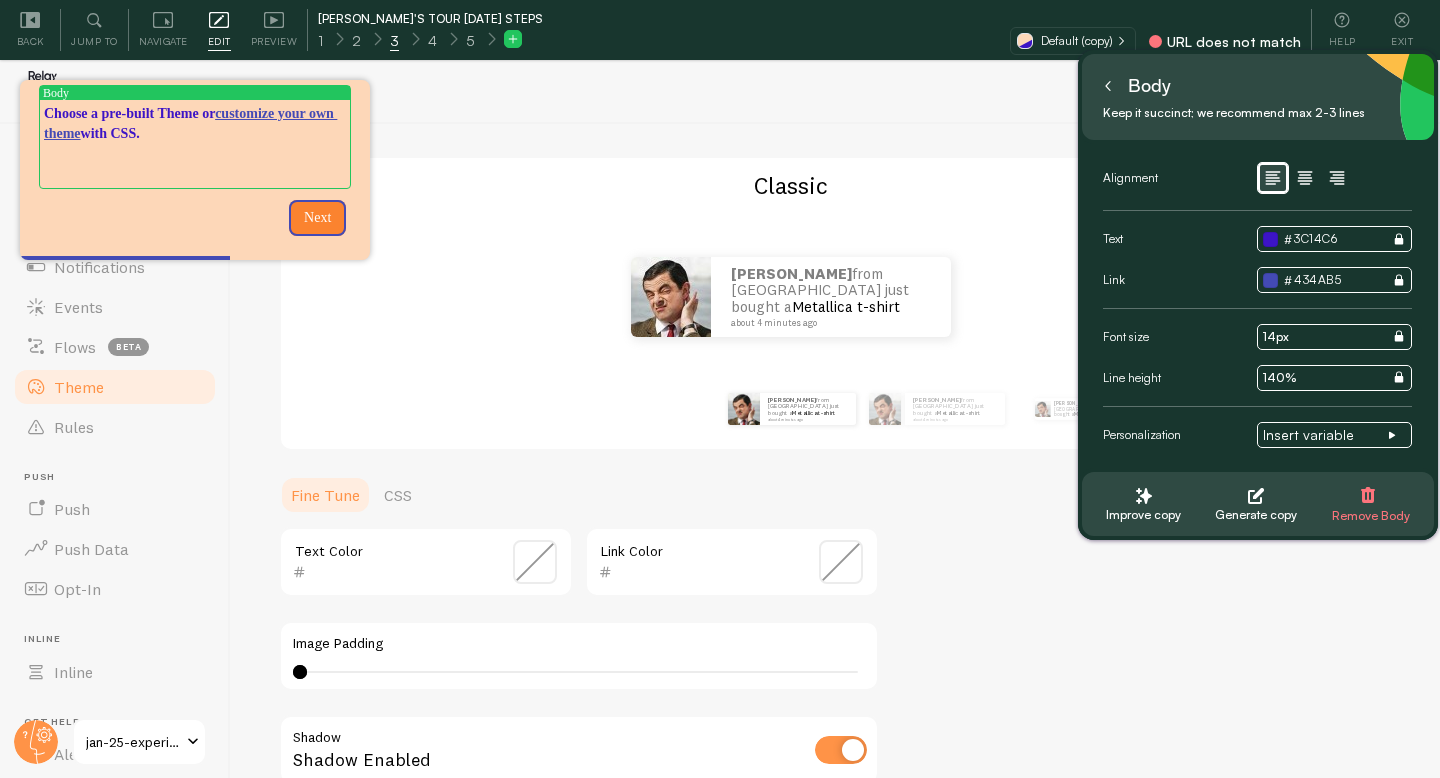 click on "[PERSON_NAME]  from [GEOGRAPHIC_DATA] just bought a  Metallica t-shirt   about 4 minutes ago [PERSON_NAME]  from [GEOGRAPHIC_DATA] just bought a  Metallica t-shirt   about 4 minutes ago [PERSON_NAME]  from [GEOGRAPHIC_DATA] just bought a  Metallica t-shirt   about 4 minutes ago [PERSON_NAME]  from [GEOGRAPHIC_DATA] just bought a  Metallica t-shirt   about 4 minutes ago [PERSON_NAME]  from [GEOGRAPHIC_DATA] just bought a  Metallica t-shirt   about 4 minutes ago [PERSON_NAME]  from [GEOGRAPHIC_DATA] just bought a  Metallica t-shirt   about 4 minutes ago [PERSON_NAME]  from [GEOGRAPHIC_DATA] just bought a  Metallica t-shirt   about 4 minutes ago [PERSON_NAME]  from [GEOGRAPHIC_DATA] just bought a  Metallica t-shirt   about 4 minutes ago [PERSON_NAME]  from [GEOGRAPHIC_DATA] just bought a  Metallica t-shirt   about 4 minutes ago [PERSON_NAME]  from [GEOGRAPHIC_DATA] just bought a  Metallica t-shirt   about 4 minutes ago [PERSON_NAME]  from [GEOGRAPHIC_DATA] just bought a  Metallica t-shirt   about 4 minutes ago [PERSON_NAME]  from [GEOGRAPHIC_DATA] just bought a  Metallica t-shirt   about 4 minutes ago [PERSON_NAME] Metallica t-shirt   [PERSON_NAME]" at bounding box center [791, 297] 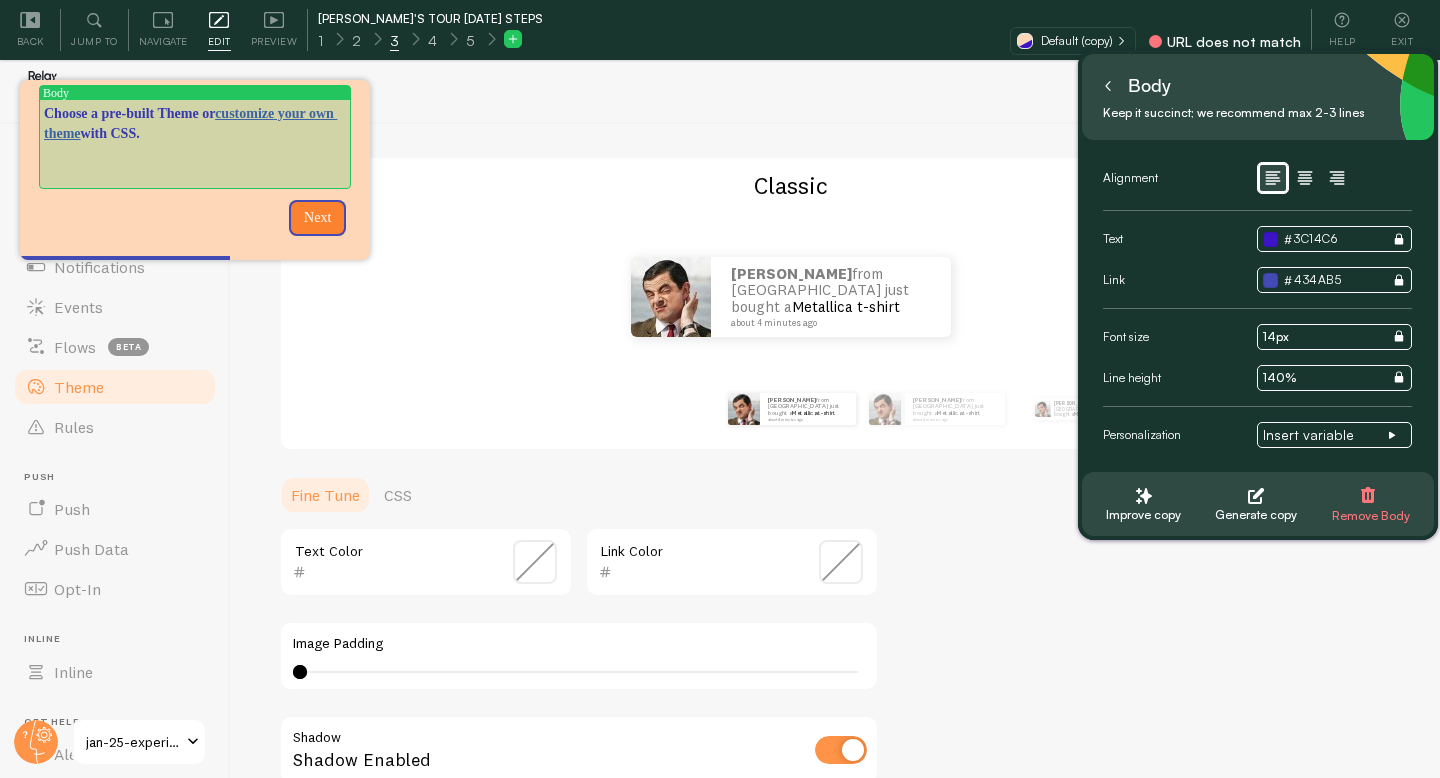 click at bounding box center (195, 154) 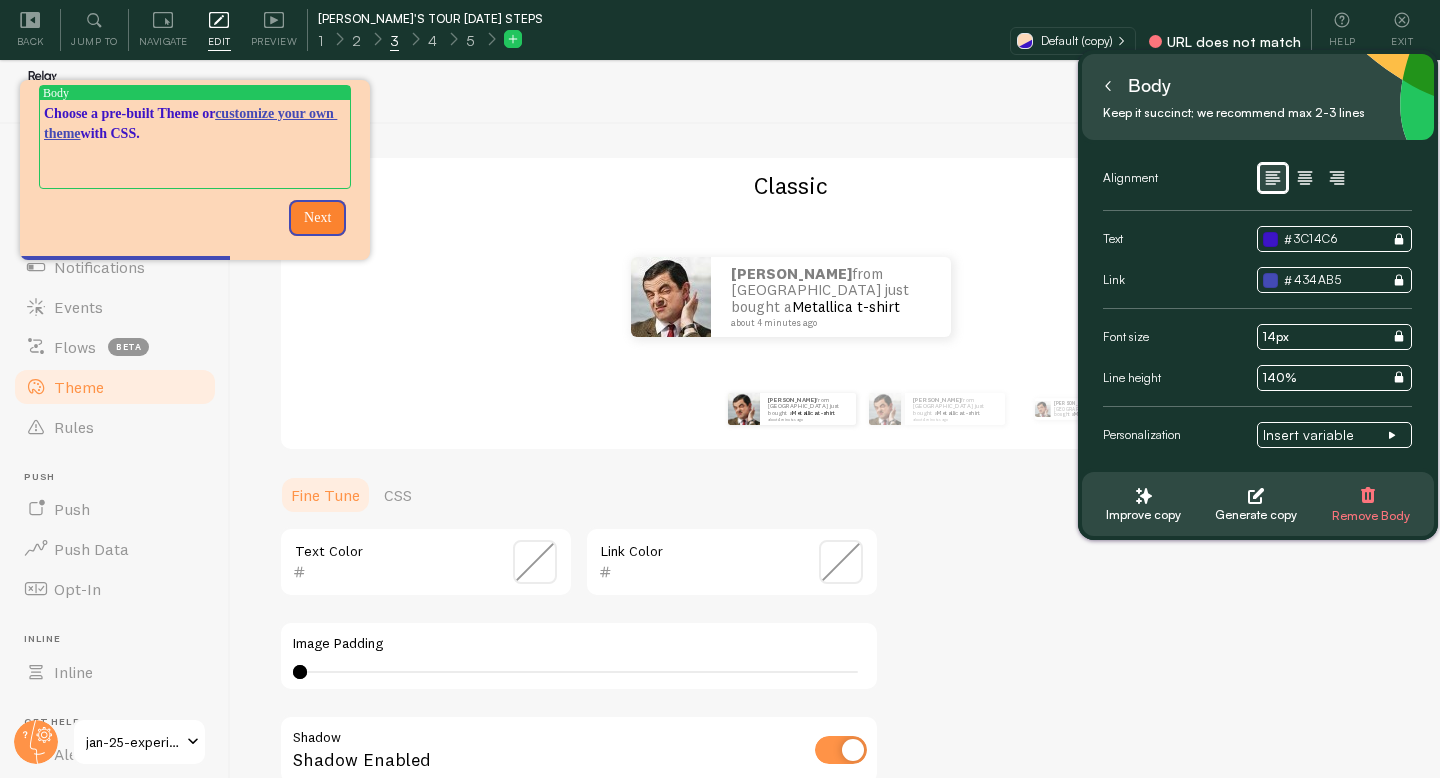 type 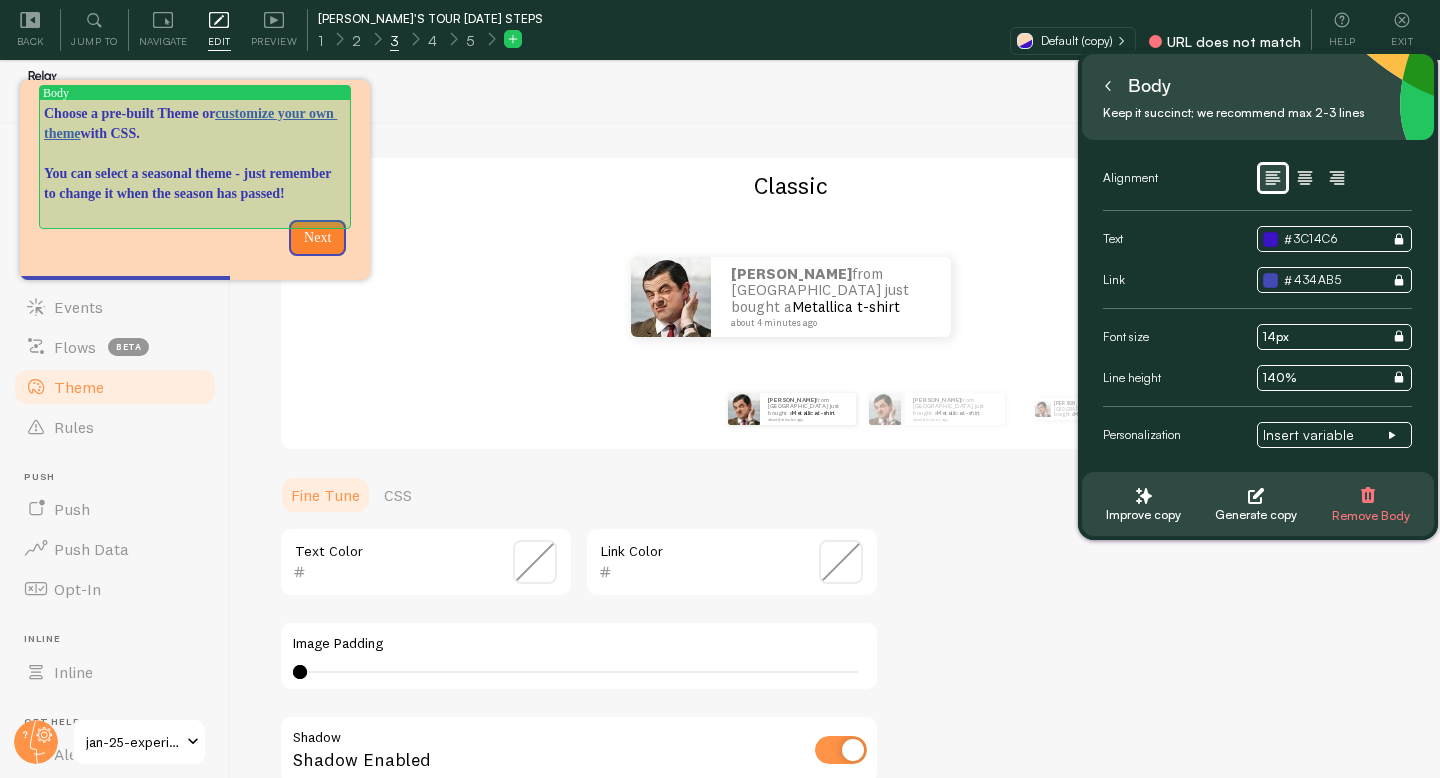 click on "You can select a seasonal theme - just remember to change it when the season has passed!" at bounding box center (195, 184) 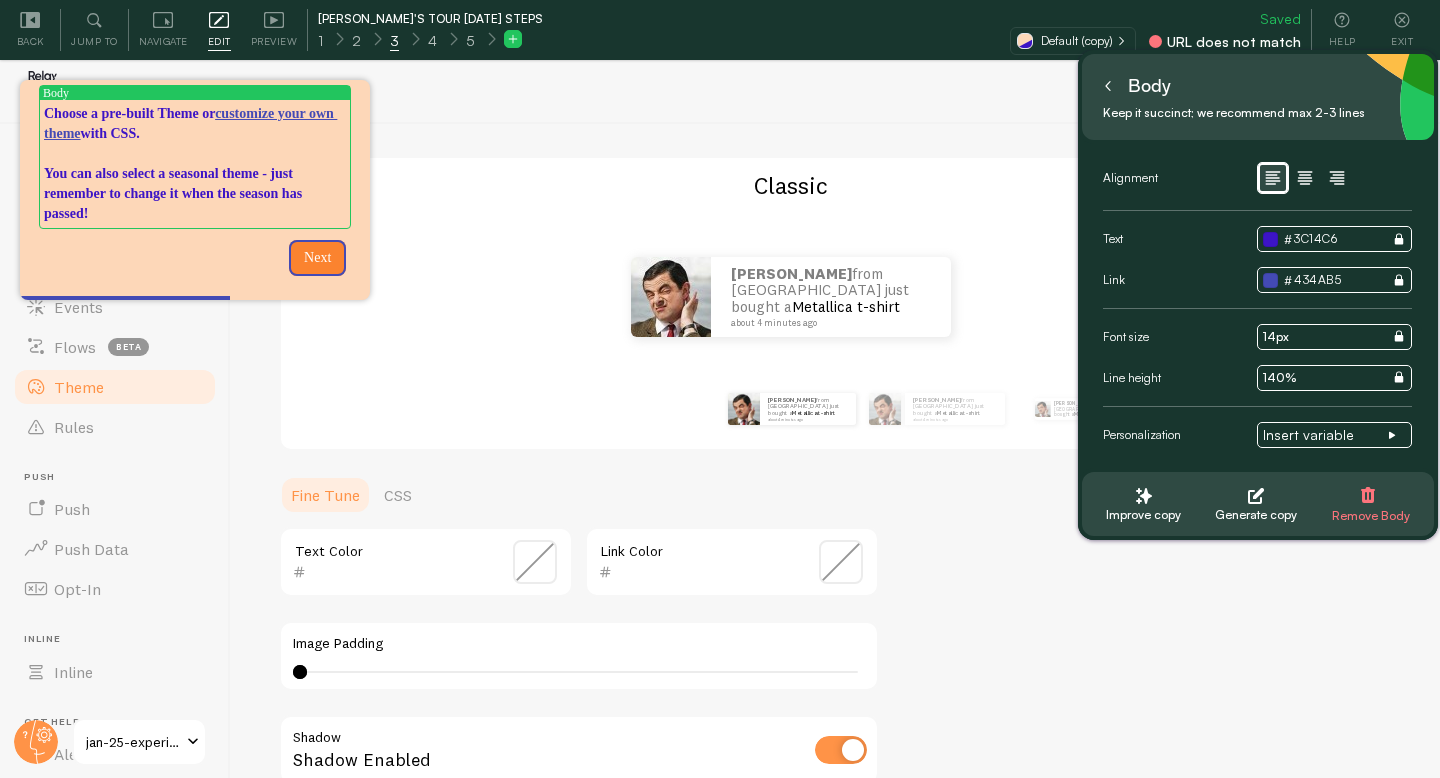 scroll, scrollTop: 60, scrollLeft: 0, axis: vertical 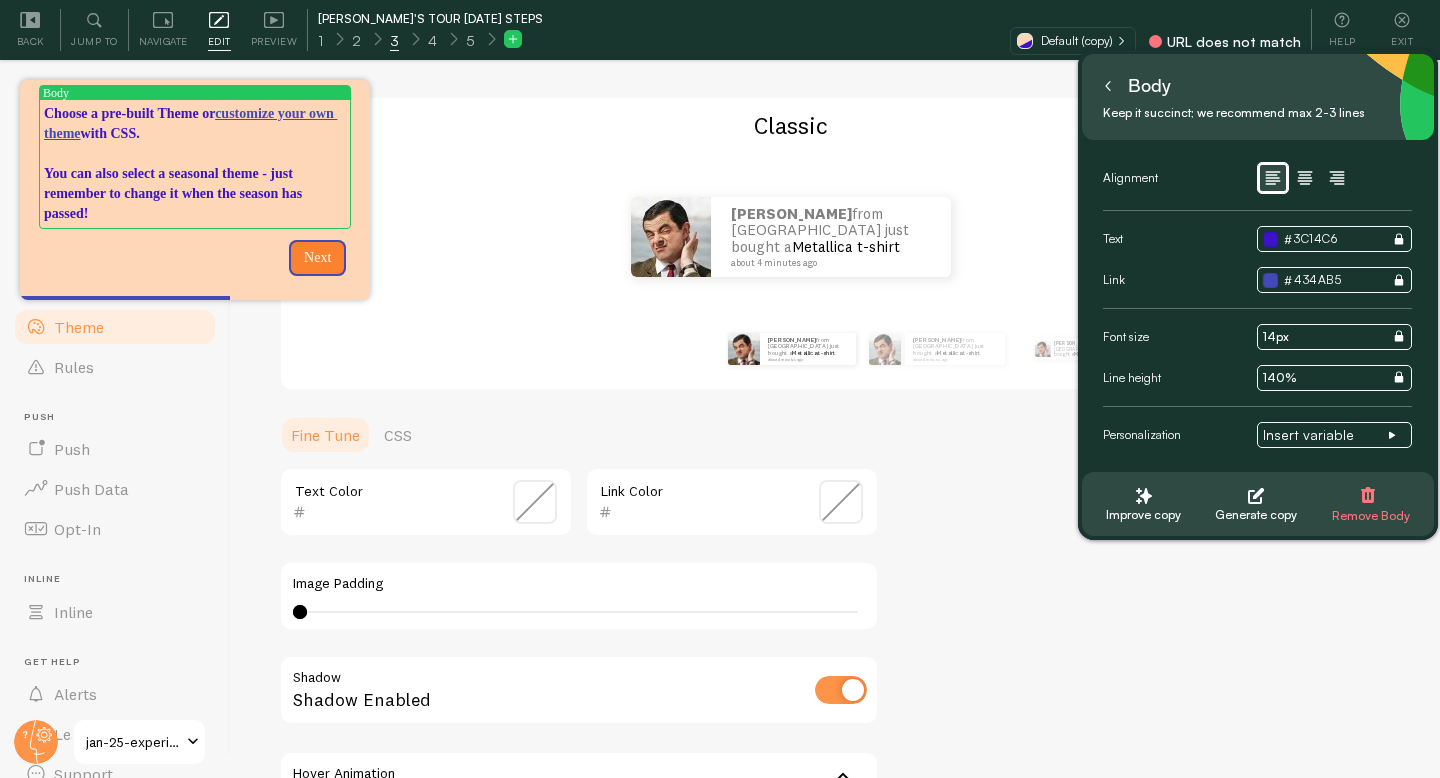 click 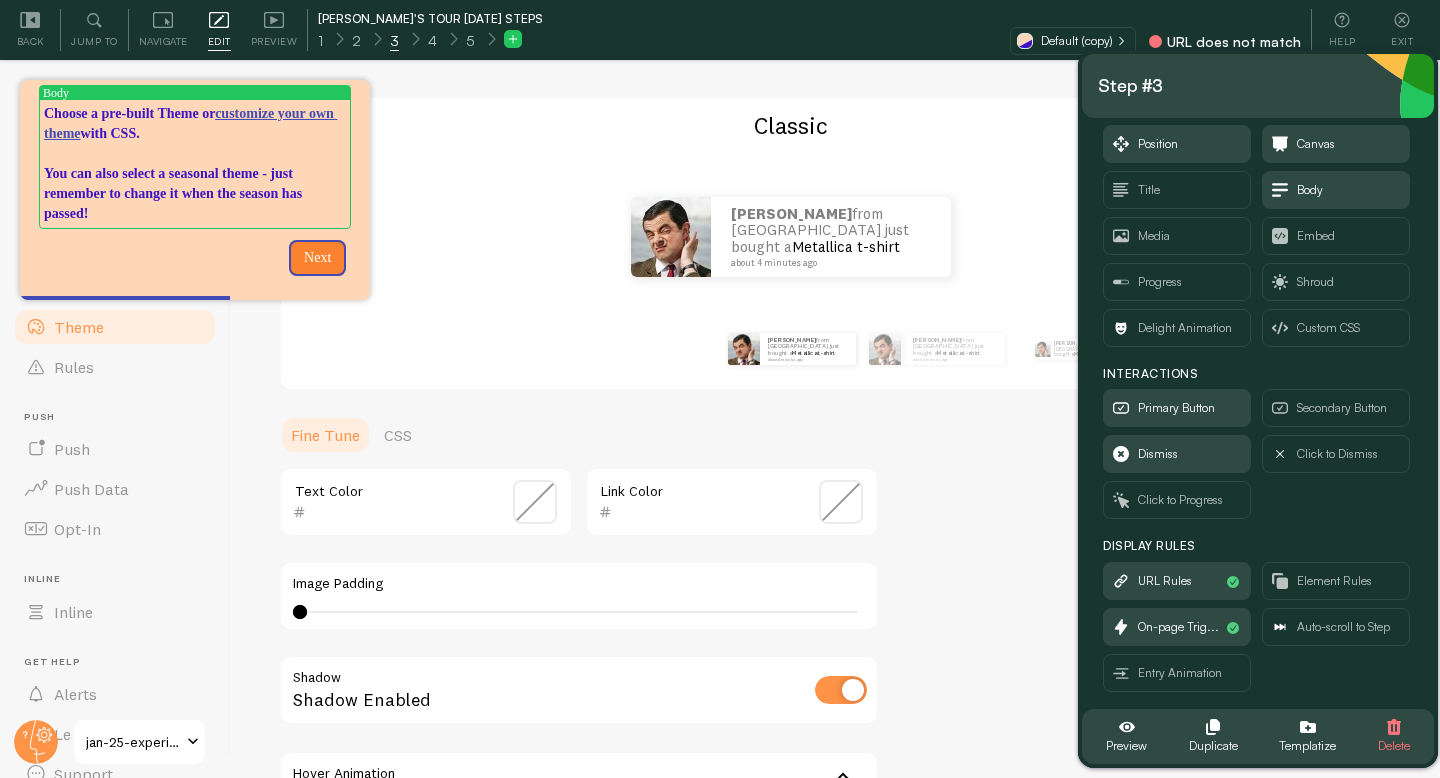 scroll, scrollTop: 51, scrollLeft: 0, axis: vertical 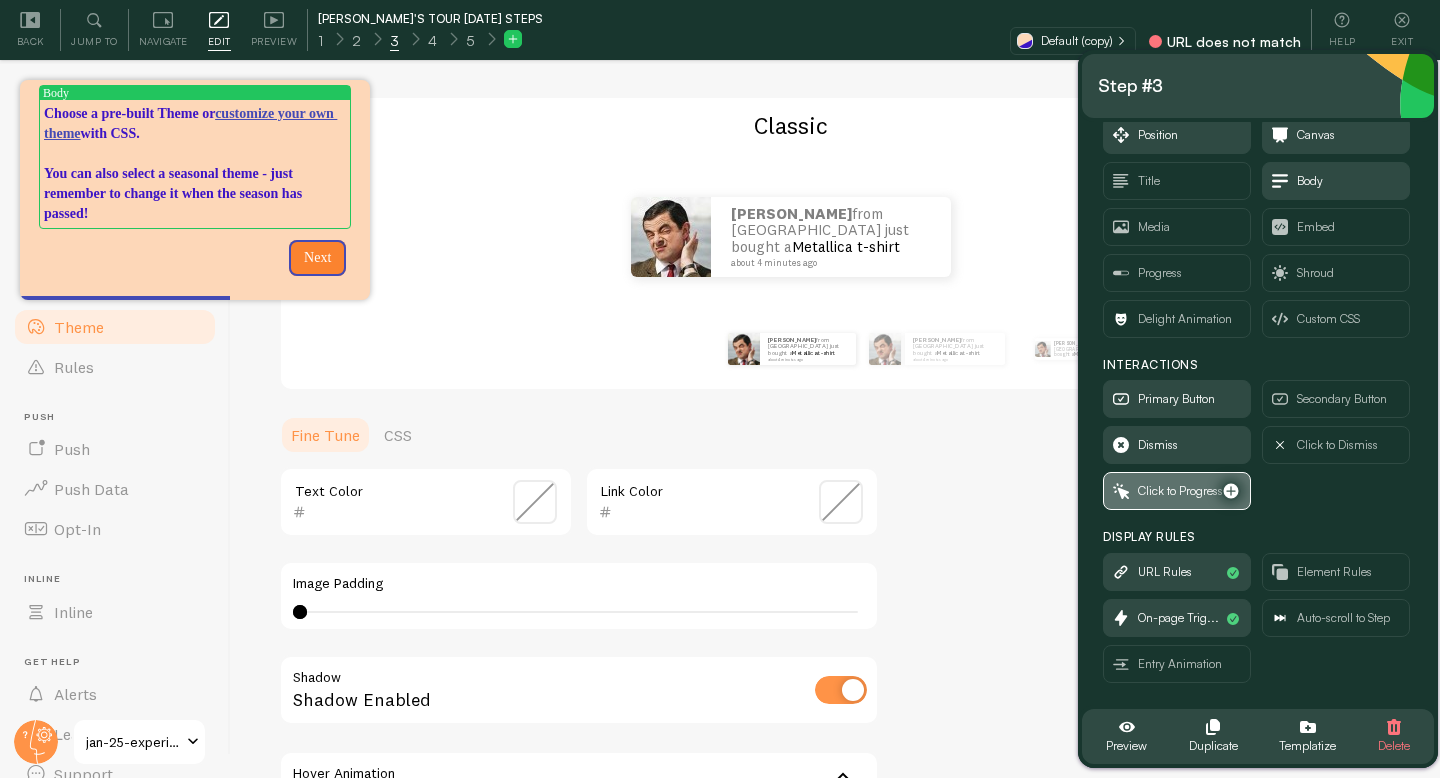 click on "Click to Progress" at bounding box center [1177, 491] 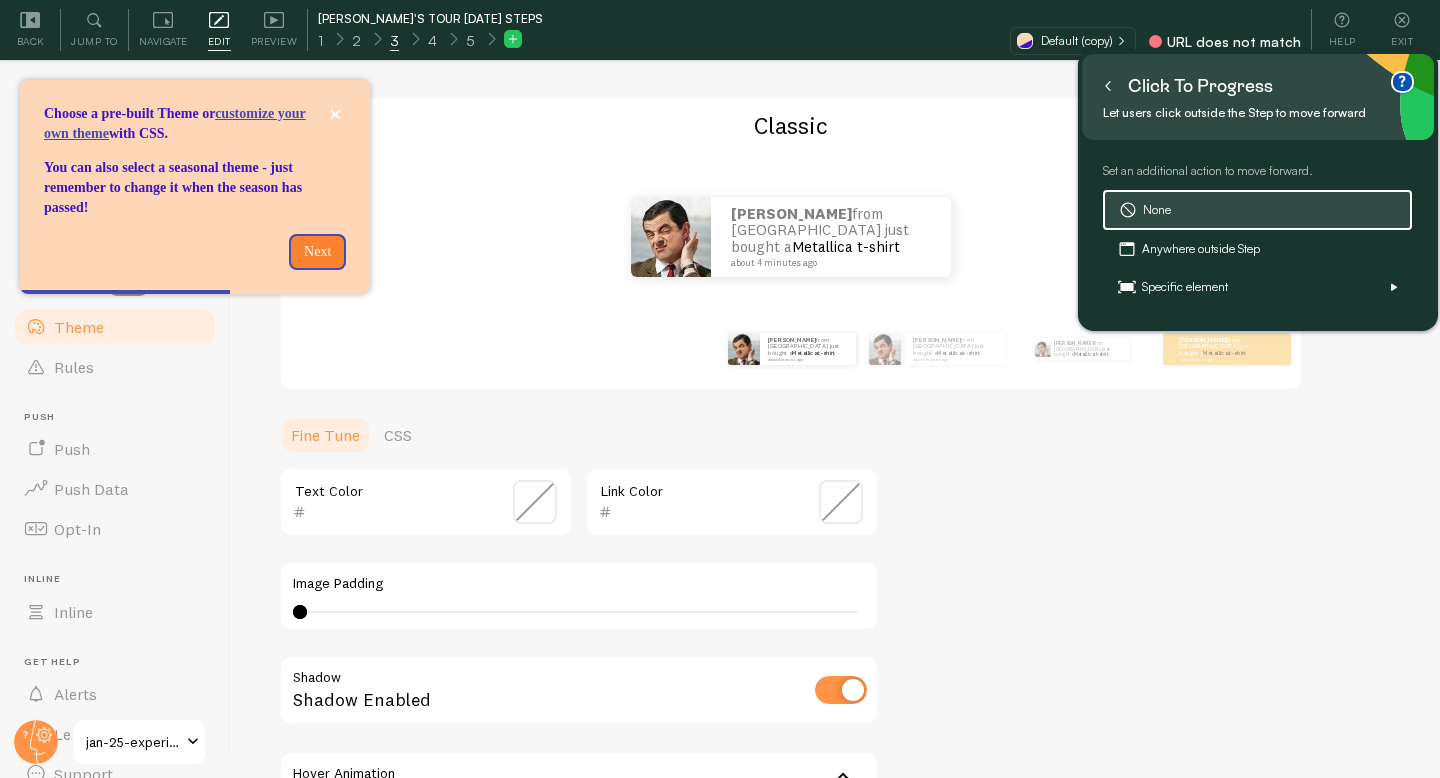 click at bounding box center (1108, 86) 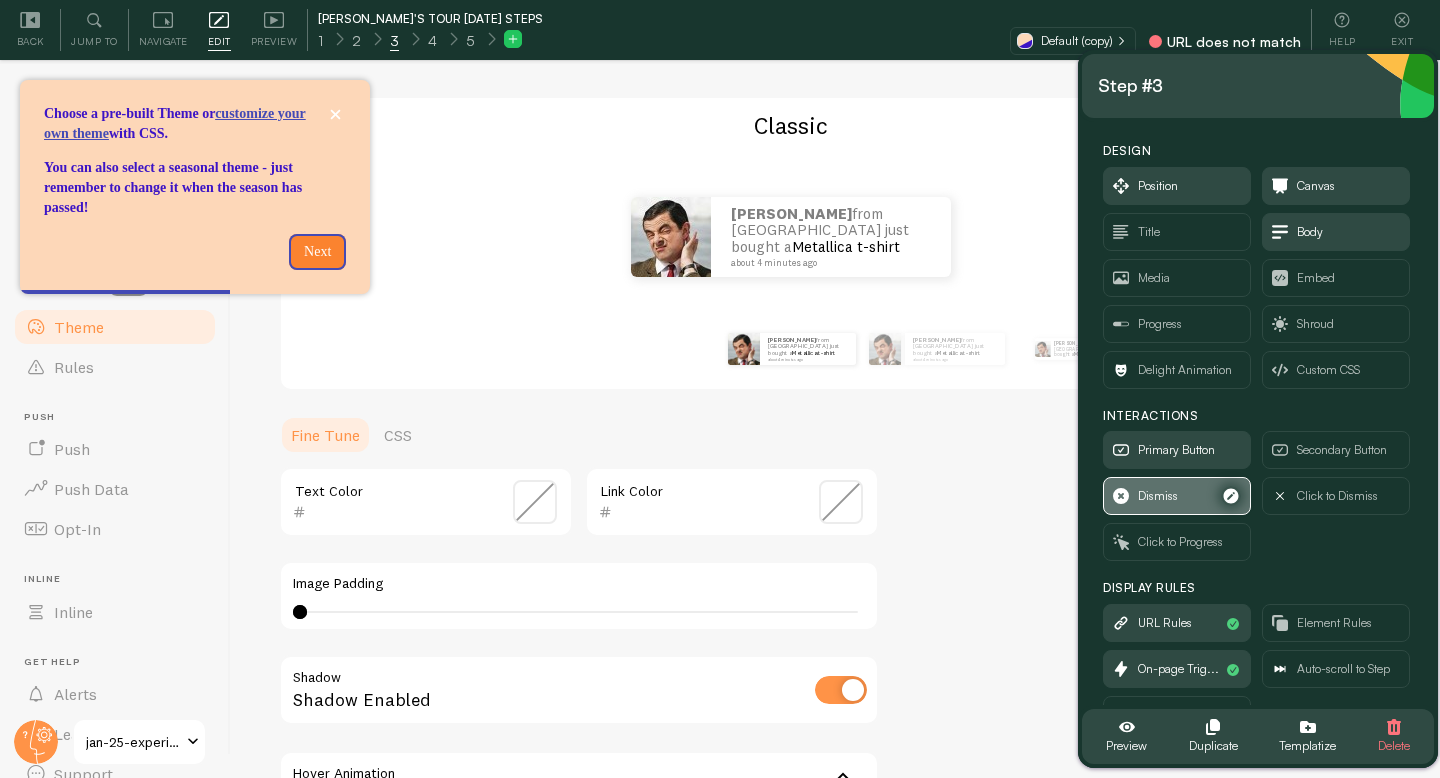 scroll, scrollTop: 51, scrollLeft: 0, axis: vertical 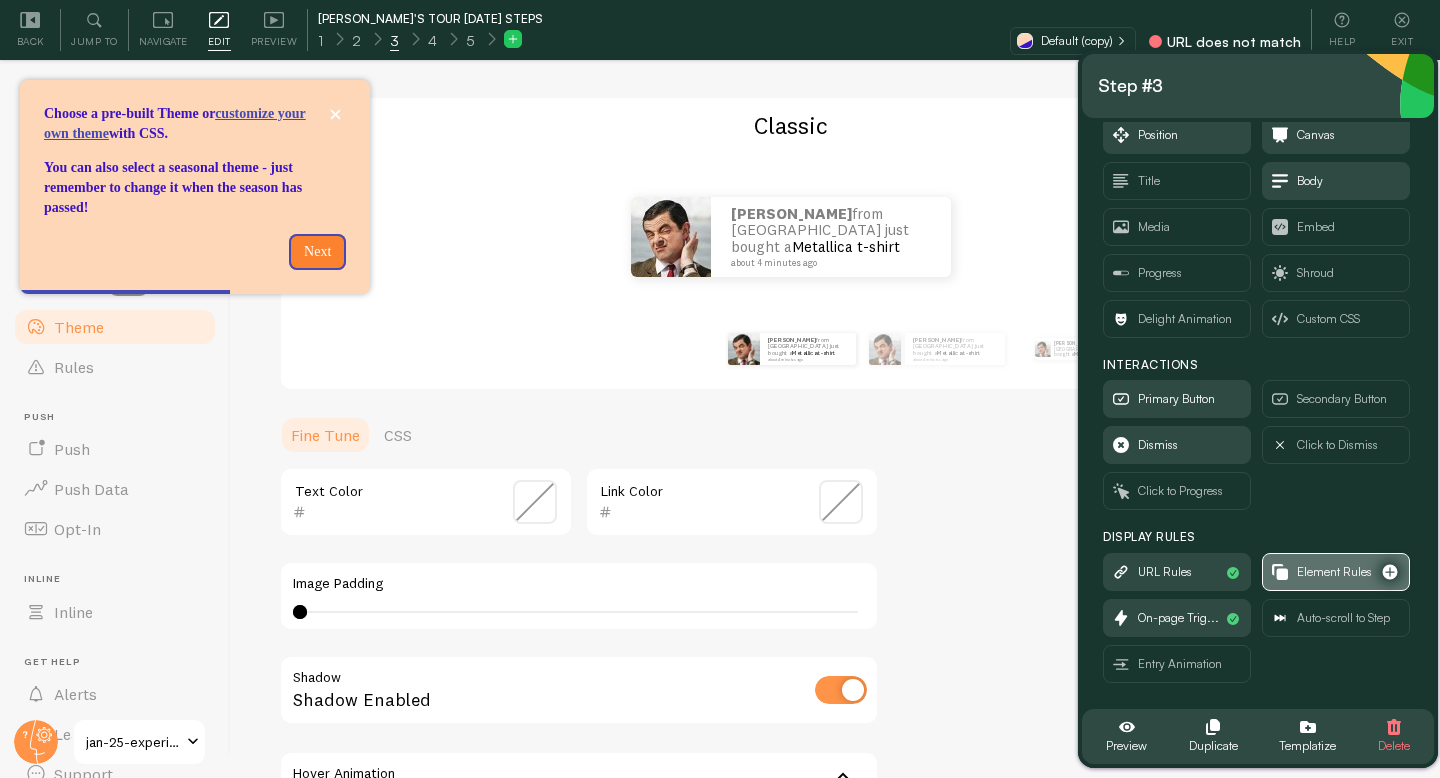 click on "Element Rules" at bounding box center (1336, 572) 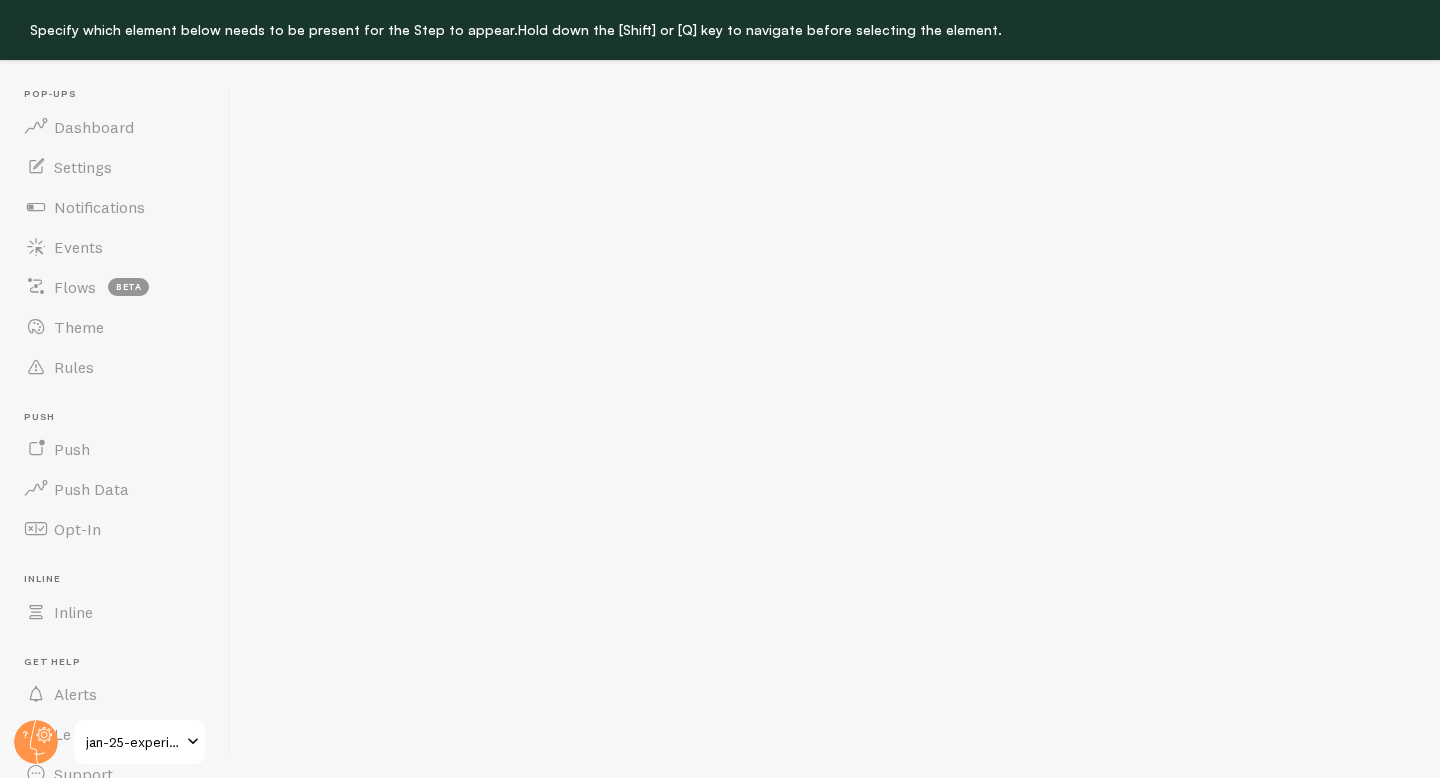 scroll, scrollTop: 0, scrollLeft: 0, axis: both 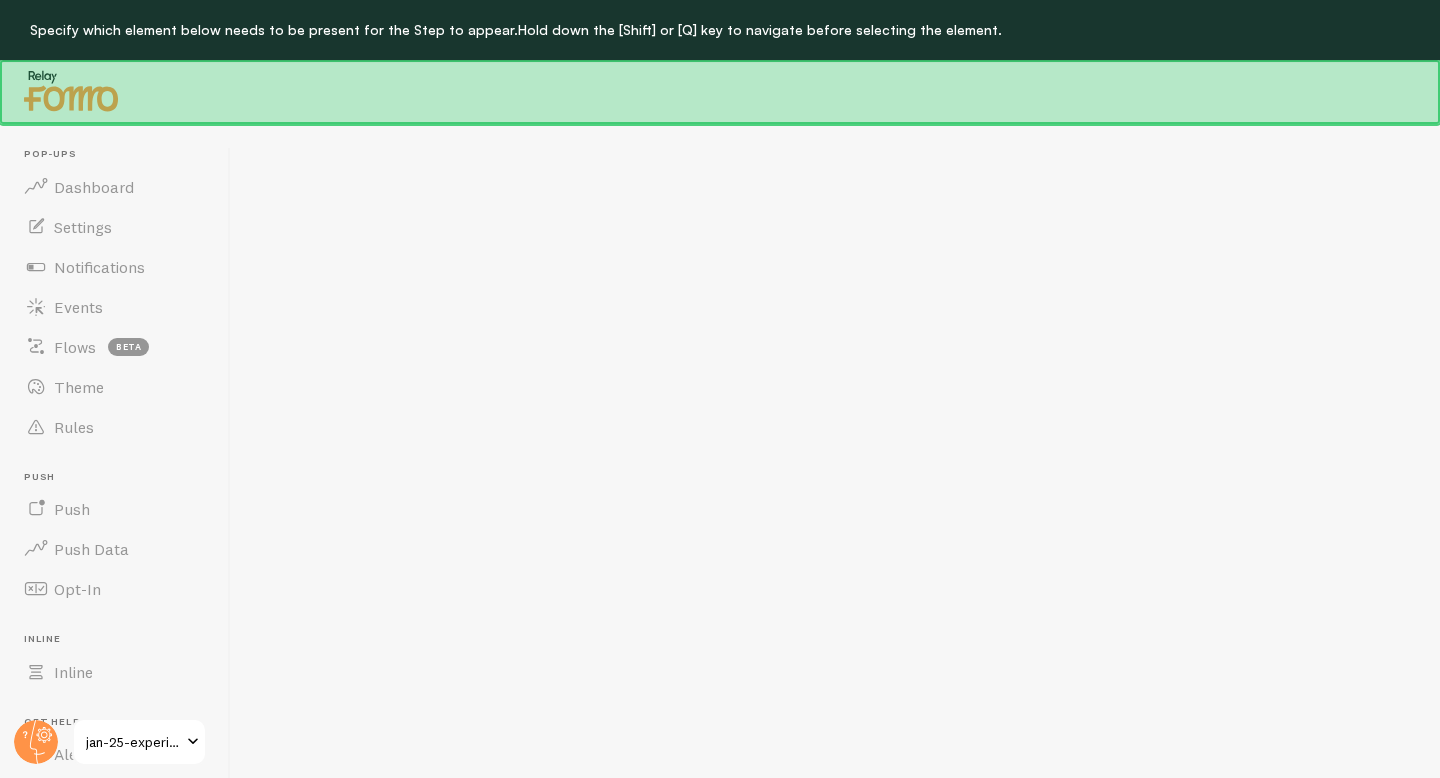 click on "Specify which element below needs to be present for the Step to appear.  Hold down the [Shift] or [Q] key to navigate before selecting the element." at bounding box center [735, 29] 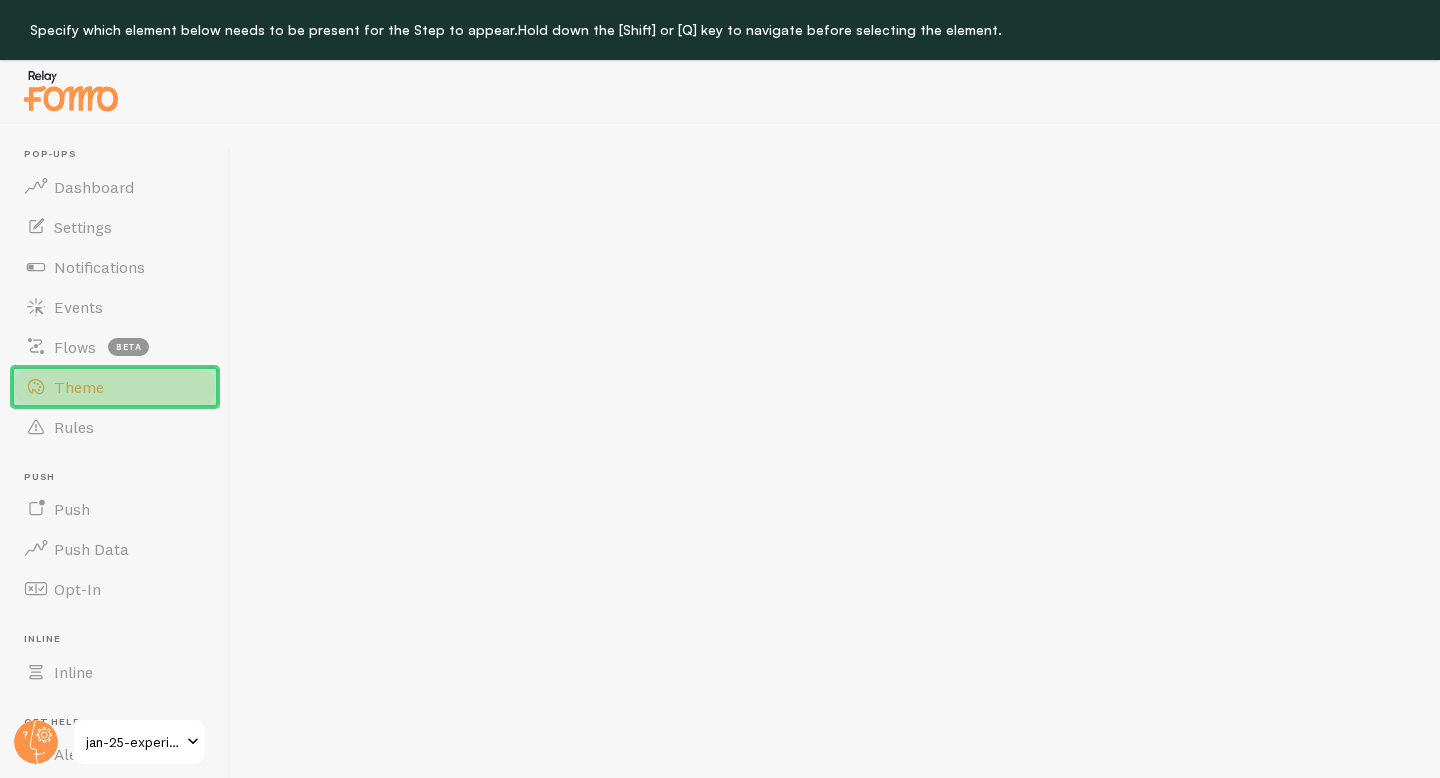 click on "Theme" at bounding box center [115, 387] 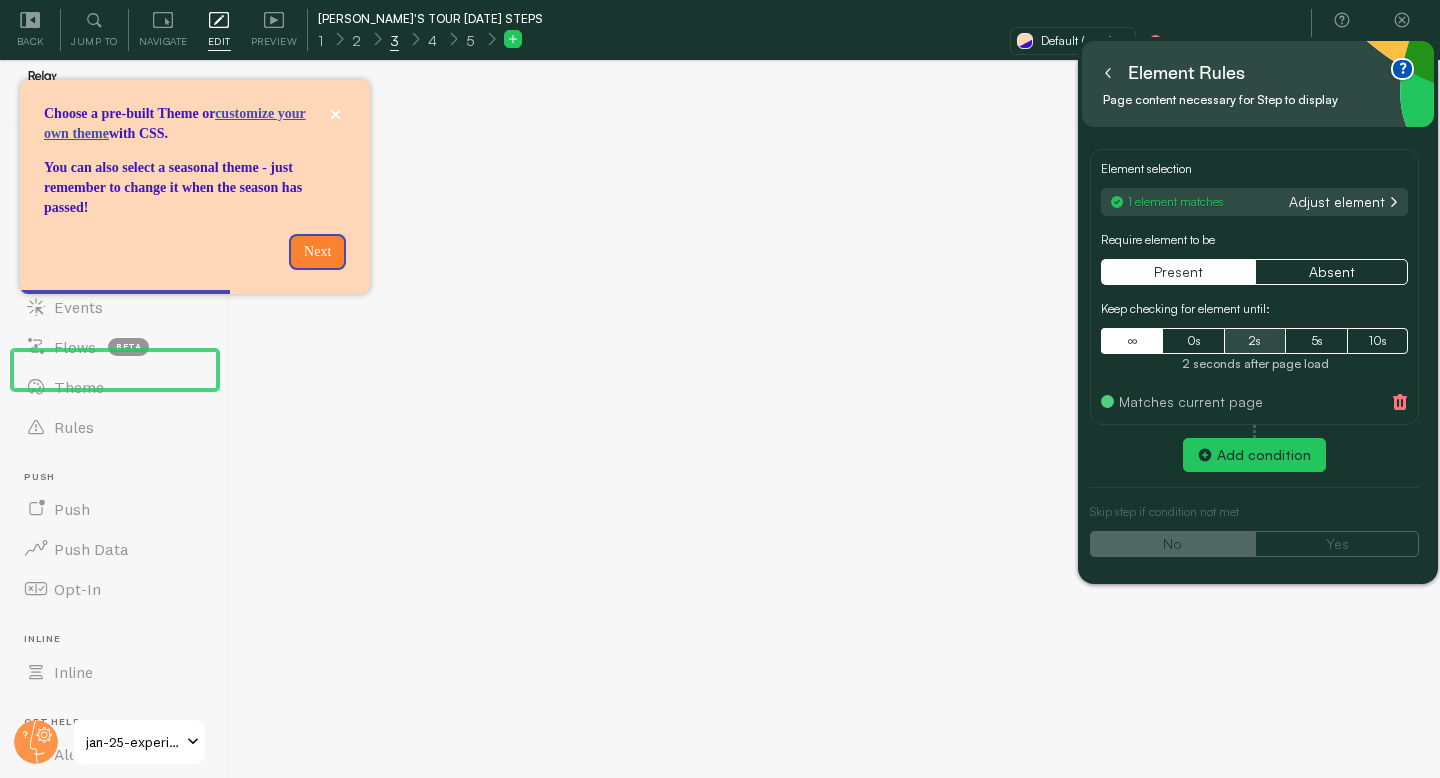 scroll, scrollTop: 45, scrollLeft: 0, axis: vertical 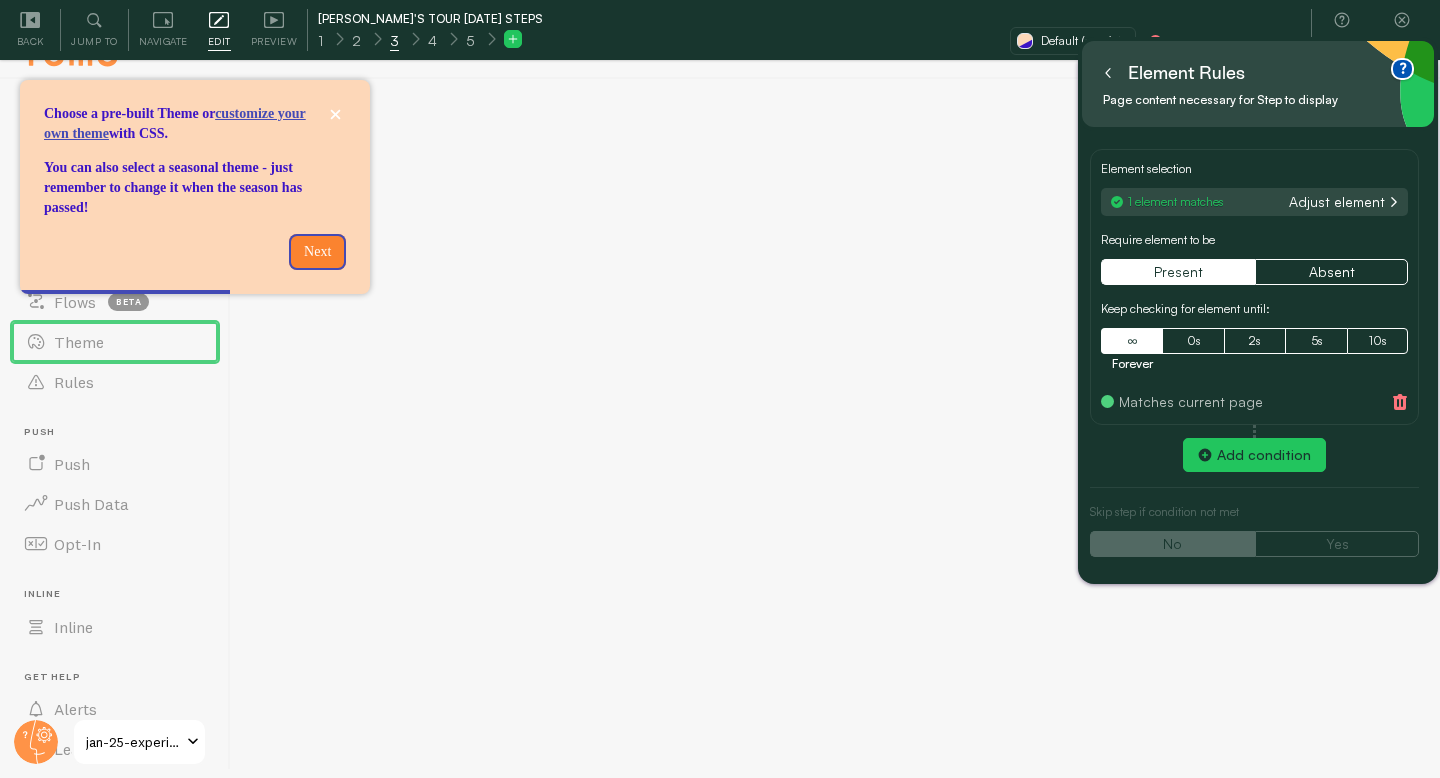 click 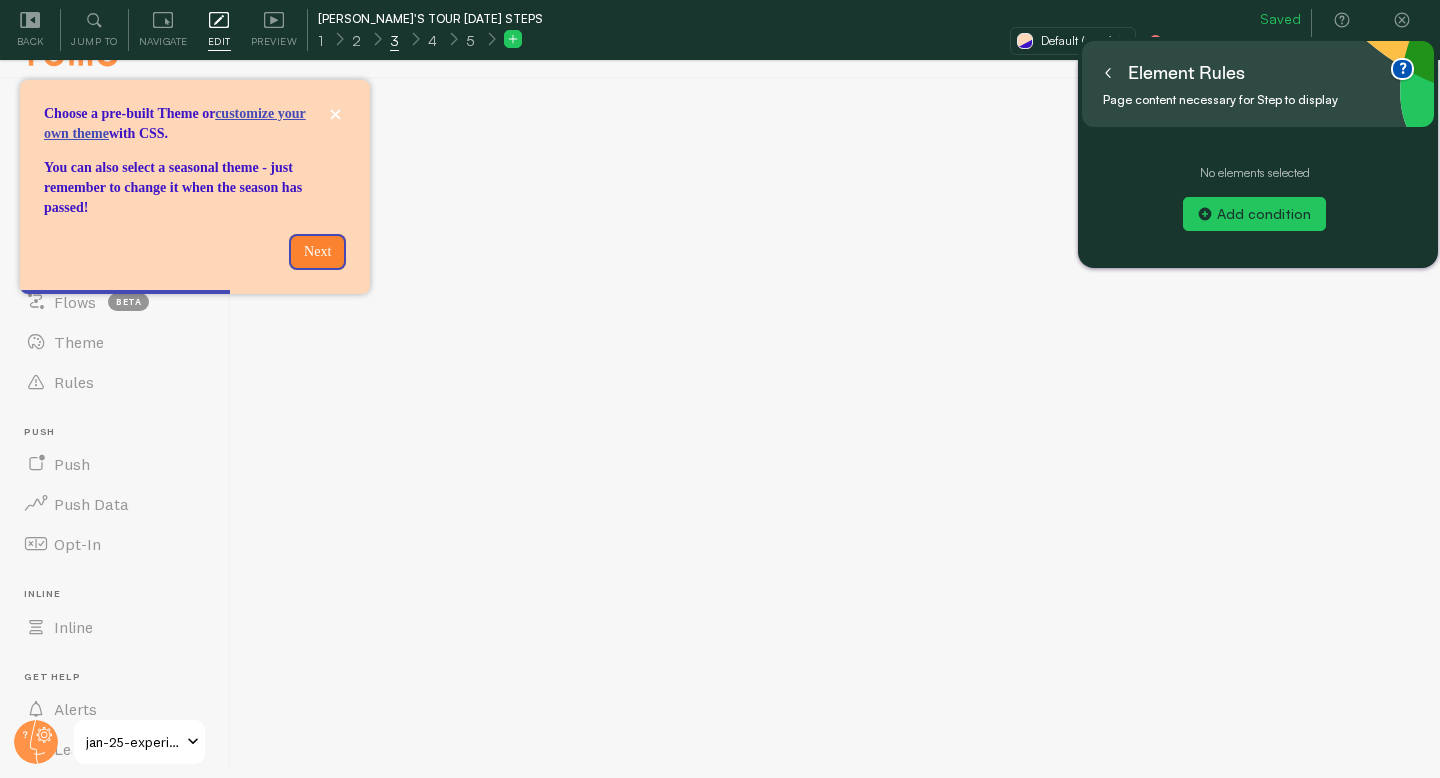 click at bounding box center (1108, 73) 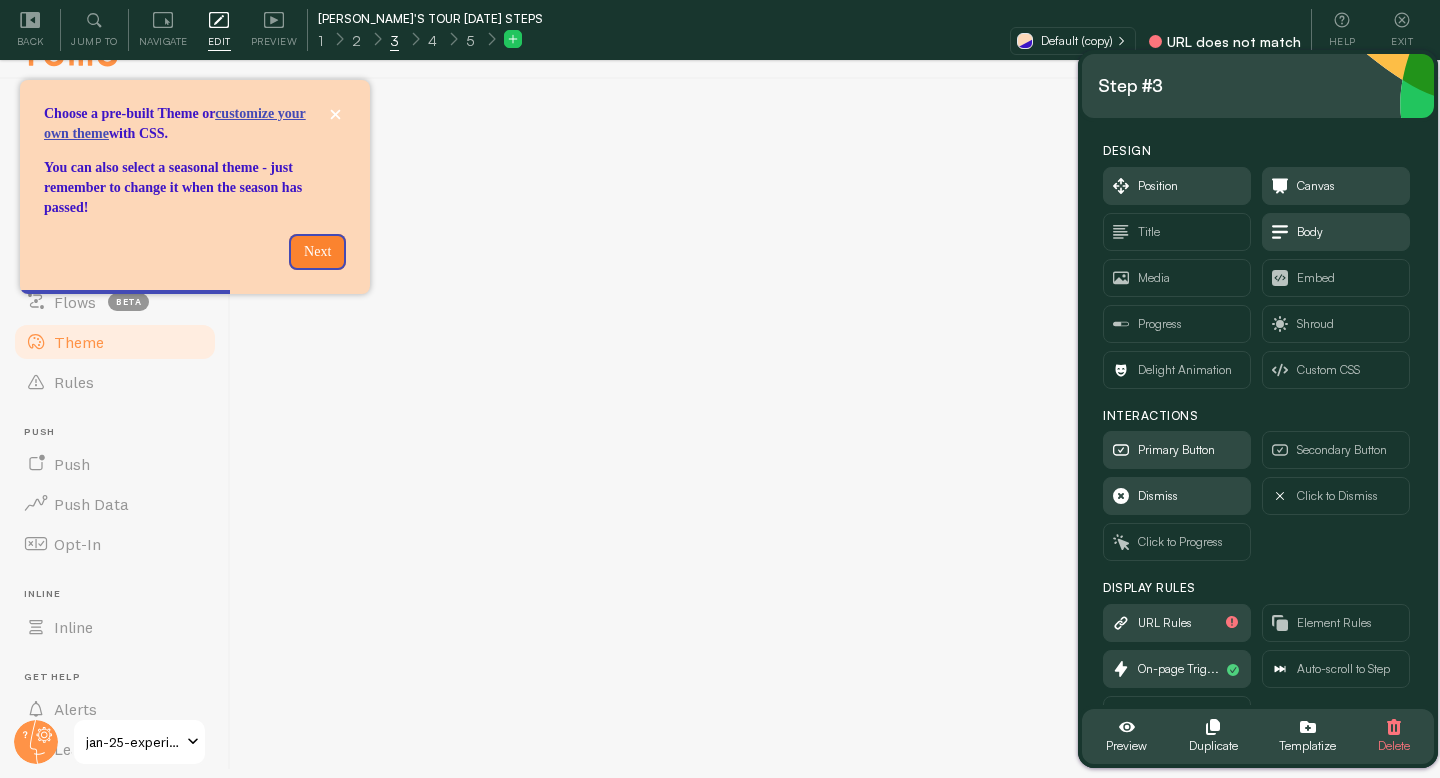 click on "Theme" at bounding box center [79, 342] 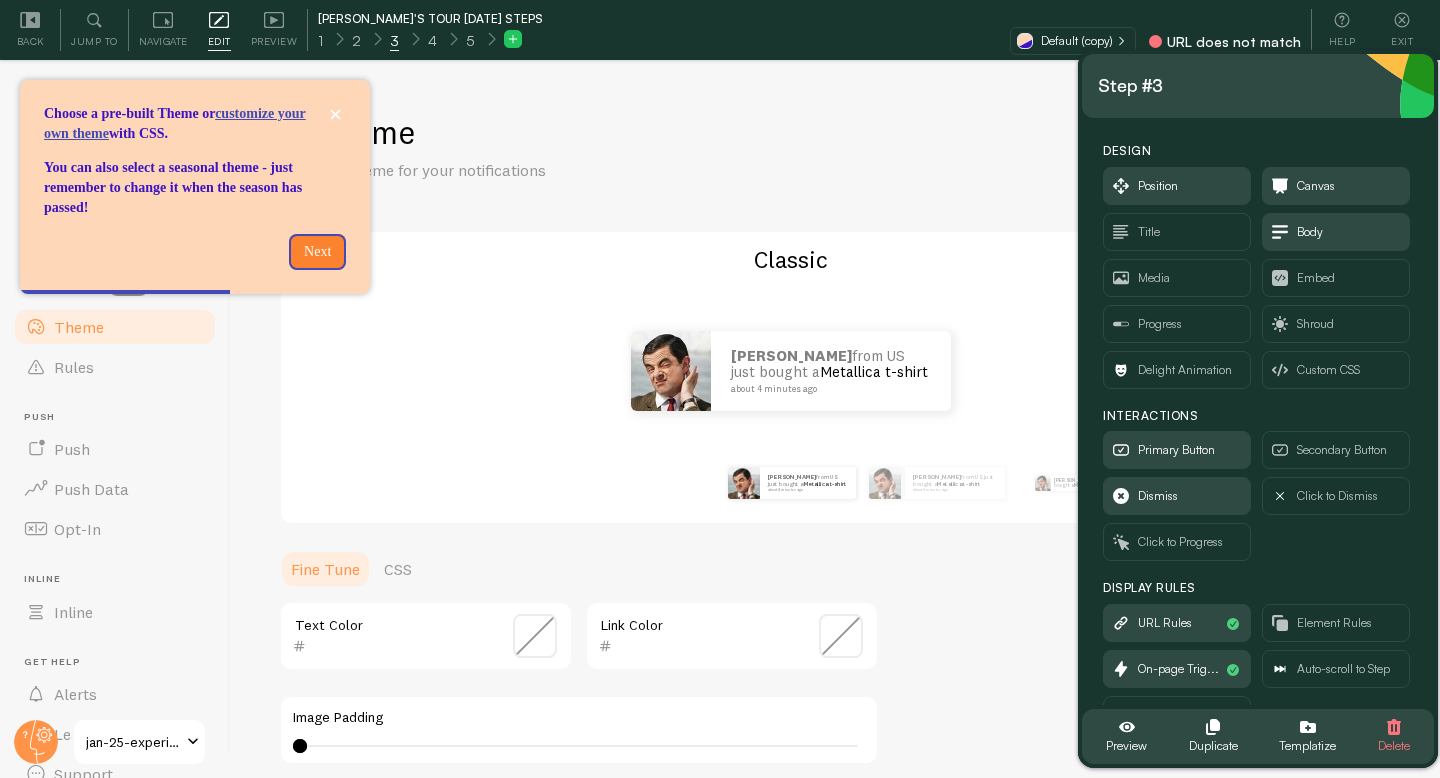scroll, scrollTop: 0, scrollLeft: 0, axis: both 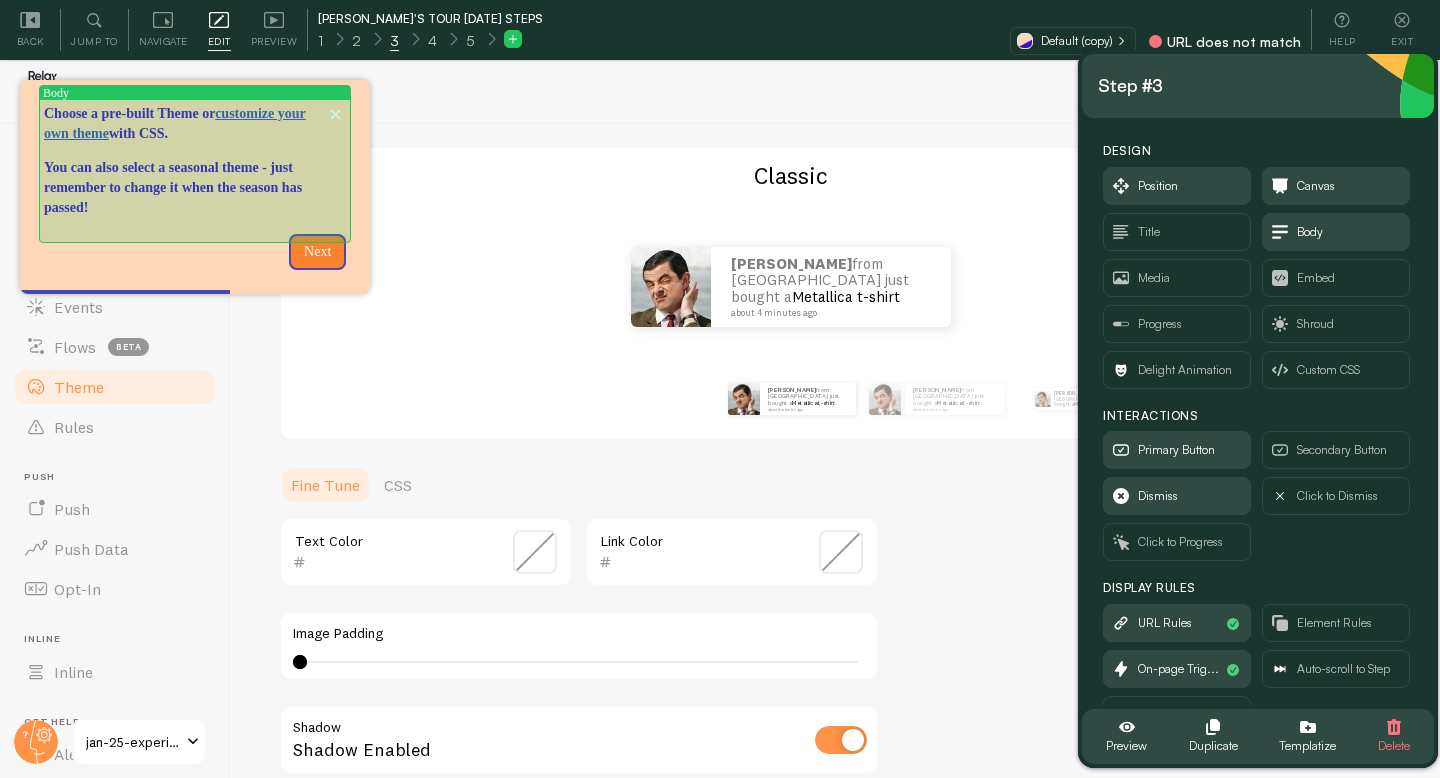 click on "You can also select a seasonal theme - just remember to change it when the season has passed!" at bounding box center (195, 188) 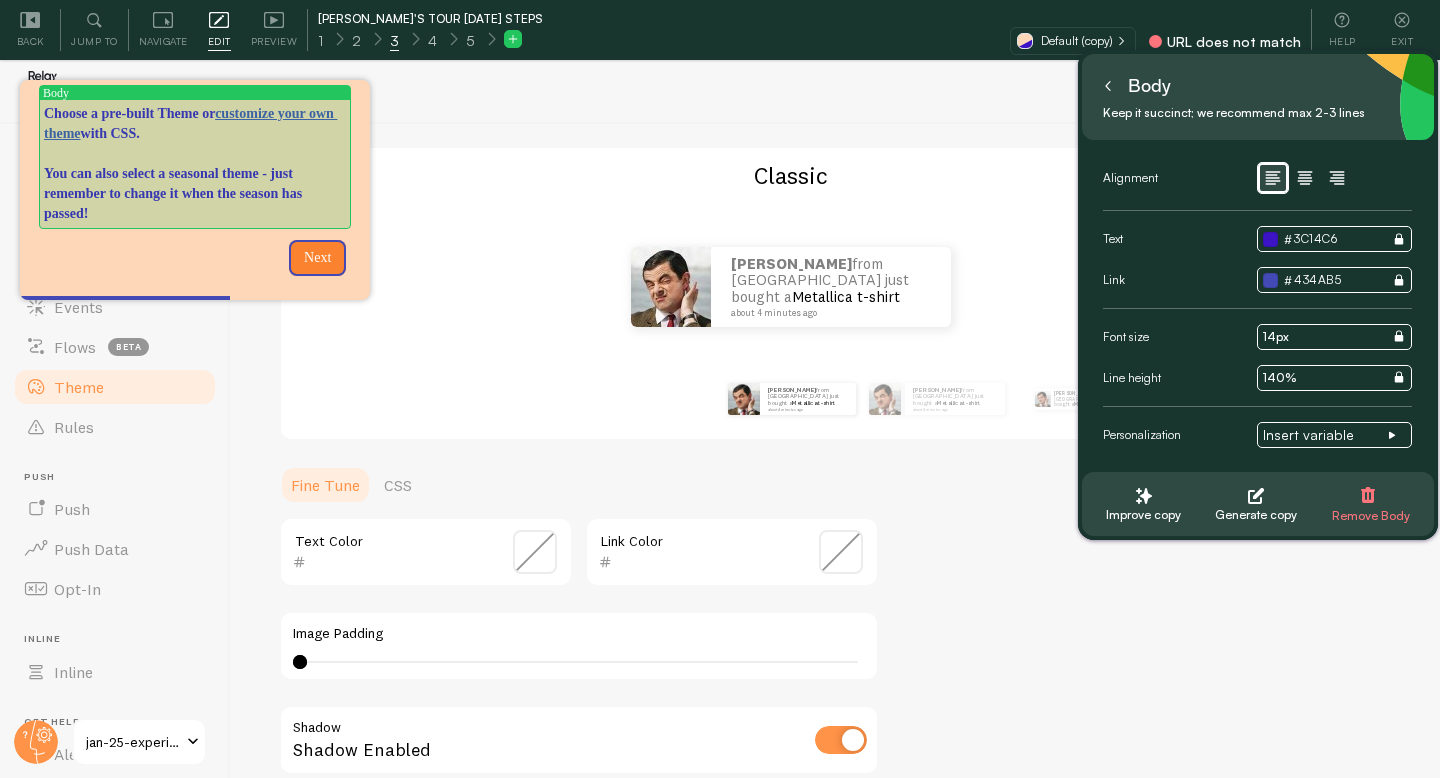 click on "You can also select a seasonal theme - just remember to change it when the season has passed!" at bounding box center [195, 194] 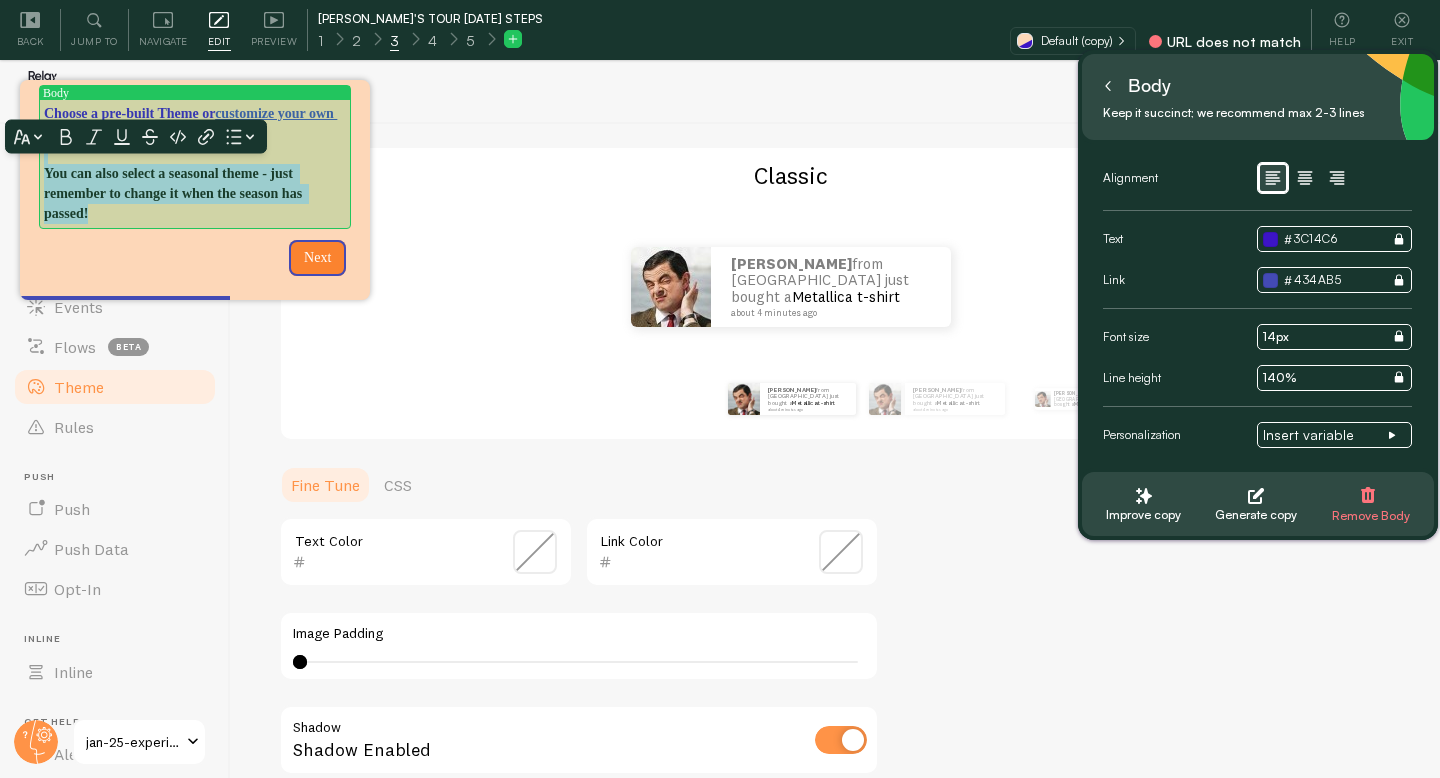 drag, startPoint x: 244, startPoint y: 206, endPoint x: 43, endPoint y: 162, distance: 205.75957 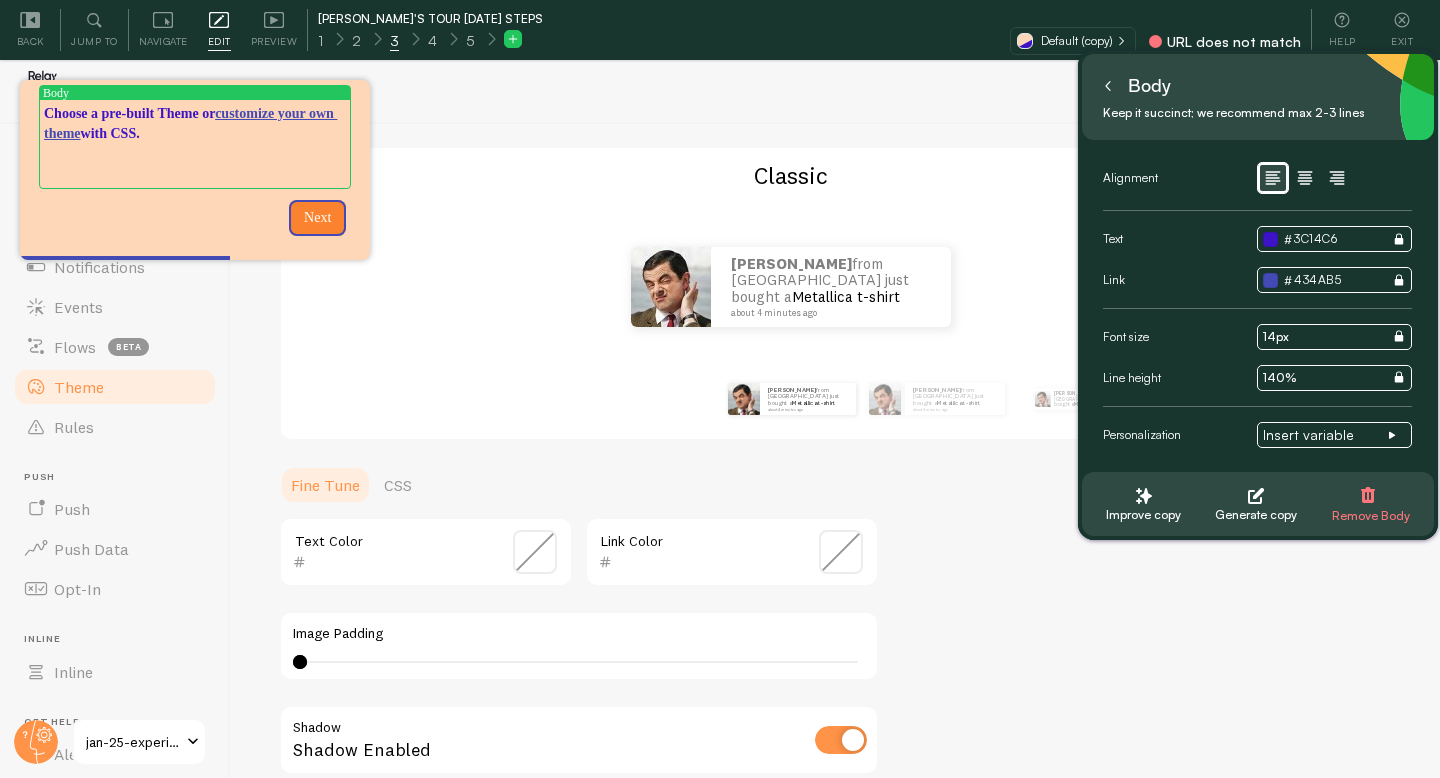 click at bounding box center [397, 562] 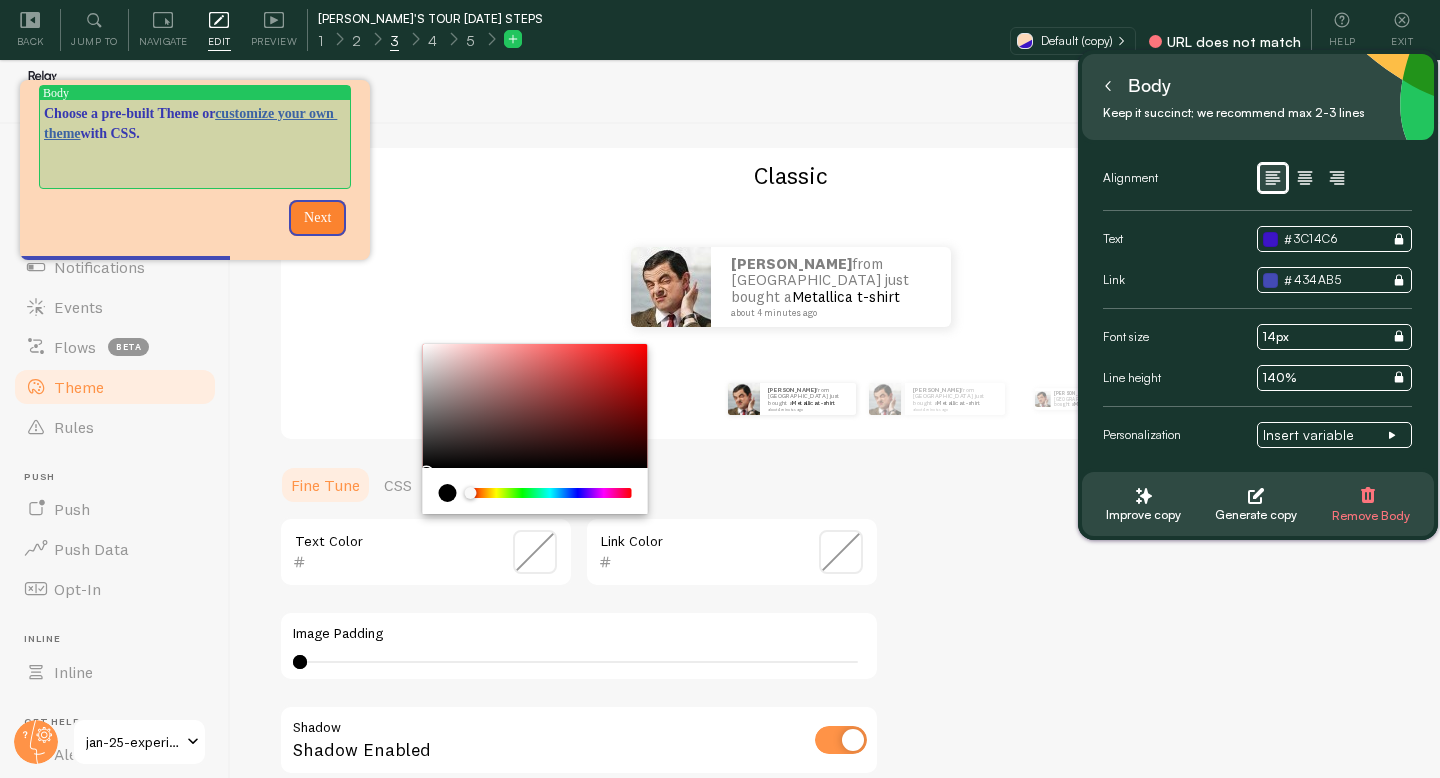 click at bounding box center (195, 154) 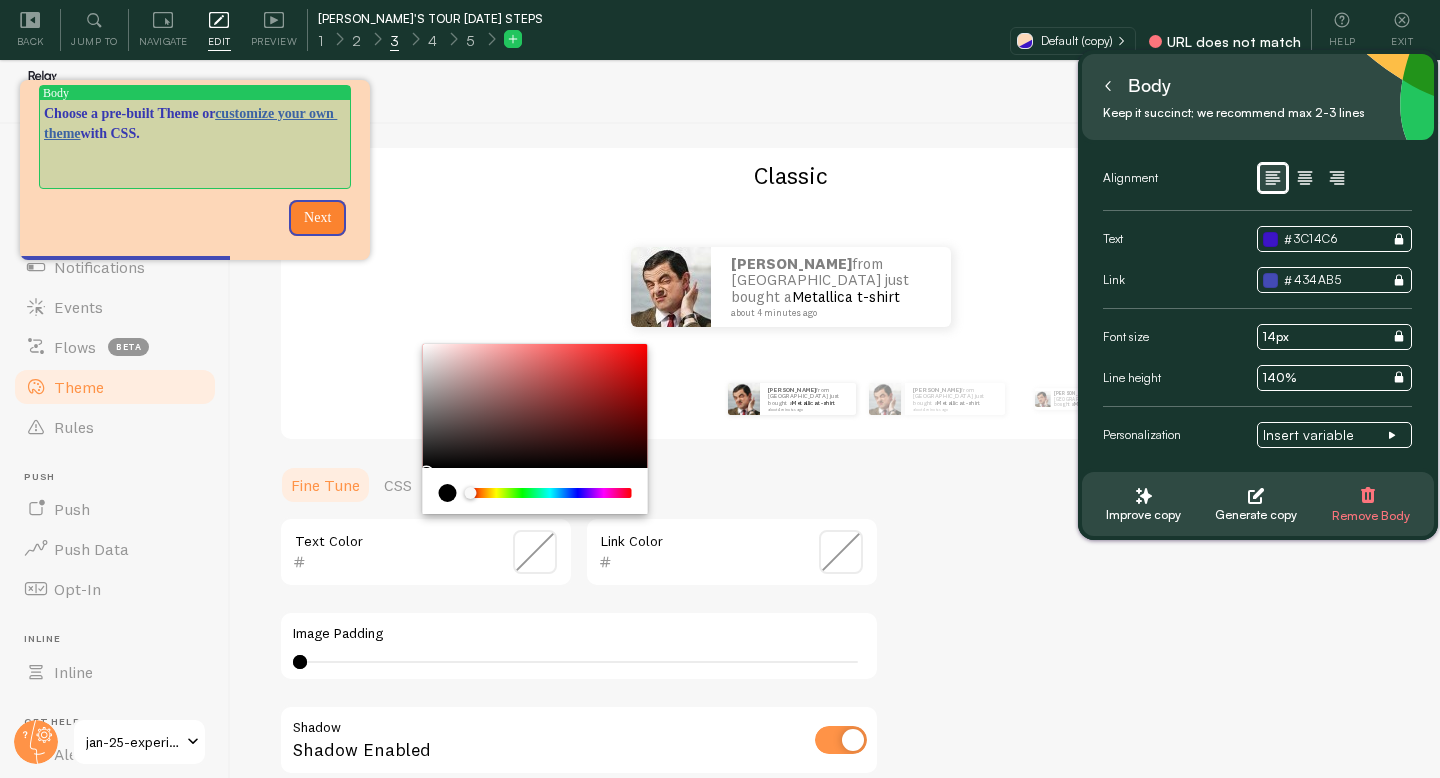 click at bounding box center (195, 154) 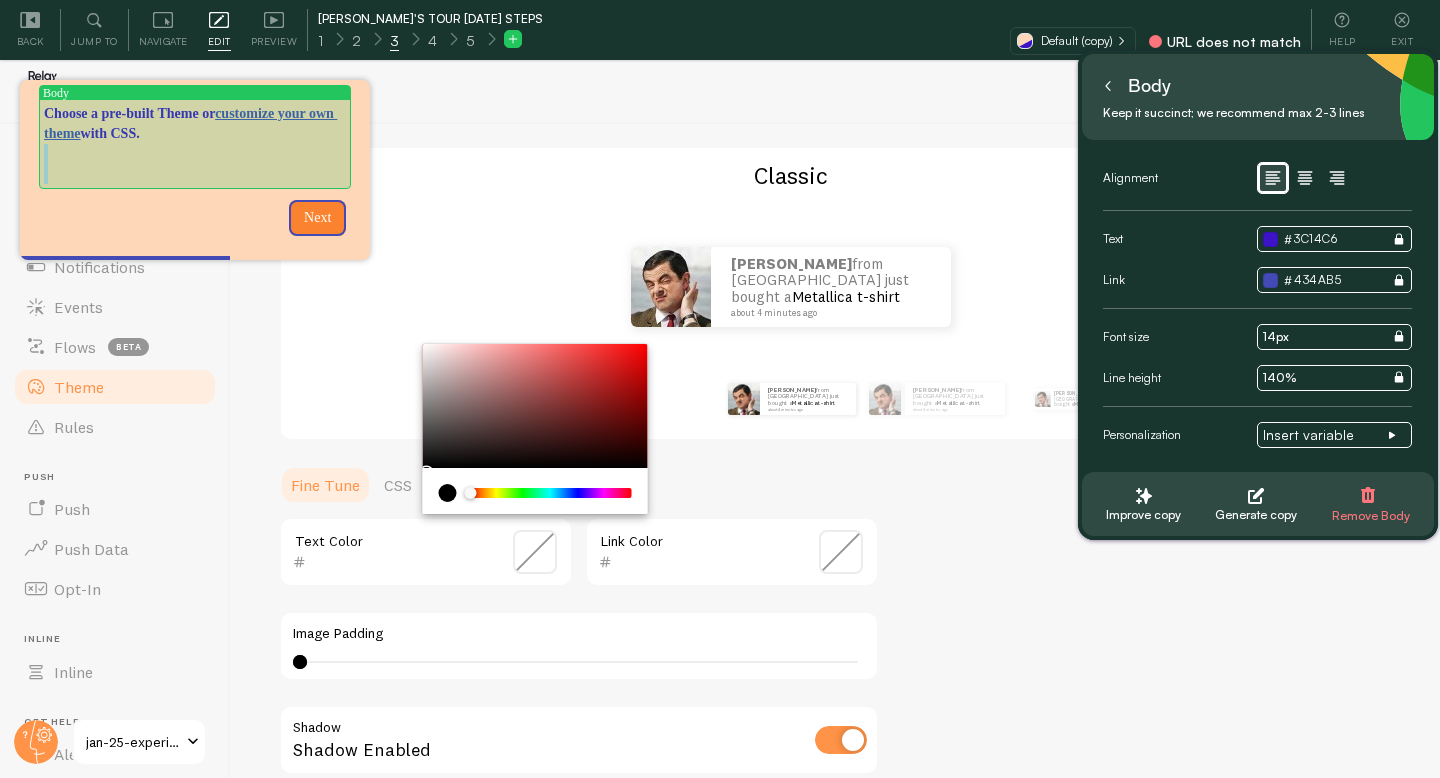 click at bounding box center (195, 154) 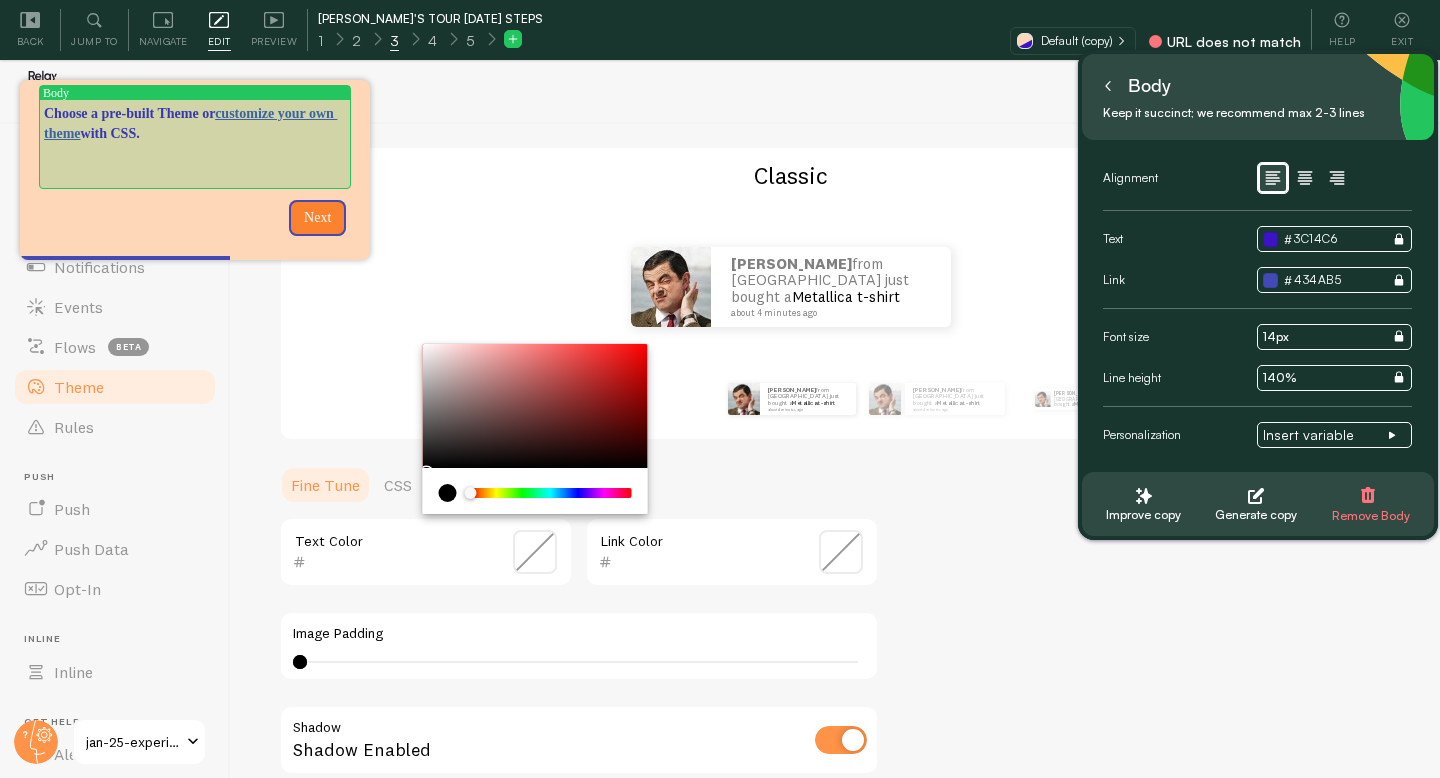 click on "Choose a pre-built Theme or  customize your own theme  with CSS." at bounding box center [195, 124] 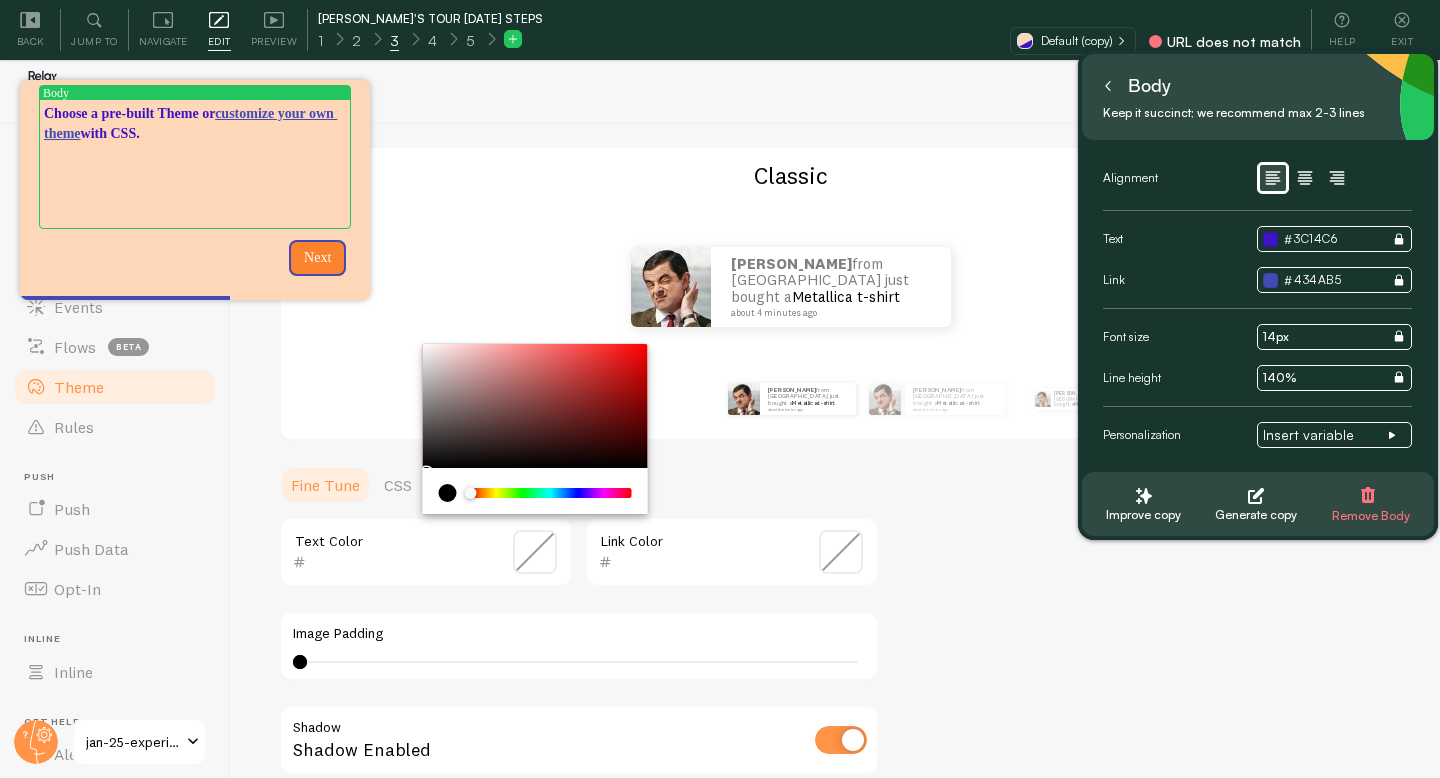 type 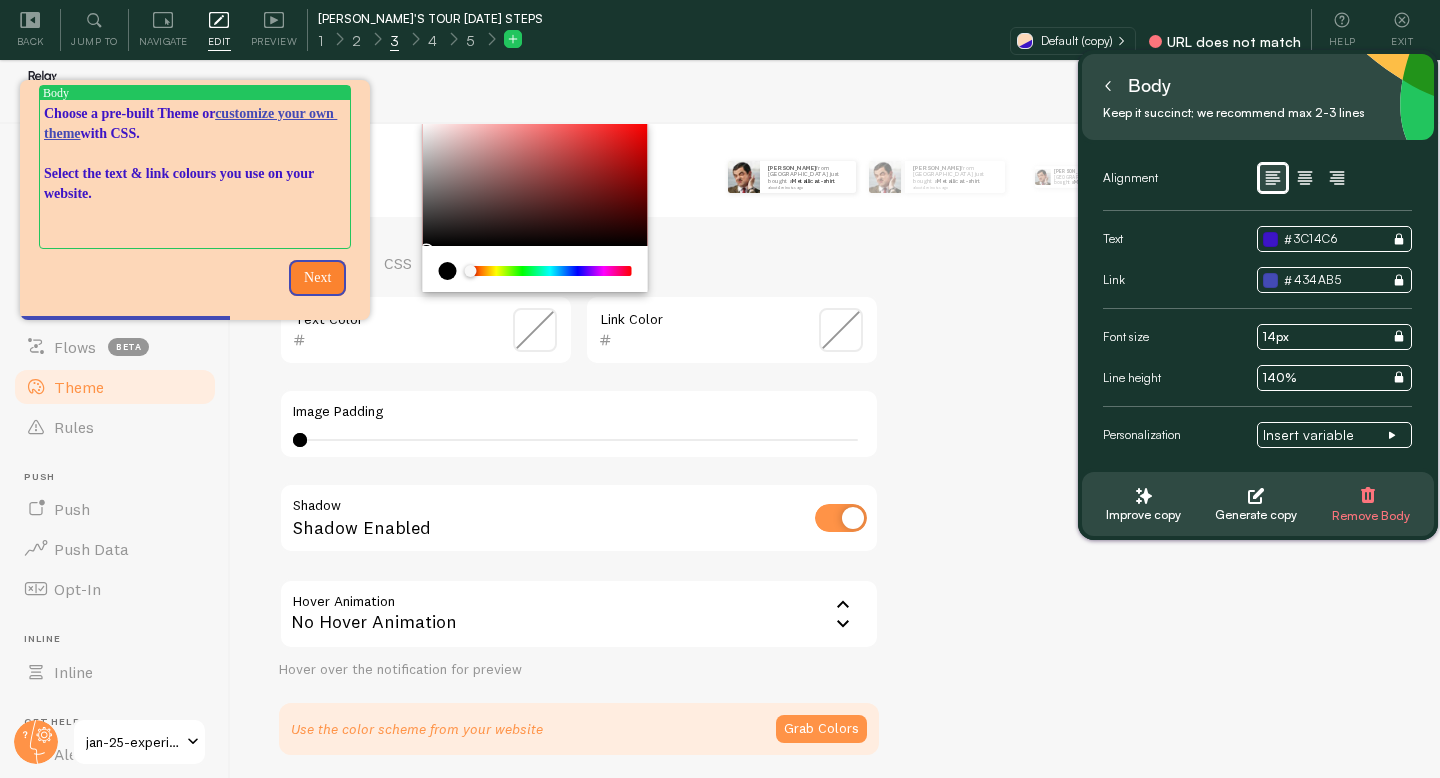 scroll, scrollTop: 379, scrollLeft: 0, axis: vertical 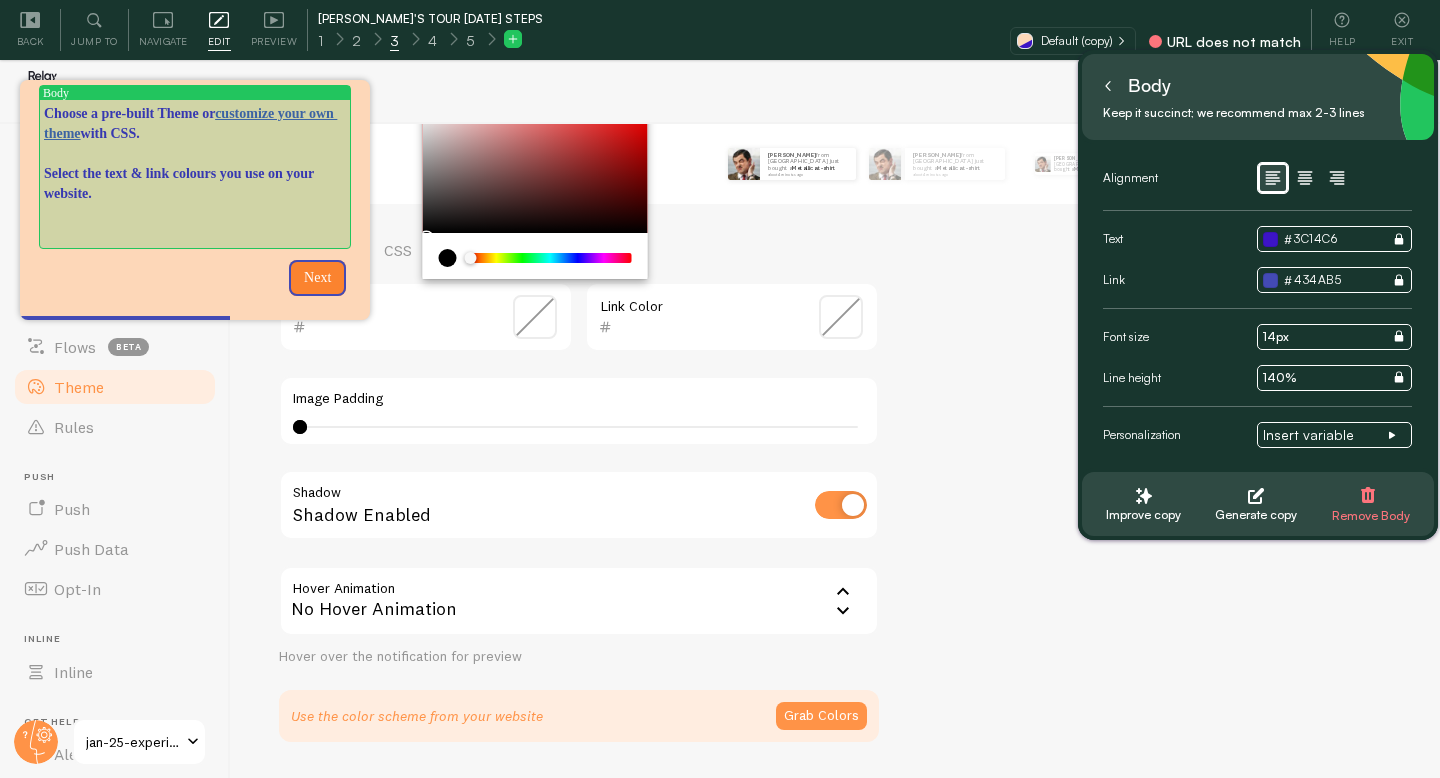 click on "Select the text & link colours you use on your website." at bounding box center (195, 184) 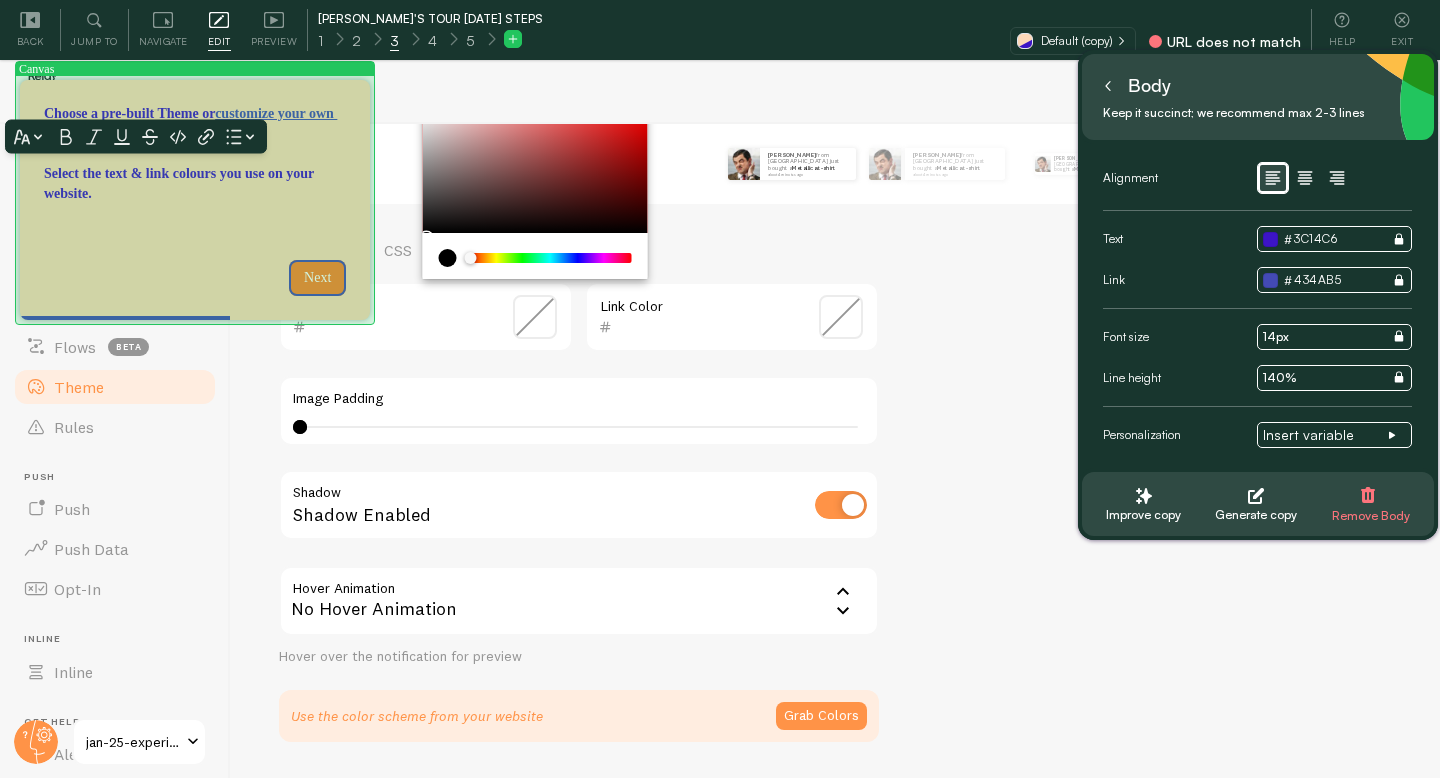 drag, startPoint x: 195, startPoint y: 184, endPoint x: 39, endPoint y: 166, distance: 157.03503 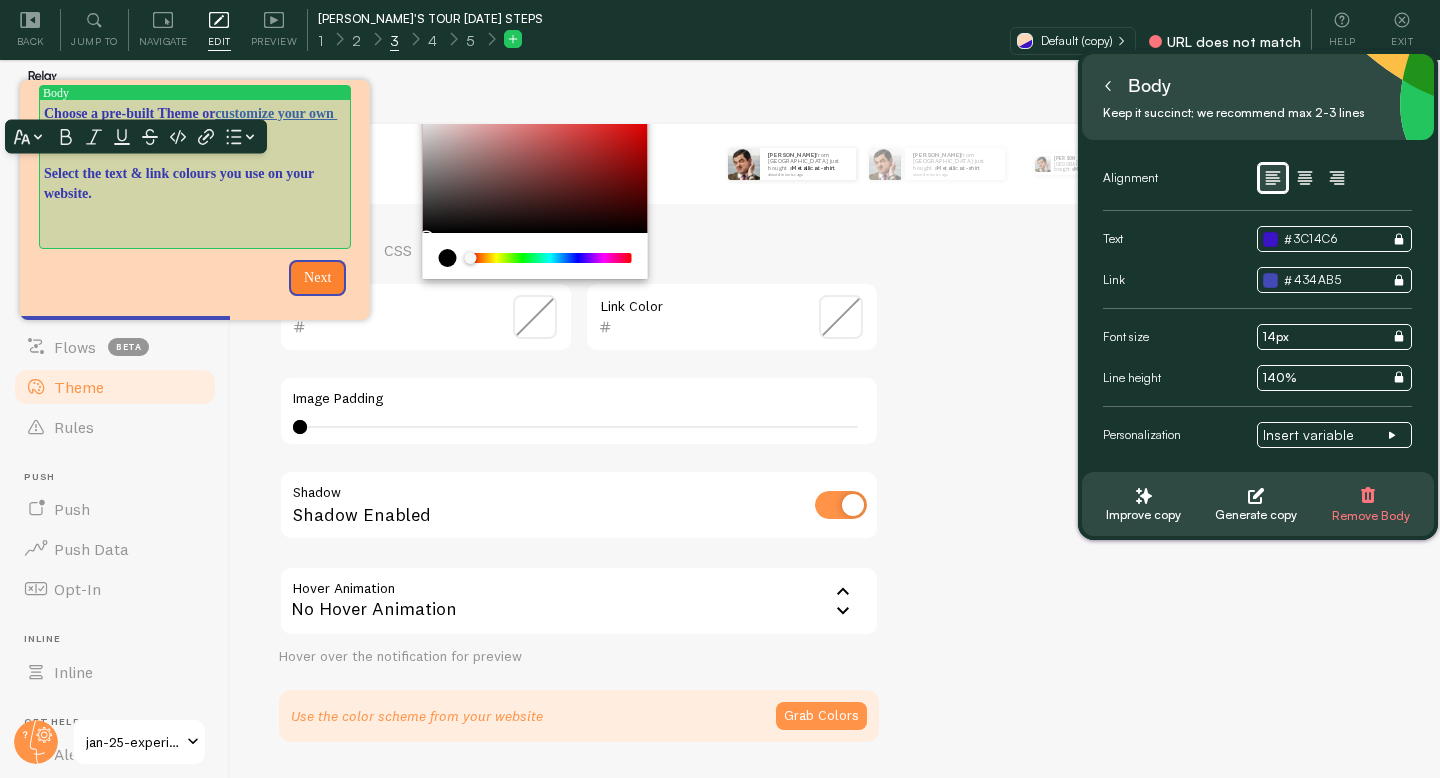 click on "Select the text & link colours you use on your website." at bounding box center (195, 184) 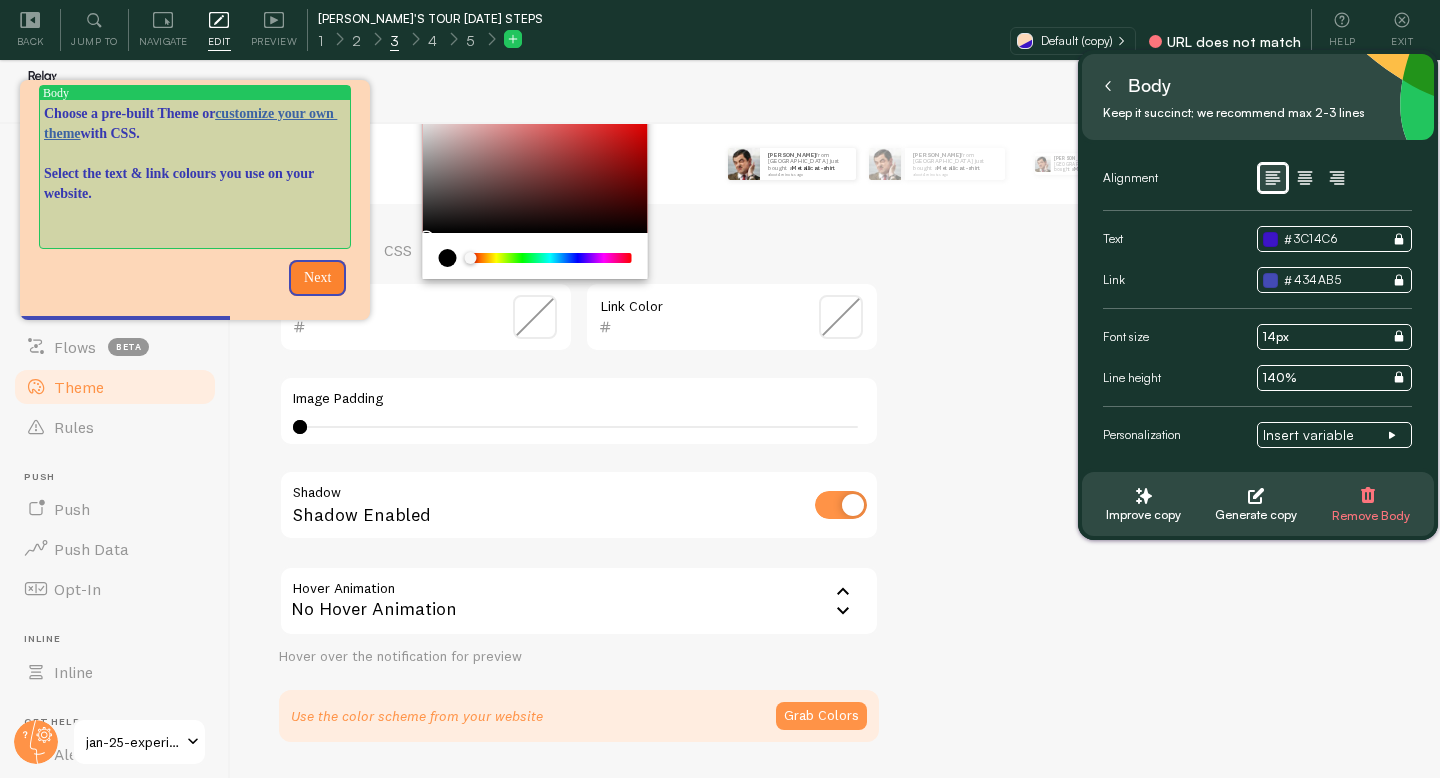 click on "Select the text & link colours you use on your website." at bounding box center [195, 184] 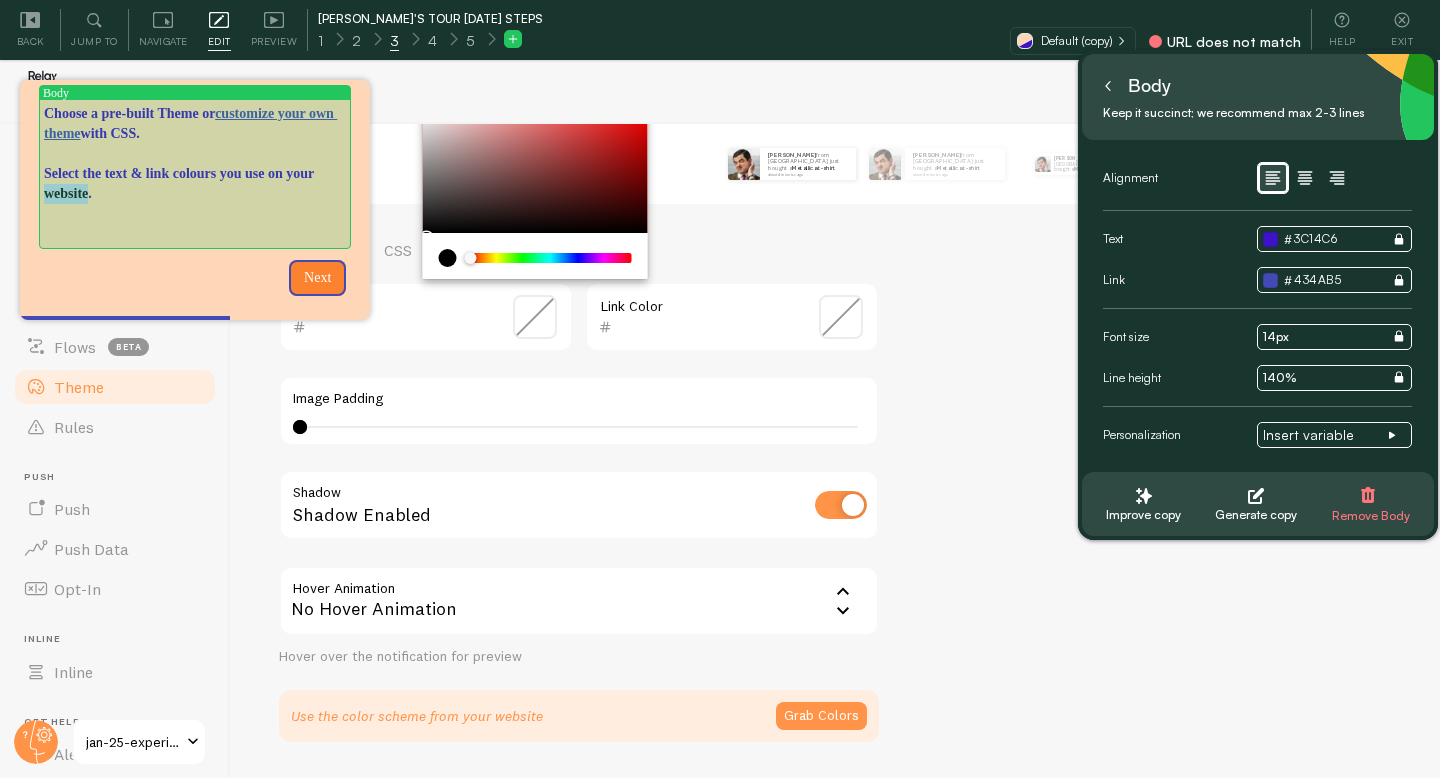 click on "Select the text & link colours you use on your website." at bounding box center [195, 184] 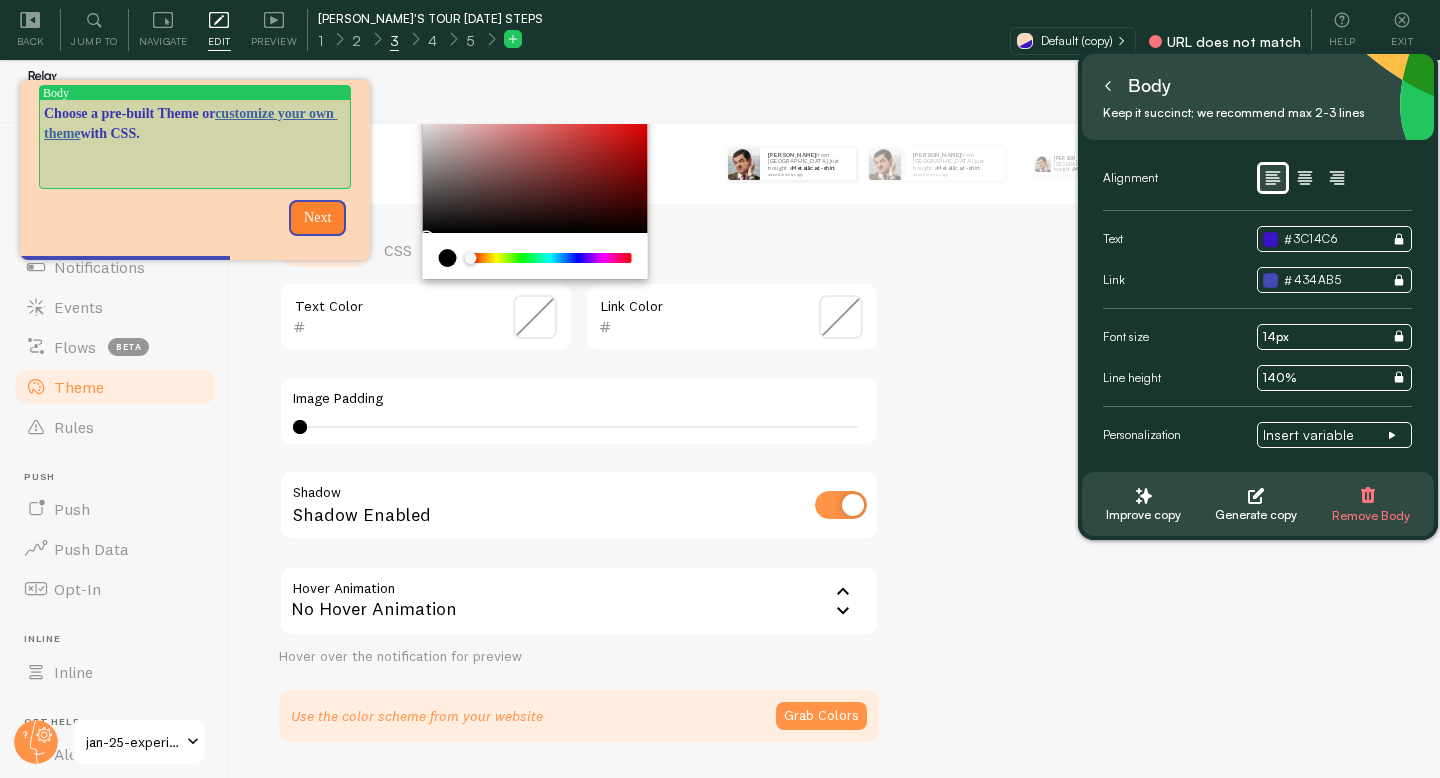 click at bounding box center (195, 174) 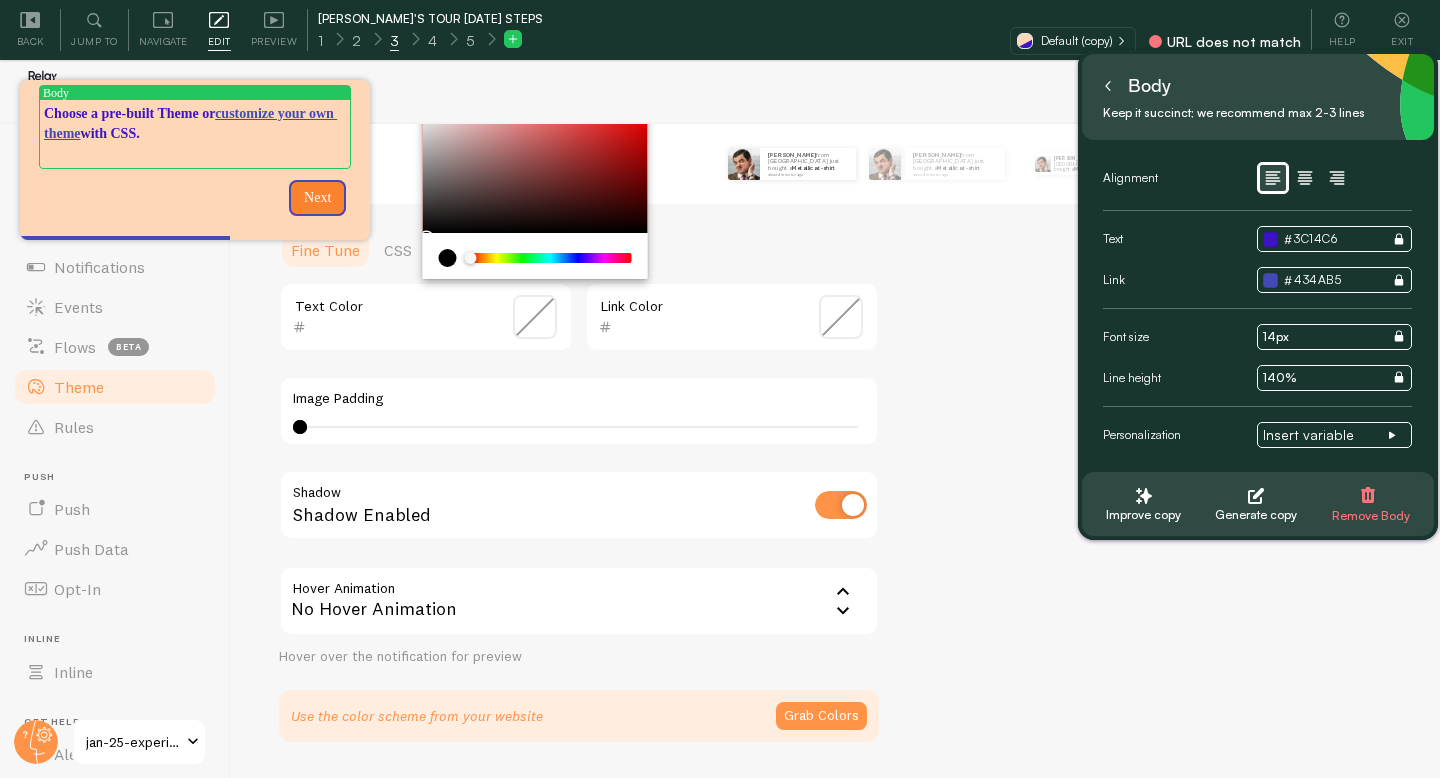 click 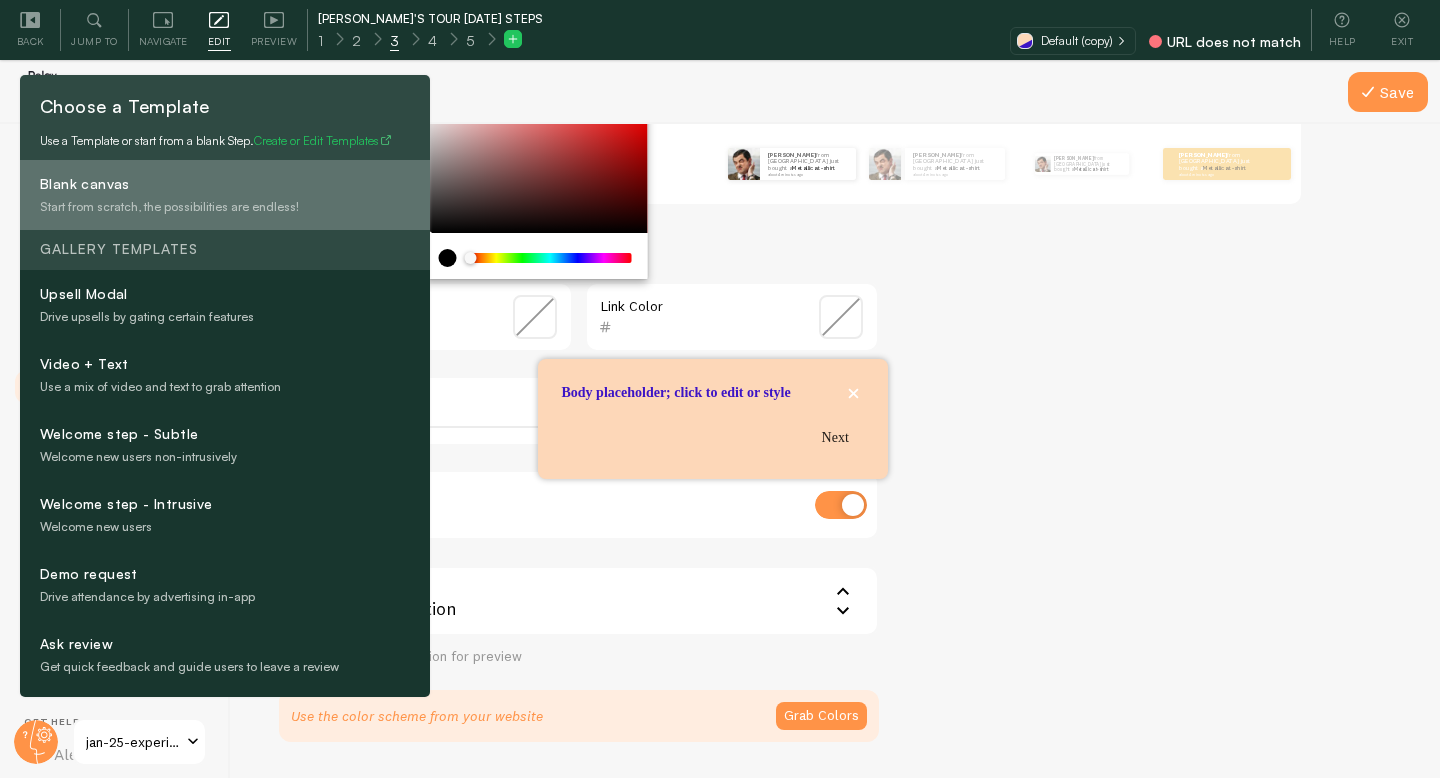 click on "Start from scratch, the possibilities are endless!" at bounding box center [258, 207] 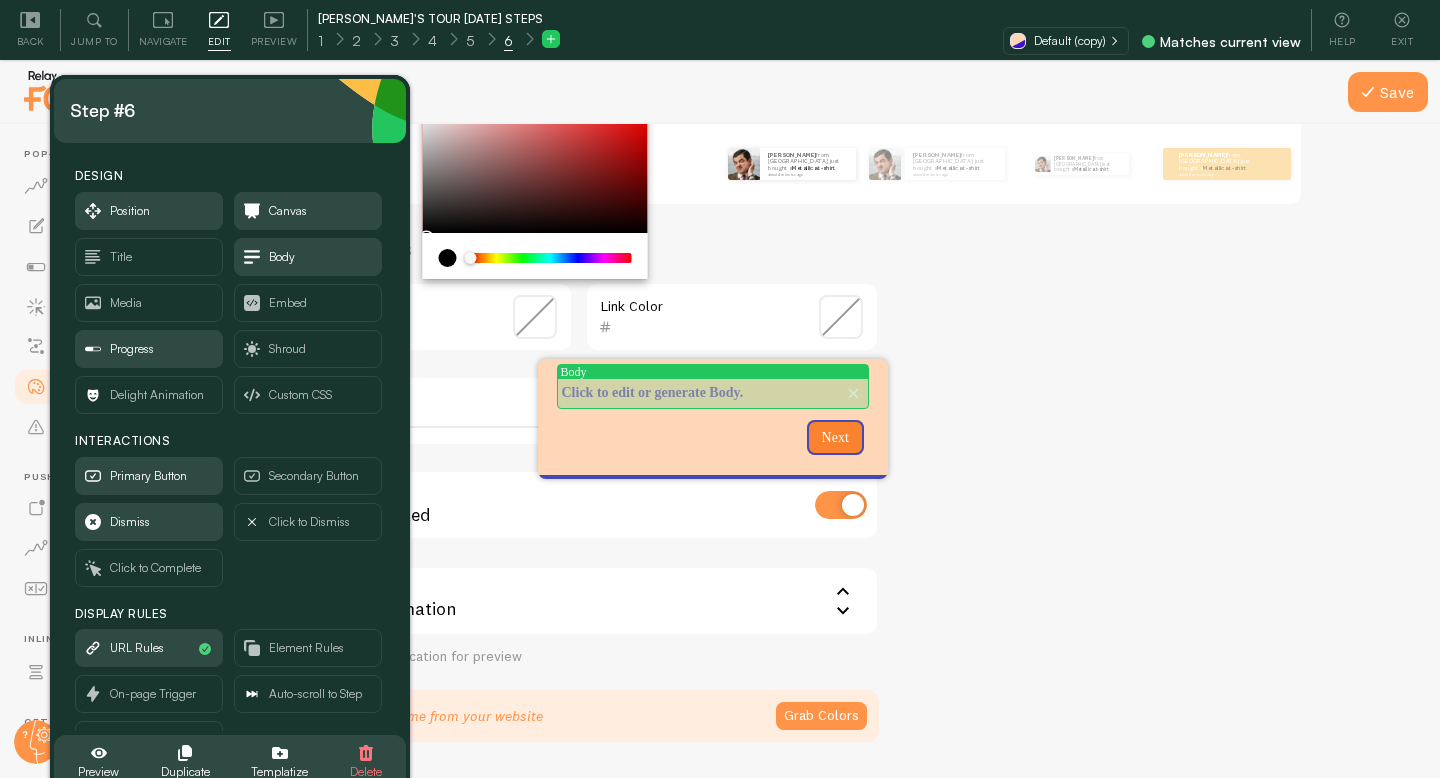 click on "Click to edit or generate Body." at bounding box center [713, 393] 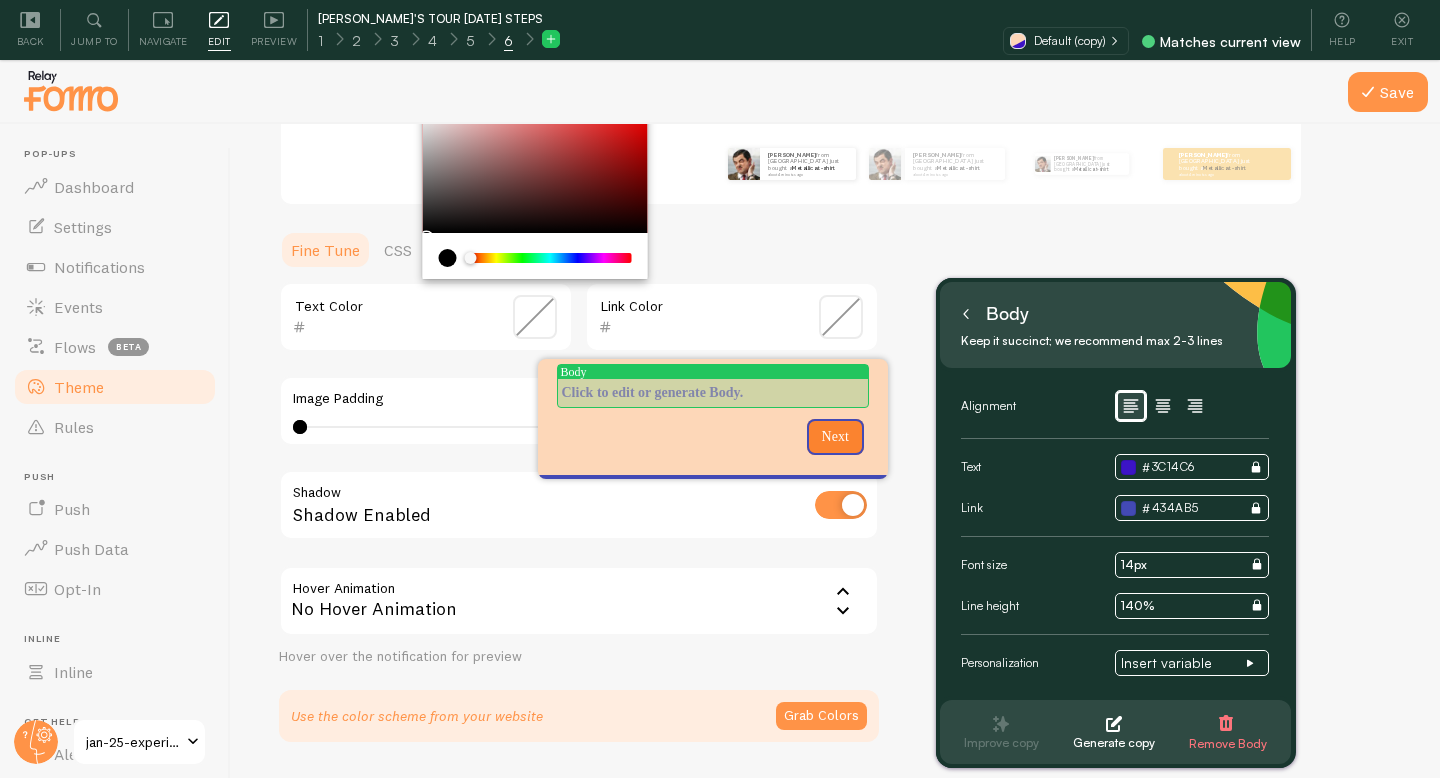click at bounding box center (713, 393) 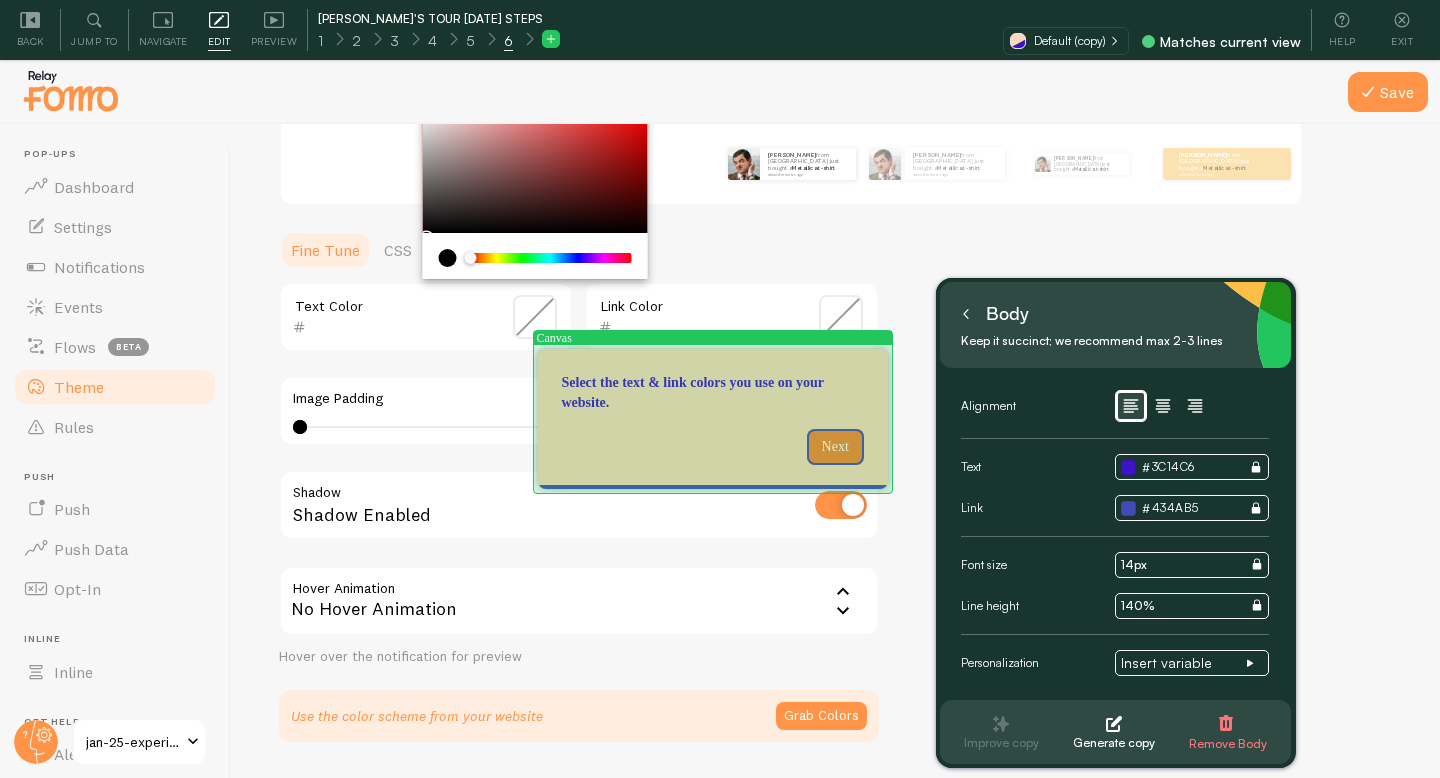 click at bounding box center (603, 447) 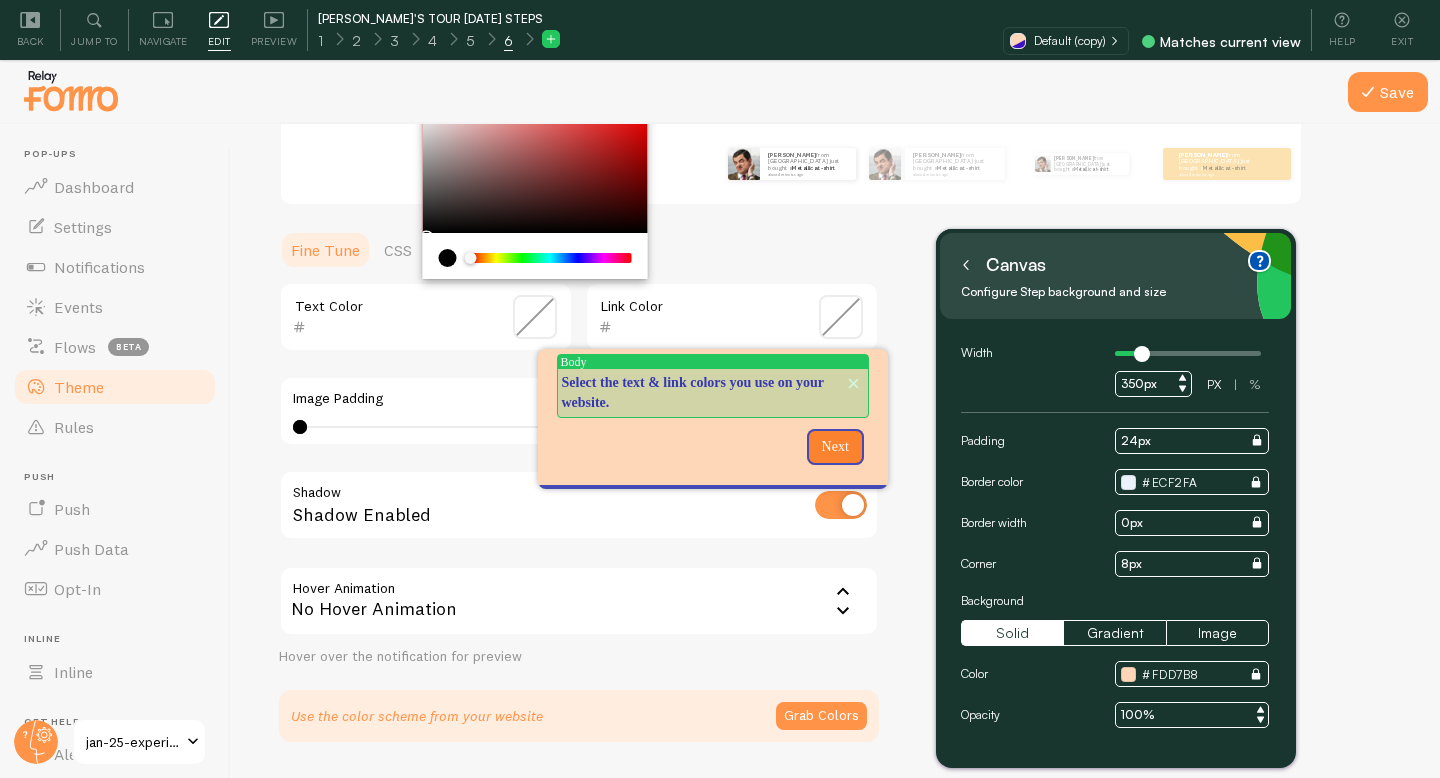 click on "Select the text & link colors you use on your website." at bounding box center [713, 393] 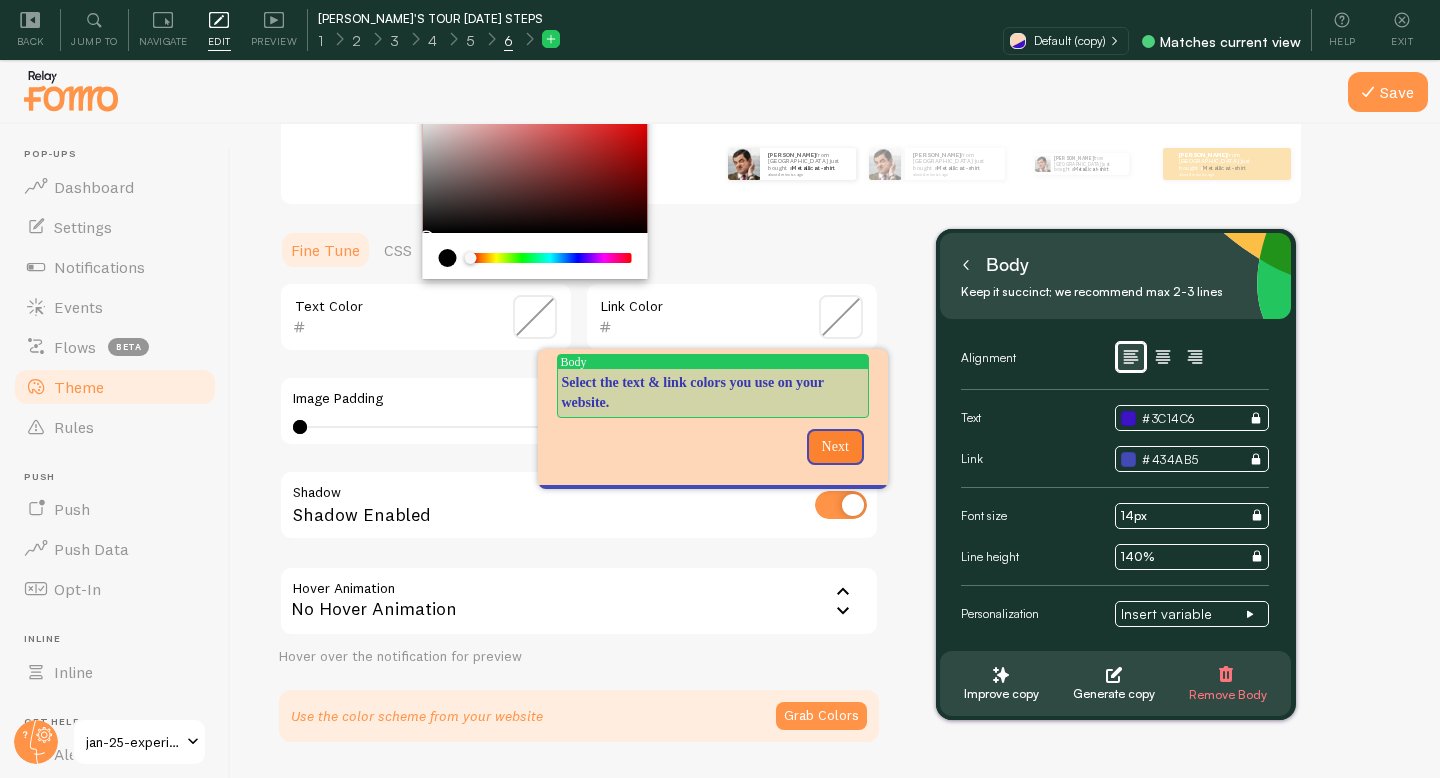click on "Select the text & link colors you use on your website." at bounding box center (713, 393) 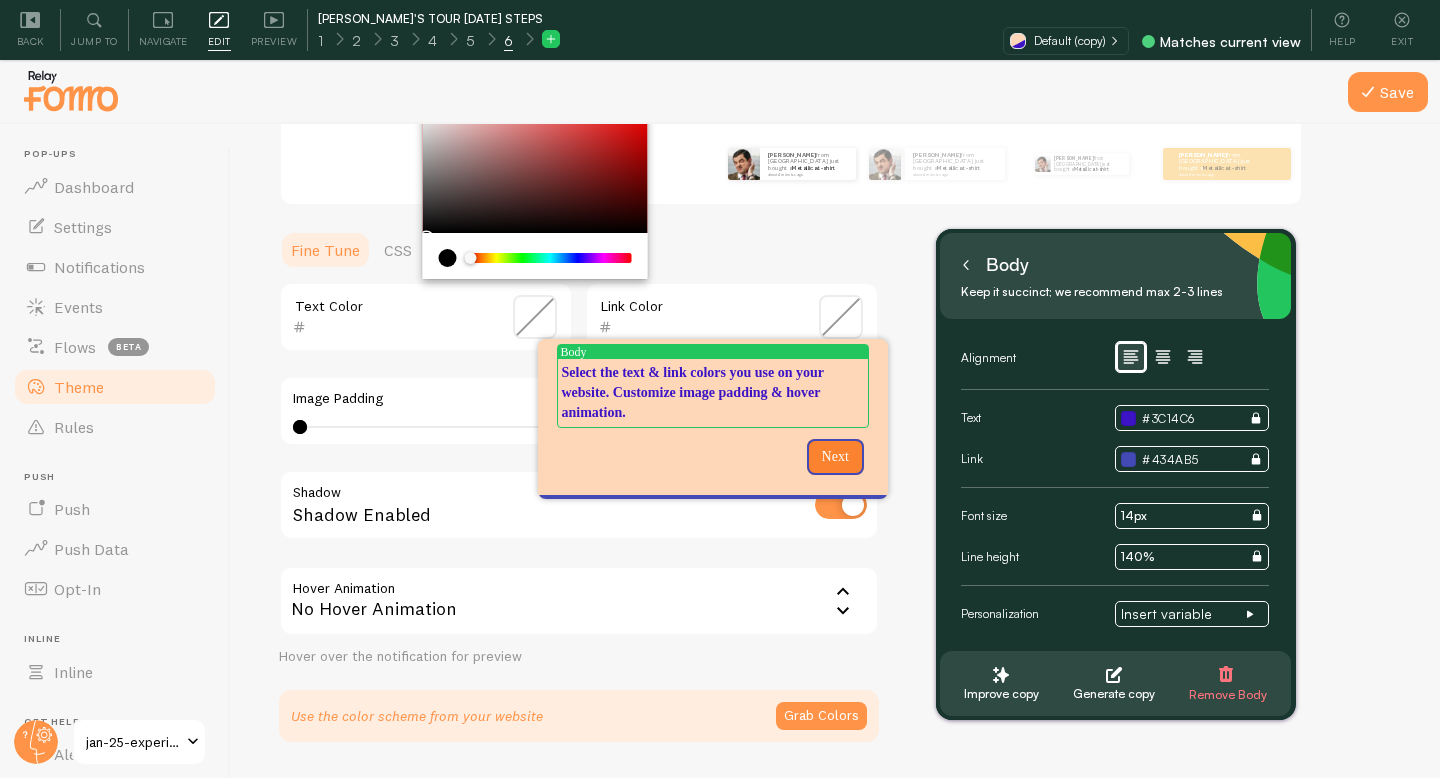 click 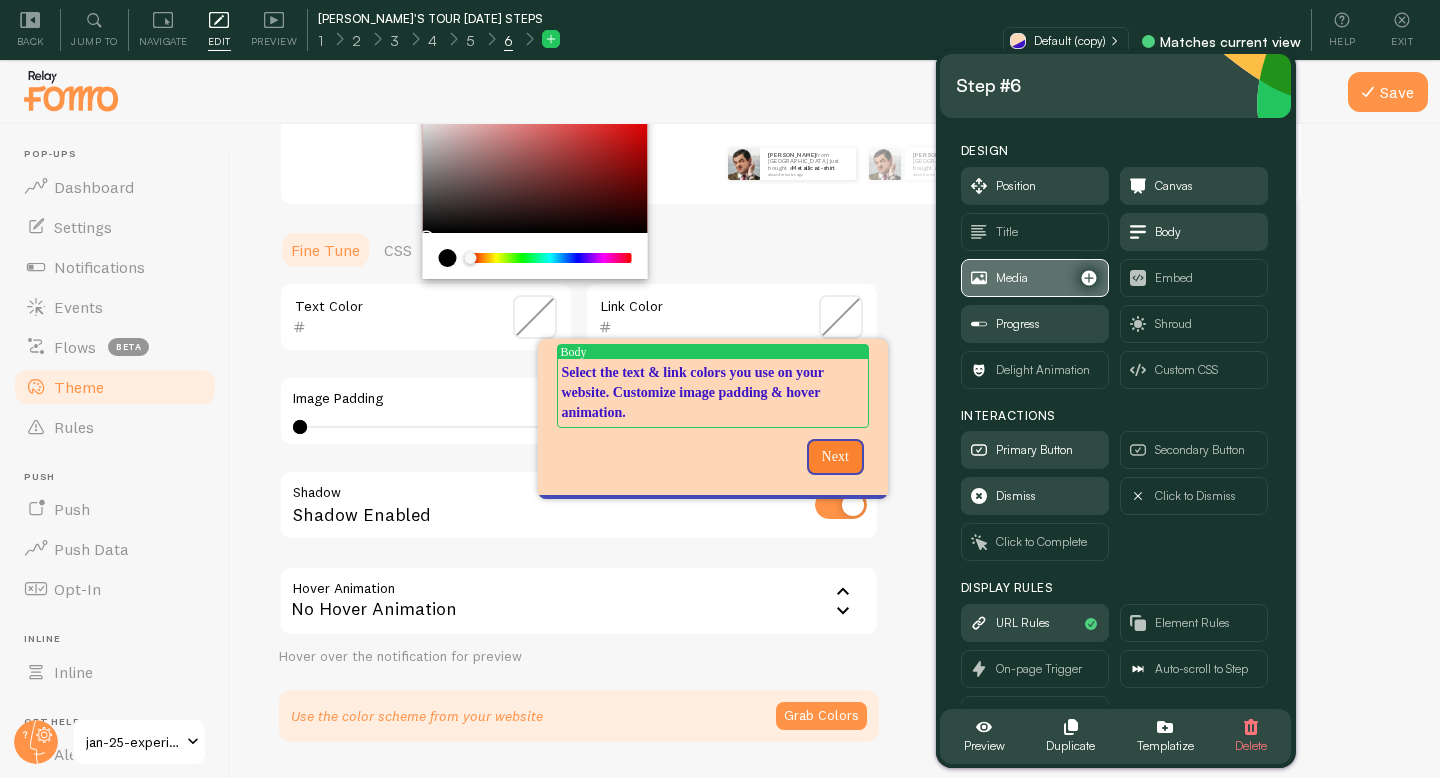 click on "Media" at bounding box center [1035, 278] 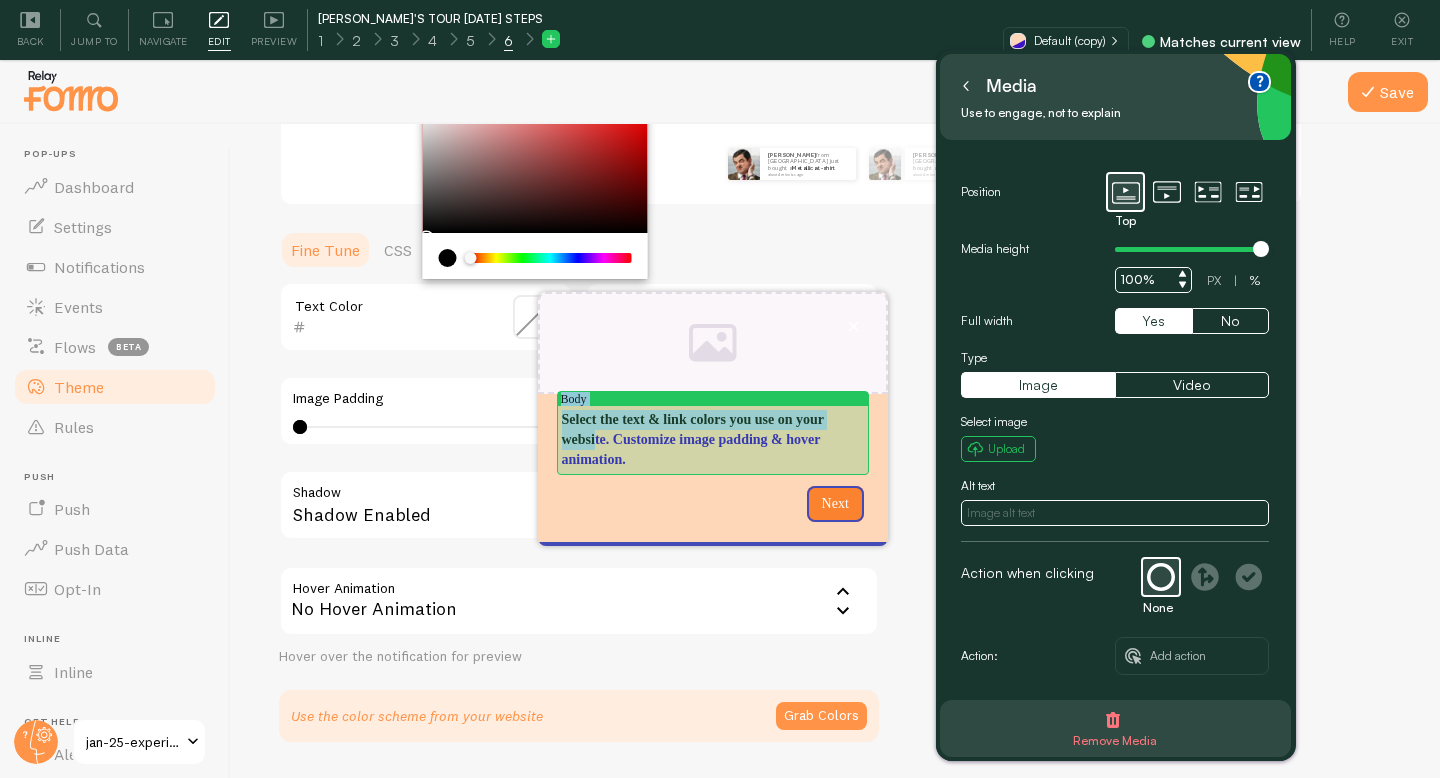 drag, startPoint x: 695, startPoint y: 343, endPoint x: 671, endPoint y: 447, distance: 106.733315 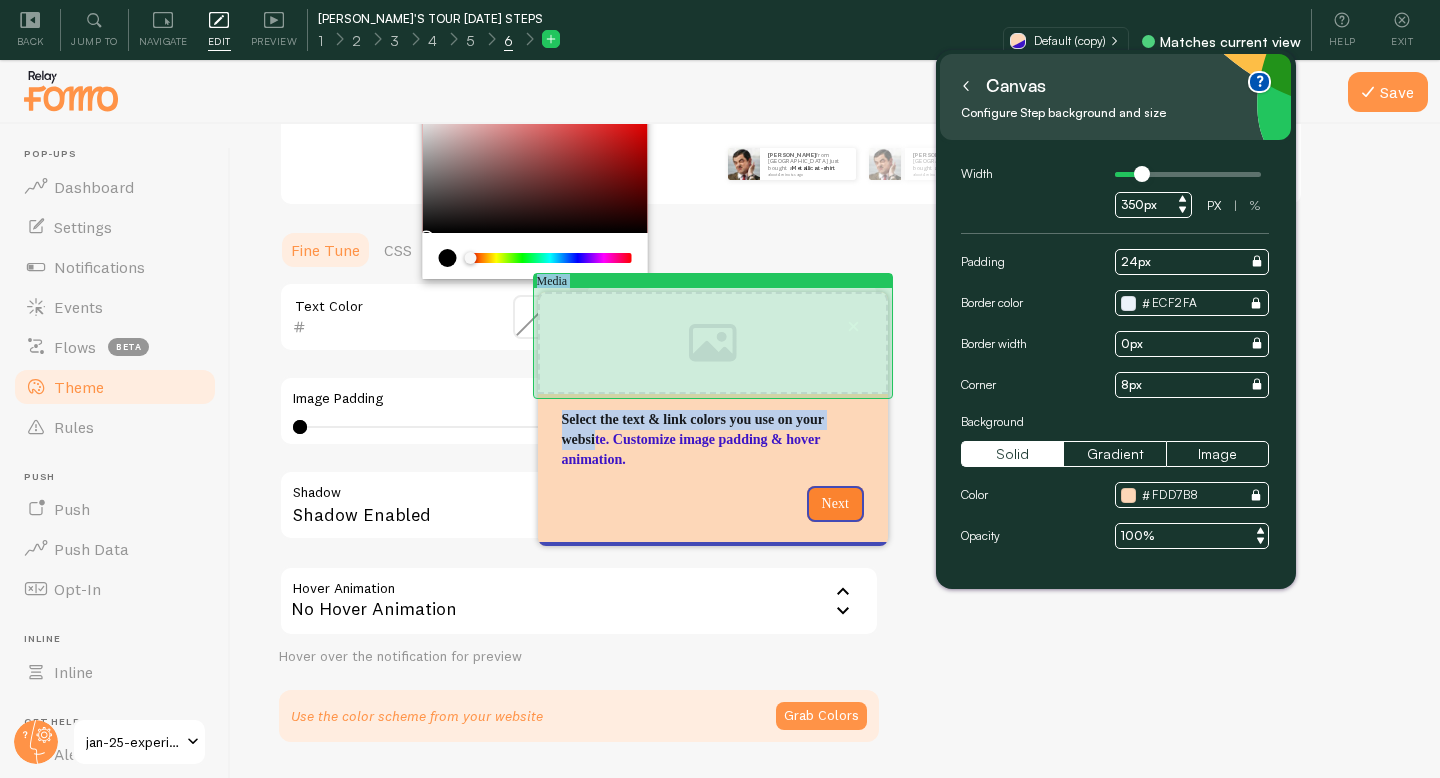 click at bounding box center (713, 343) 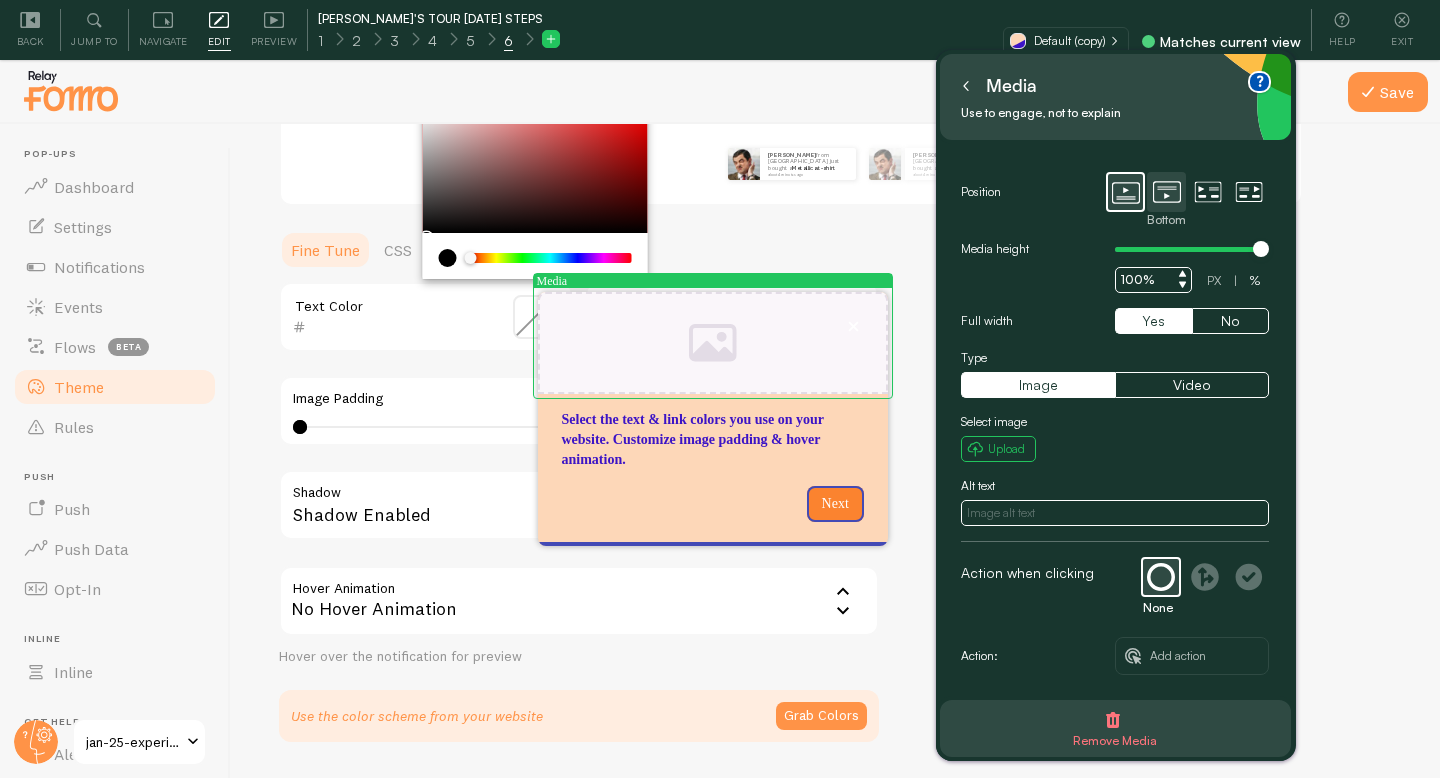 click 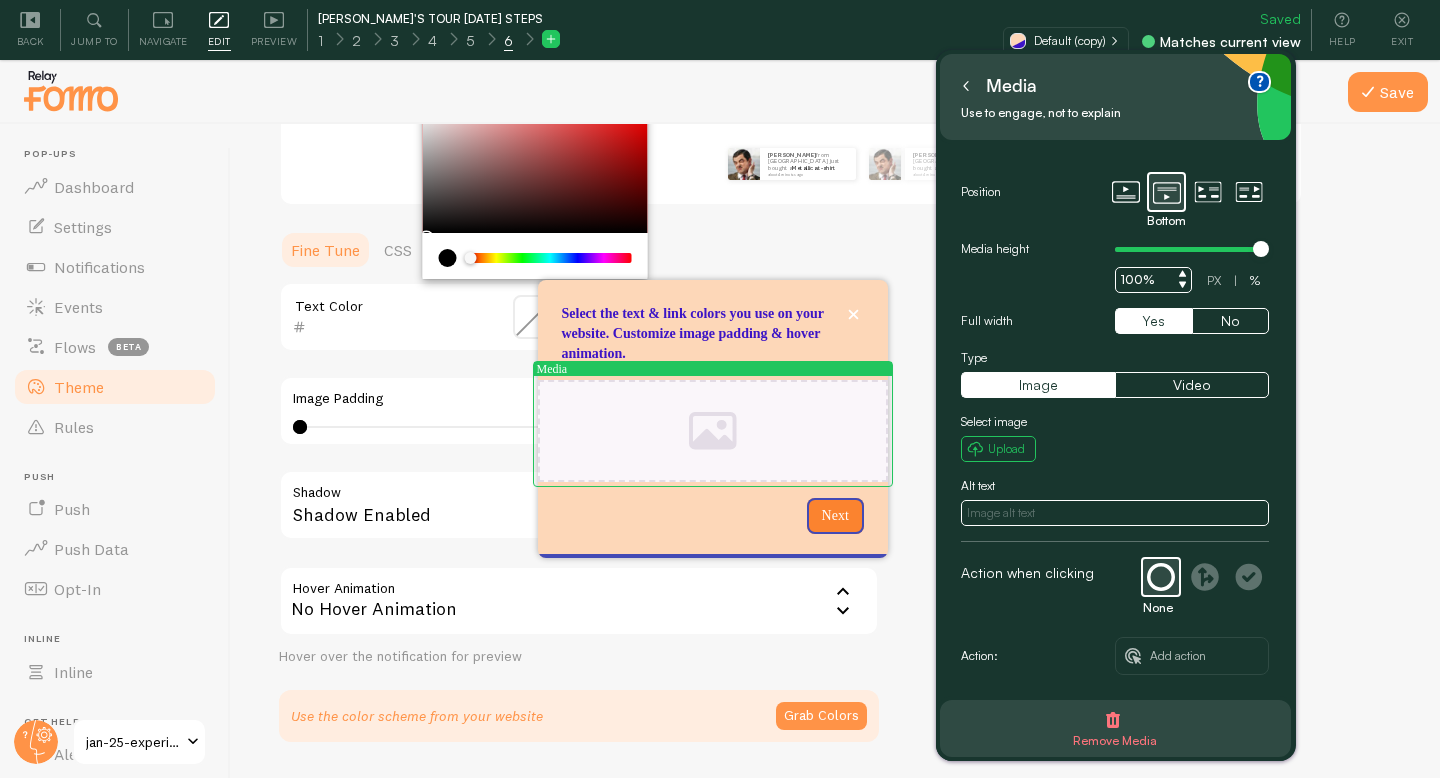 click at bounding box center (713, 431) 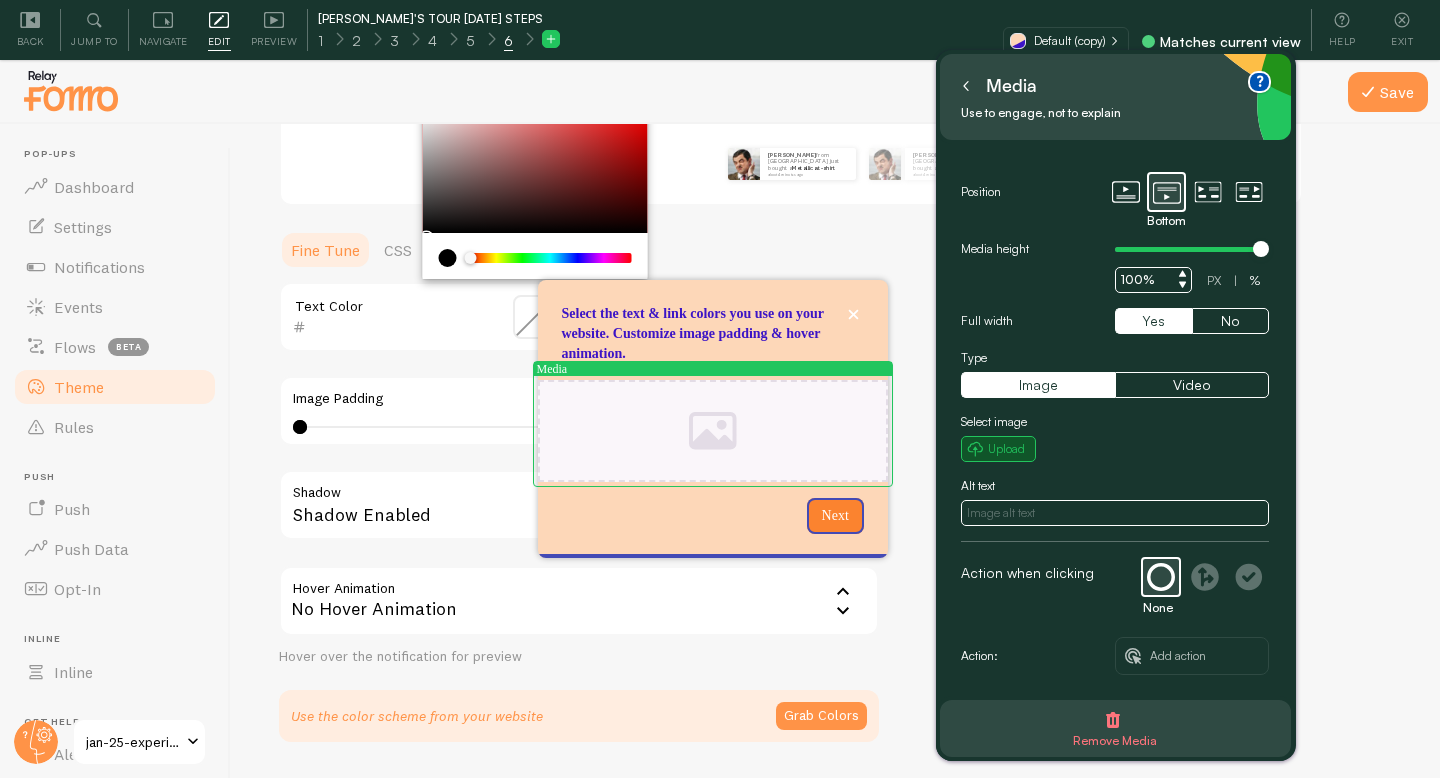 click on "Upload" at bounding box center [1006, 449] 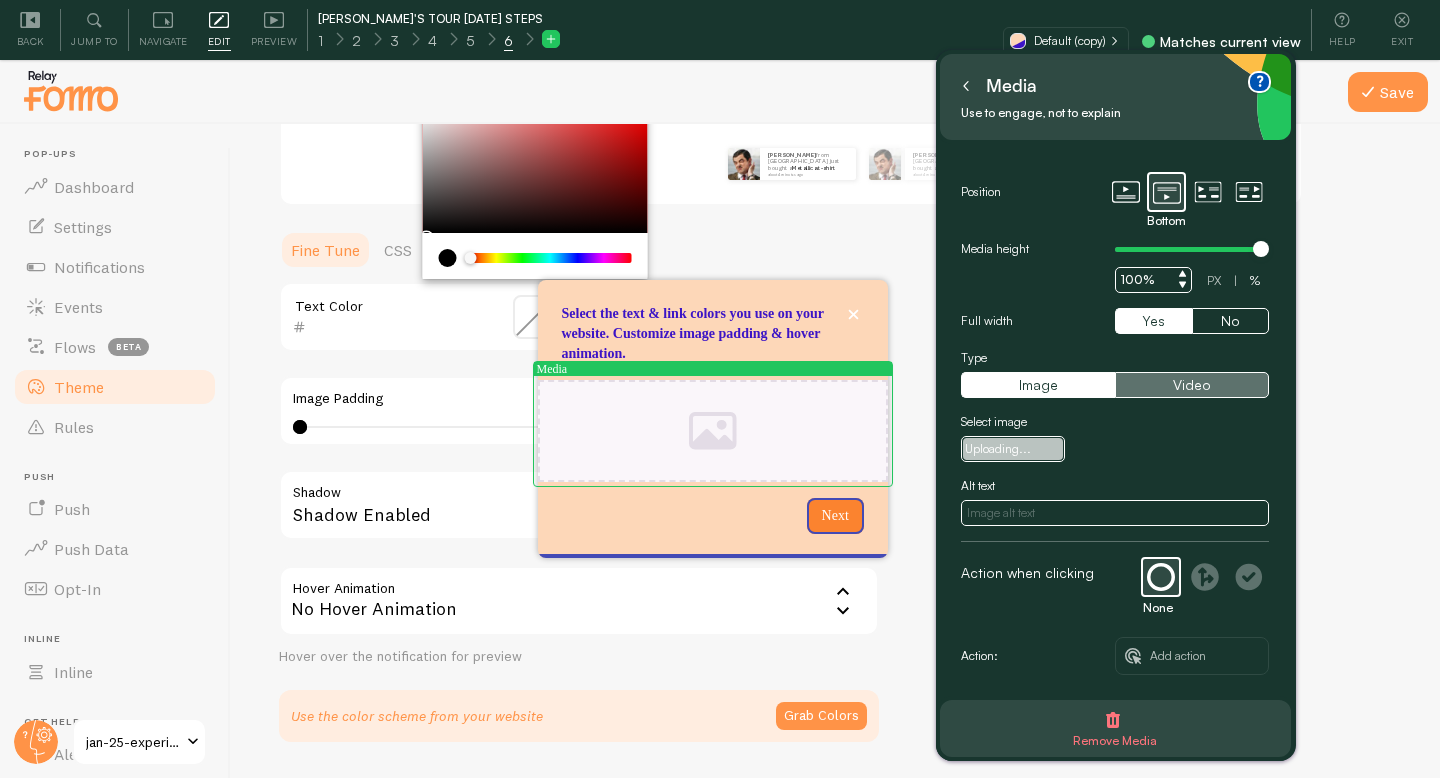 click on "Video" at bounding box center [1192, 385] 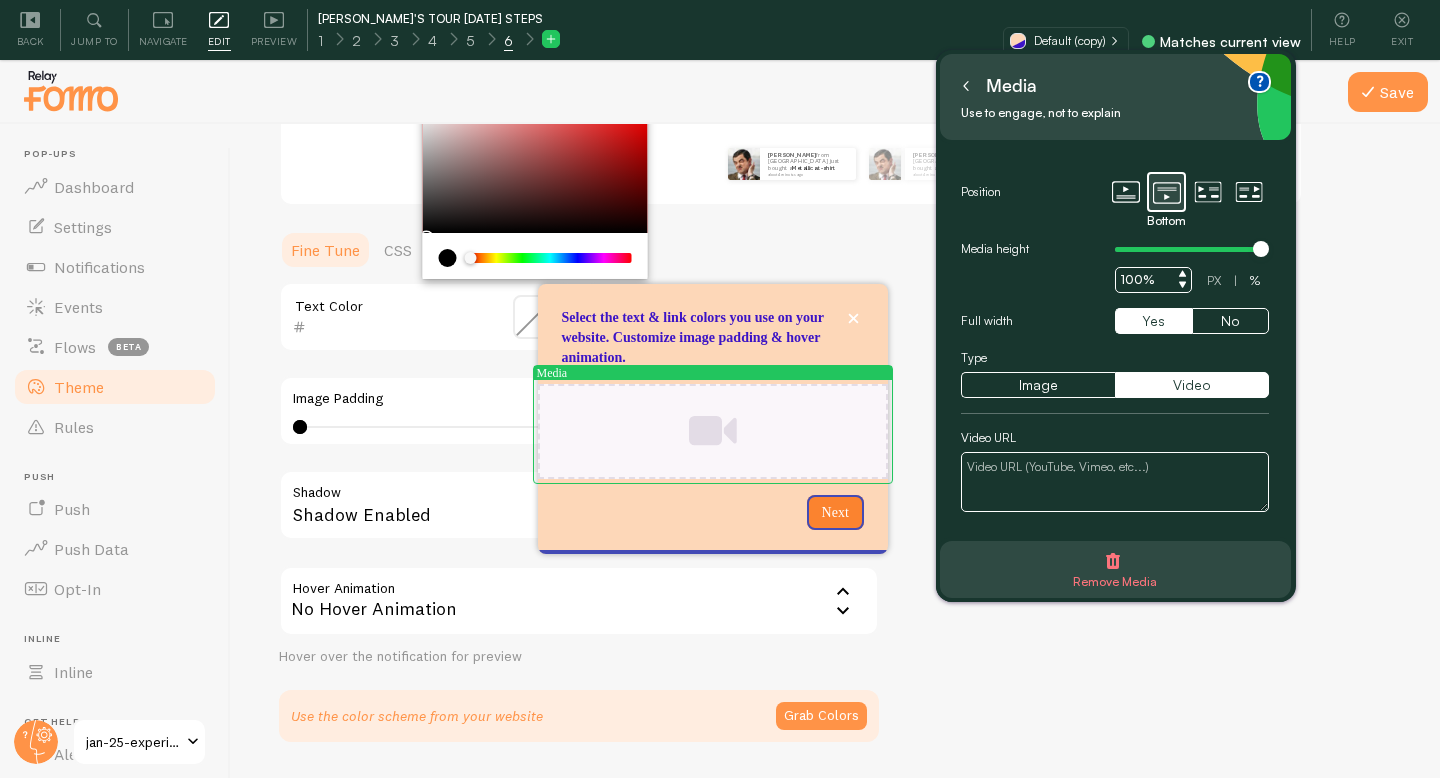 click at bounding box center (1115, 482) 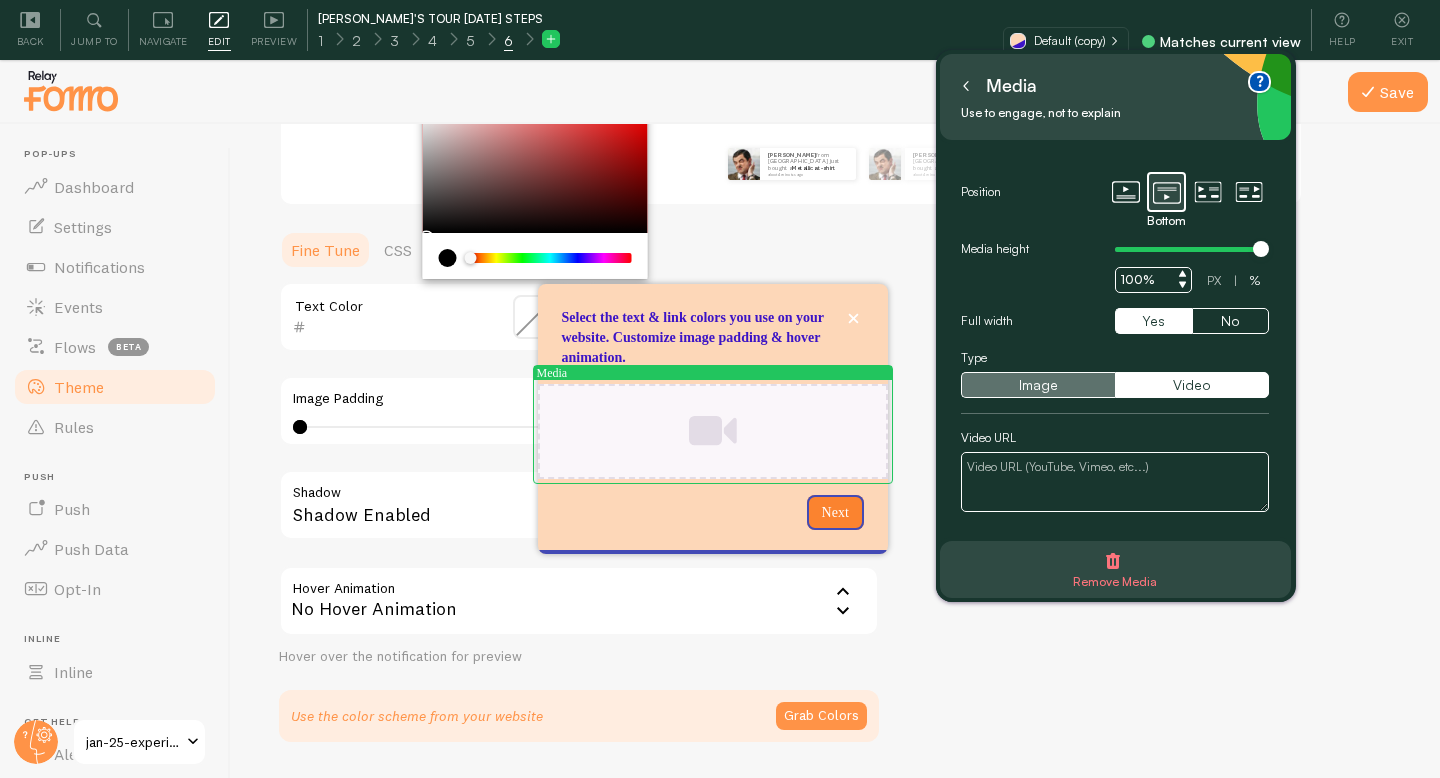 click on "Image" at bounding box center [1038, 385] 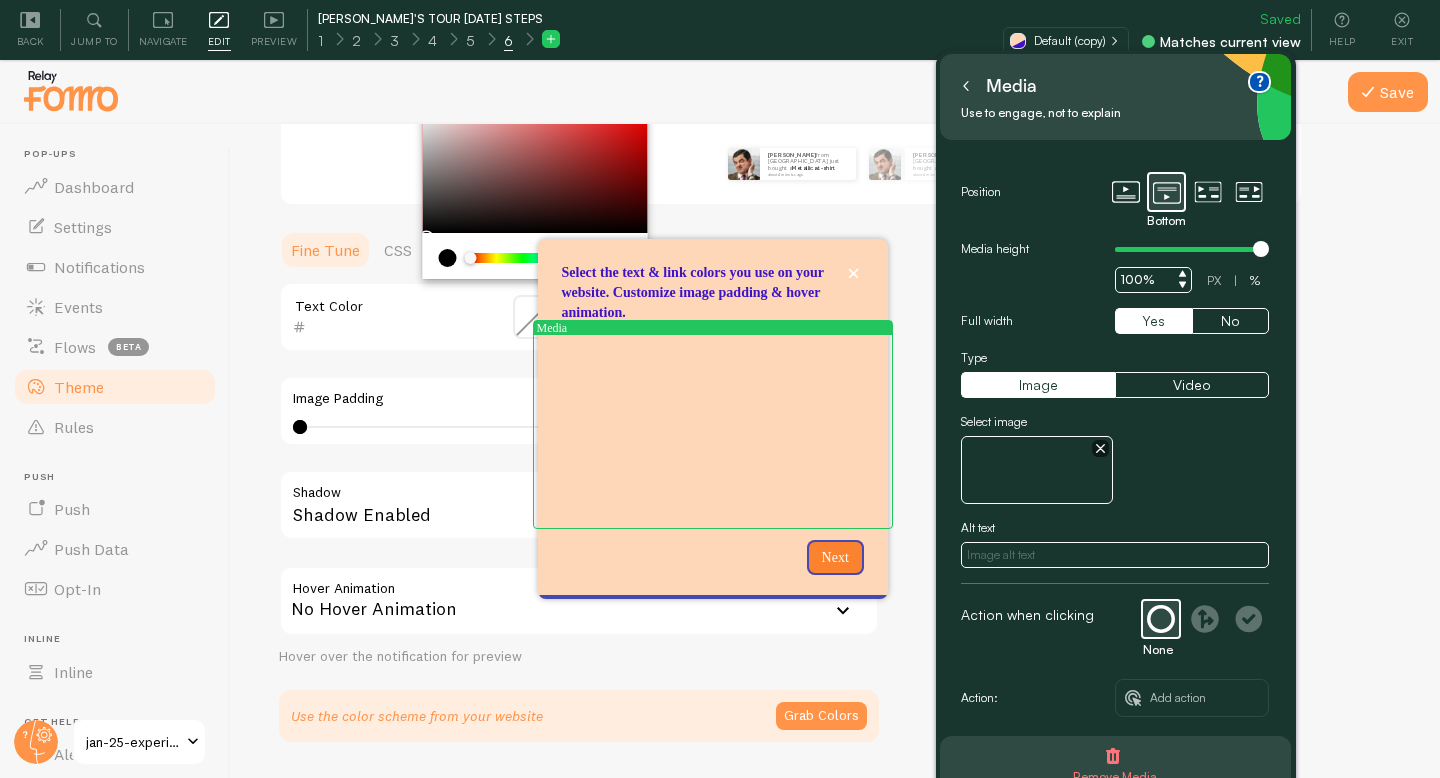 click at bounding box center (713, 431) 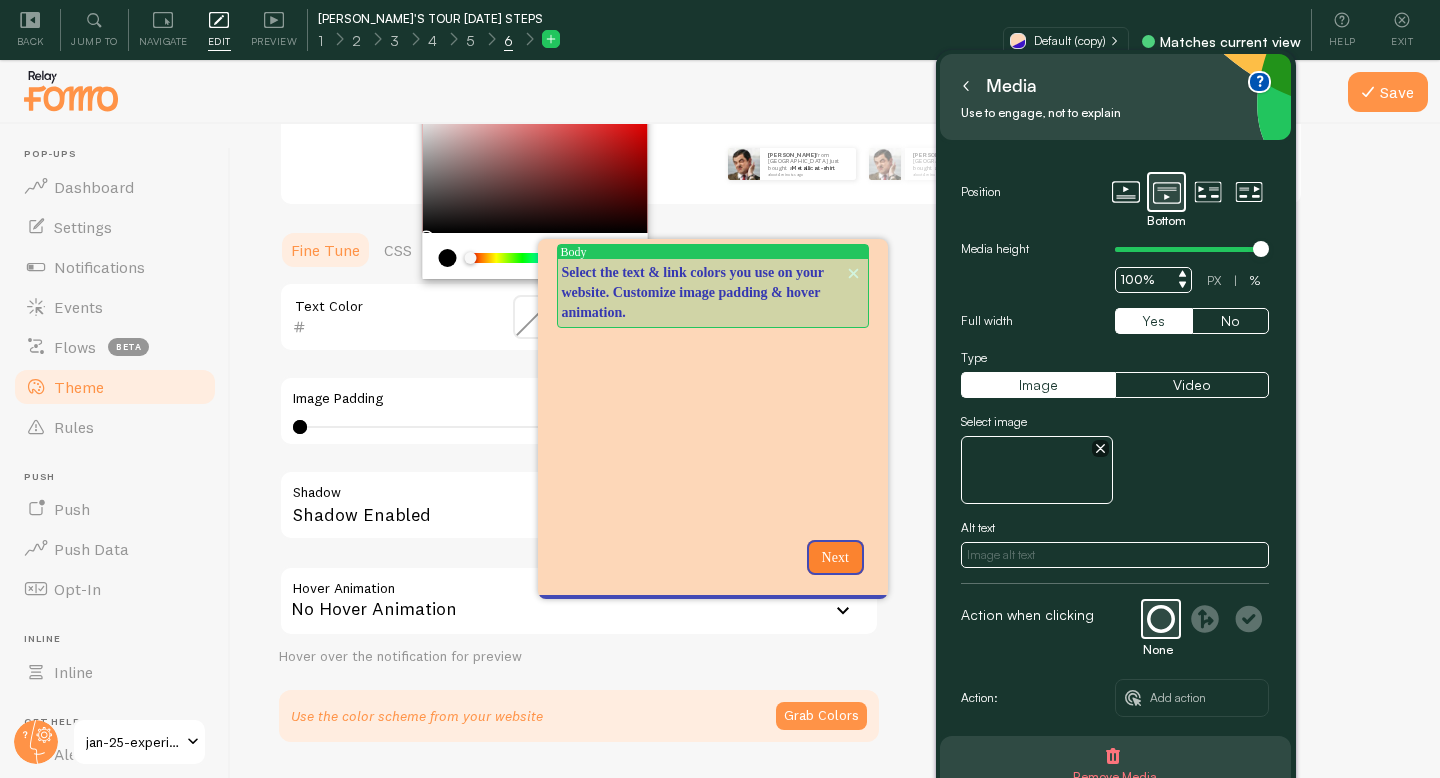 click on "Select the text & link colors you use on your website. Customize image padding & hover animation." at bounding box center (713, 293) 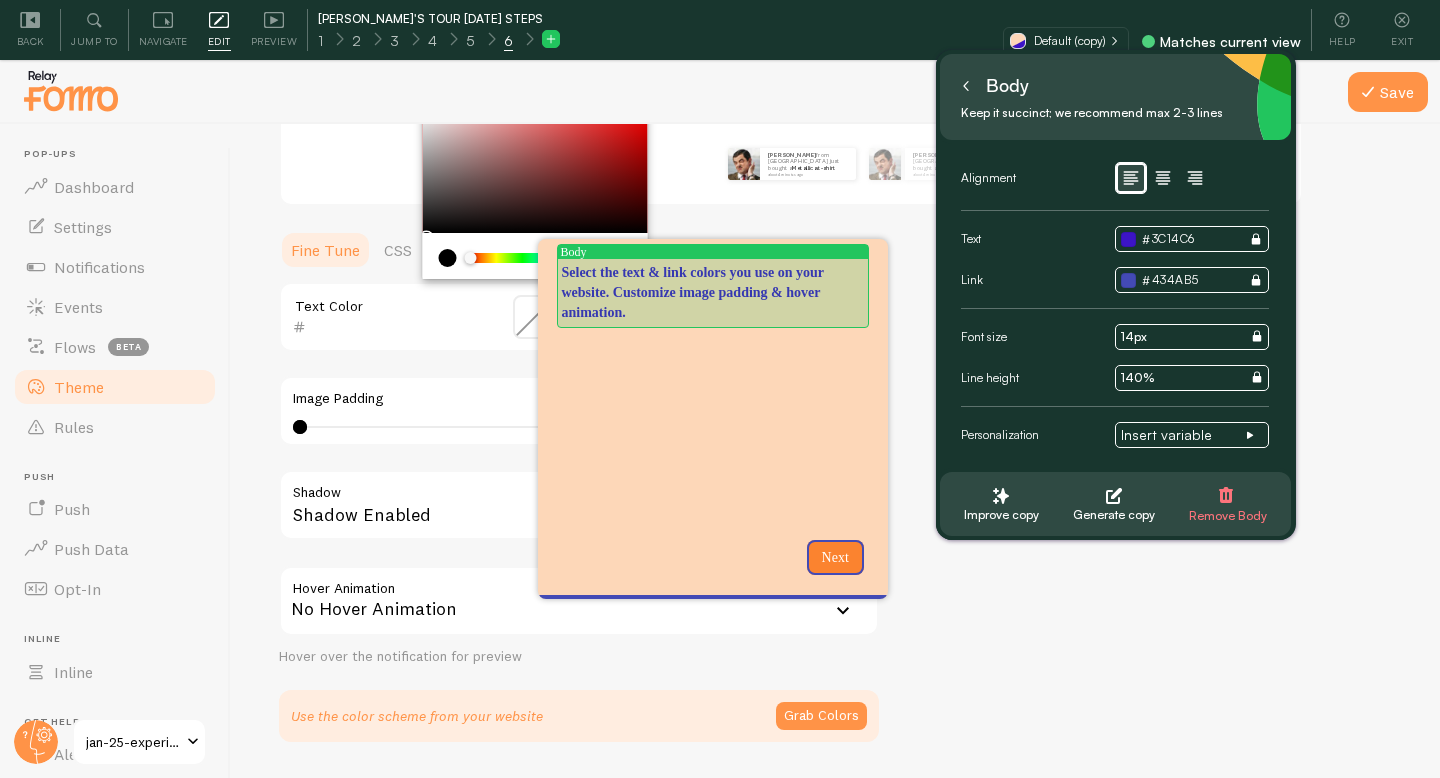 click on "Select the text & link colors you use on your website. Customize image padding & hover animation." at bounding box center (713, 293) 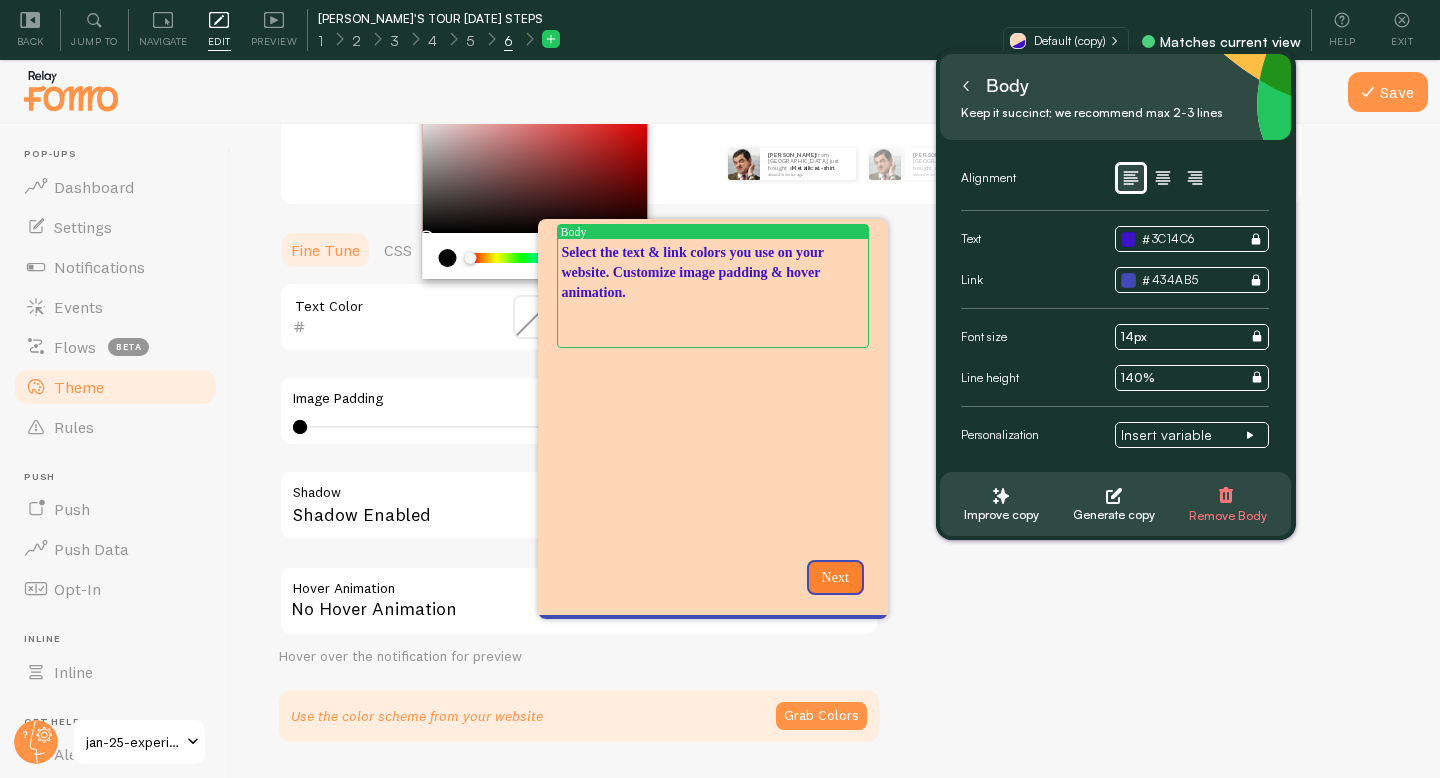 type 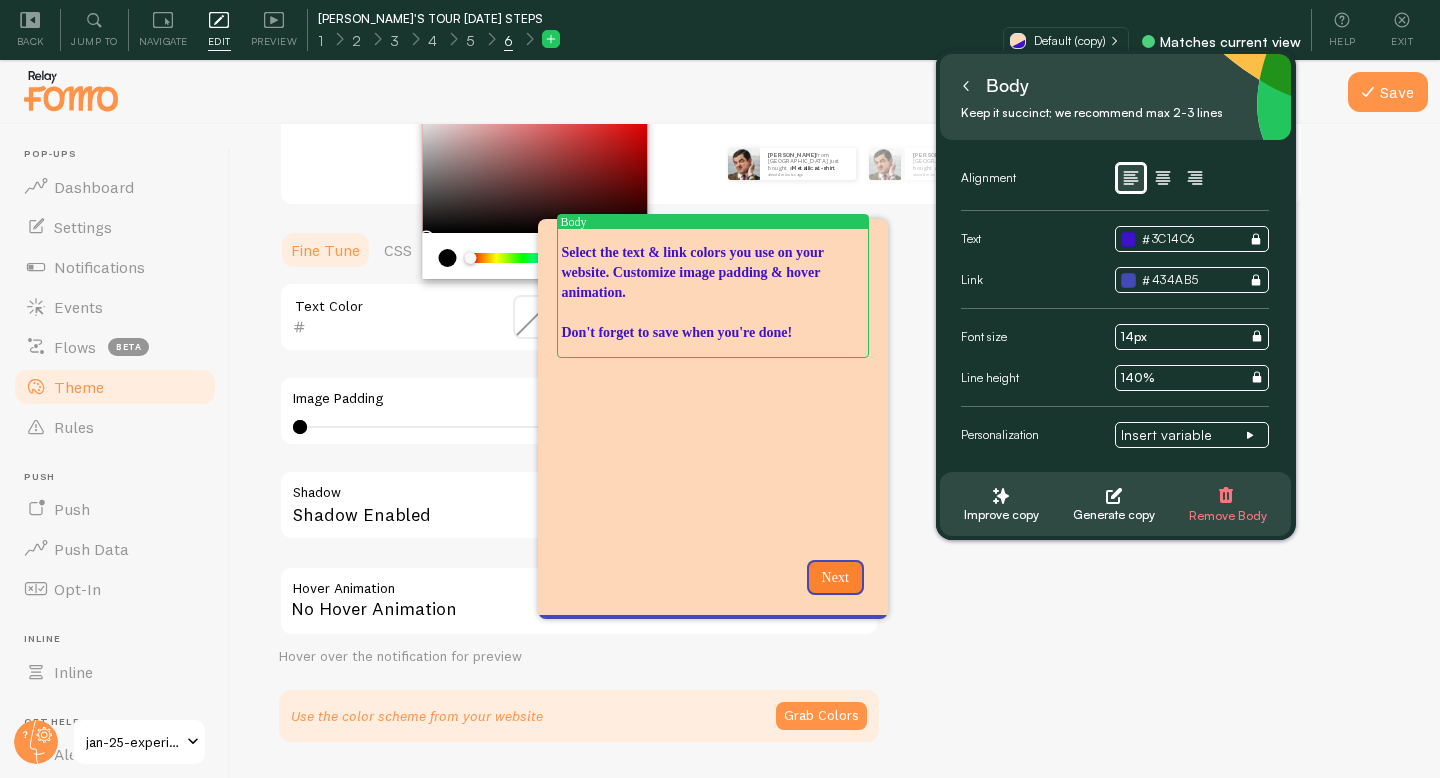 click on "Theme
Choose a theme for your notifications
Classic
[PERSON_NAME]  from [GEOGRAPHIC_DATA] just bought a  Metallica t-shirt   about 4 minutes ago [PERSON_NAME]  from [GEOGRAPHIC_DATA] just bought a  Metallica t-shirt   about 4 minutes ago [PERSON_NAME]  from [GEOGRAPHIC_DATA] just bought a  Metallica t-shirt   about 4 minutes ago [PERSON_NAME]  from [GEOGRAPHIC_DATA] just bought a  Metallica t-shirt   about 4 minutes ago [PERSON_NAME]  from [GEOGRAPHIC_DATA] just bought a  Metallica t-shirt   about 4 minutes ago [PERSON_NAME]  from [GEOGRAPHIC_DATA] just bought a  Metallica t-shirt   about 4 minutes ago [PERSON_NAME]  from [GEOGRAPHIC_DATA] just bought a  Metallica t-shirt   about 4 minutes ago [PERSON_NAME]  from [GEOGRAPHIC_DATA] just bought a  Metallica t-shirt   about 4 minutes ago [PERSON_NAME]  from [GEOGRAPHIC_DATA] just bought a  Metallica t-shirt   about 4 minutes ago [PERSON_NAME]  from [GEOGRAPHIC_DATA] just bought a  Metallica t-shirt   about 4 minutes ago [PERSON_NAME]  from [GEOGRAPHIC_DATA] just bought a  Metallica t-shirt   about 4 minutes ago [PERSON_NAME]   [PERSON_NAME]" at bounding box center (835, 267) 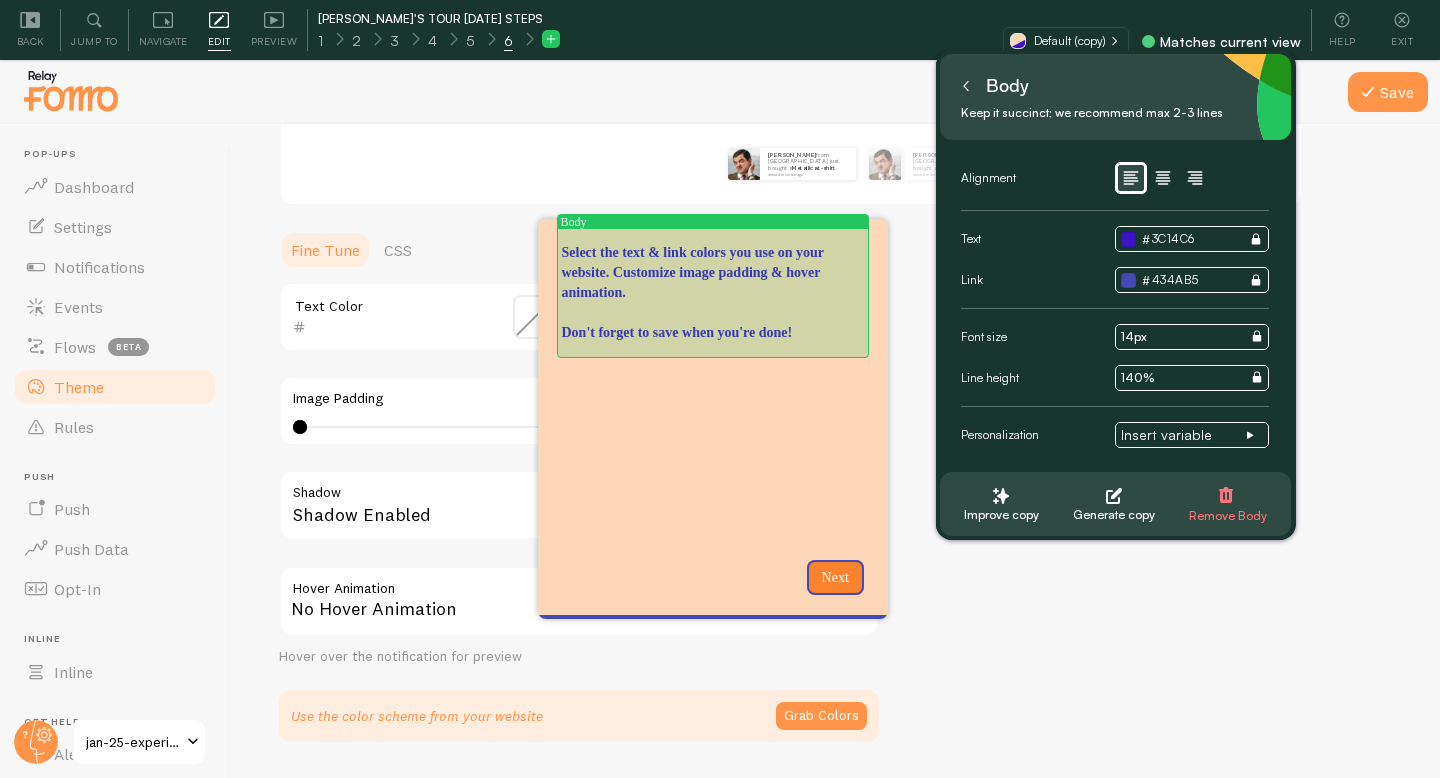 click on "Select the text & link colors you use on your website. Customize image padding & hover animation." at bounding box center [713, 273] 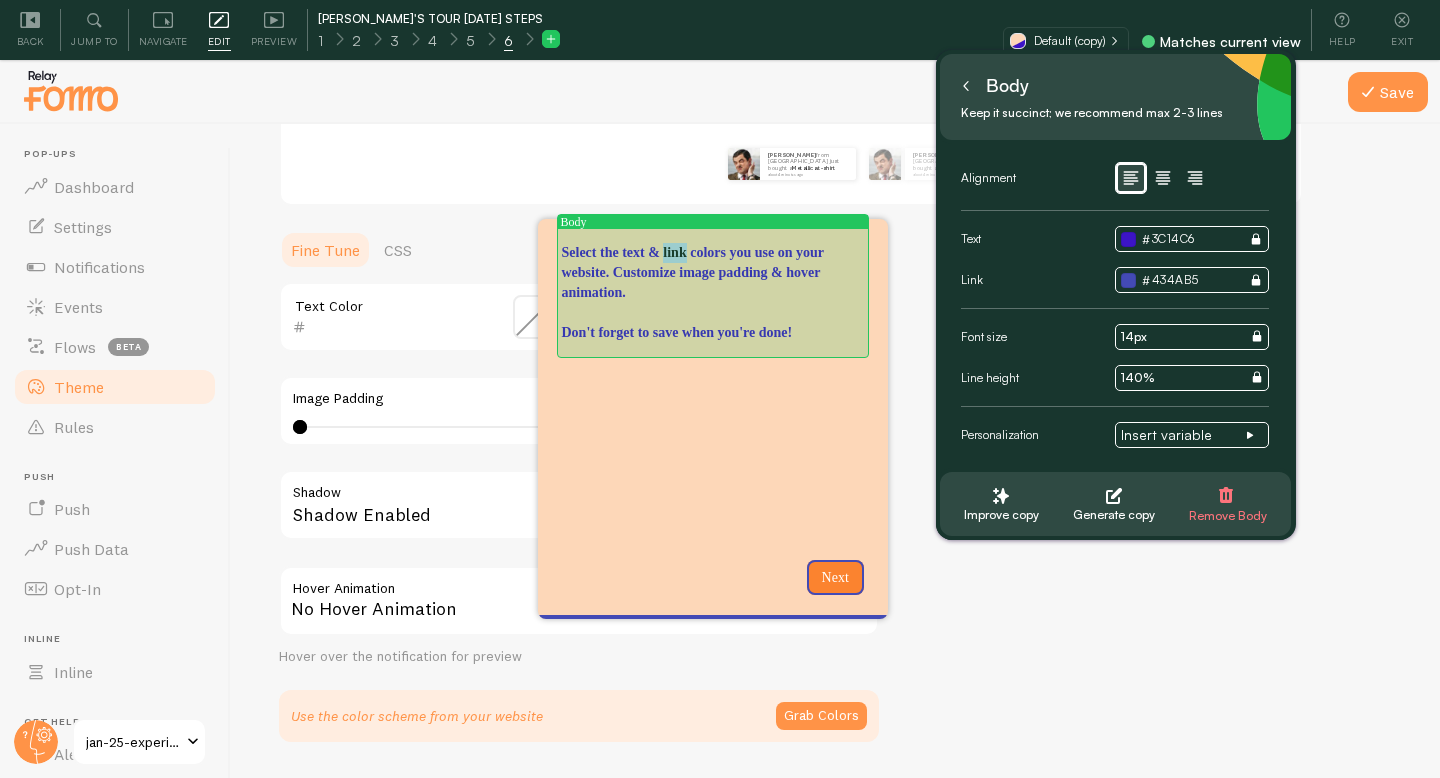 click on "Select the text & link colors you use on your website. Customize image padding & hover animation." at bounding box center (713, 273) 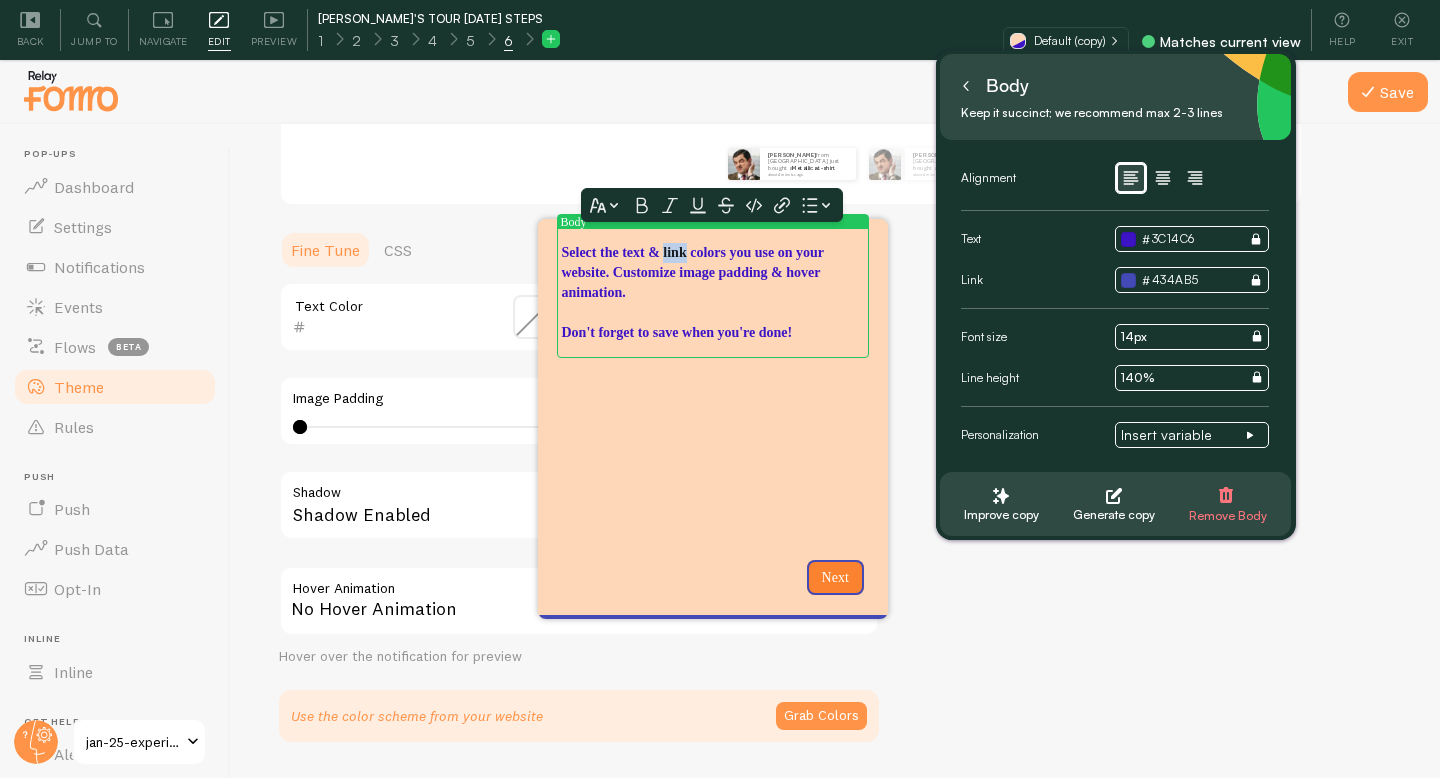 click 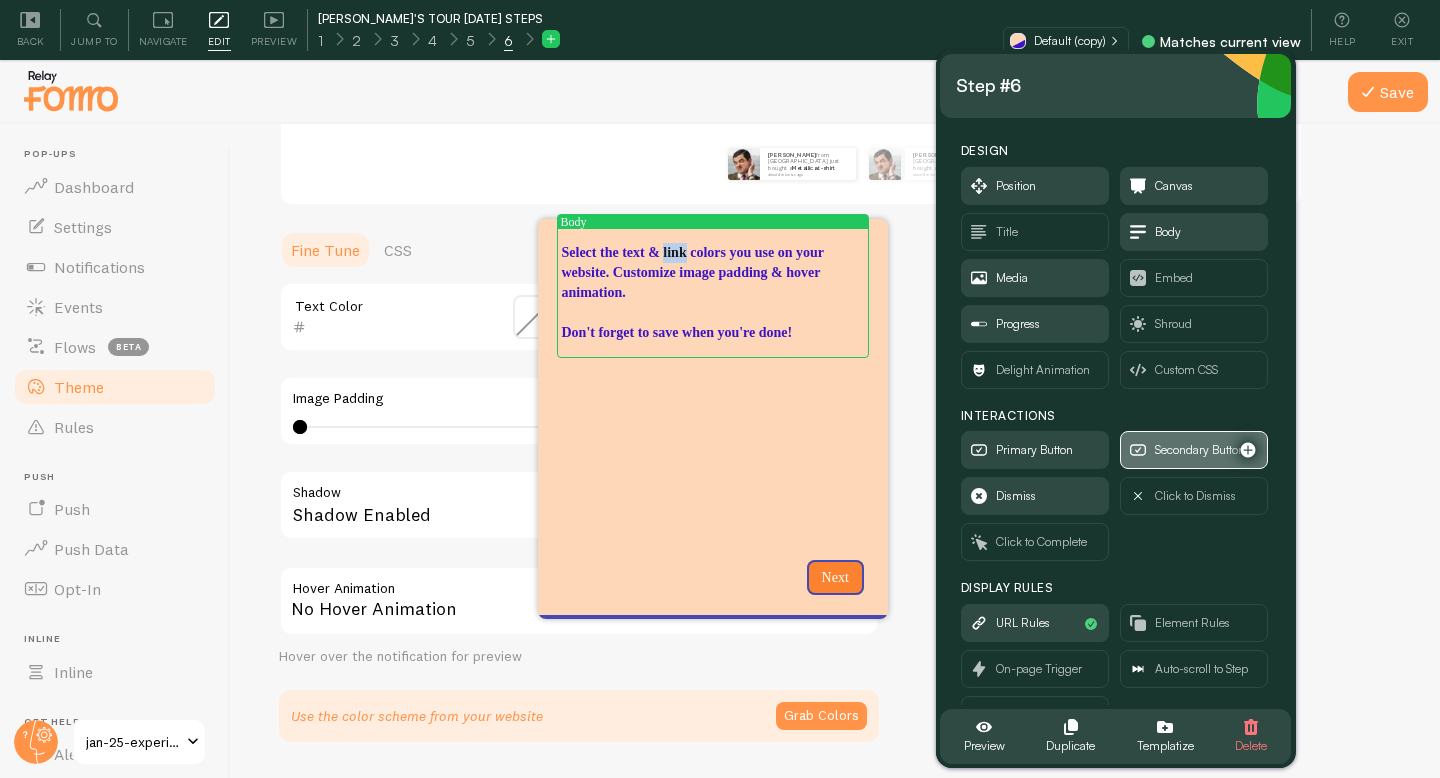 click on "Secondary Button" at bounding box center (1200, 450) 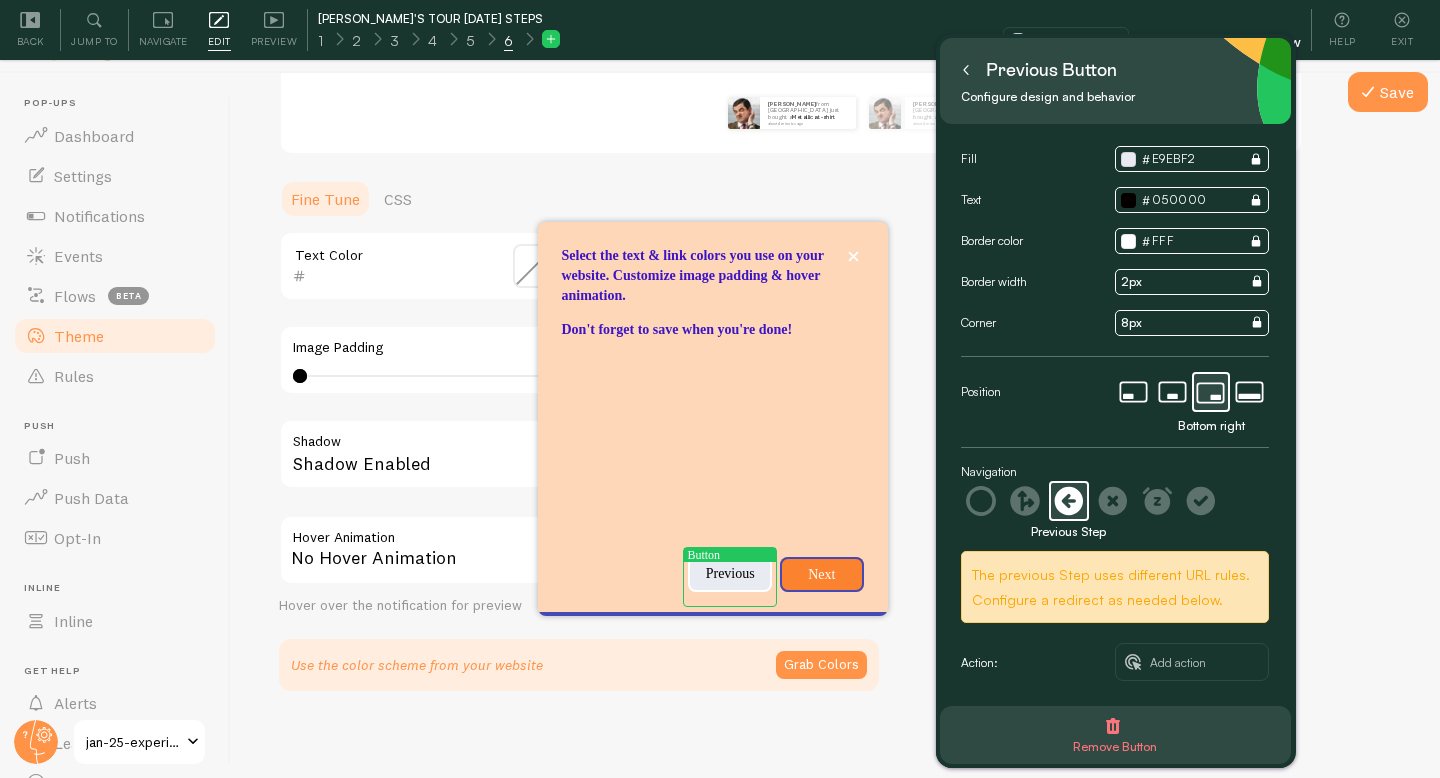 scroll, scrollTop: 60, scrollLeft: 0, axis: vertical 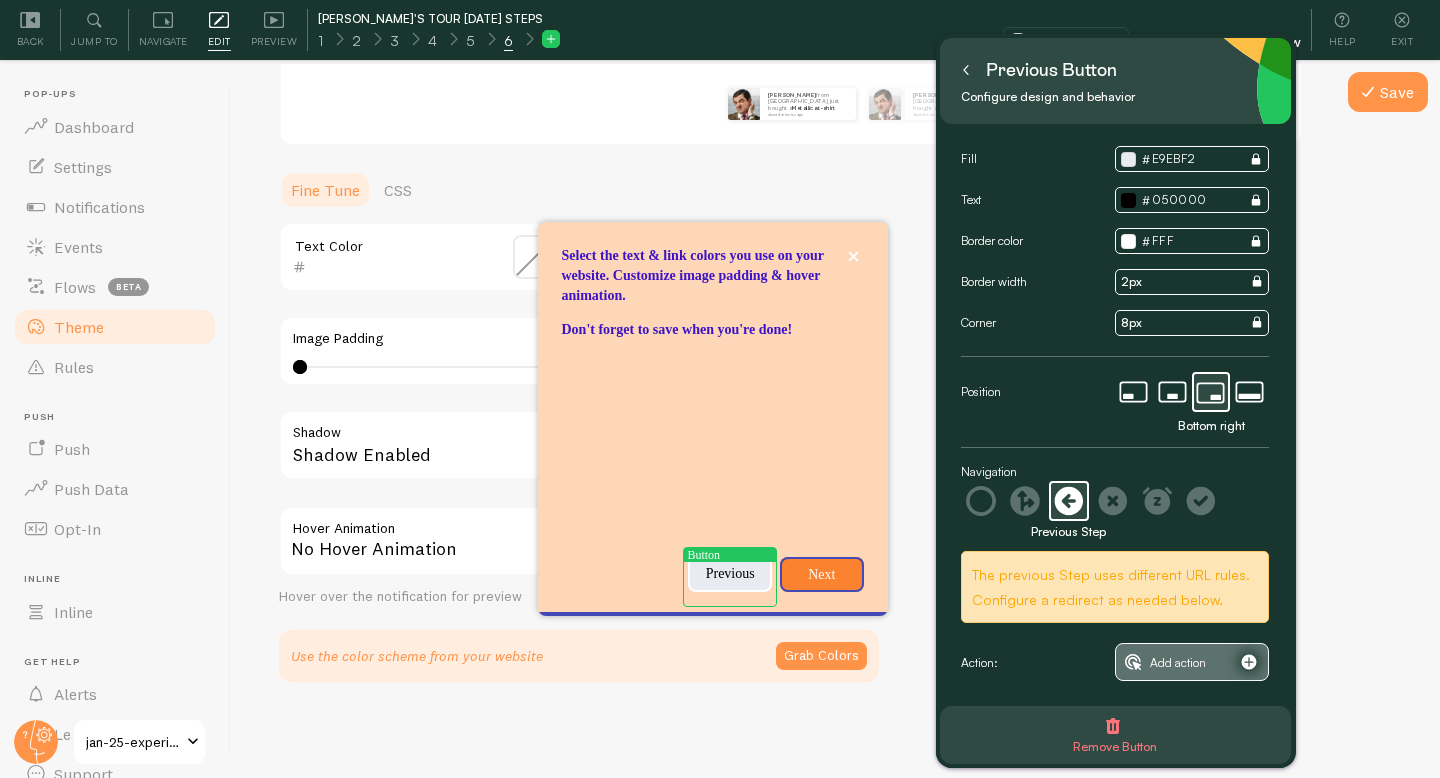 click on "Add action" at bounding box center (1178, 663) 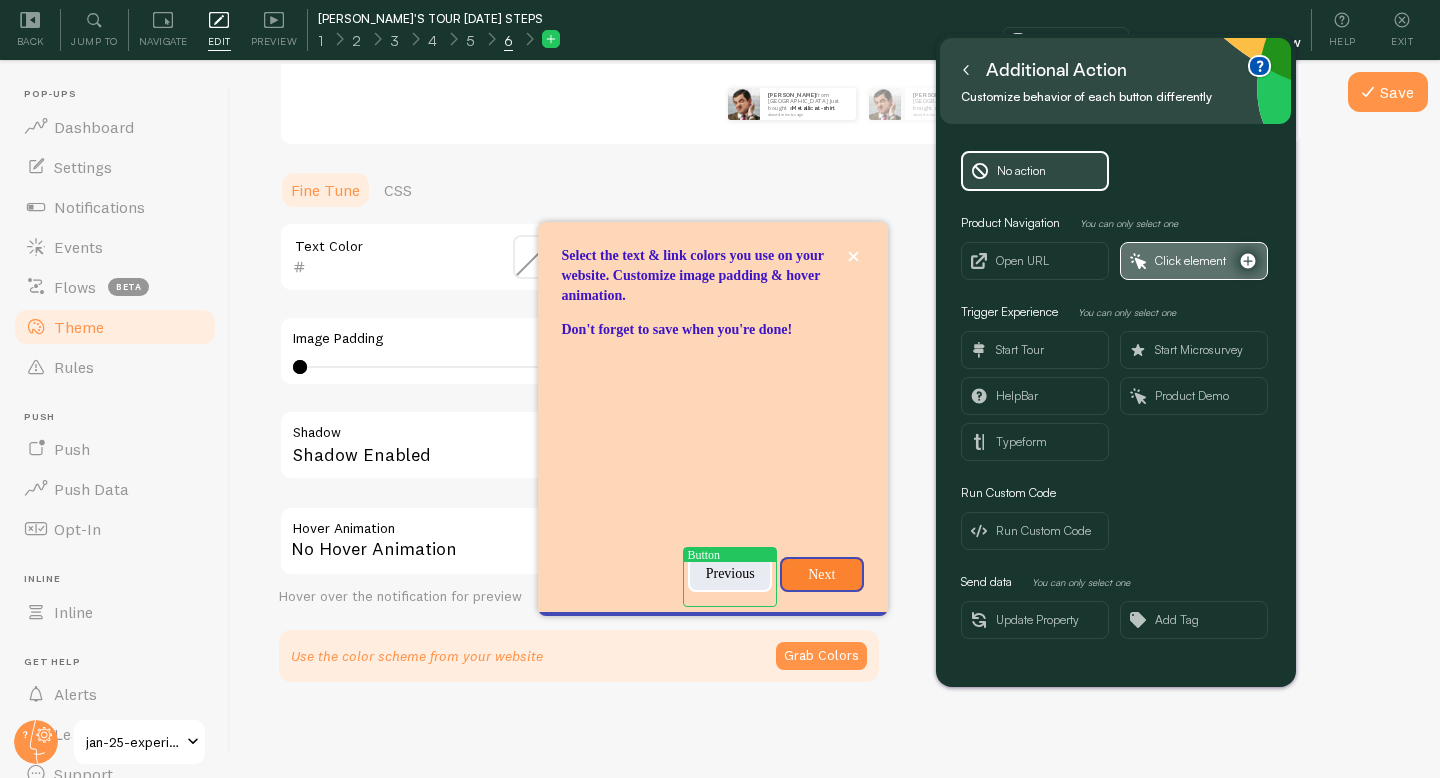 click on "Click element" at bounding box center (1190, 261) 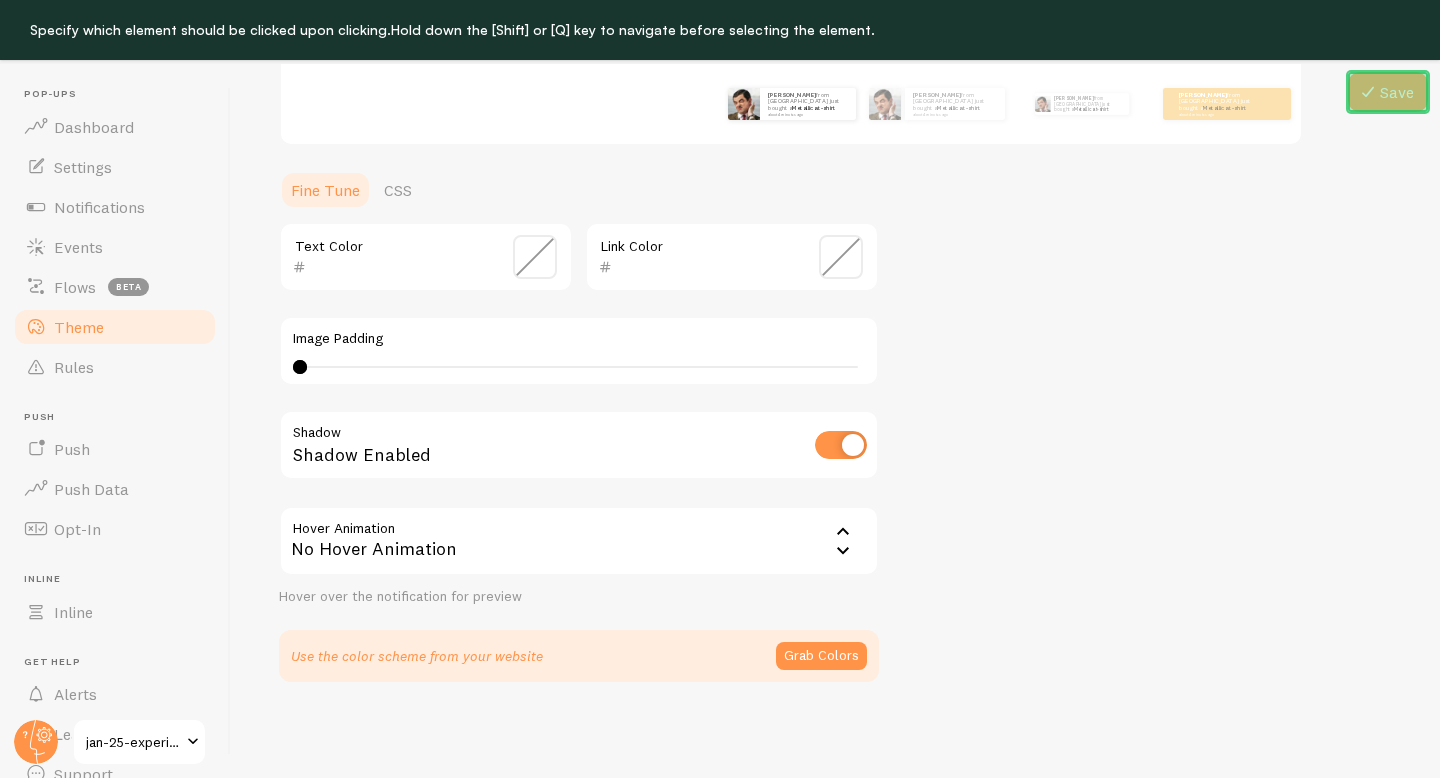 click on "Save" at bounding box center [1388, 92] 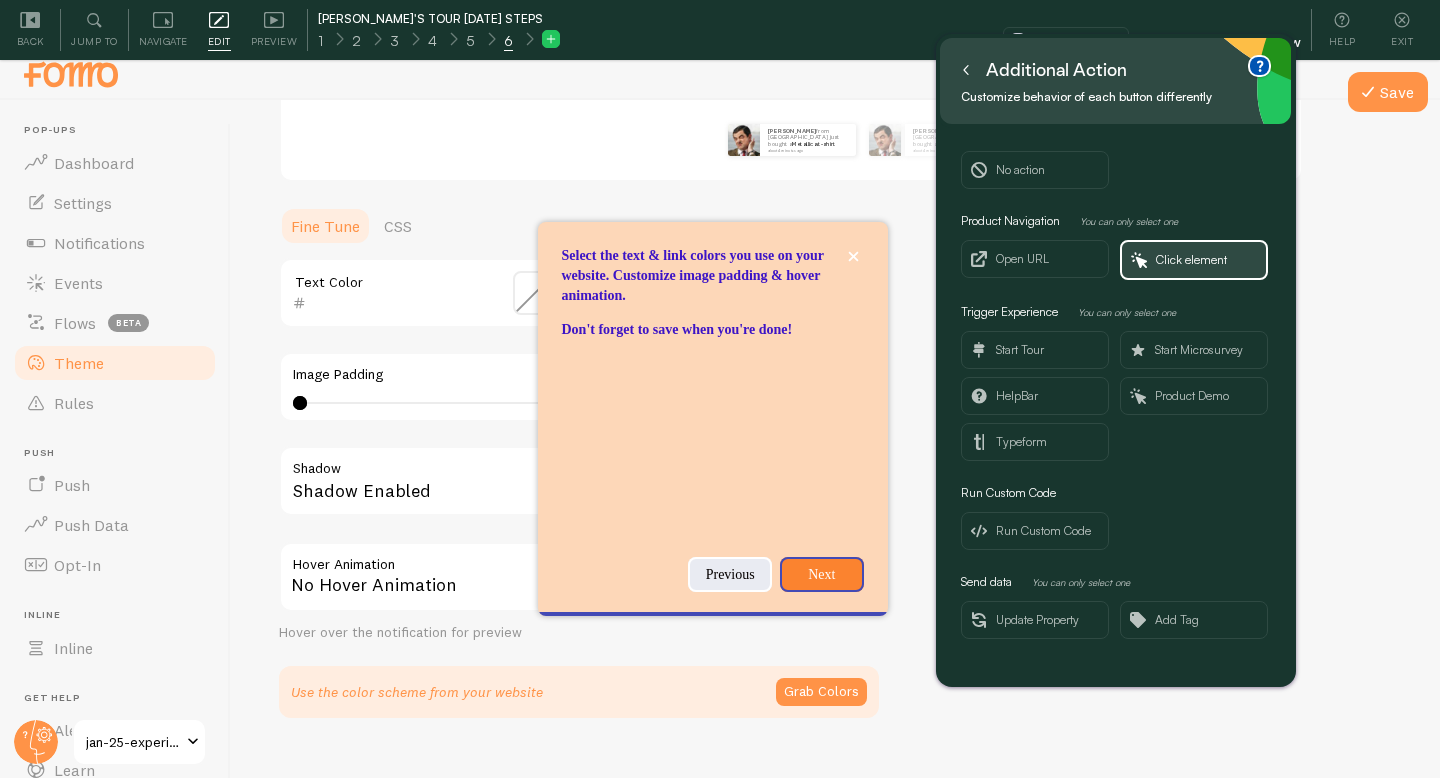 scroll, scrollTop: 26, scrollLeft: 0, axis: vertical 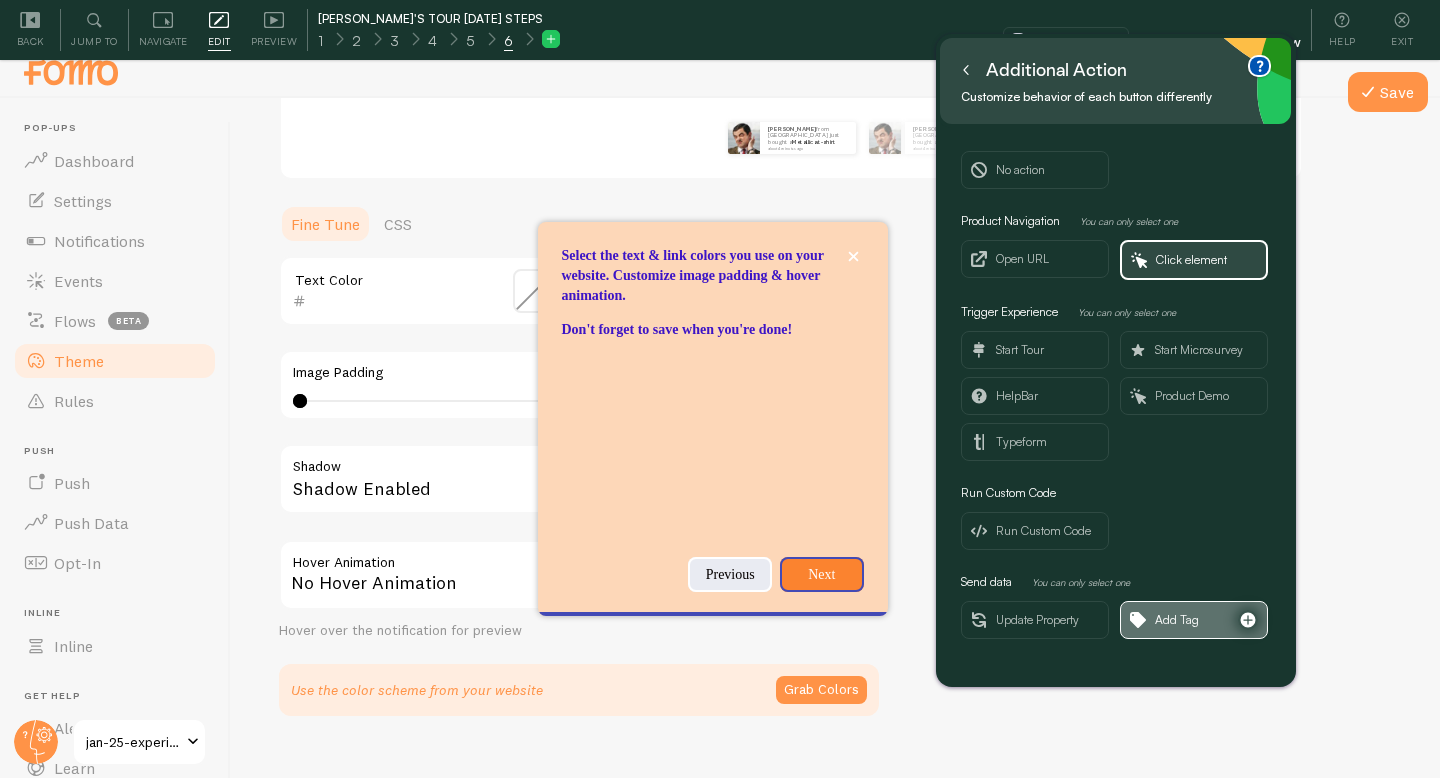 click on "Add Tag" at bounding box center (1177, 620) 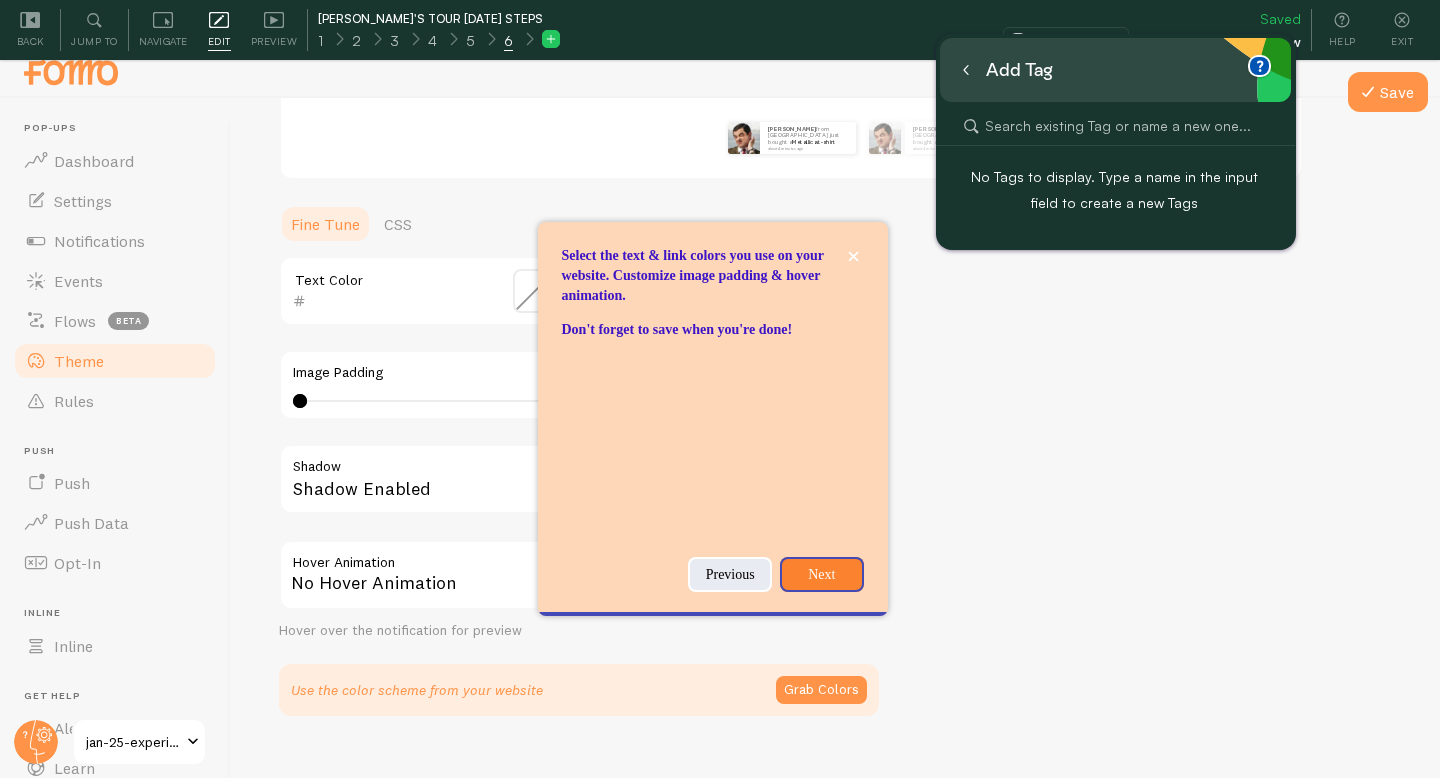 click on "No Tags to display. Type a name in the input field to create a new Tags" at bounding box center (1115, 189) 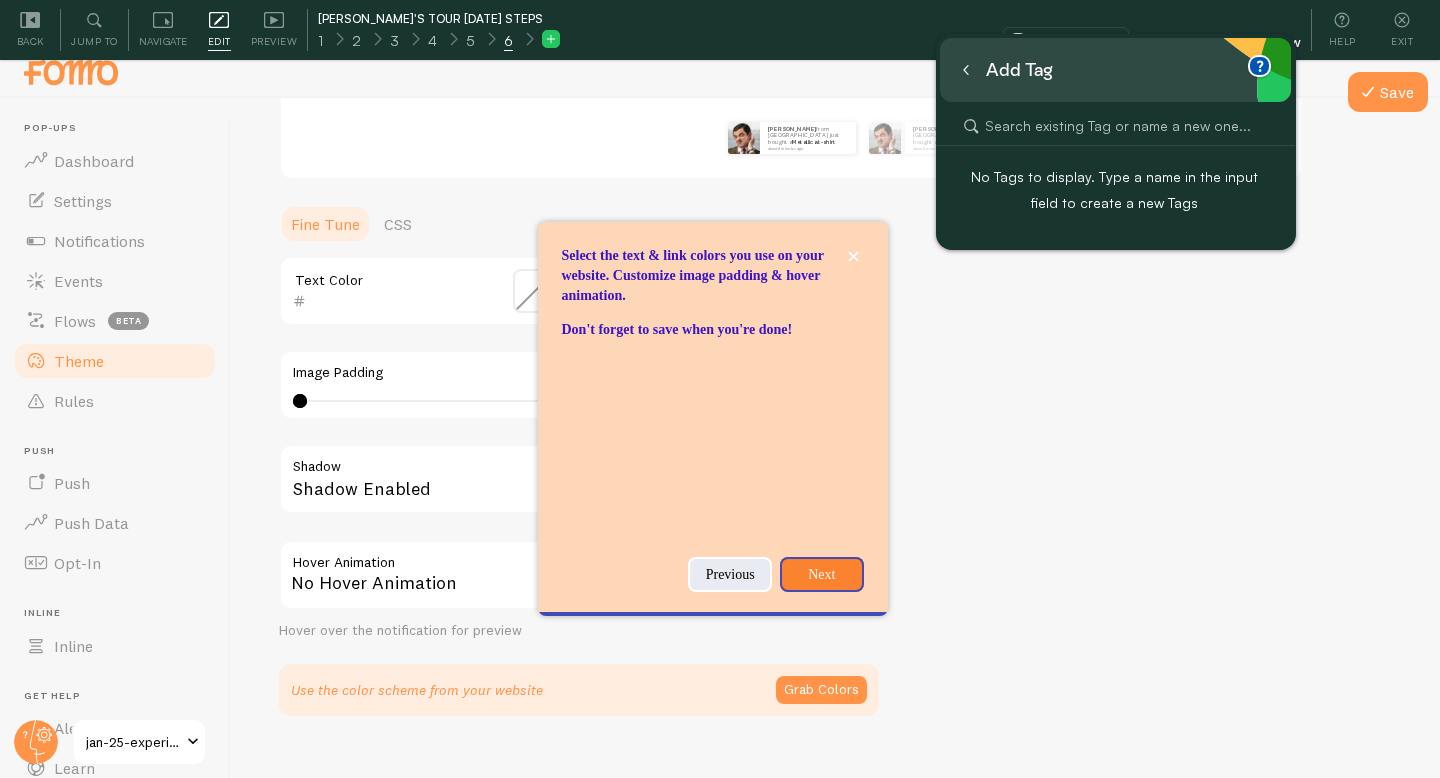 click at bounding box center (1116, 126) 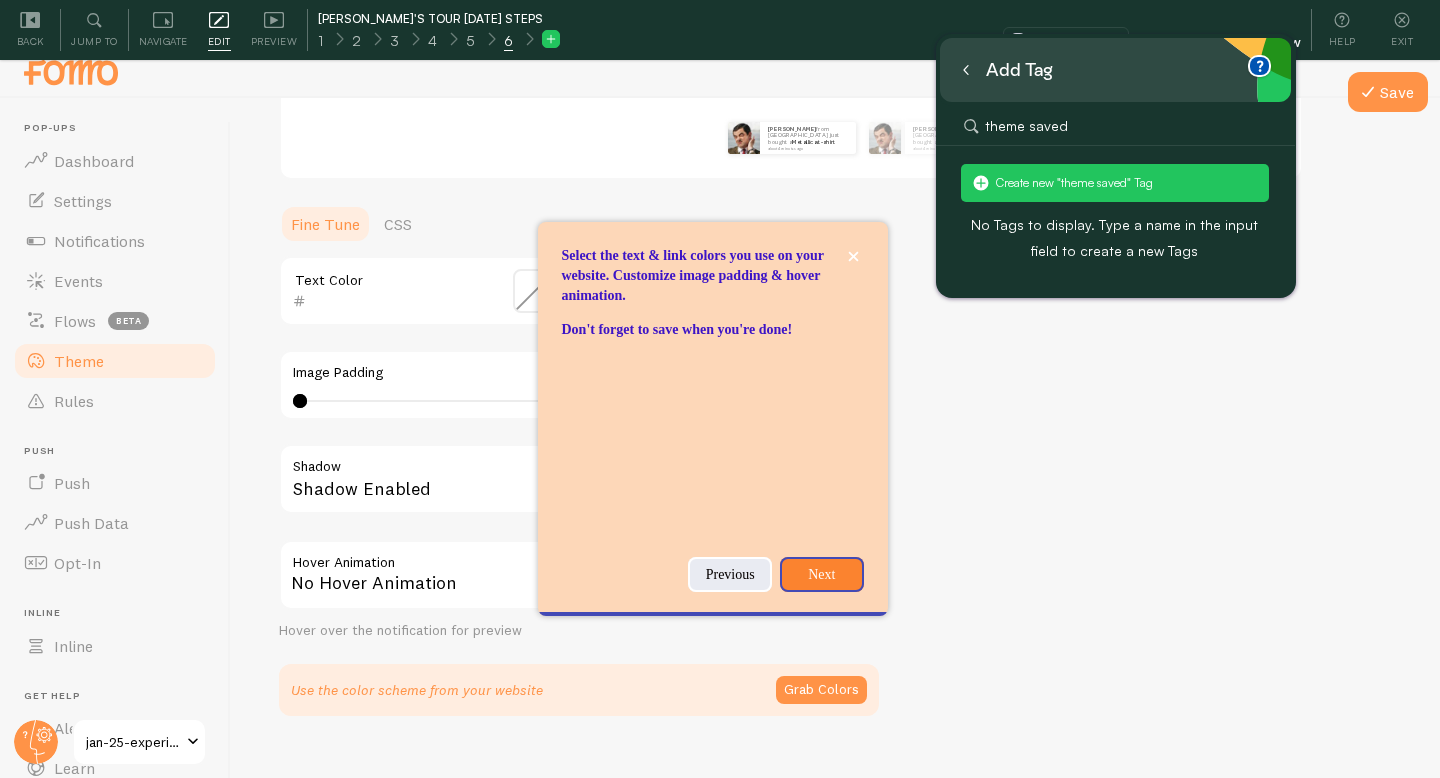 type on "theme saved" 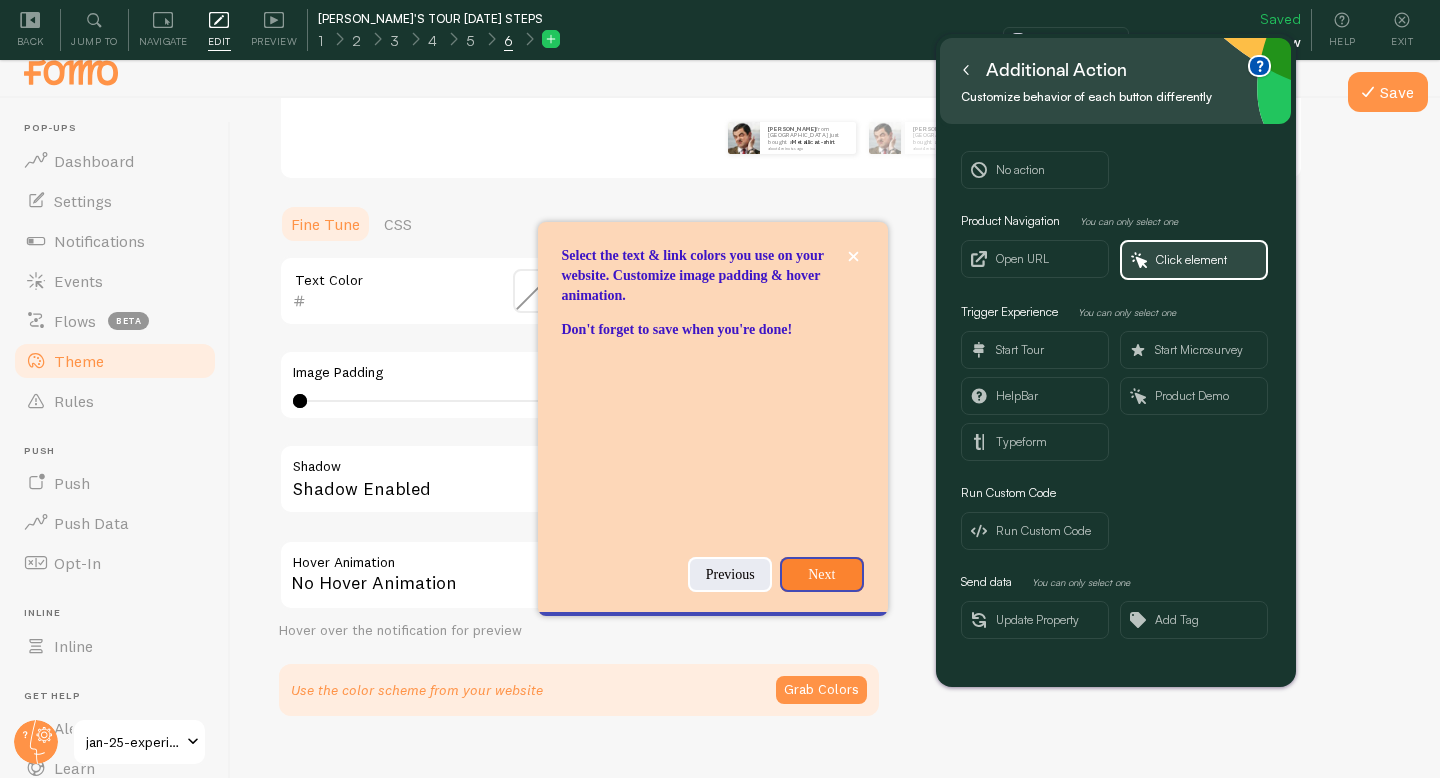 click 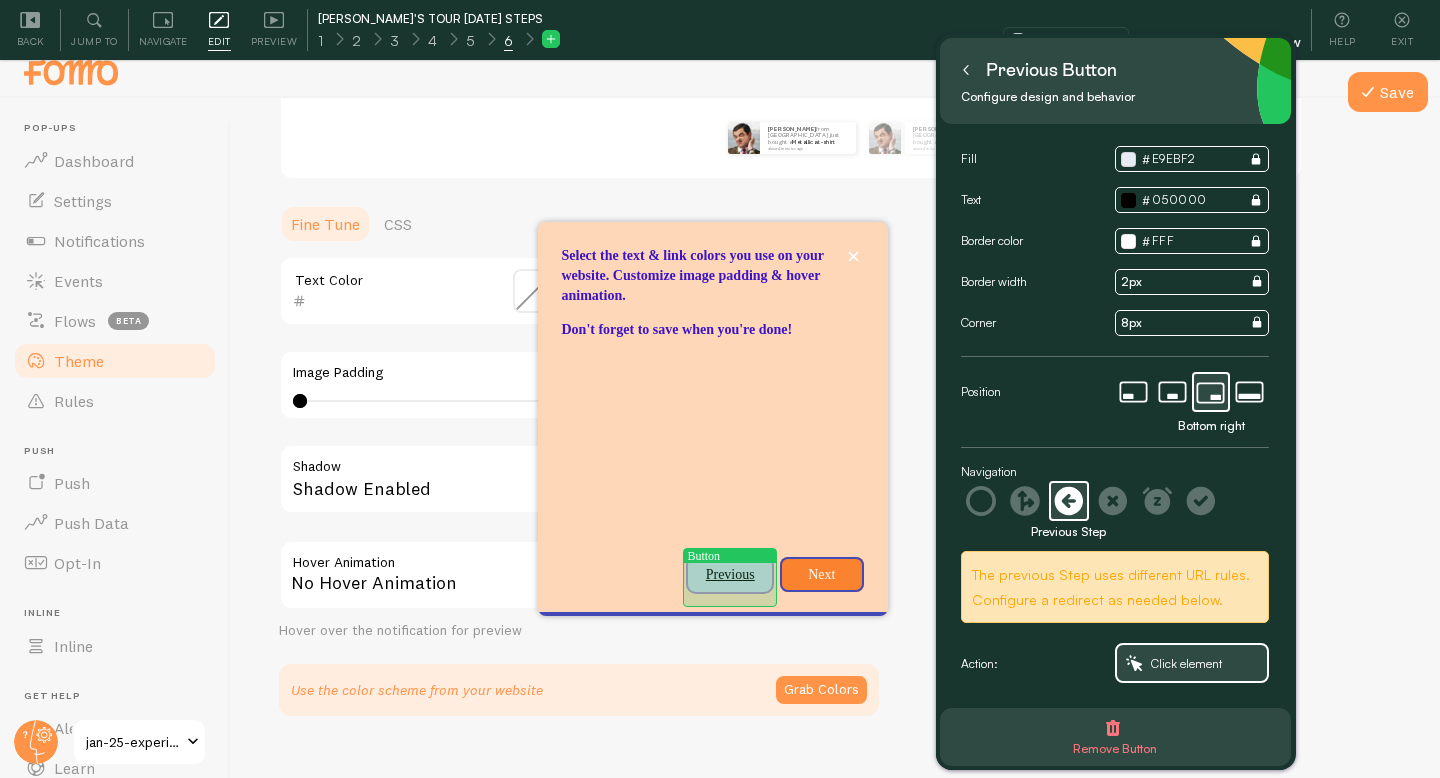click on "Previous" at bounding box center (730, 575) 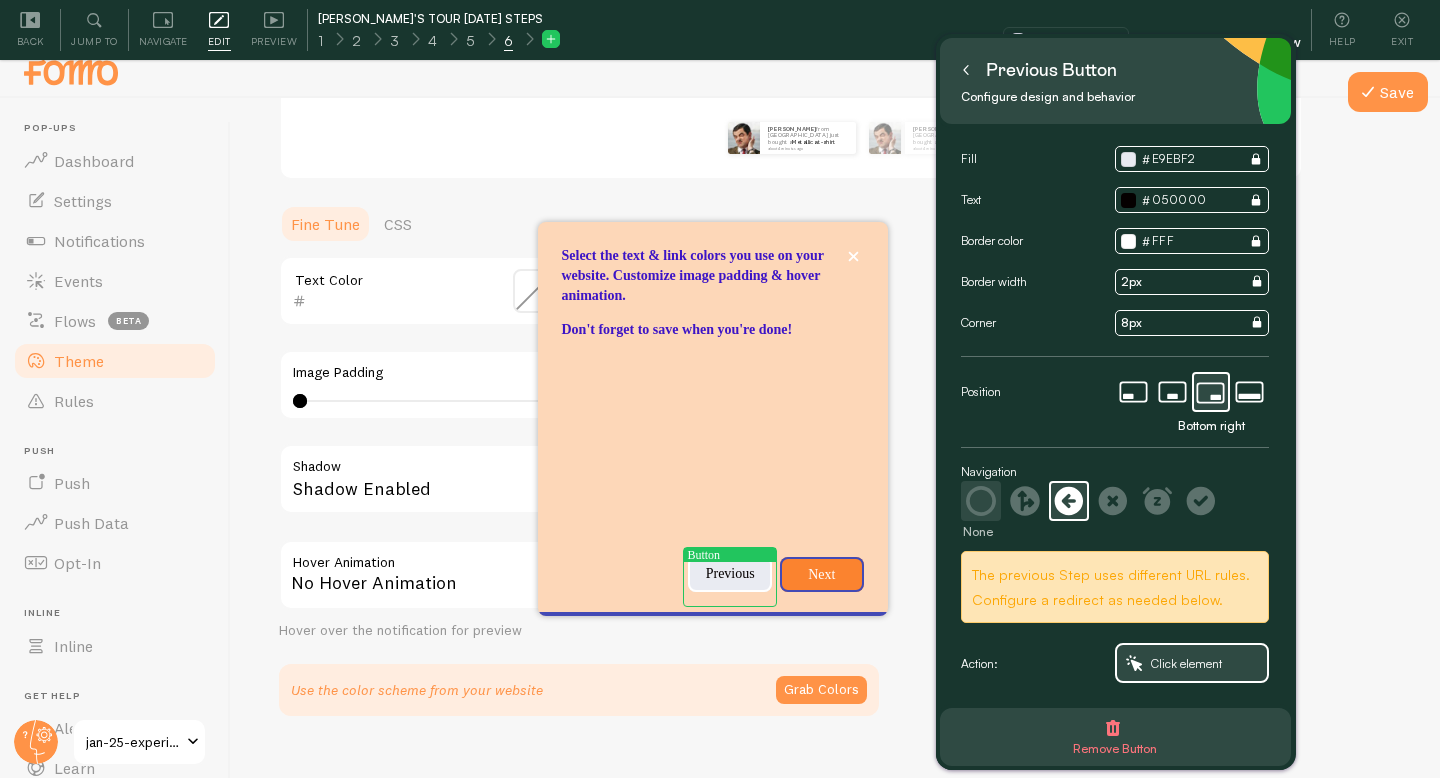 click 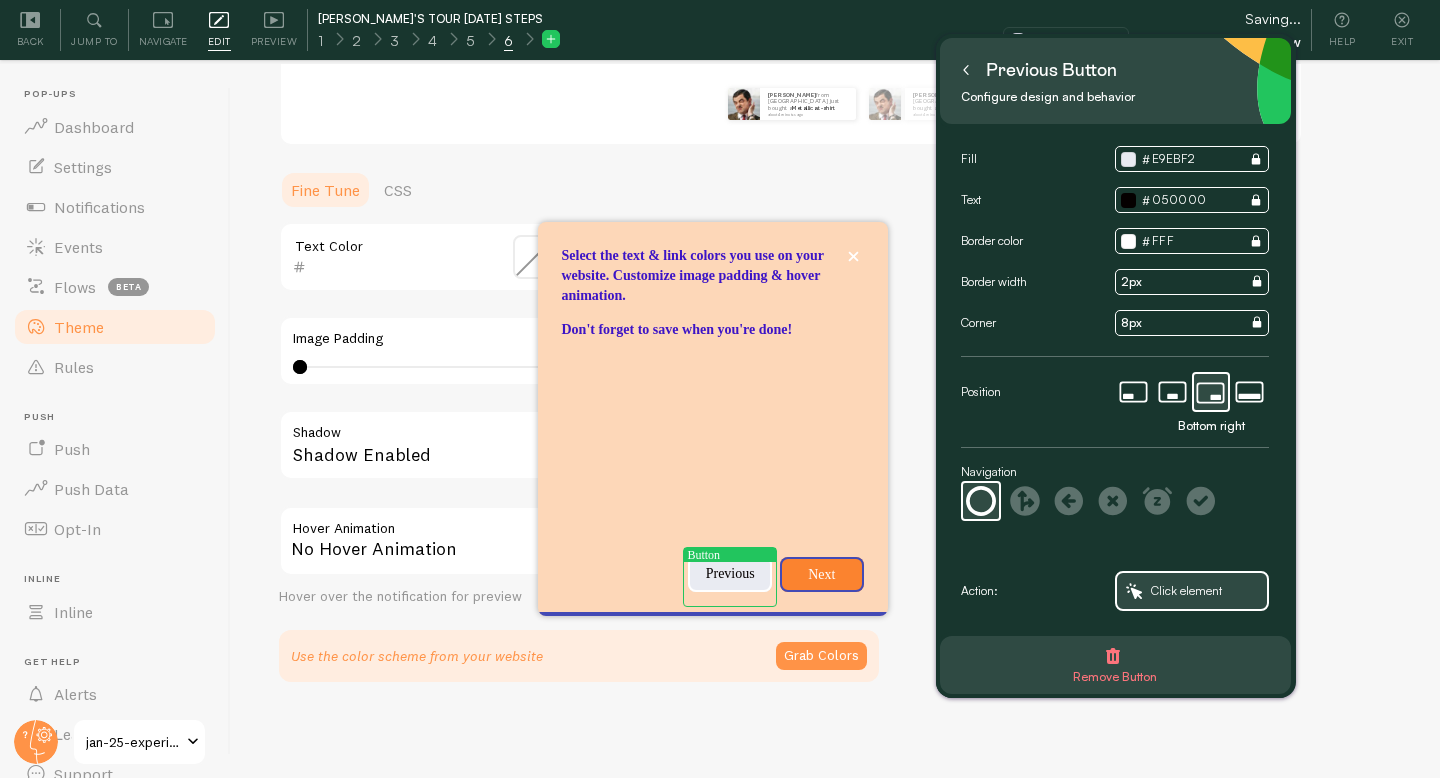 scroll, scrollTop: 0, scrollLeft: 0, axis: both 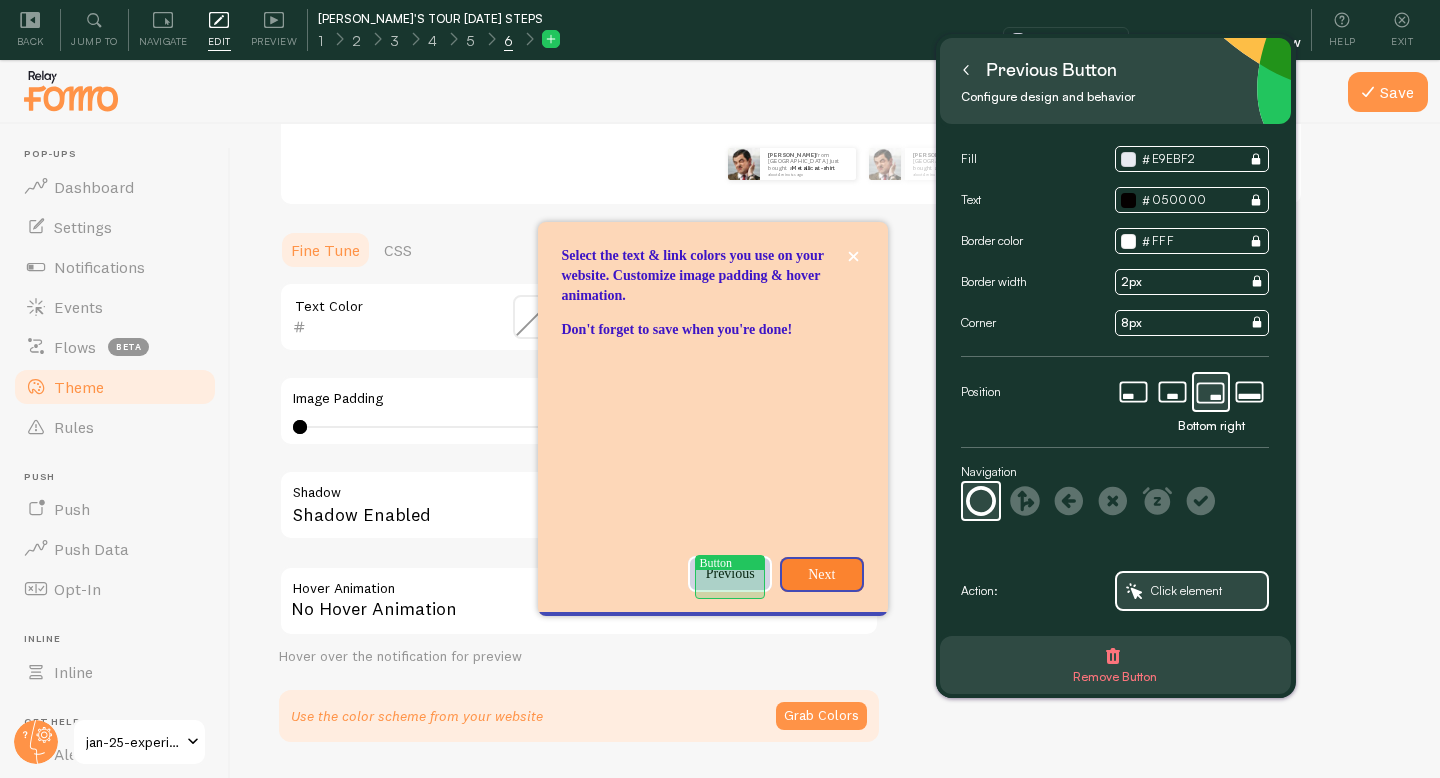 click on "Previous" at bounding box center (730, 574) 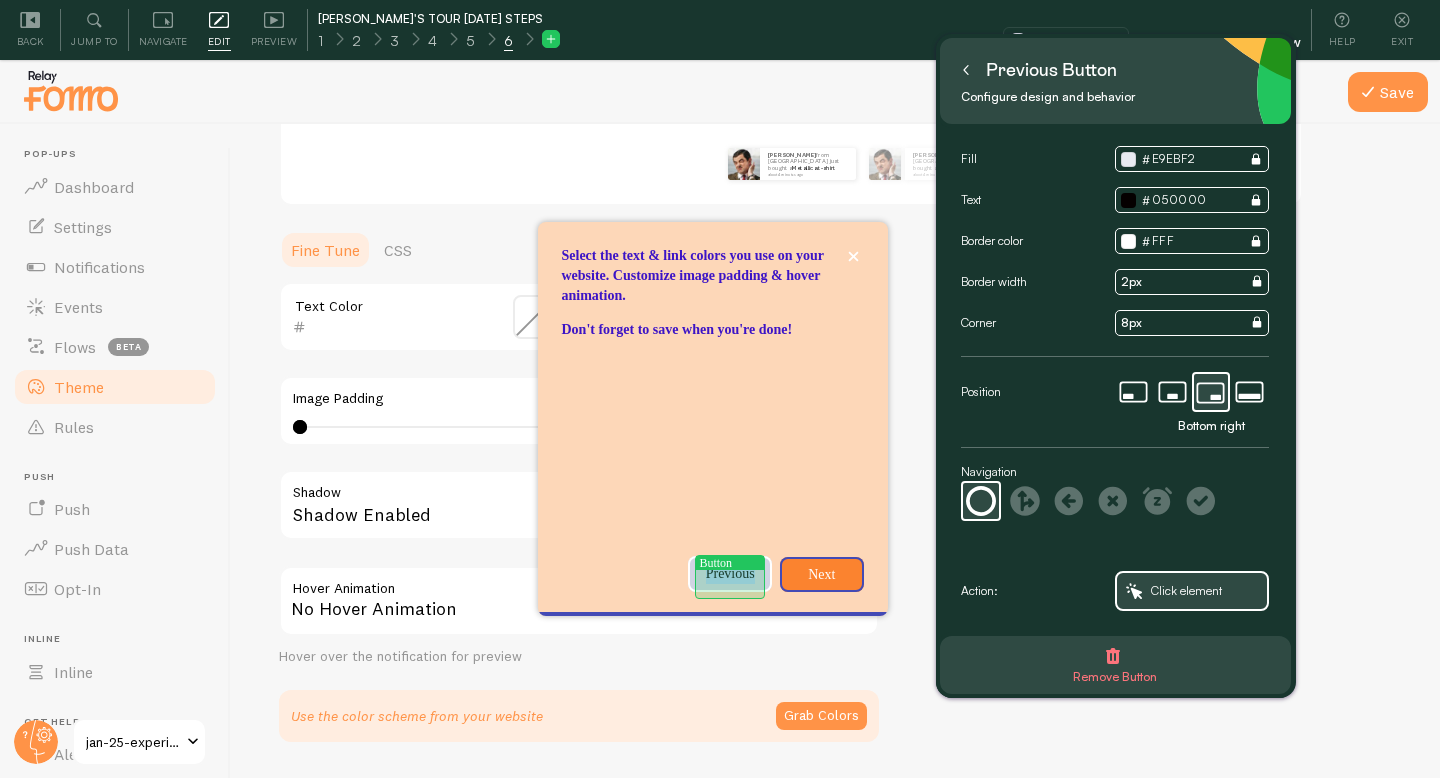 click on "Previous" at bounding box center [730, 574] 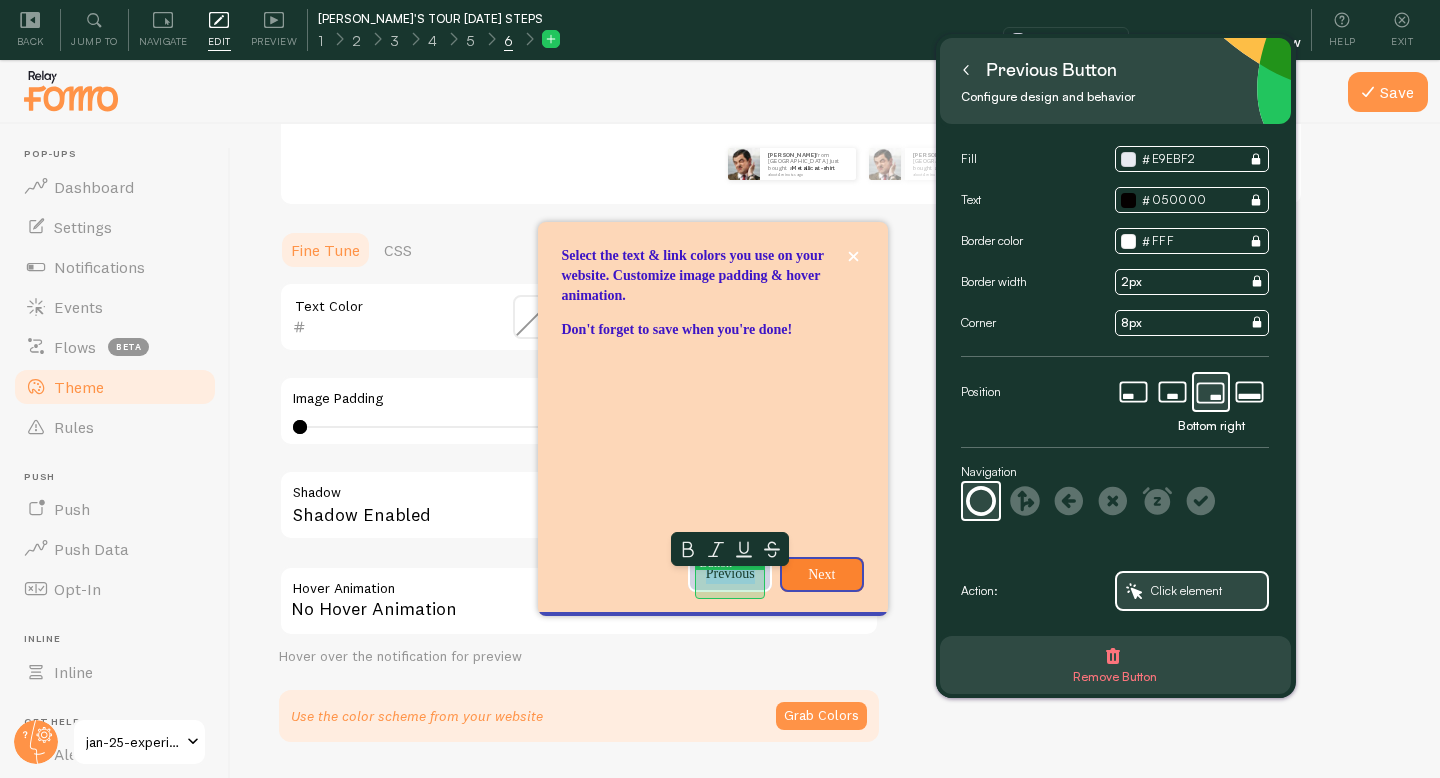 click on "Previous" at bounding box center [730, 574] 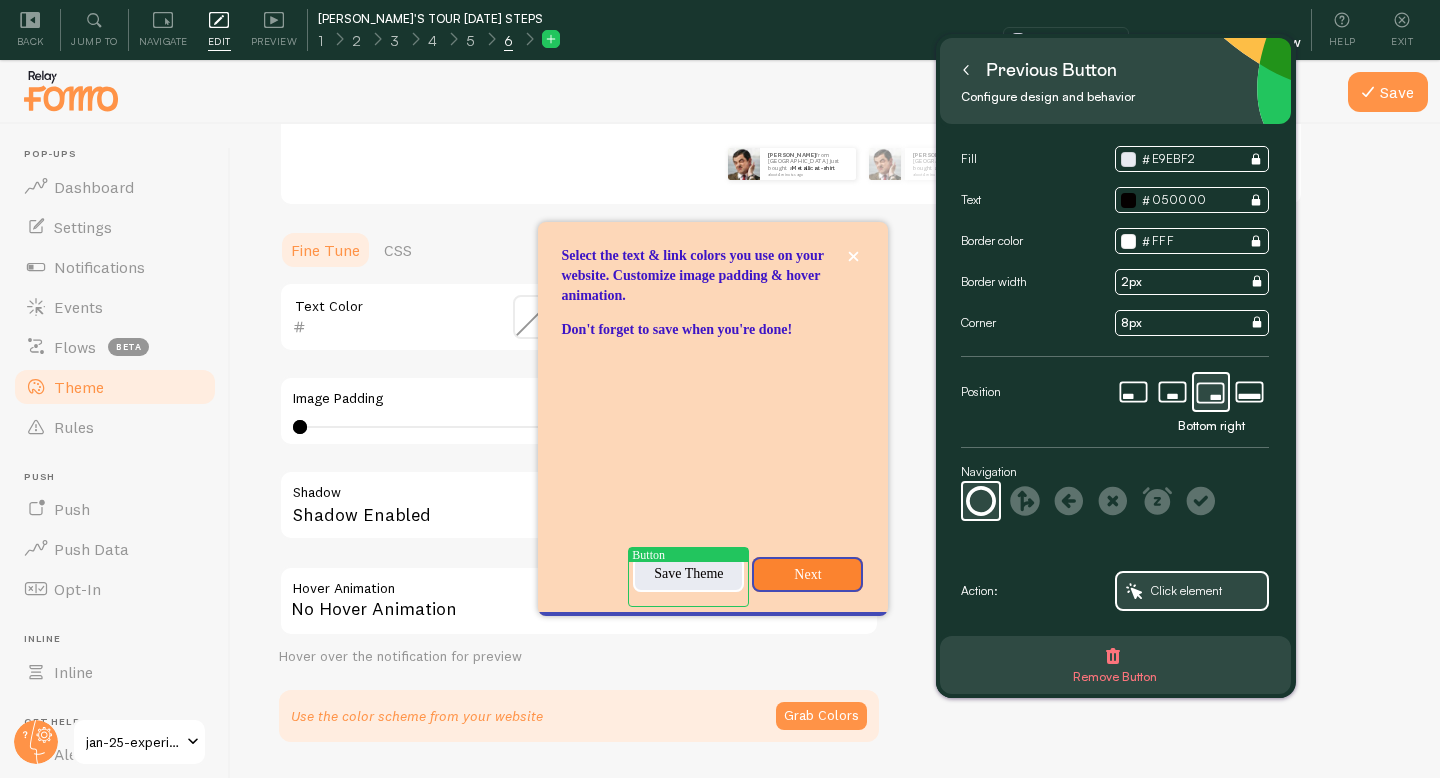 click 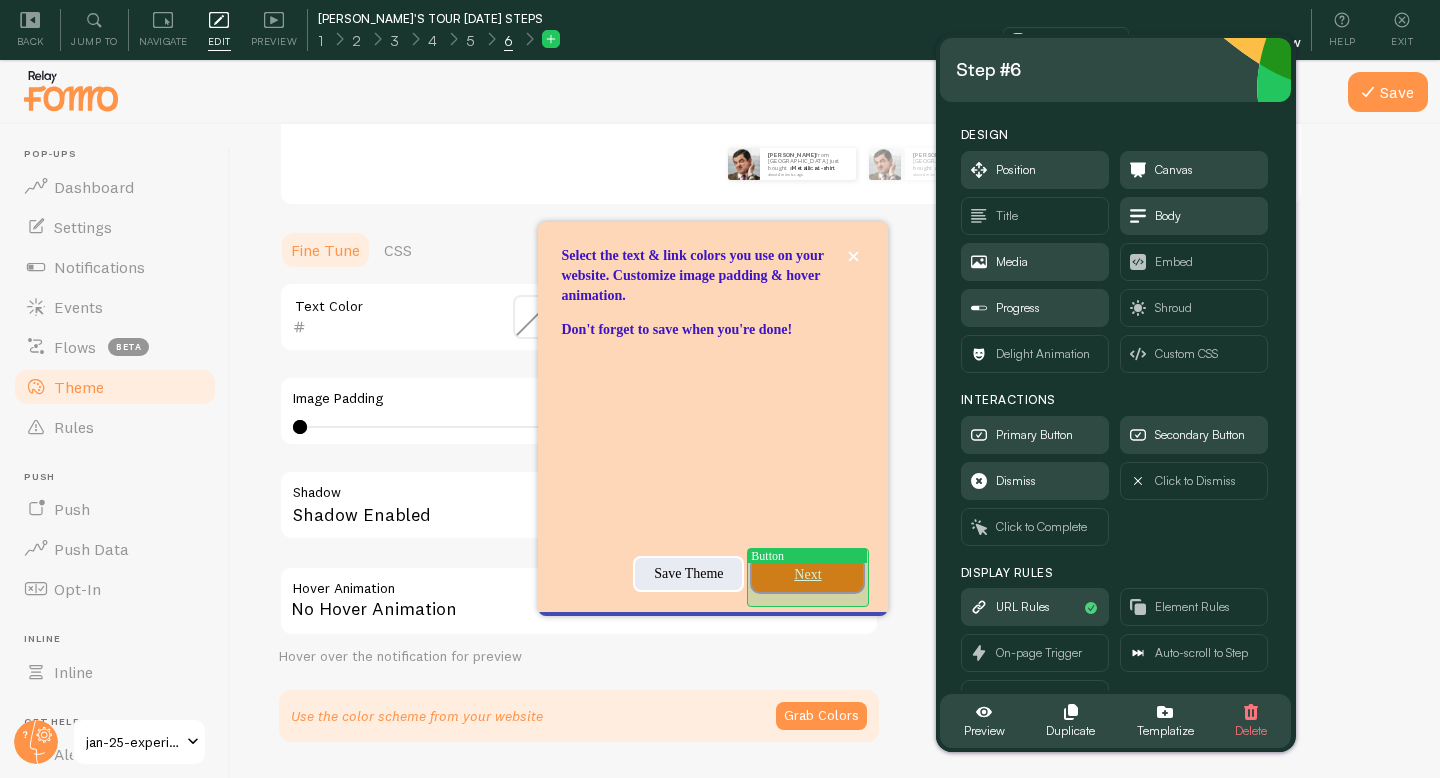 click on "Next" at bounding box center [807, 575] 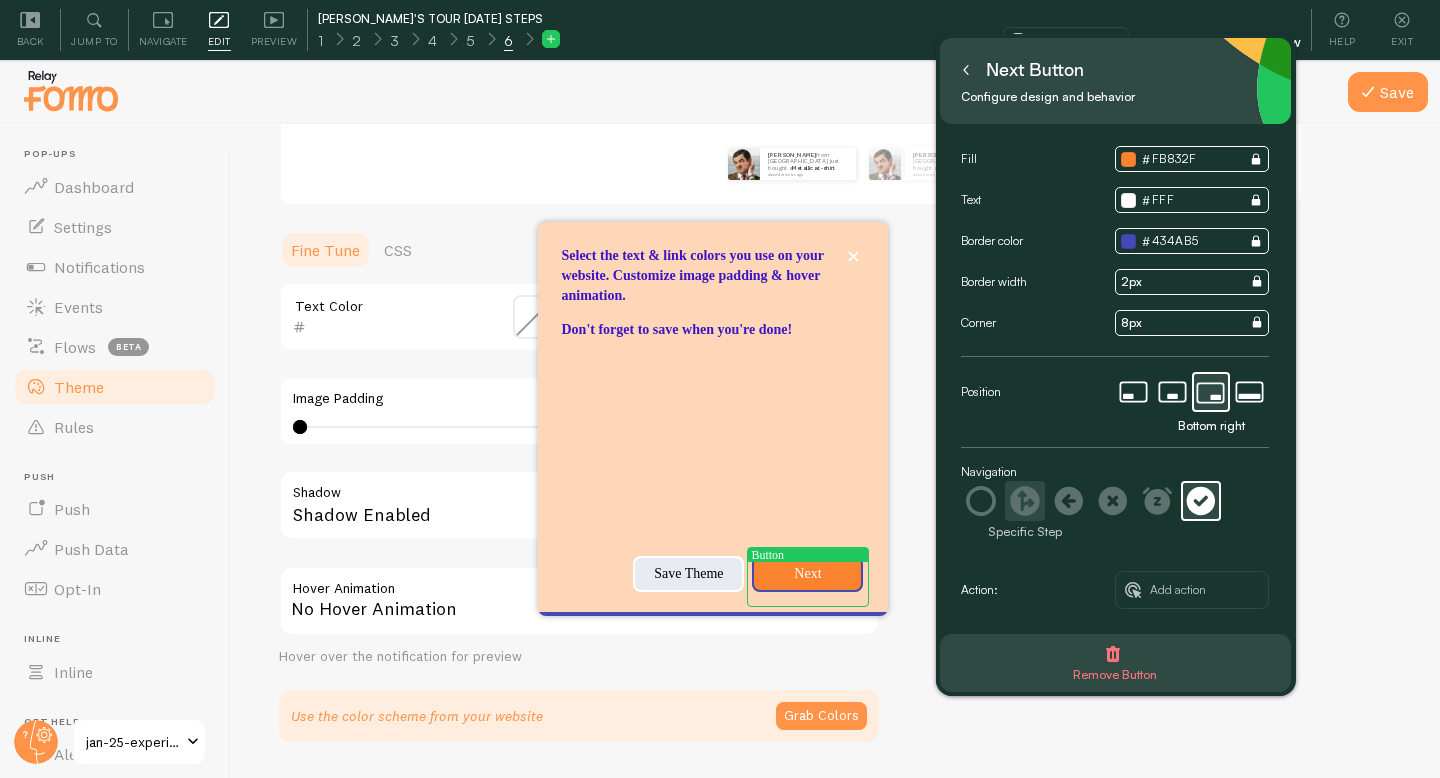 click 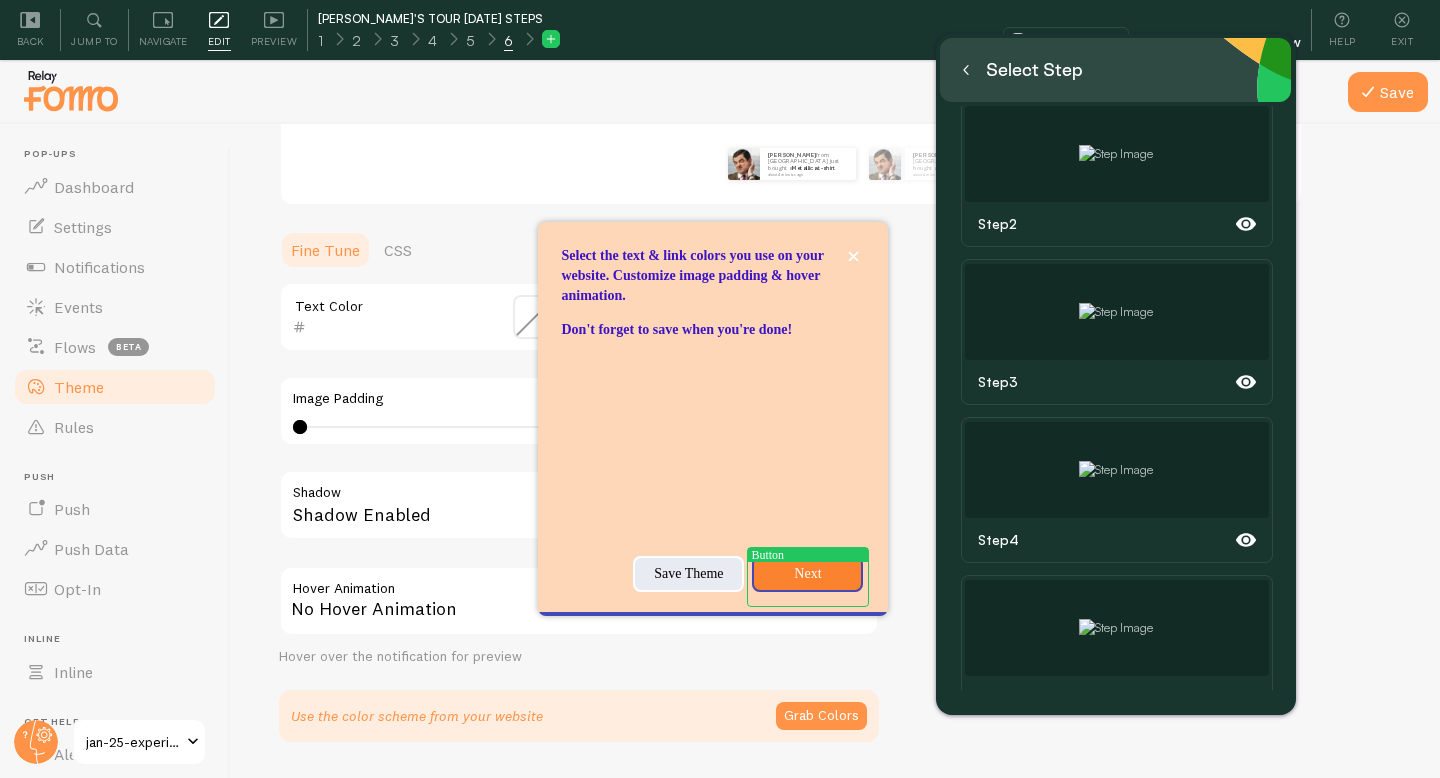 scroll, scrollTop: 180, scrollLeft: 0, axis: vertical 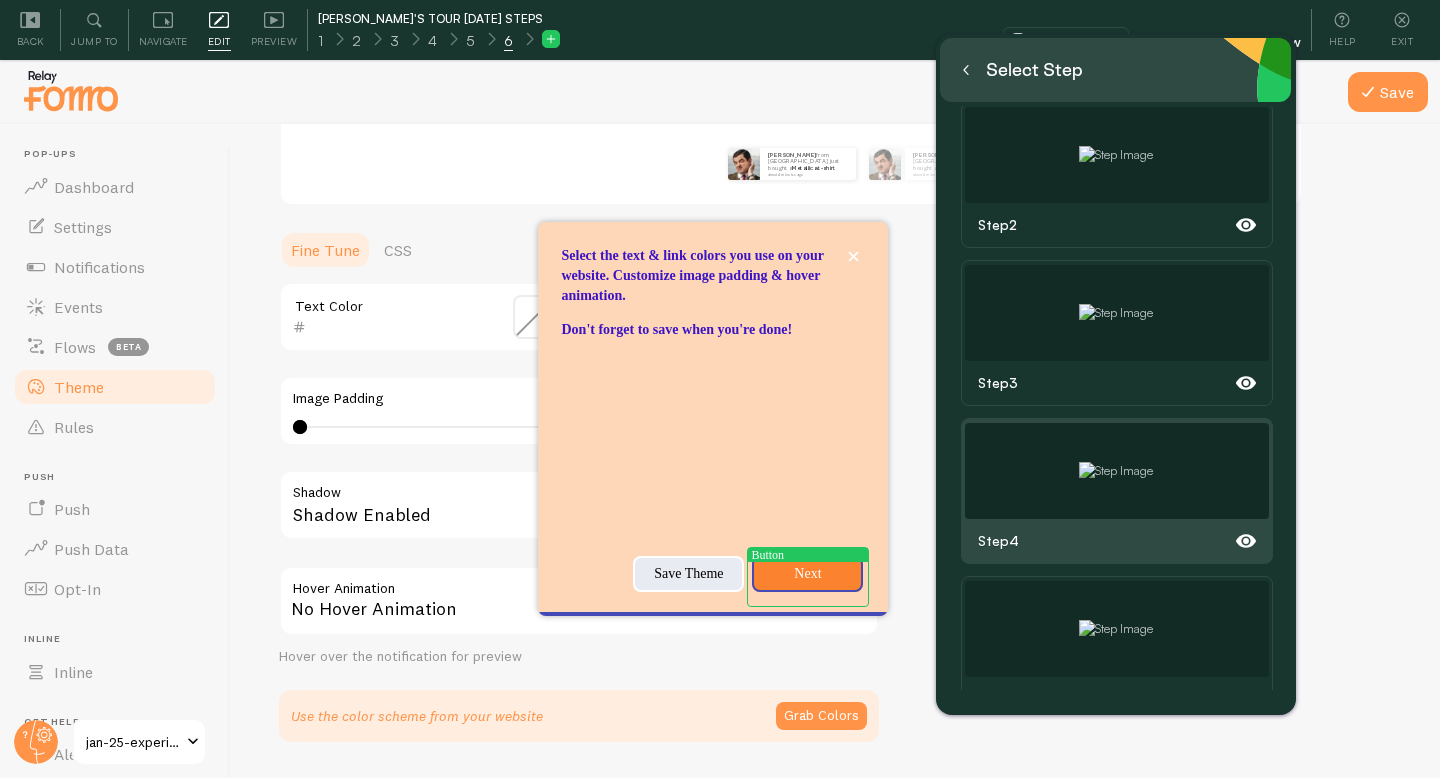 click at bounding box center [1117, 471] 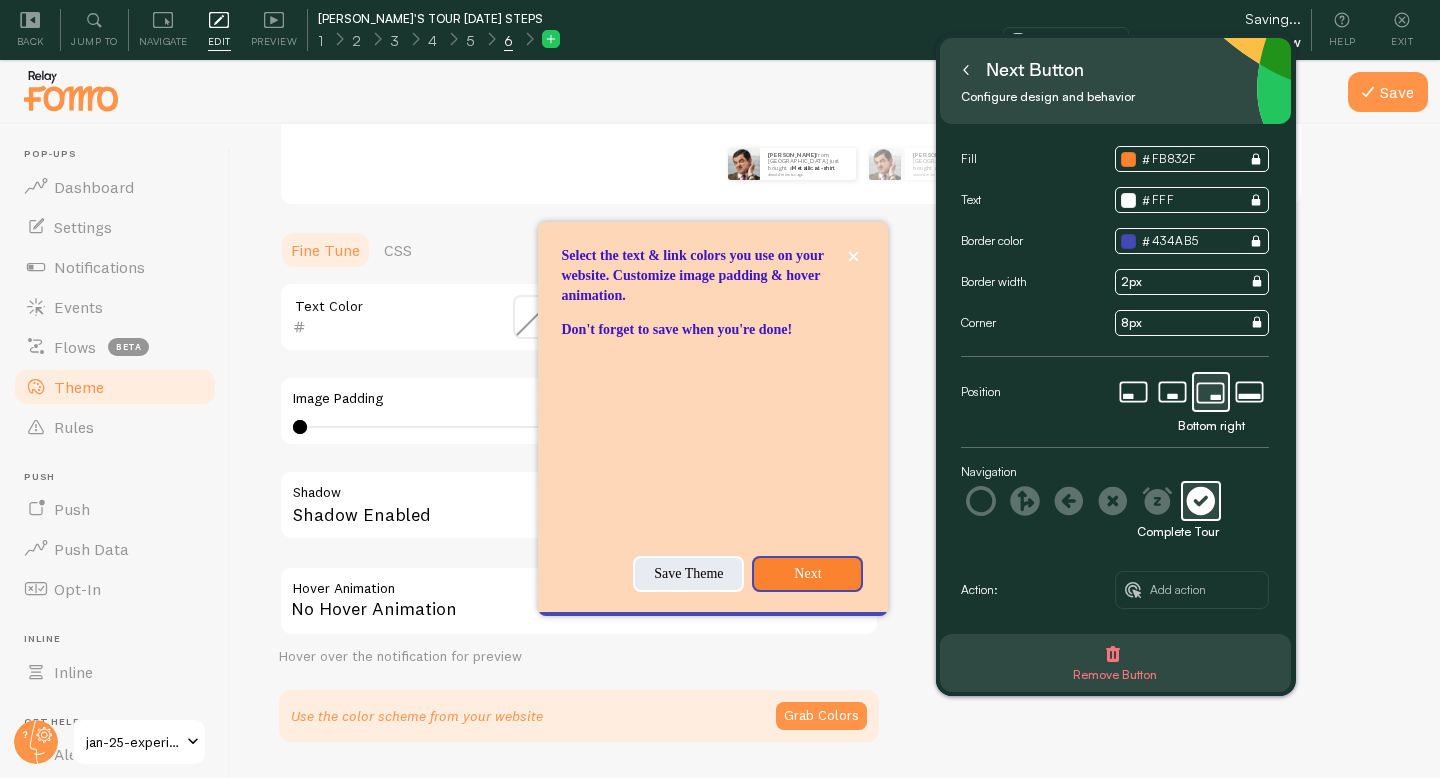 scroll, scrollTop: 0, scrollLeft: 0, axis: both 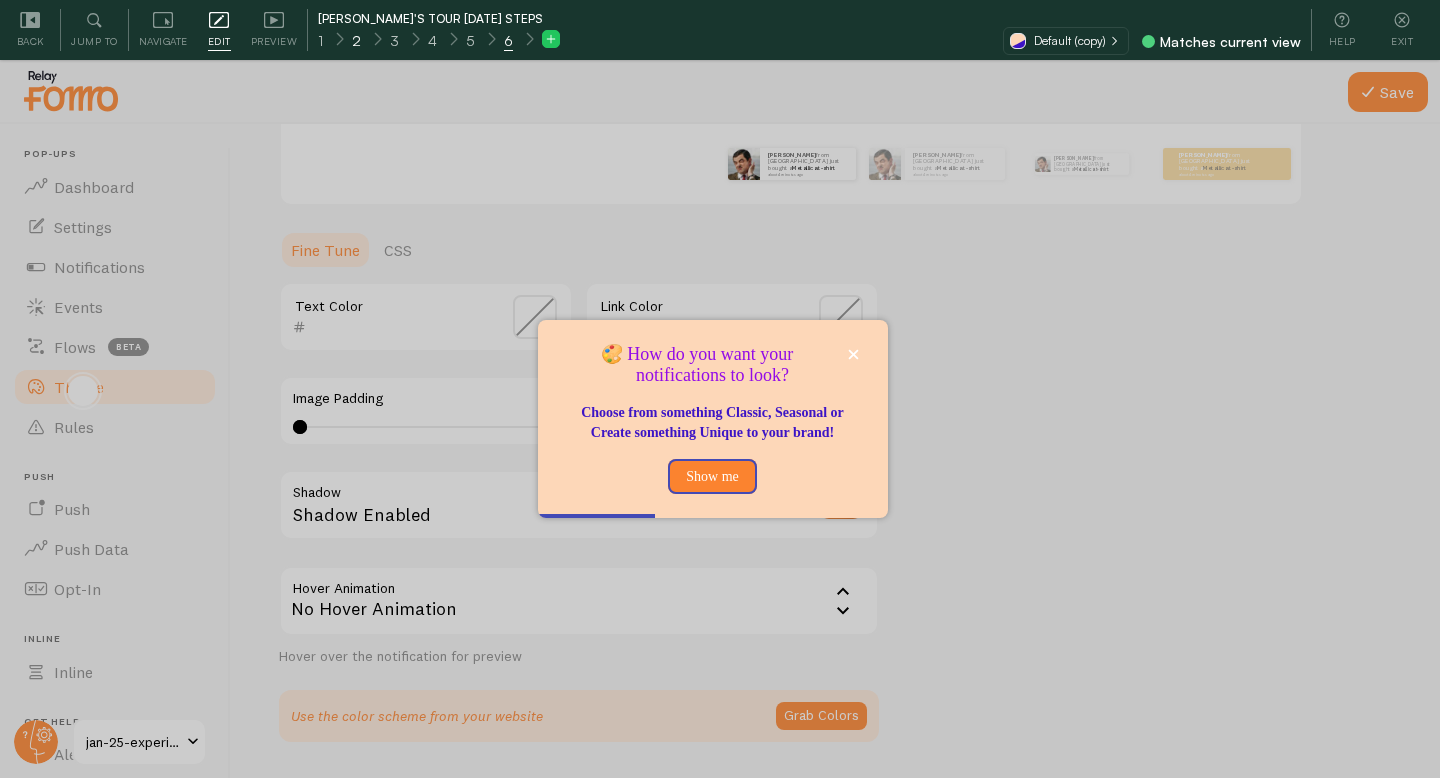 click on "2" at bounding box center (356, 39) 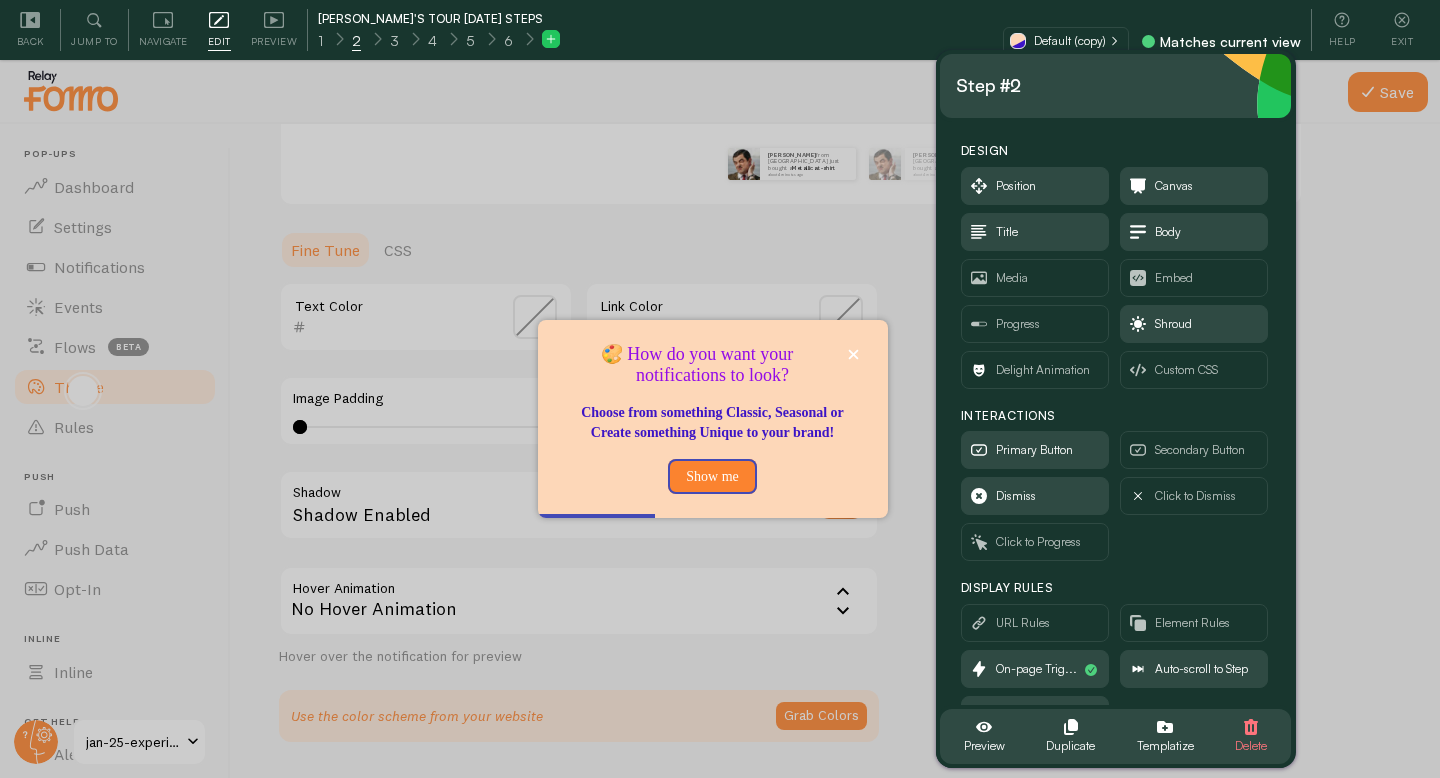 click on "2" at bounding box center [356, 41] 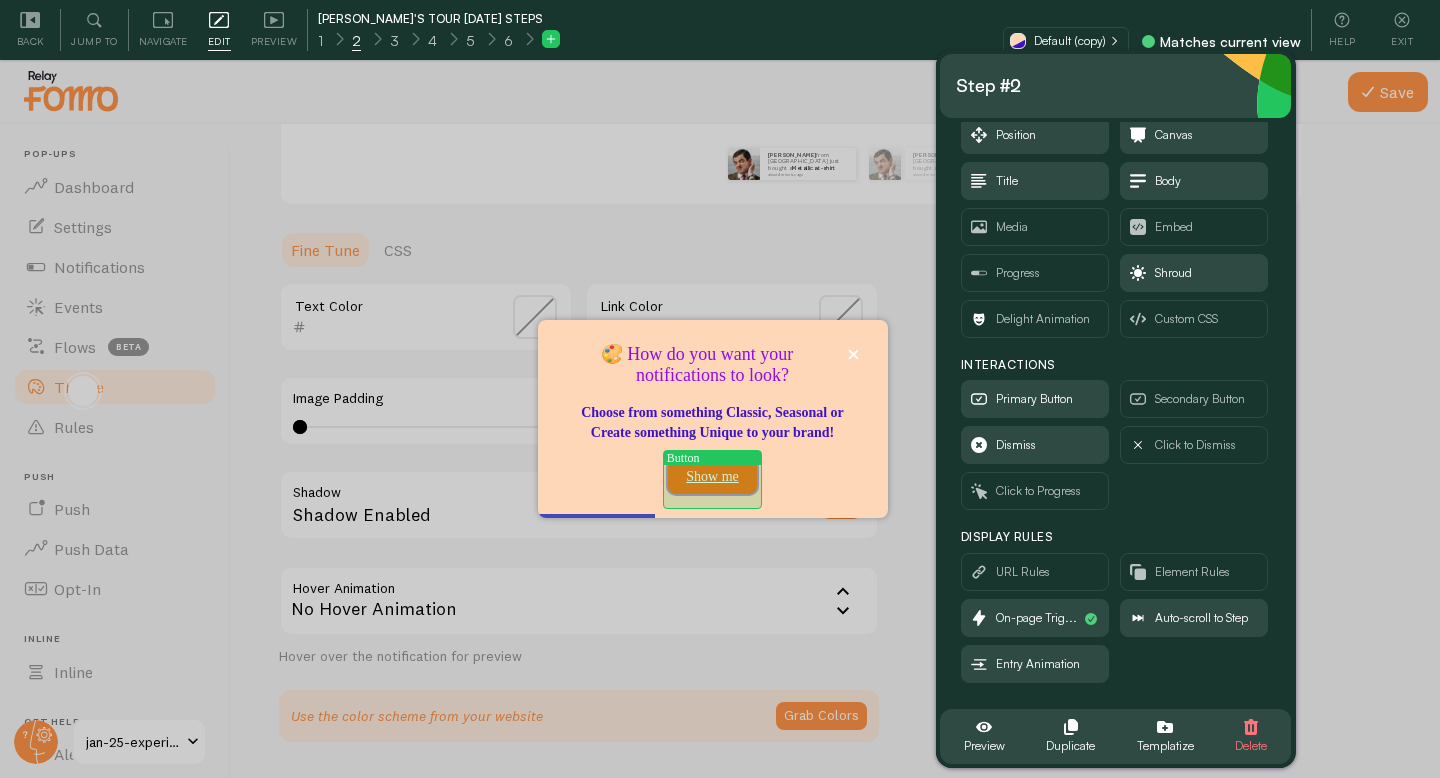 click on "Show me" at bounding box center (712, 477) 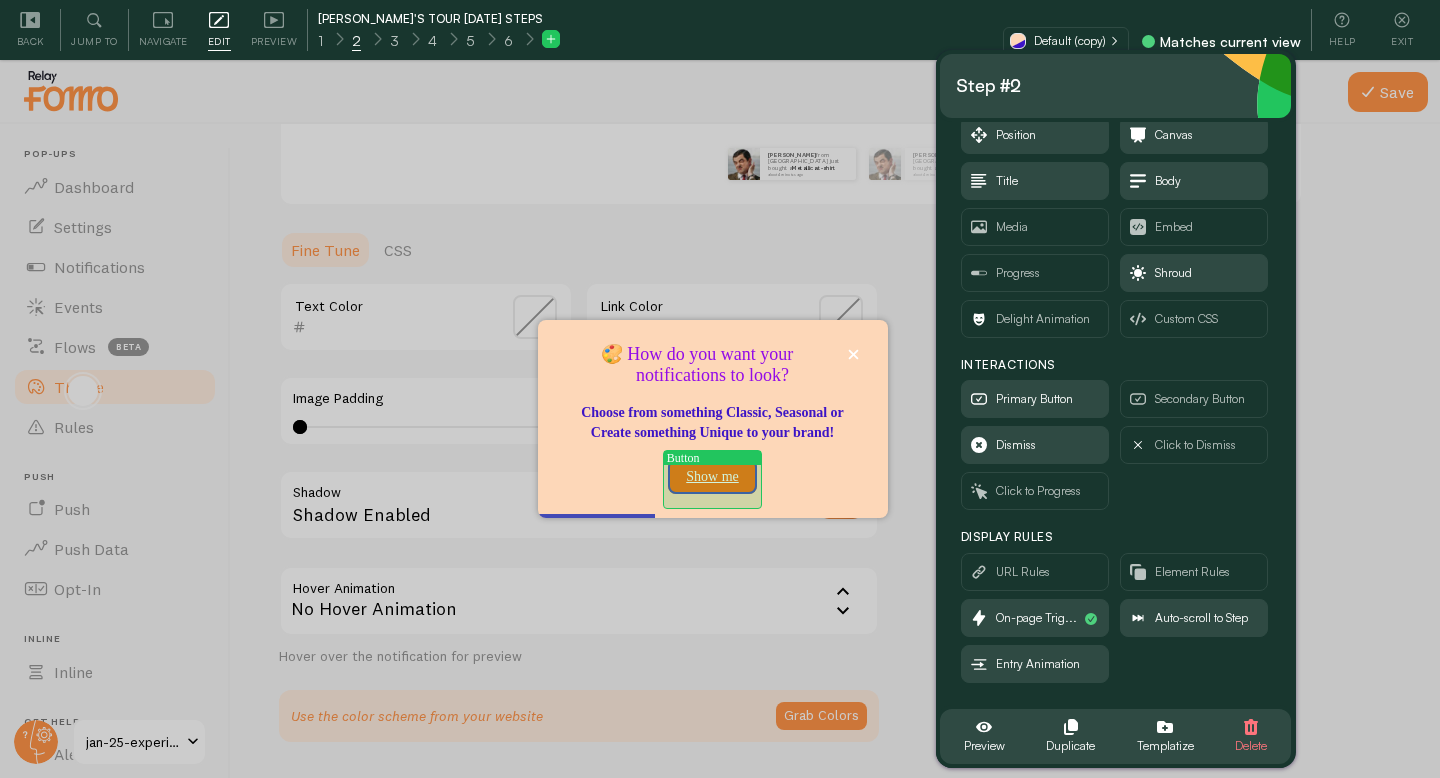 scroll, scrollTop: 0, scrollLeft: 0, axis: both 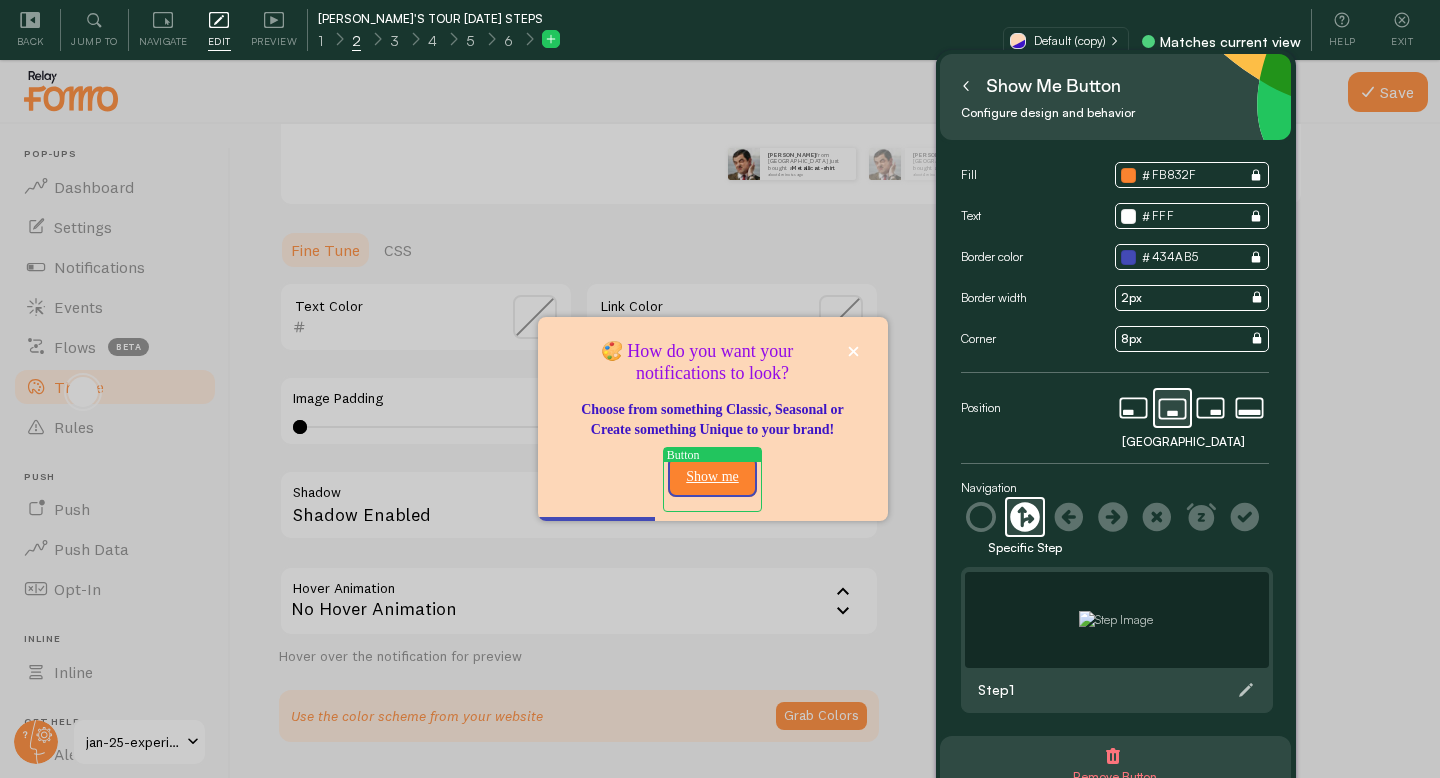 click at bounding box center [1116, 620] 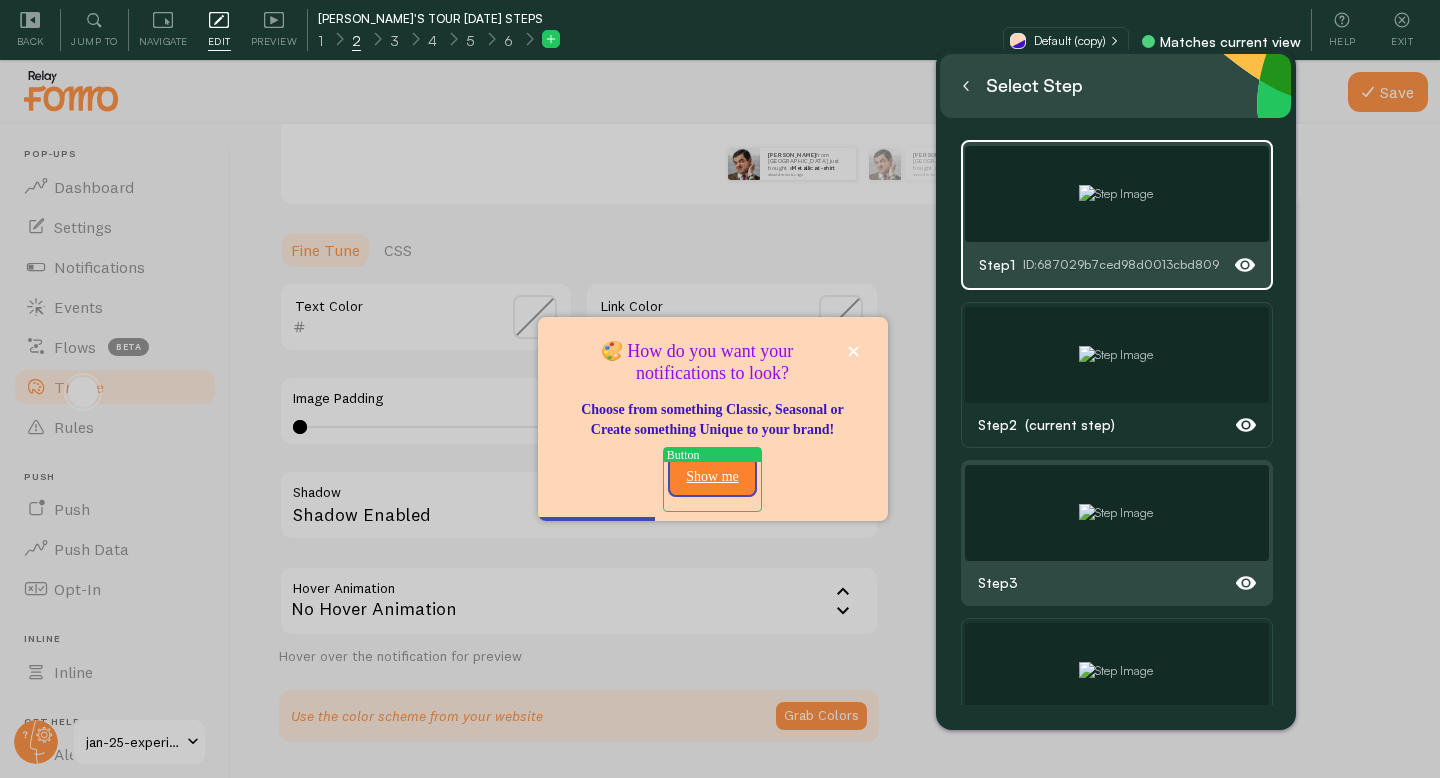 scroll, scrollTop: 386, scrollLeft: 0, axis: vertical 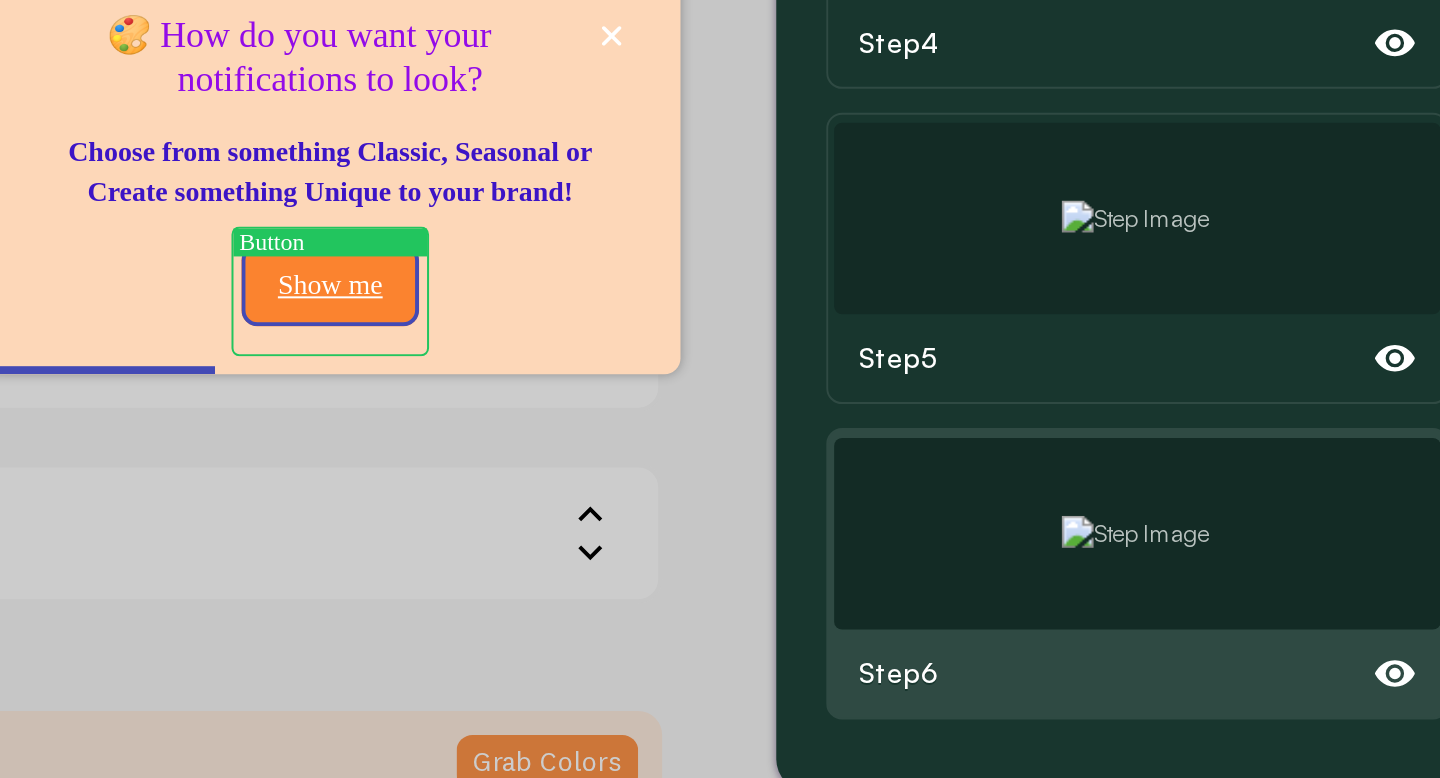 click at bounding box center (1116, 601) 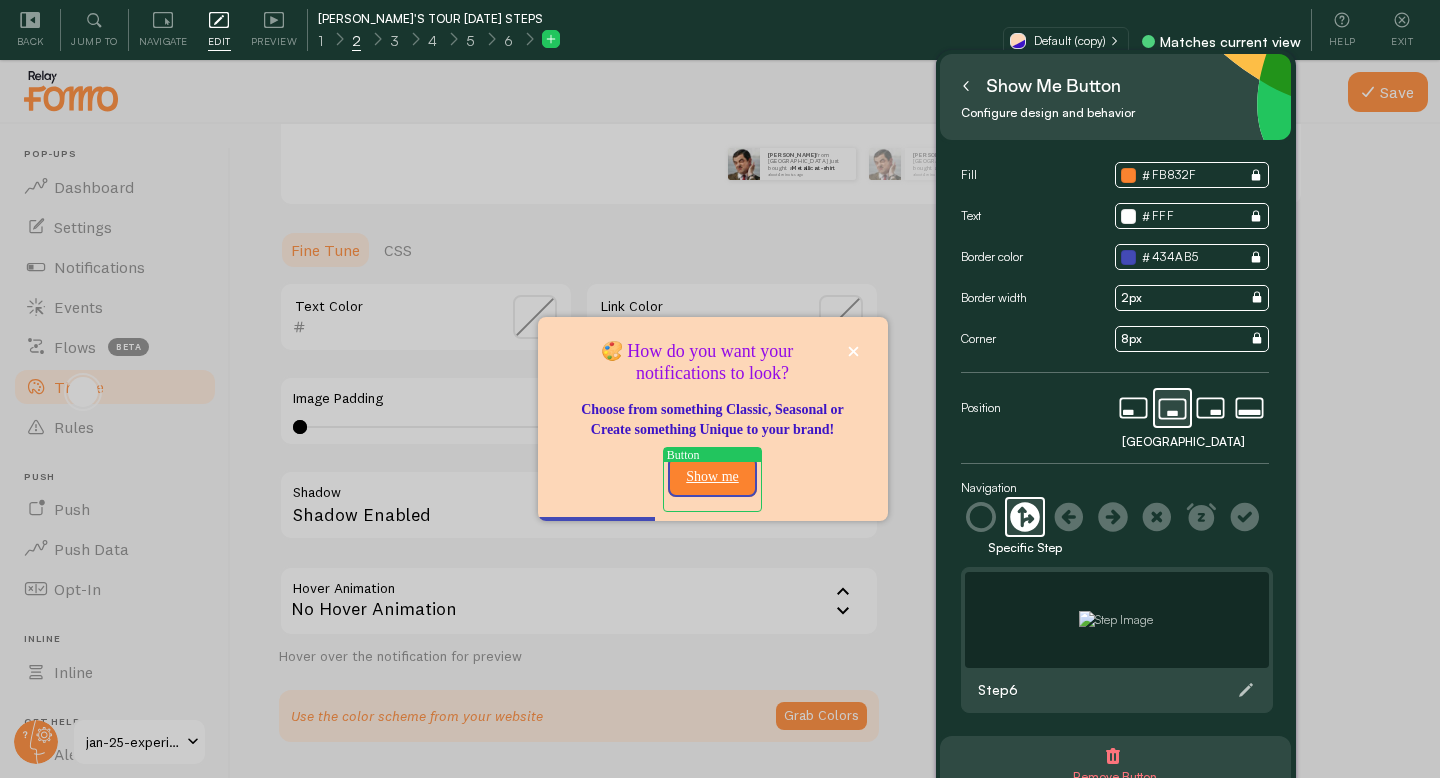 click at bounding box center [966, 86] 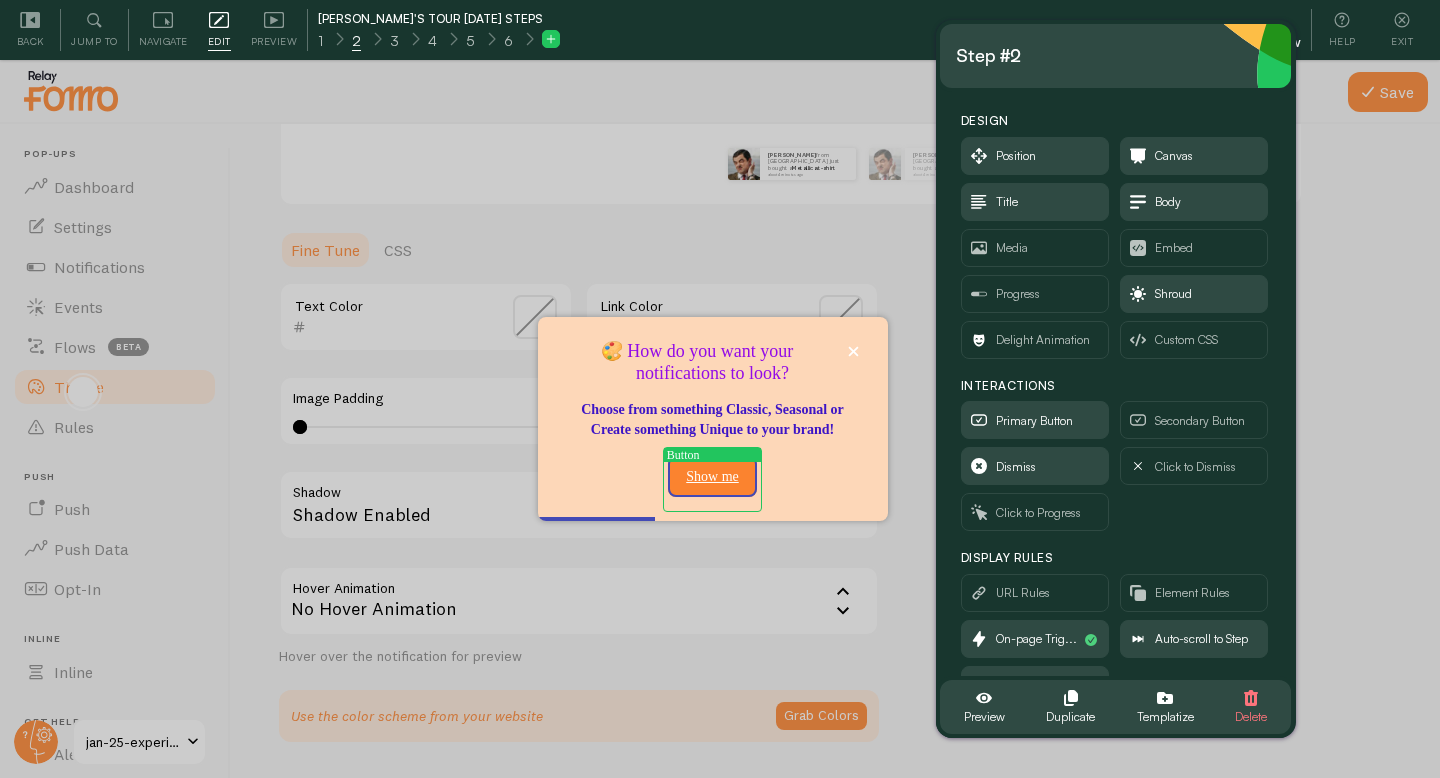 click at bounding box center (720, 389) 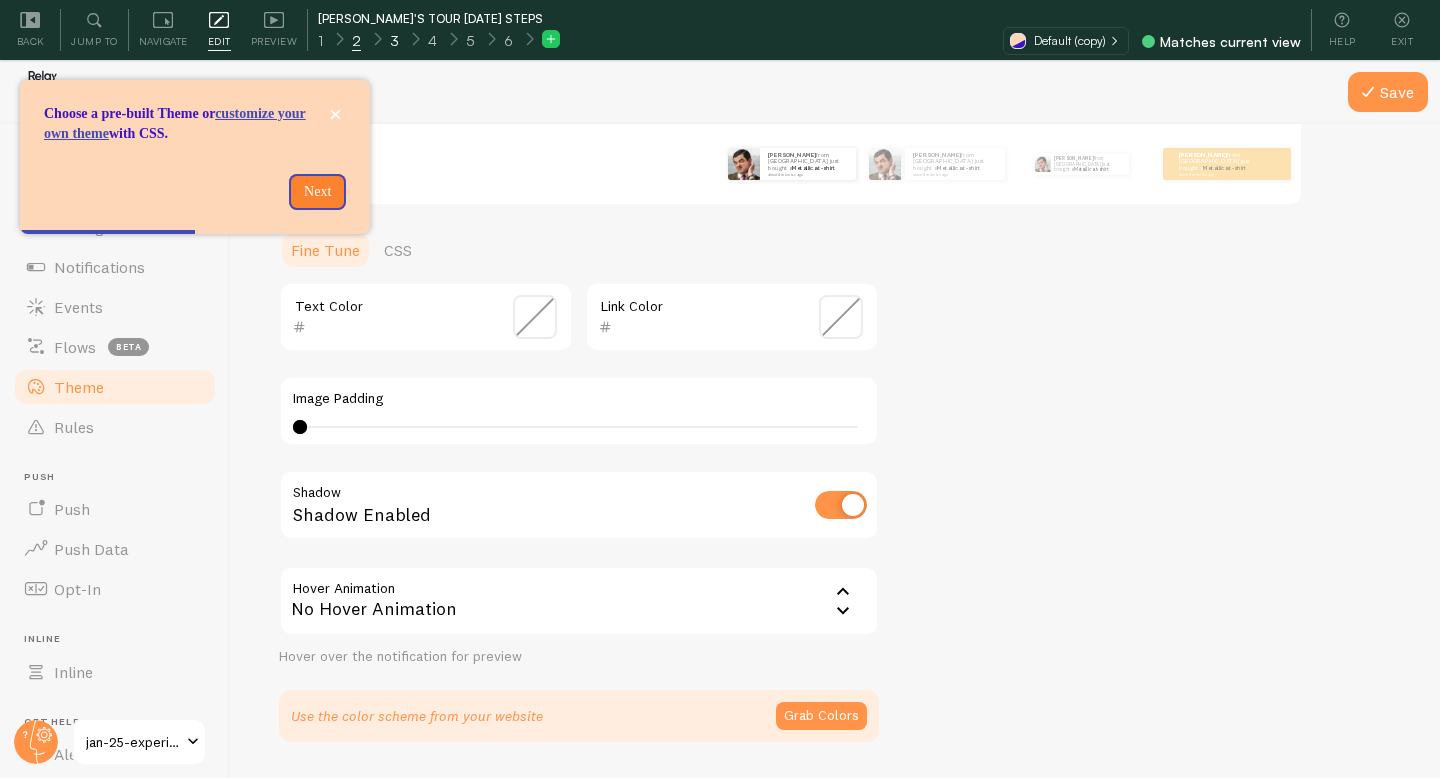 click on "3" at bounding box center [394, 41] 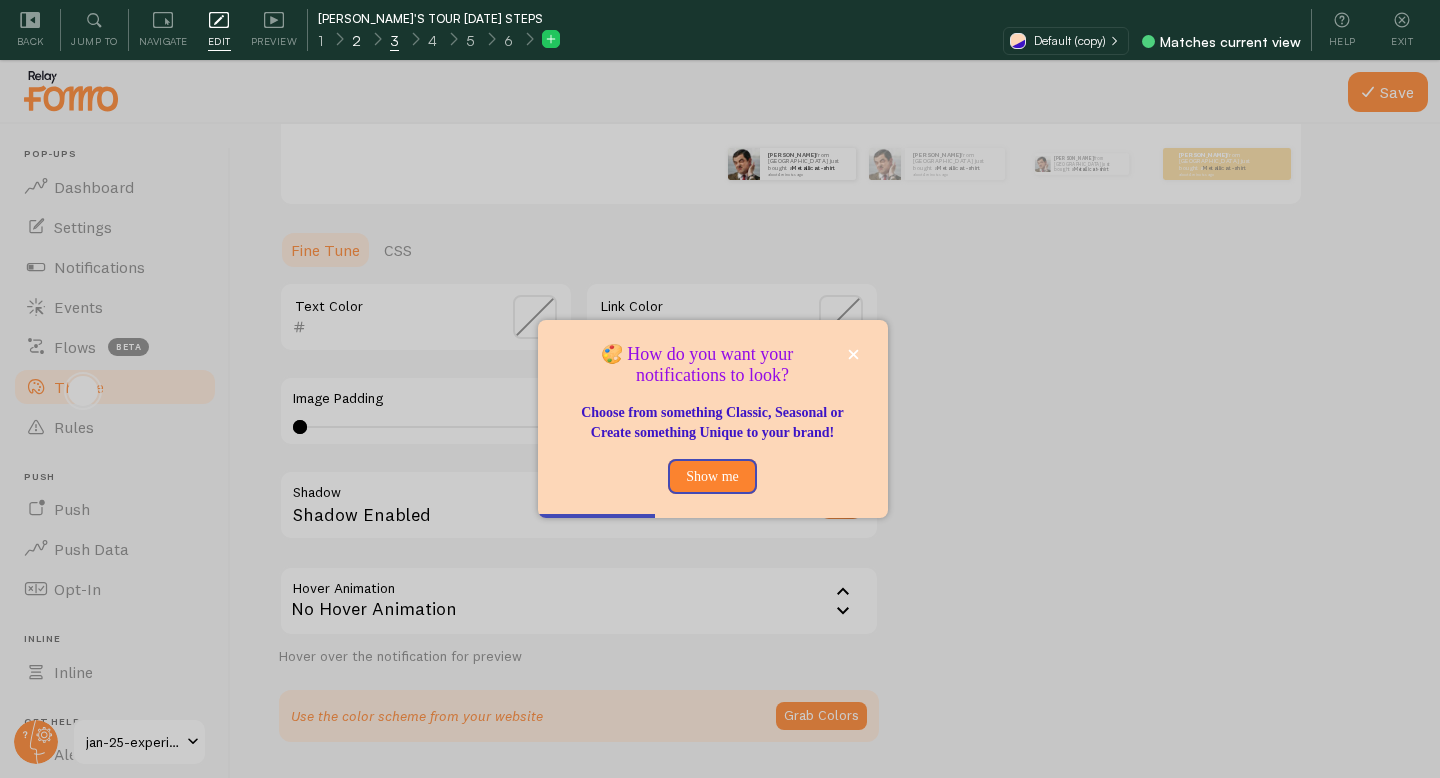 click on "2" at bounding box center [356, 41] 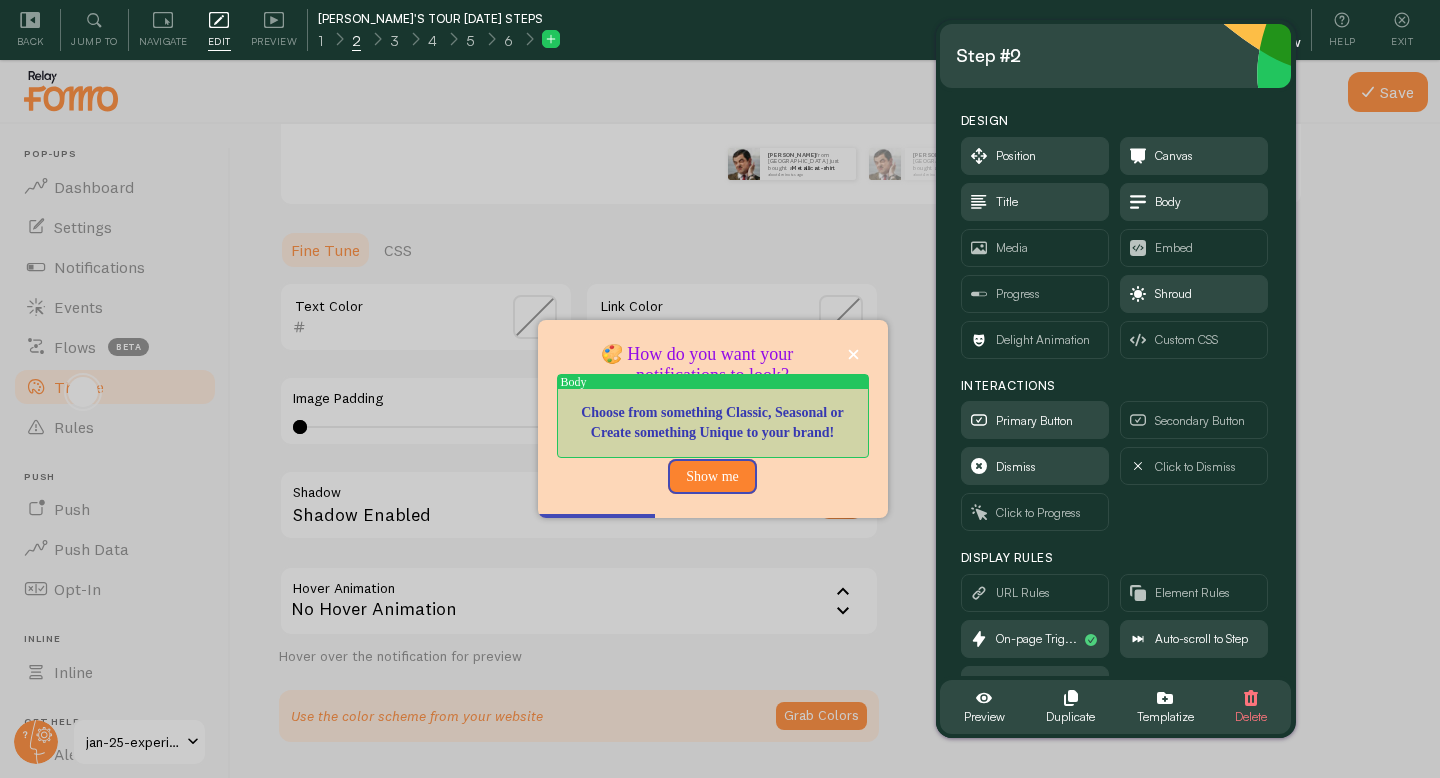 click on "Choose from something Classic, Seasonal or Create something Unique to your brand!" at bounding box center [713, 423] 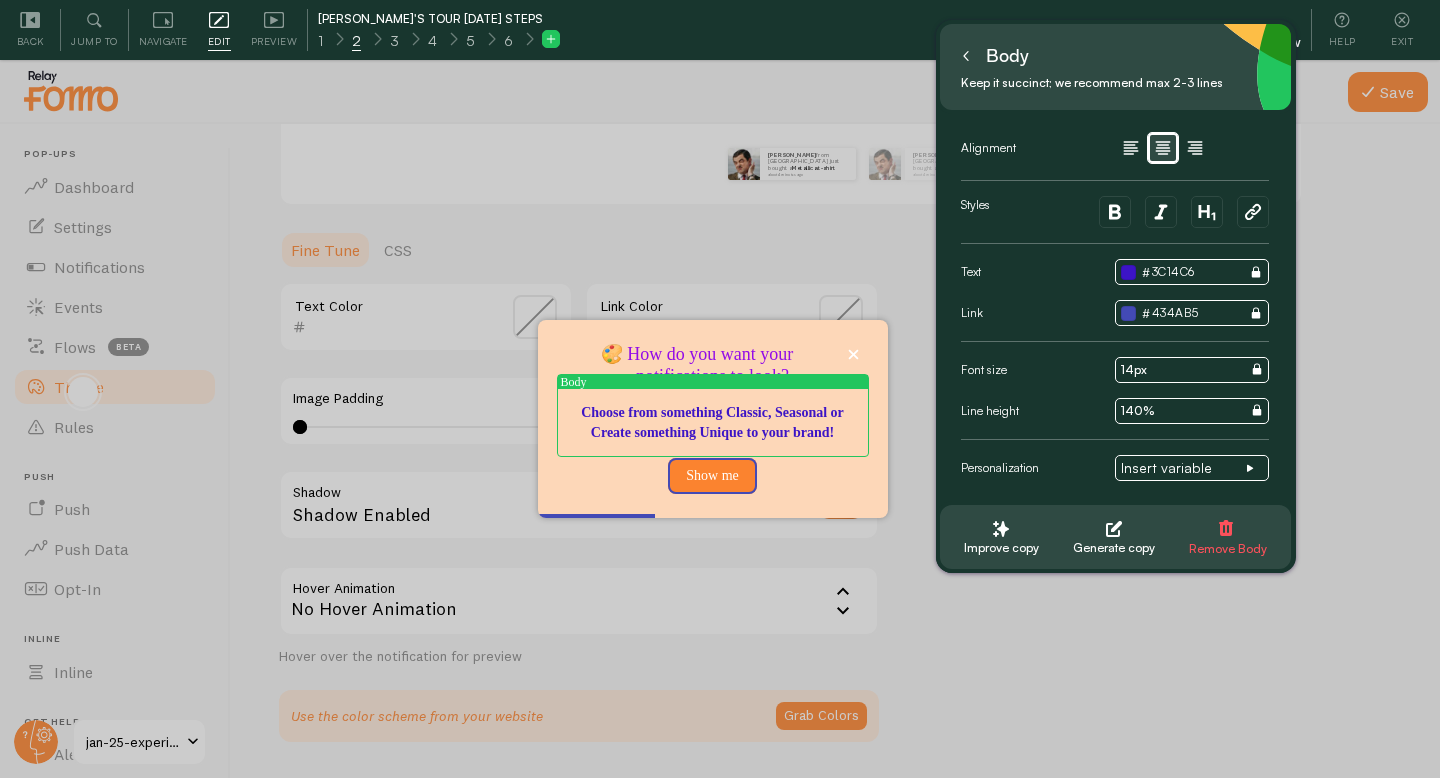 click 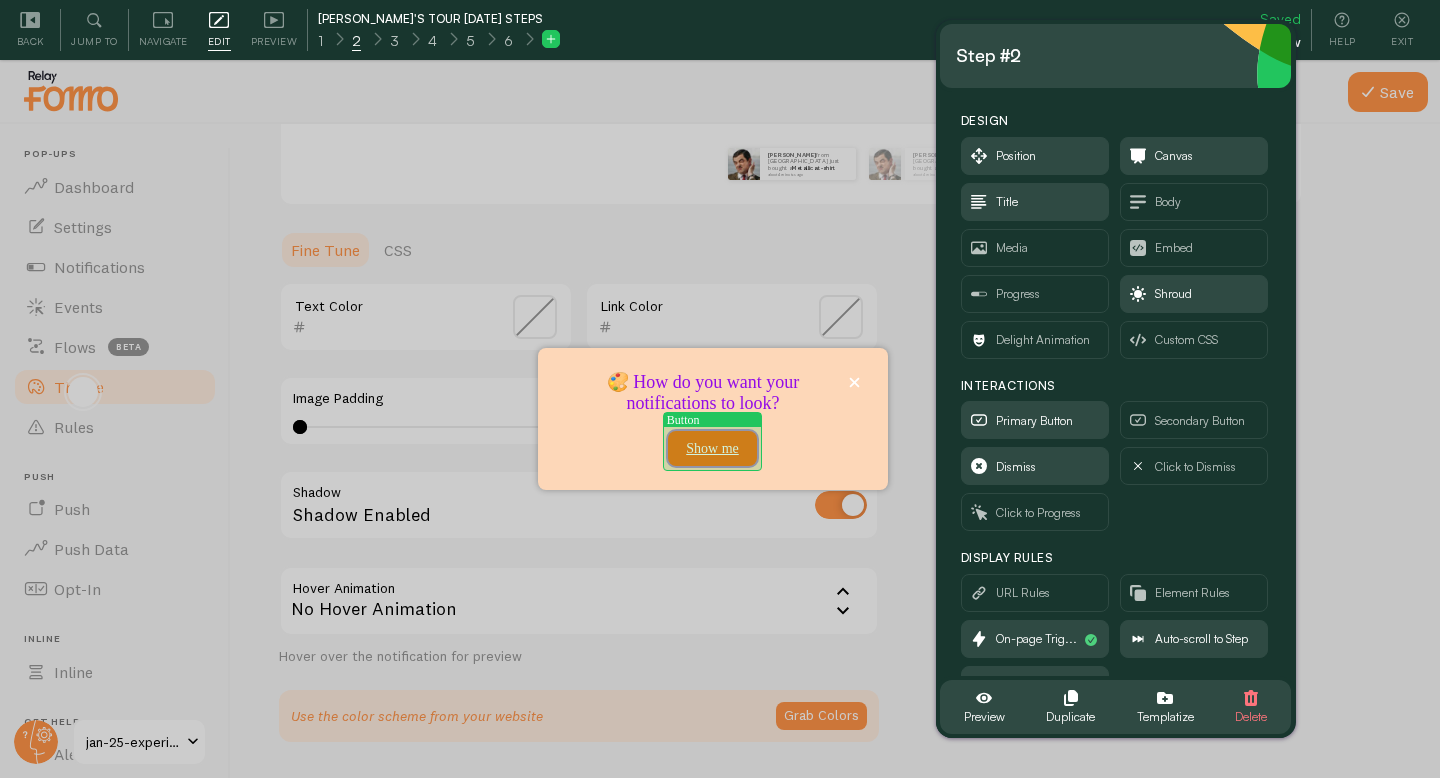 click on "Show me" at bounding box center (712, 449) 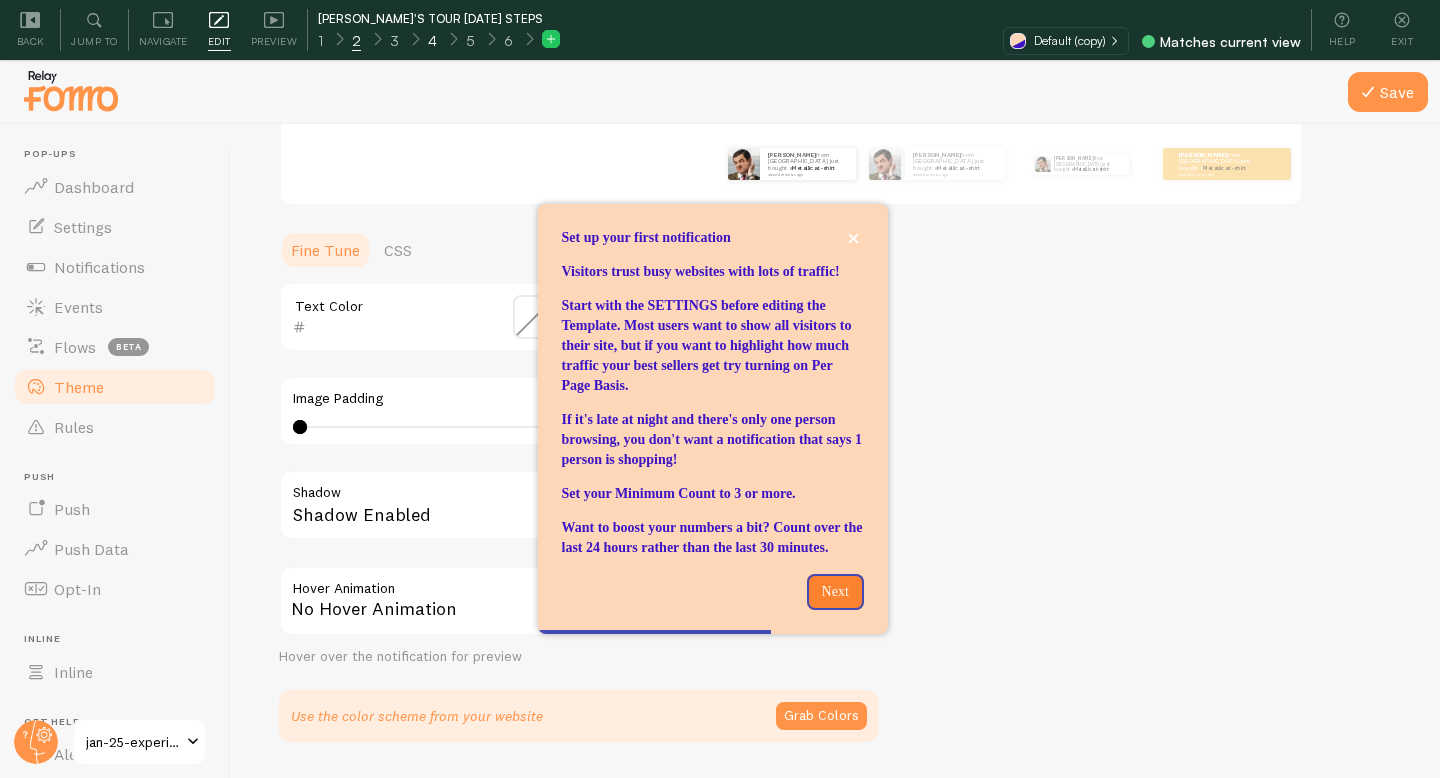 click on "4" at bounding box center [432, 41] 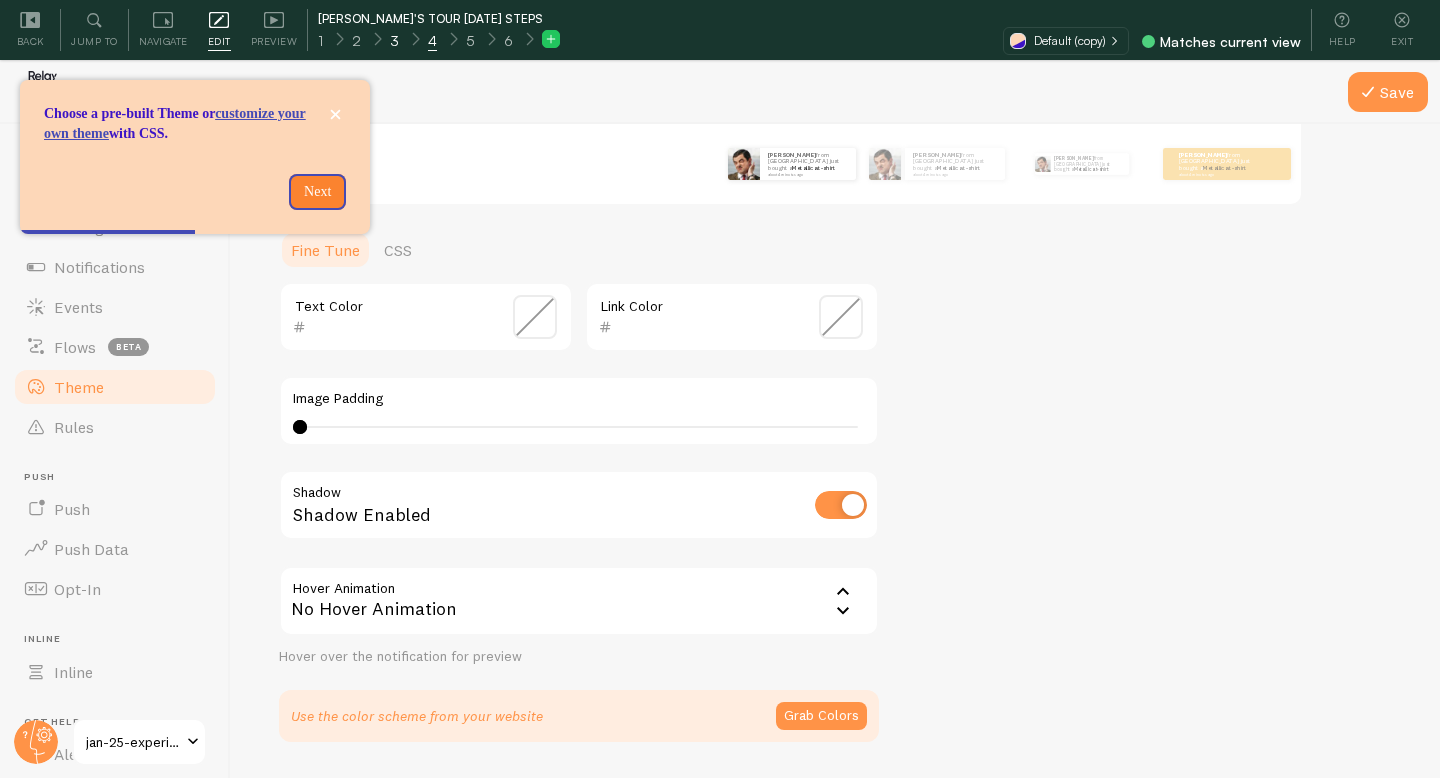 click on "3" at bounding box center [394, 41] 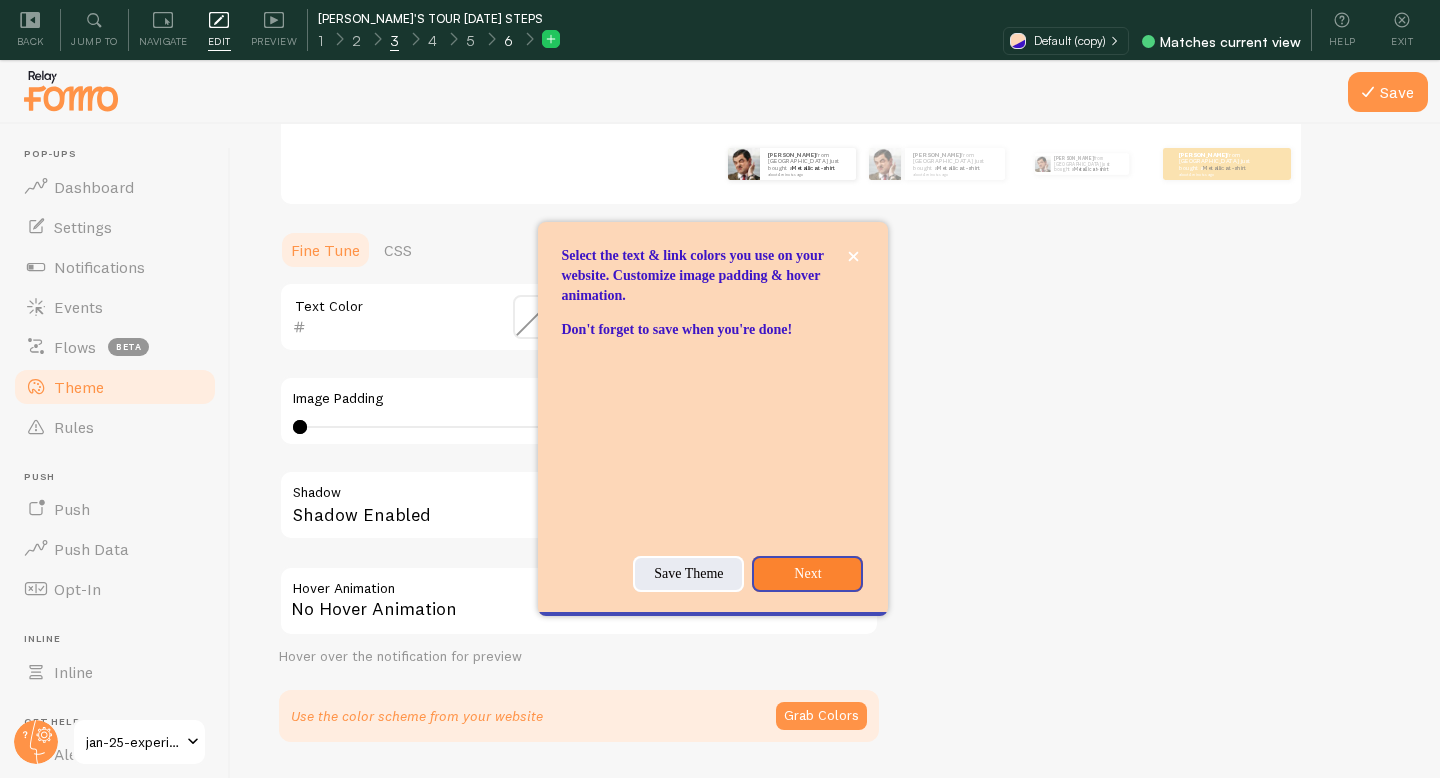 click on "6" at bounding box center (508, 41) 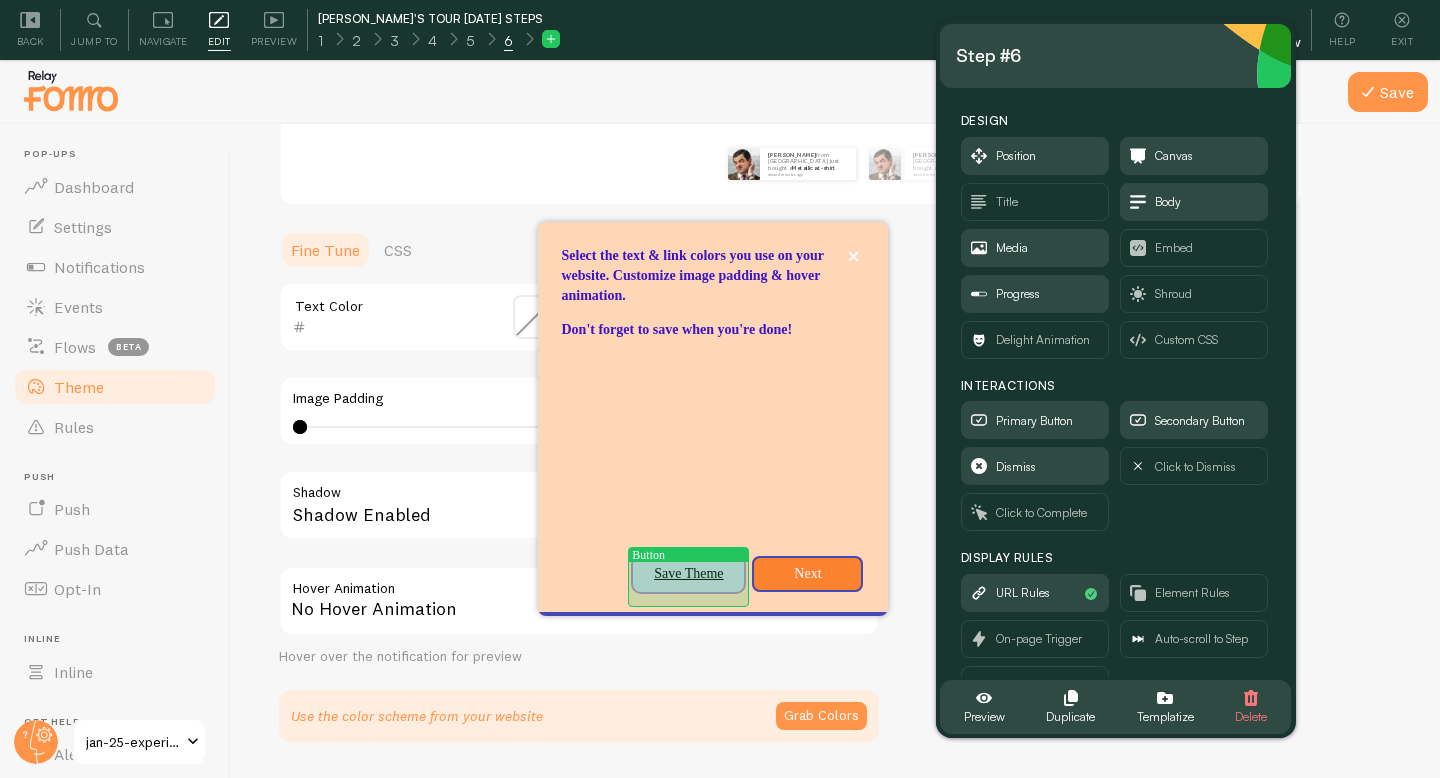 click on "Save Theme" at bounding box center (688, 574) 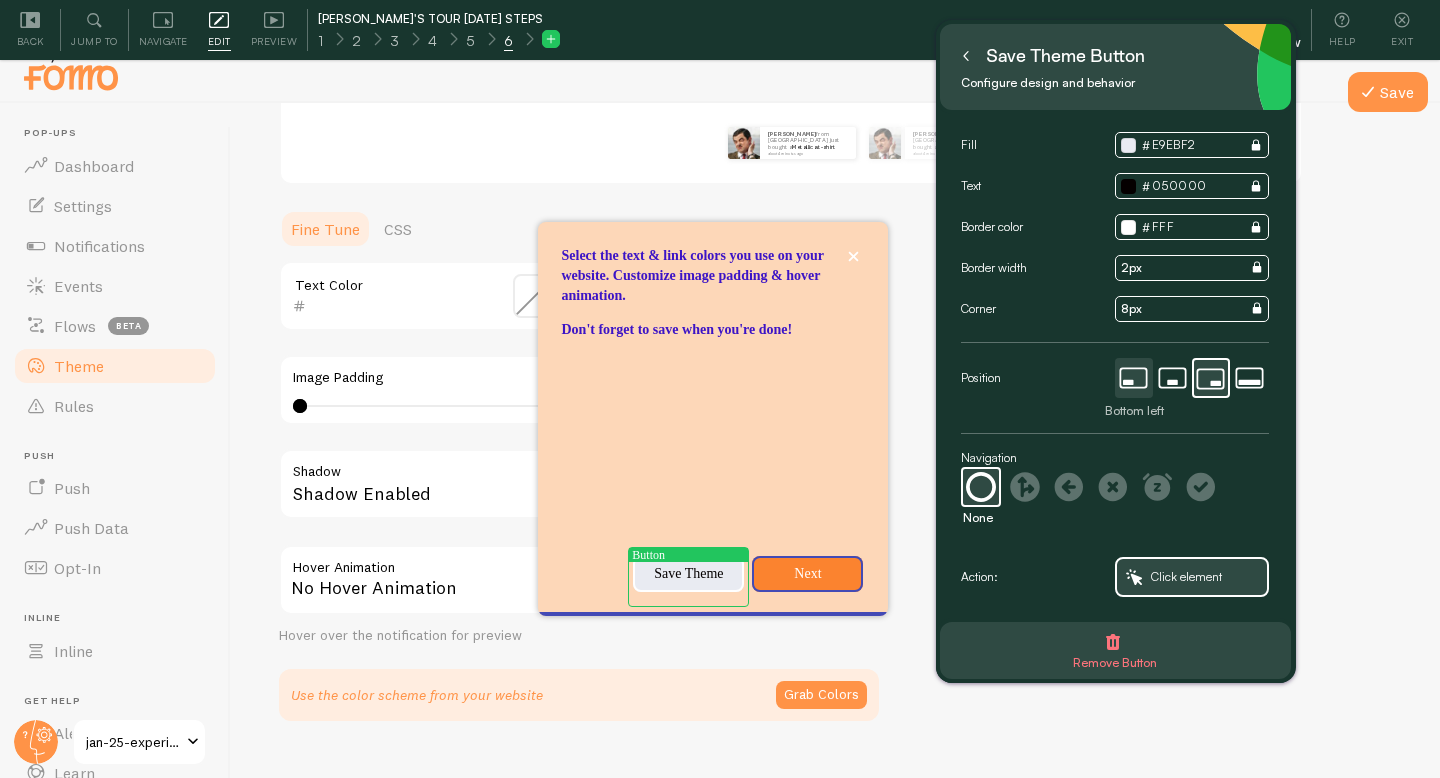 scroll, scrollTop: 0, scrollLeft: 0, axis: both 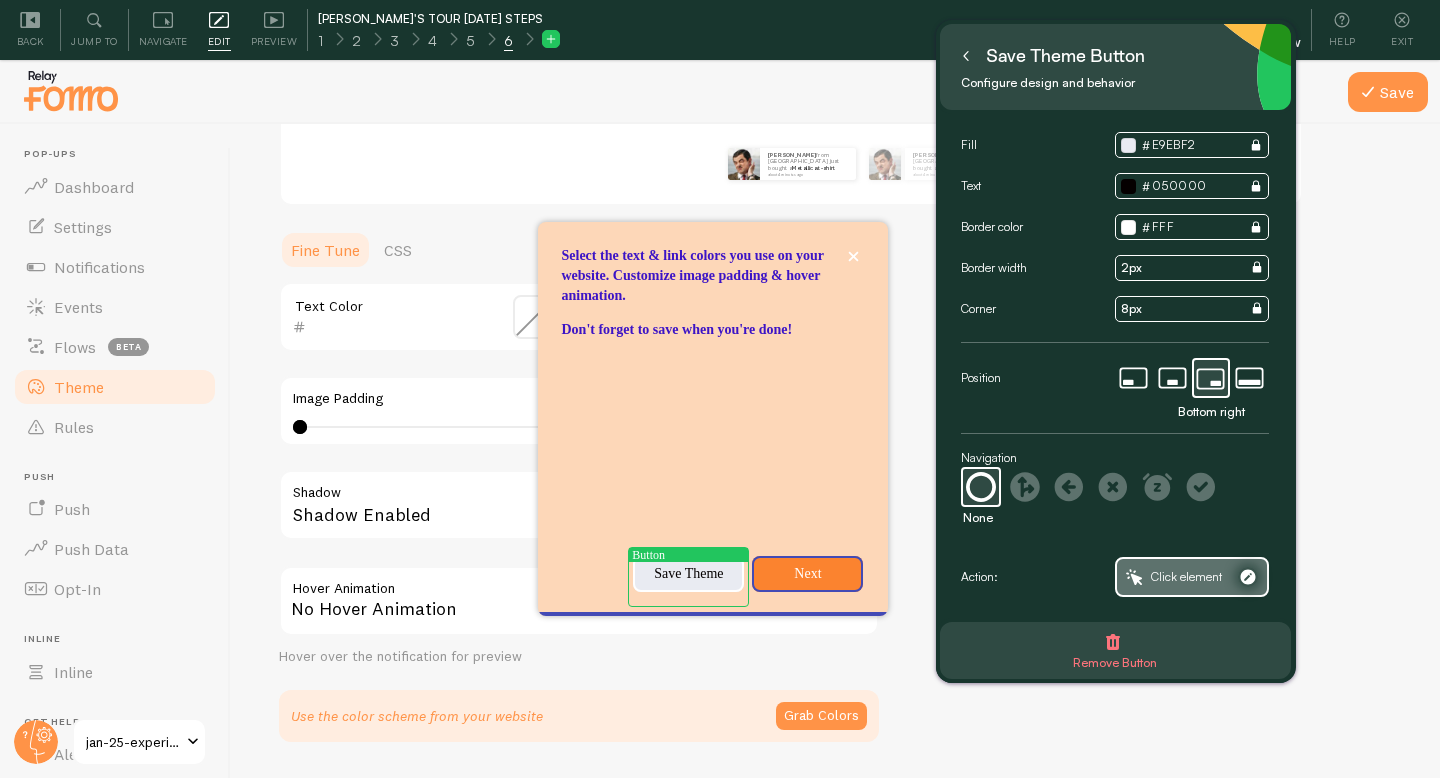 click on "Click element" at bounding box center [1186, 577] 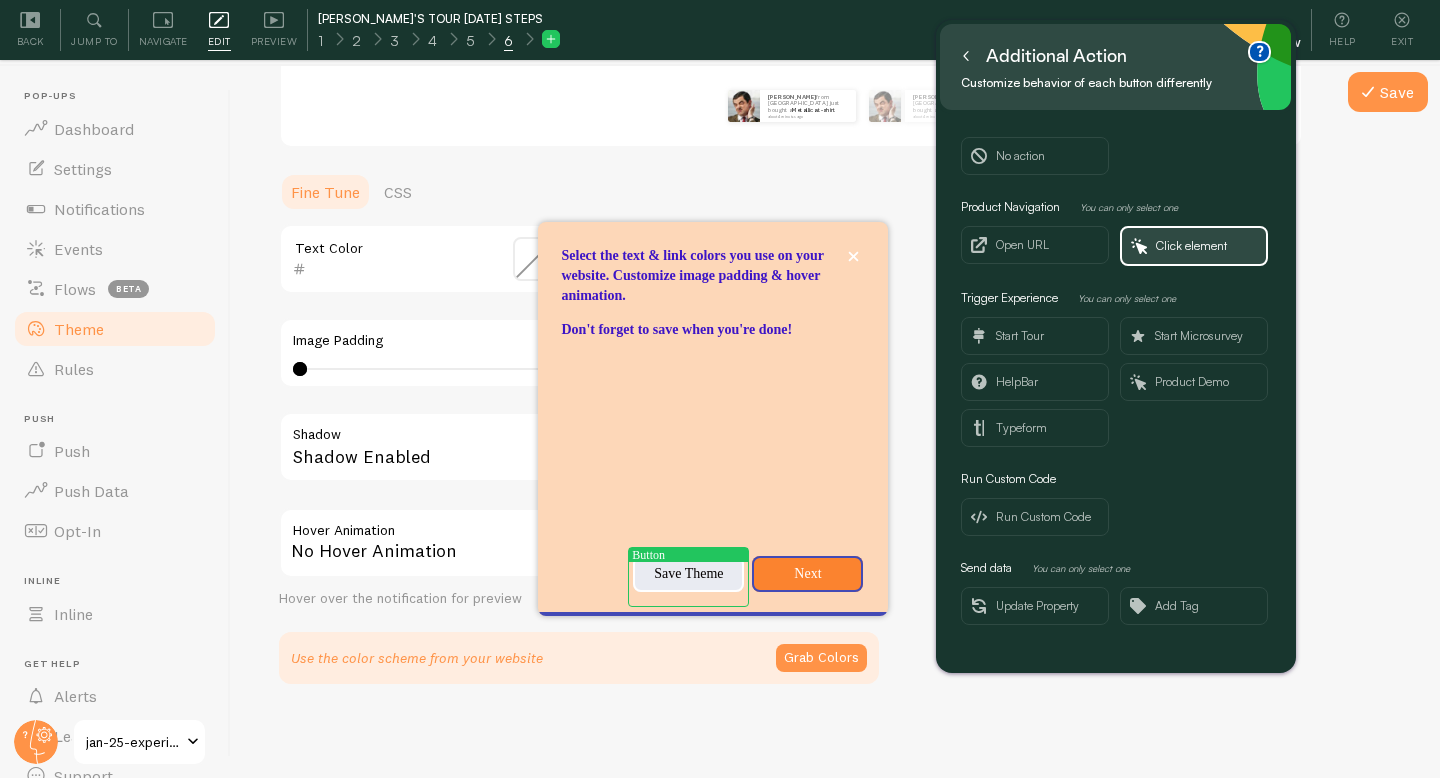 scroll, scrollTop: 60, scrollLeft: 0, axis: vertical 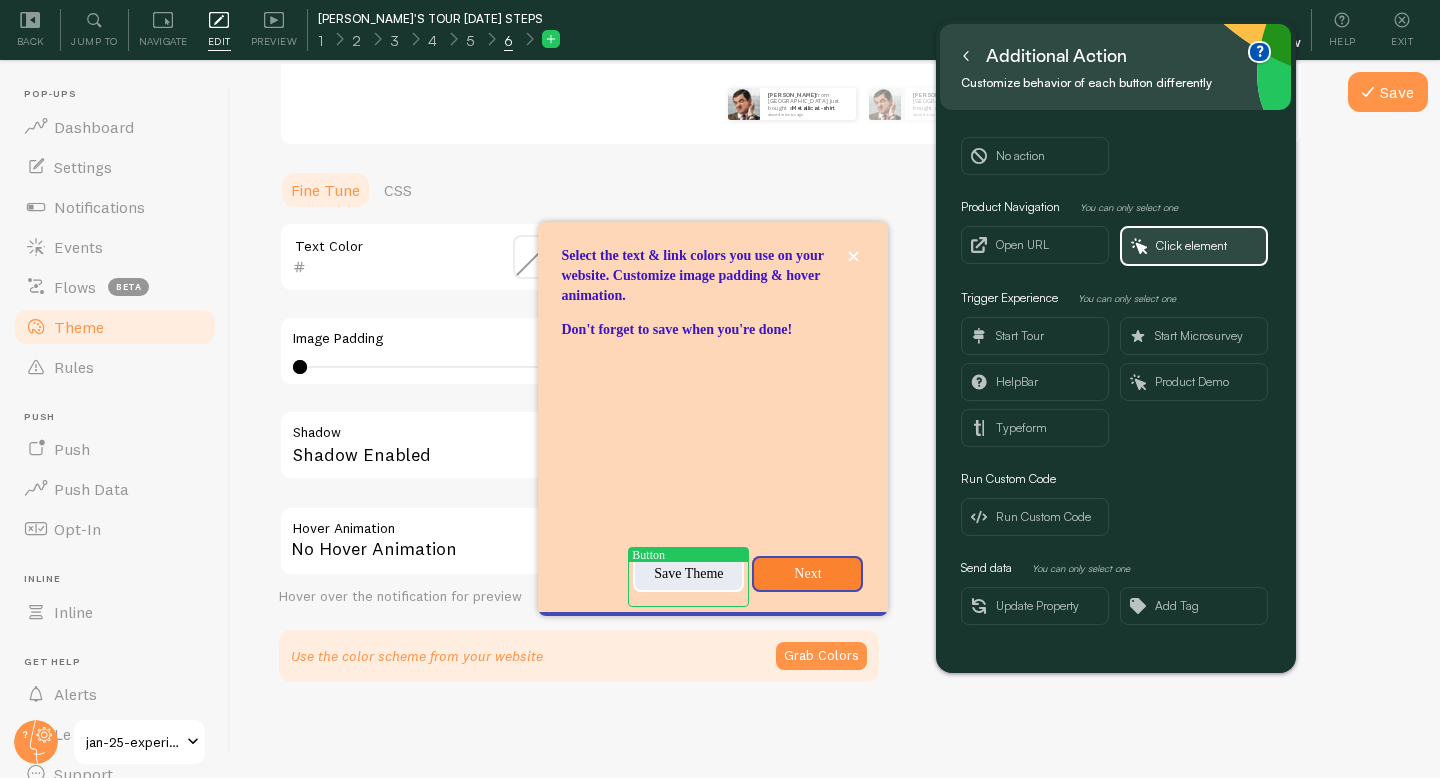 click 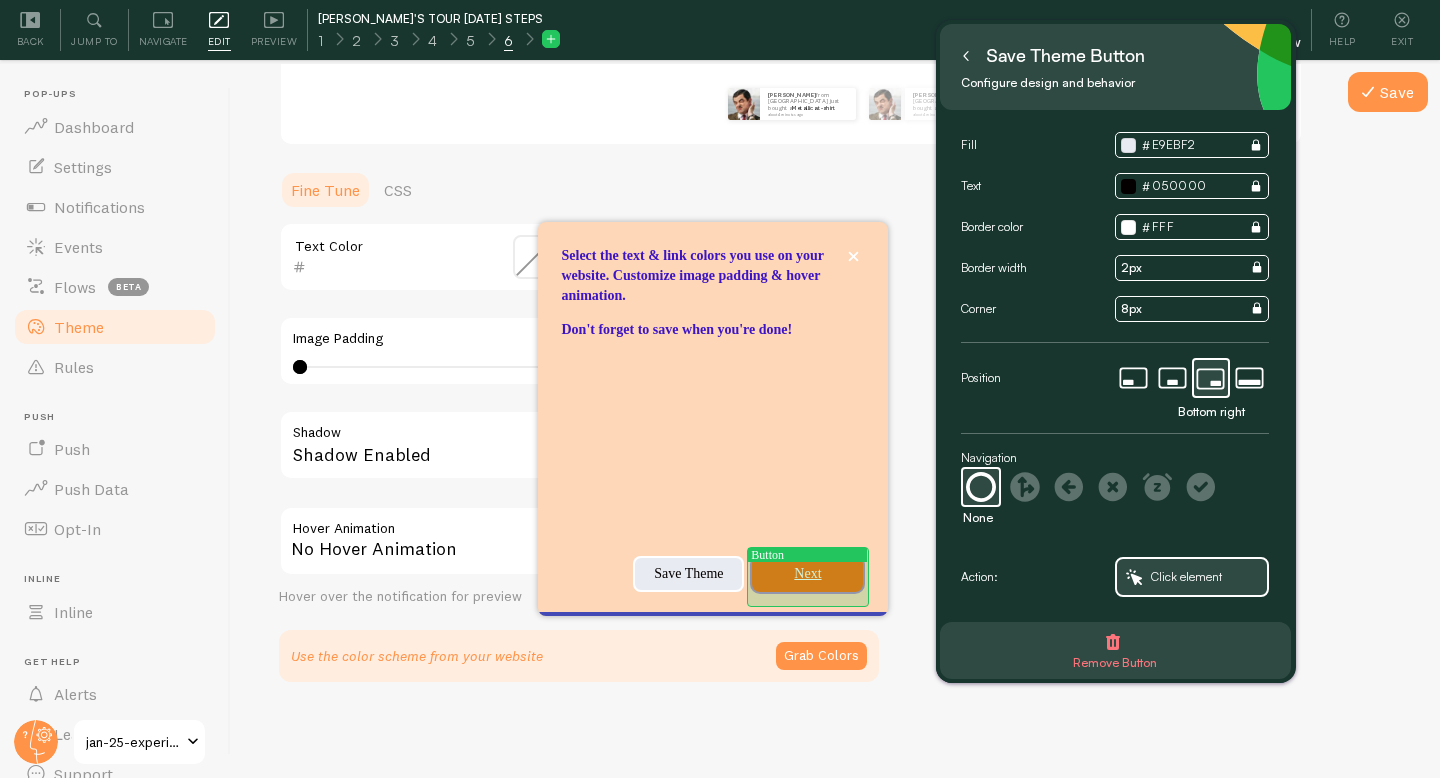 click on "Next" at bounding box center [807, 574] 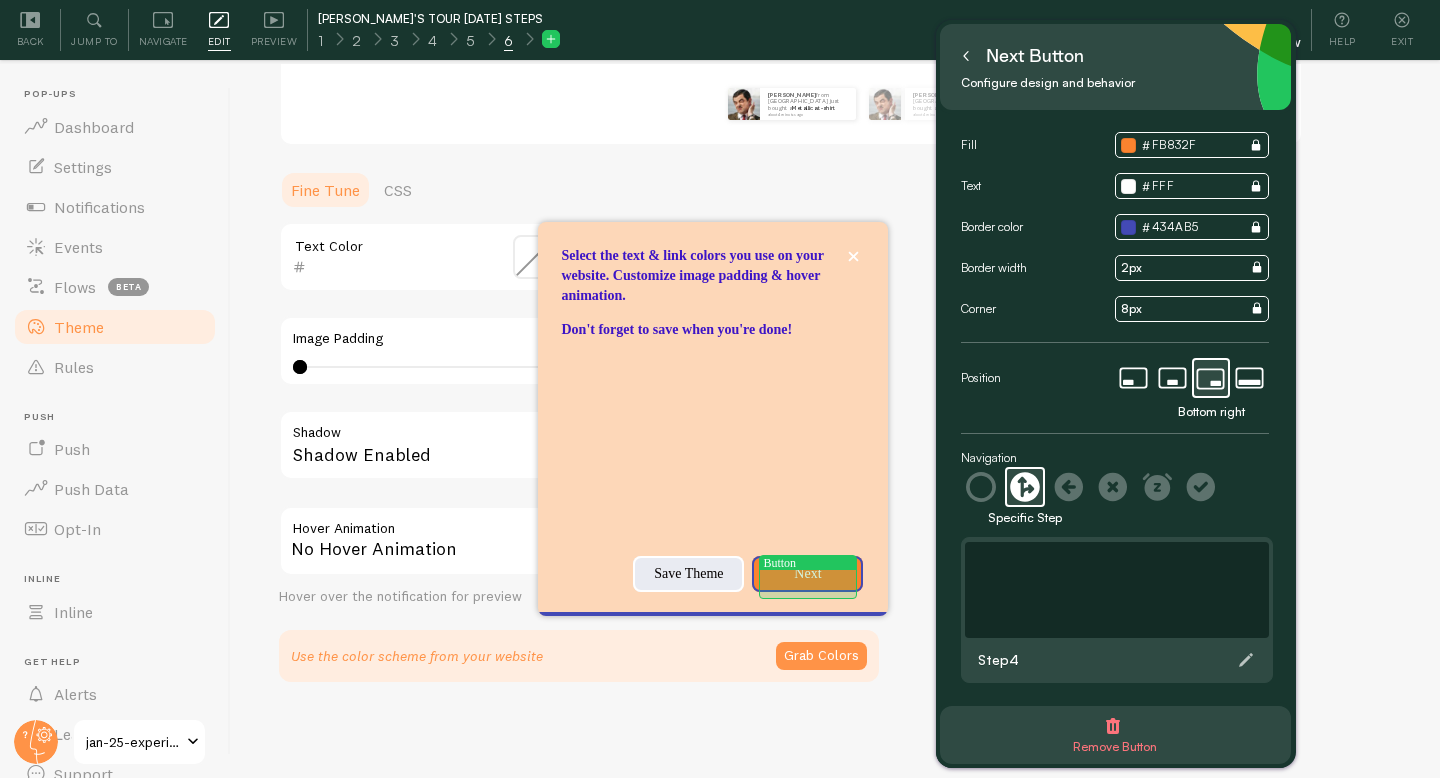 scroll, scrollTop: 0, scrollLeft: 0, axis: both 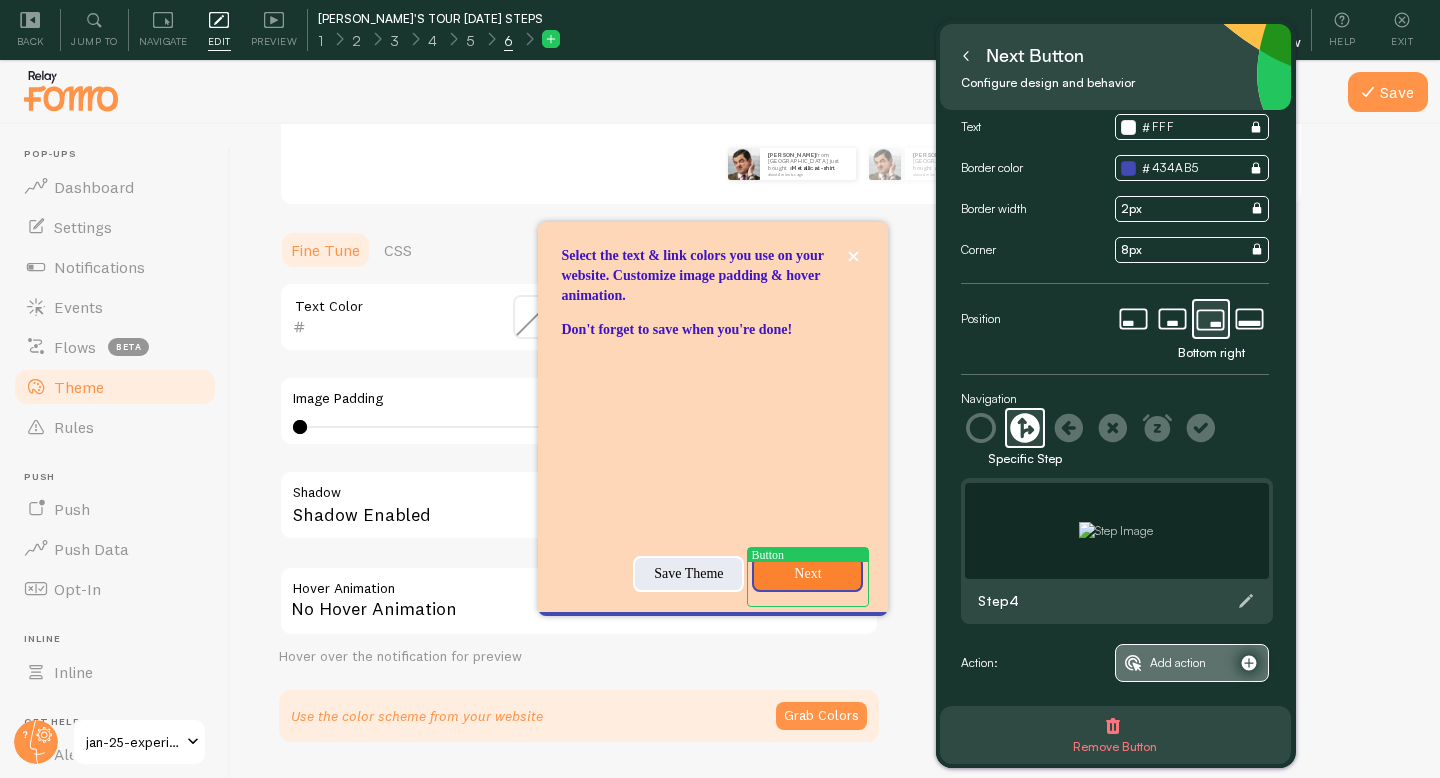 click on "Add action" at bounding box center [1192, 663] 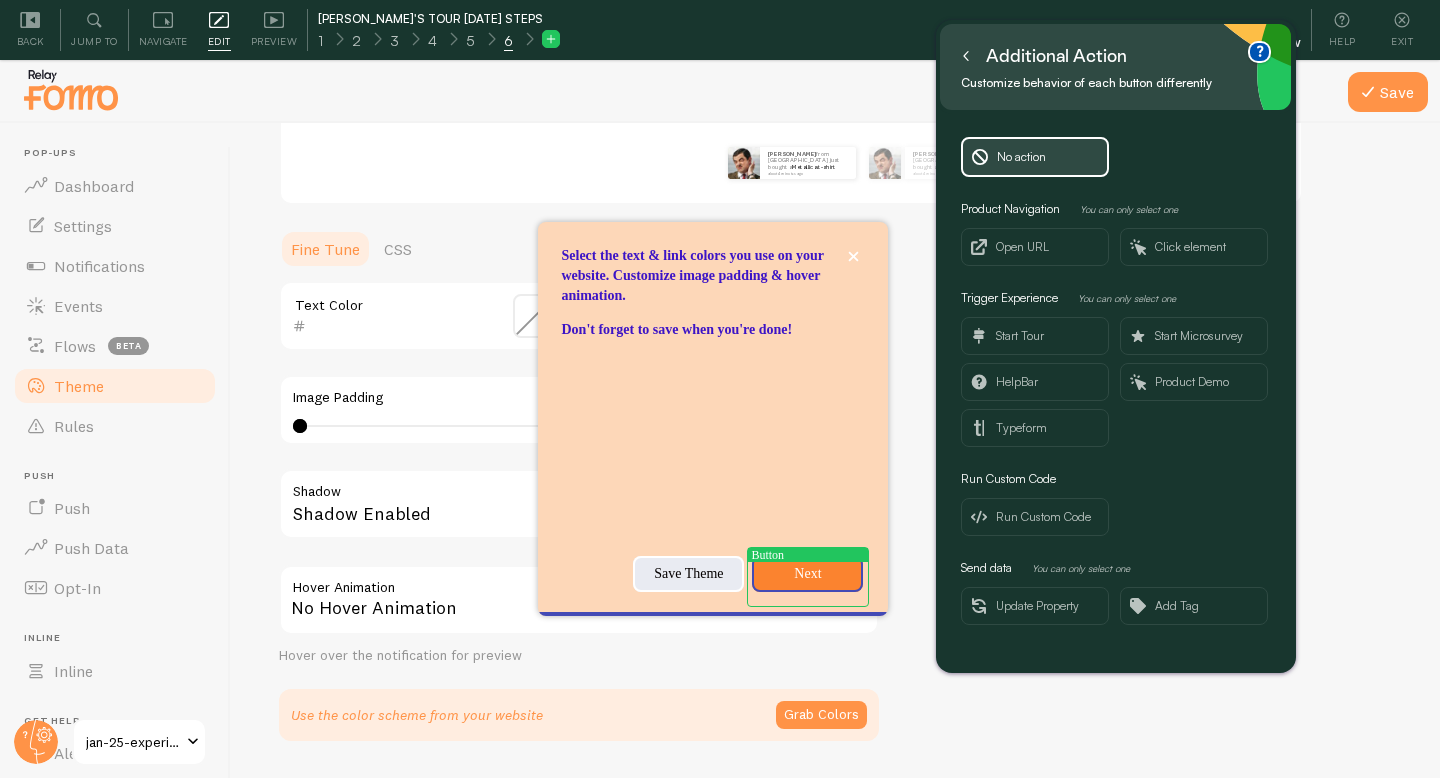scroll, scrollTop: 0, scrollLeft: 0, axis: both 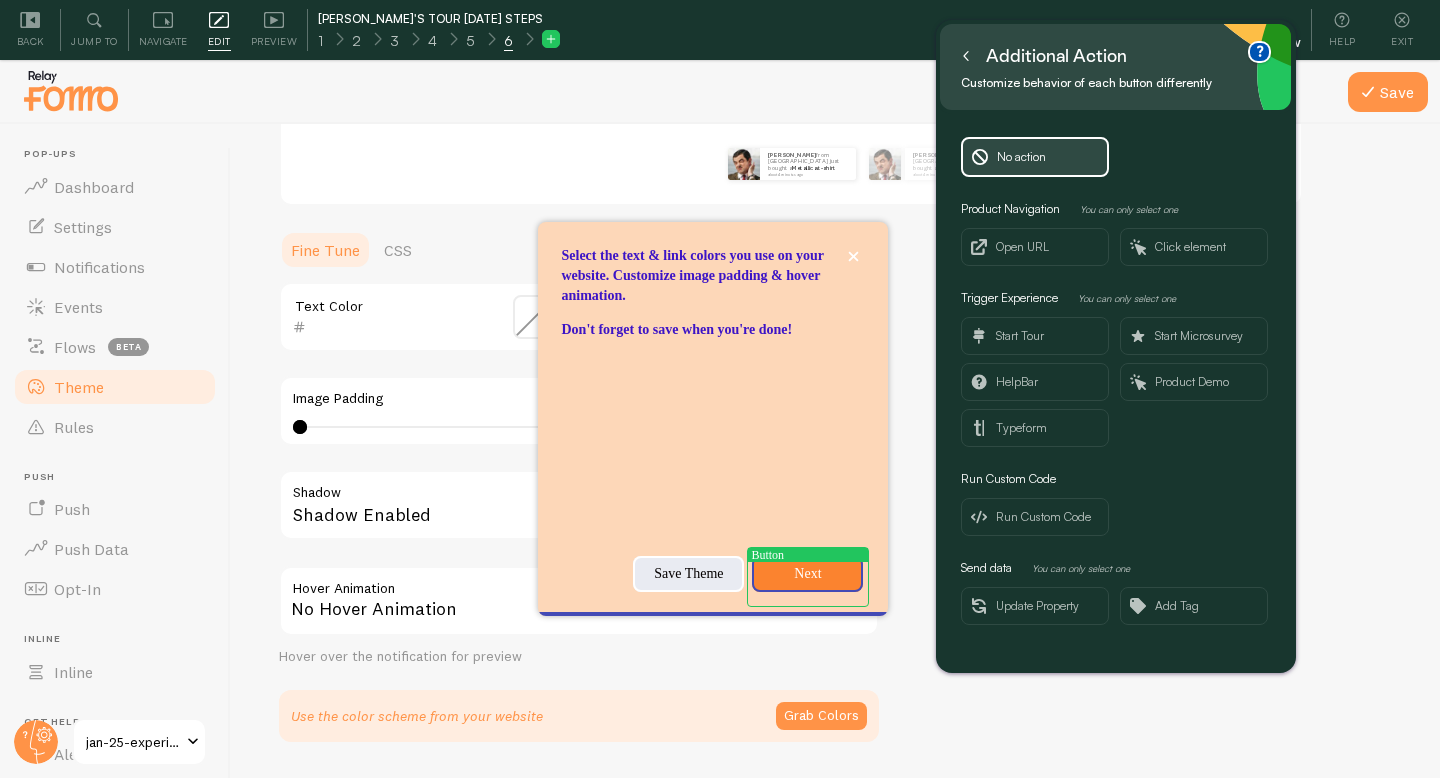 click 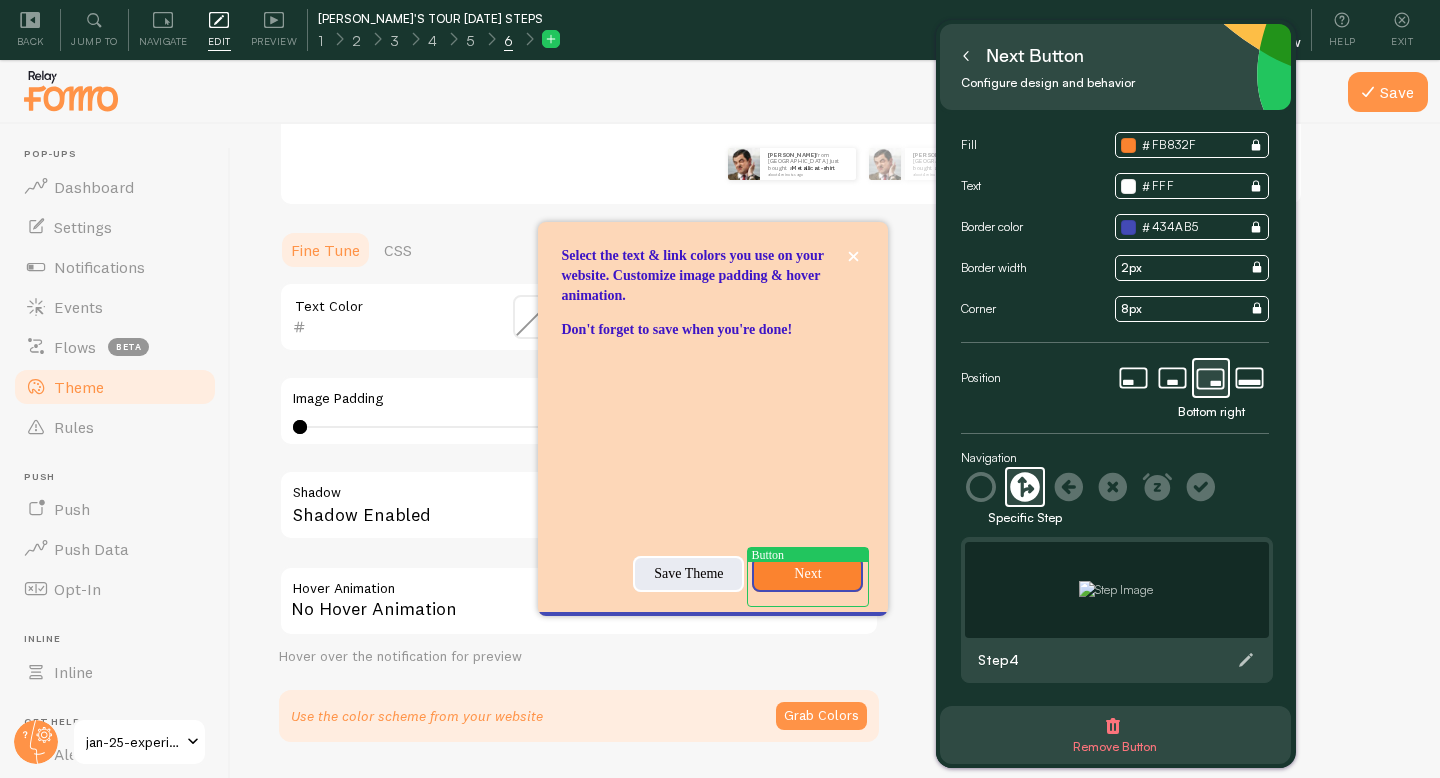 click at bounding box center [1116, 590] 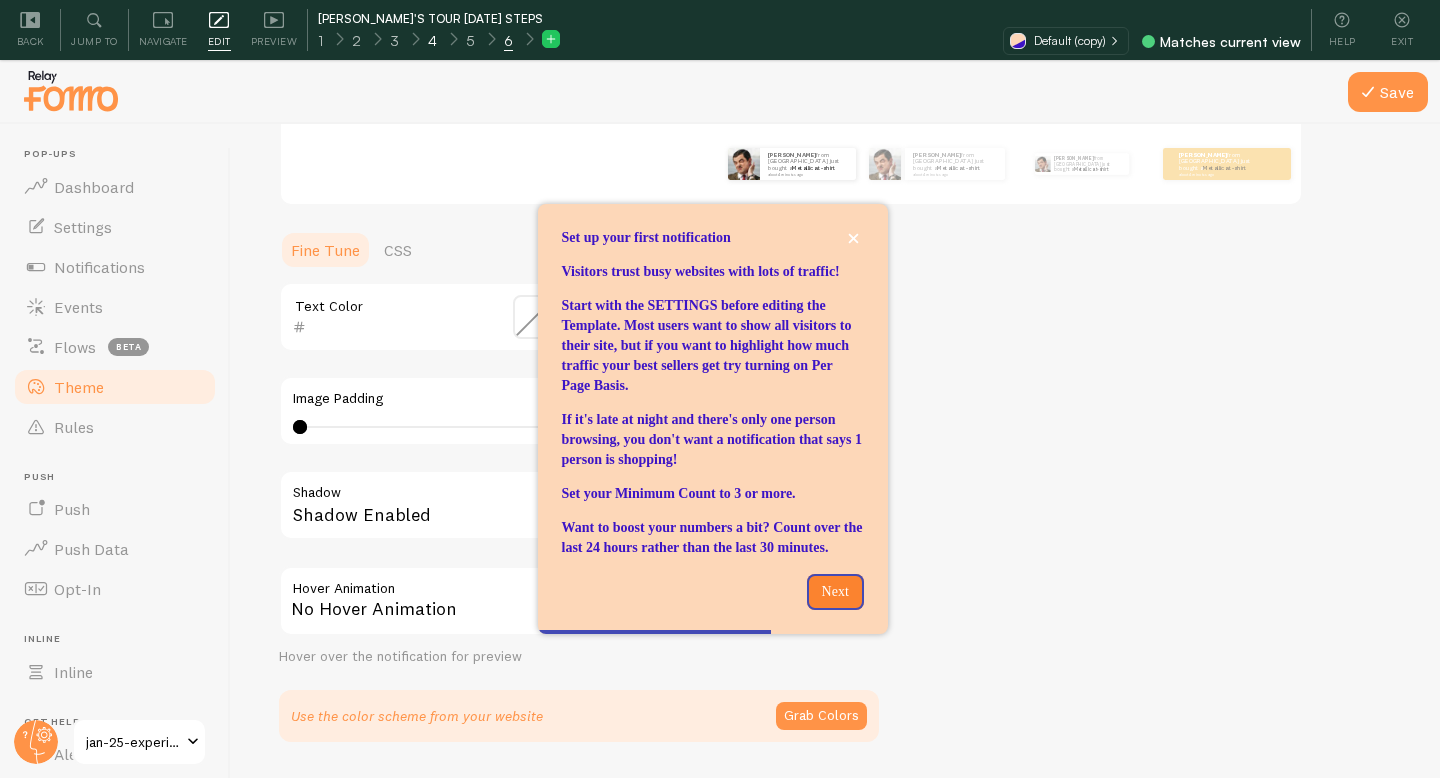 click on "4" at bounding box center [432, 41] 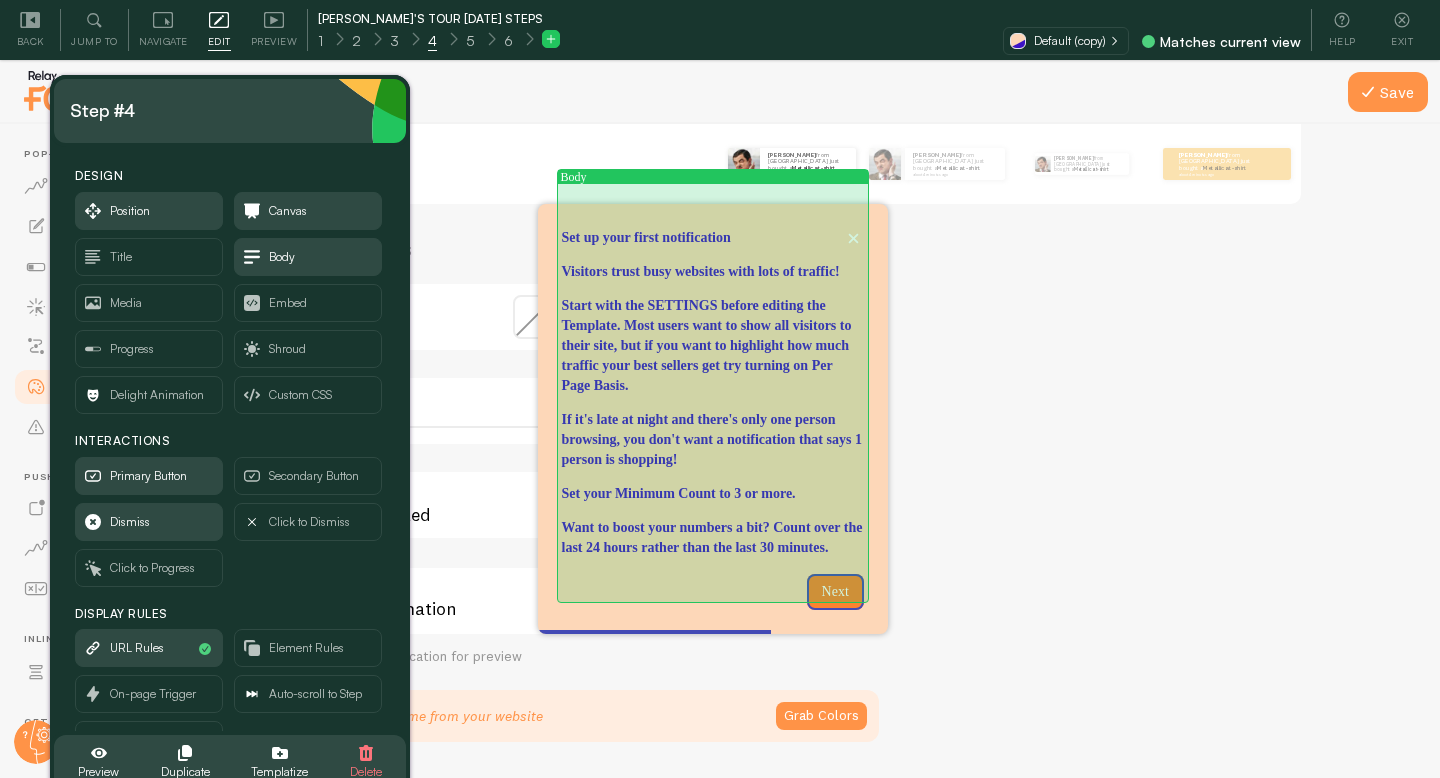 click on "Visitors trust busy websites with lots of traffic!" at bounding box center (713, 272) 